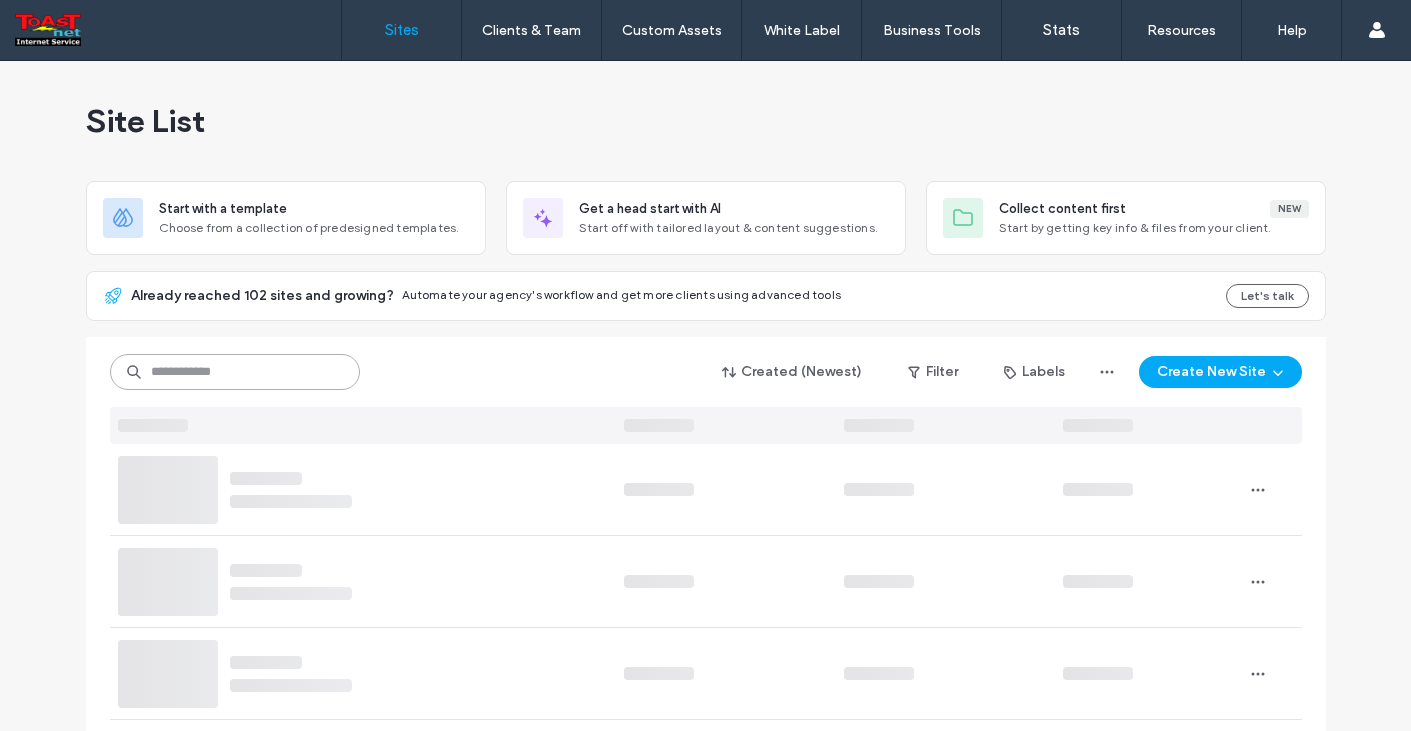 click at bounding box center [235, 372] 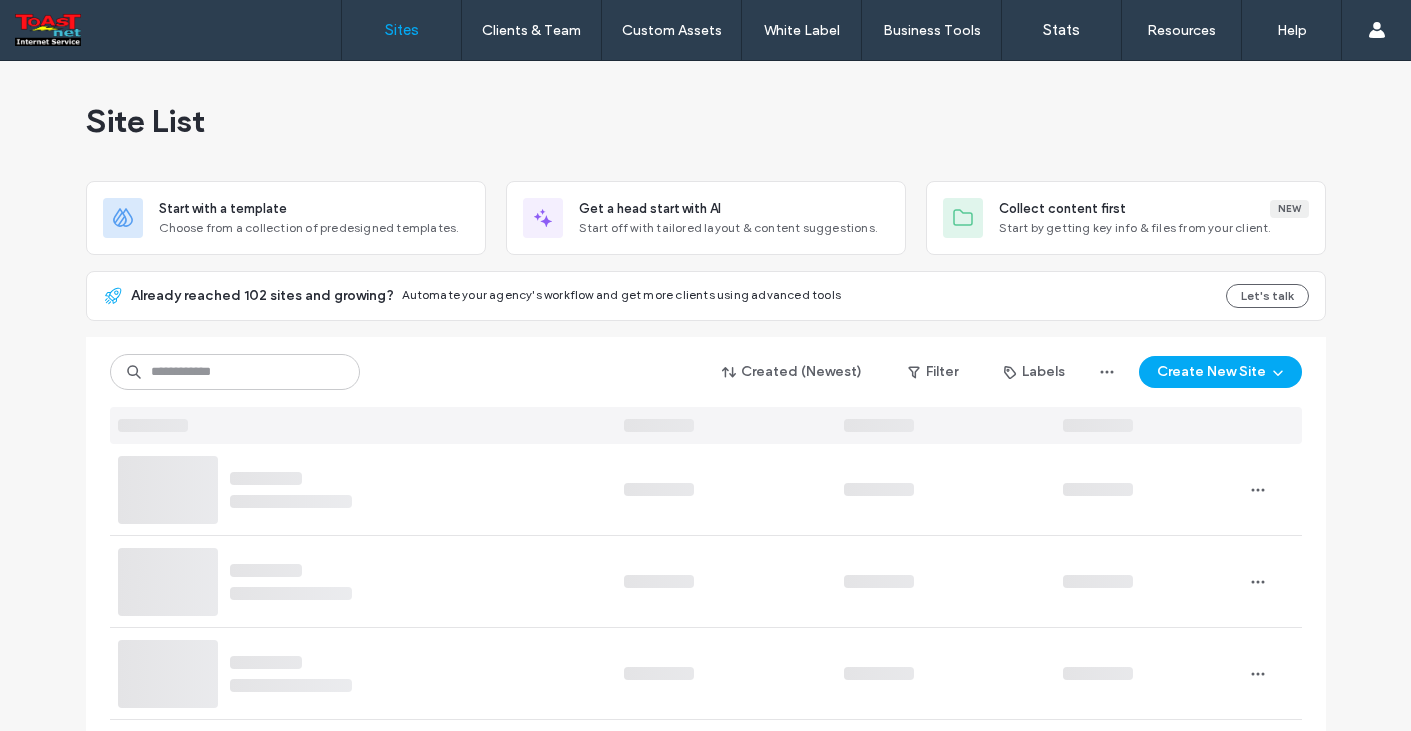 scroll, scrollTop: 0, scrollLeft: 0, axis: both 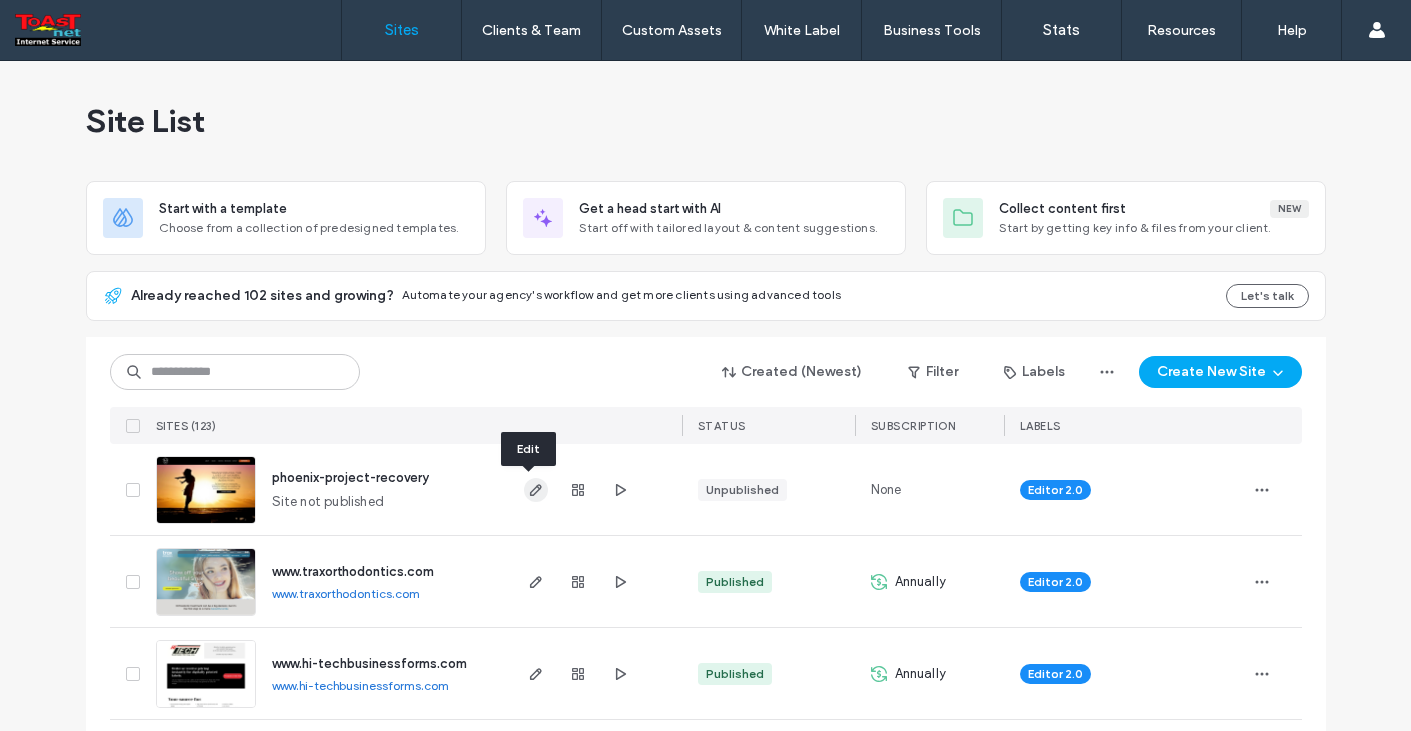 click 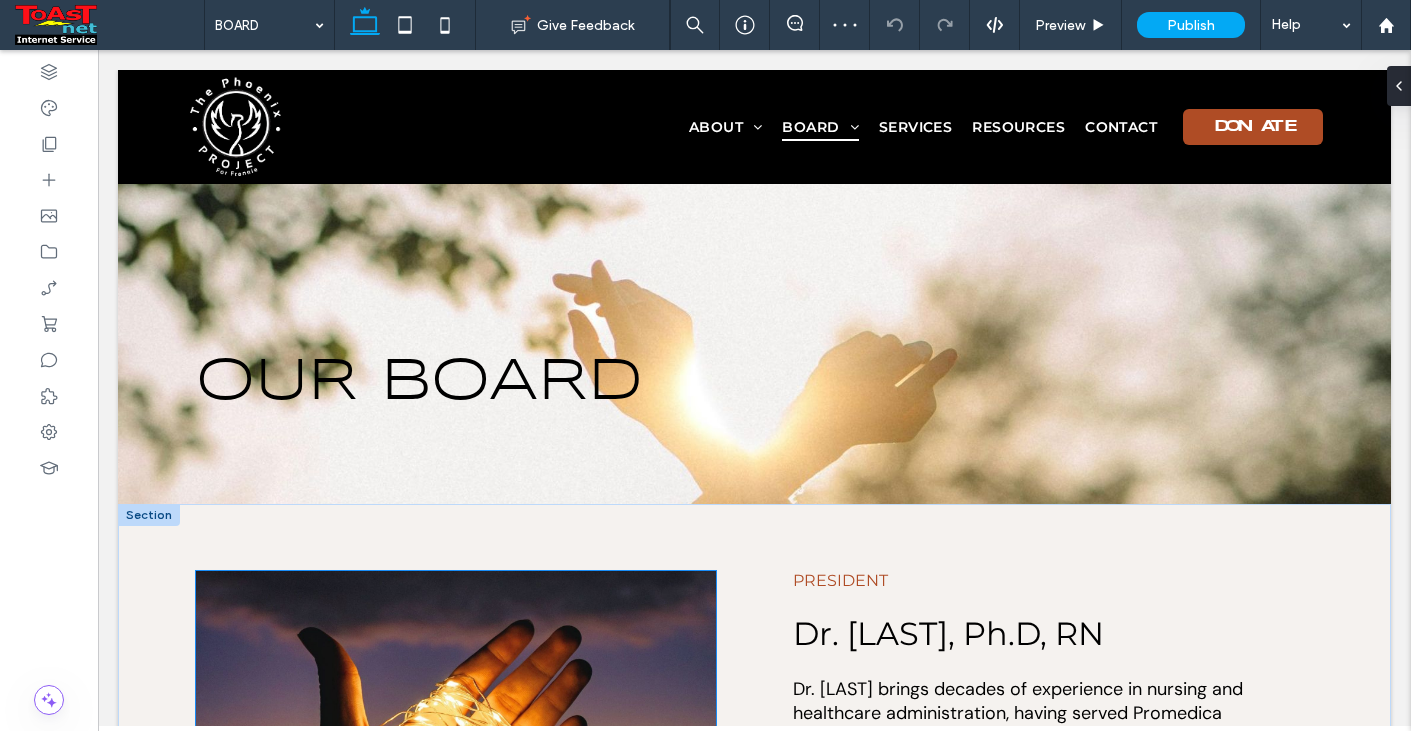 scroll, scrollTop: 300, scrollLeft: 0, axis: vertical 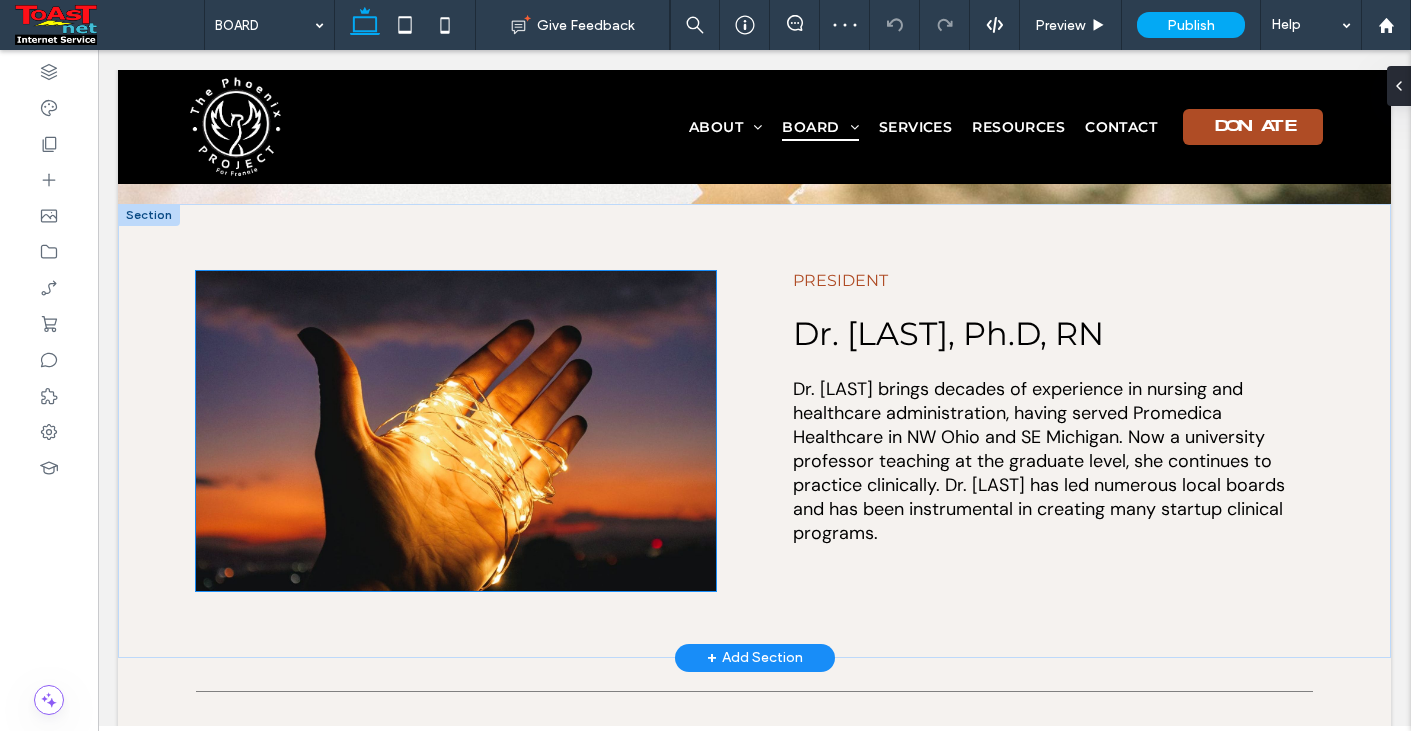 click at bounding box center [456, 431] 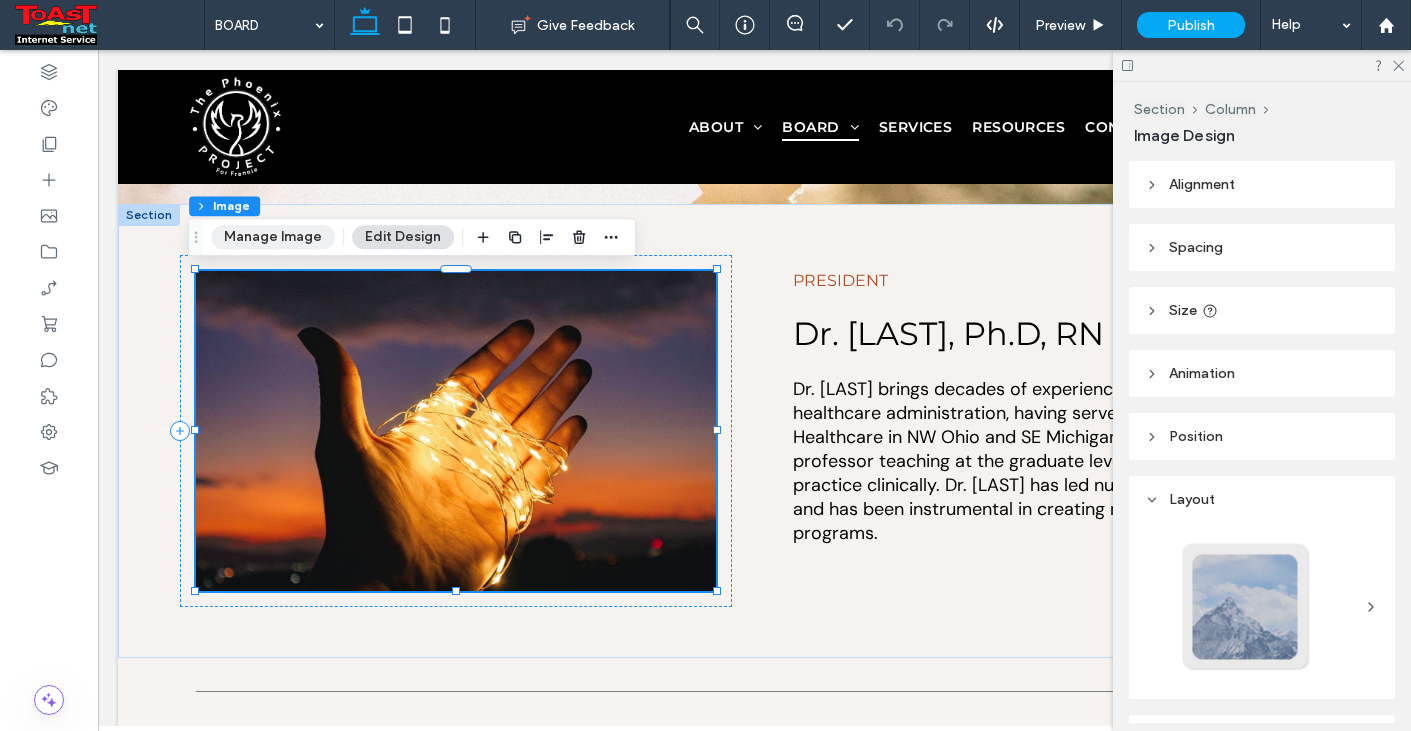 click on "Manage Image" at bounding box center [273, 237] 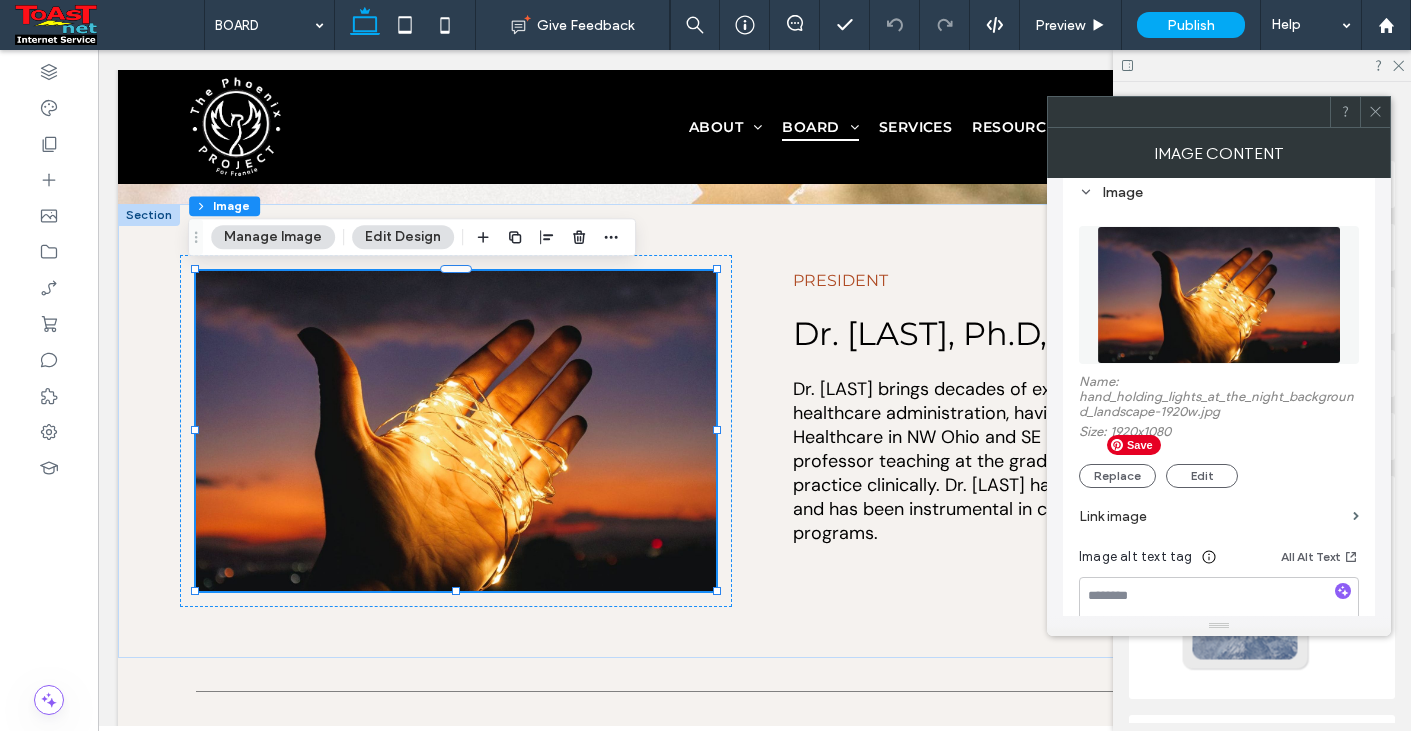 scroll, scrollTop: 200, scrollLeft: 0, axis: vertical 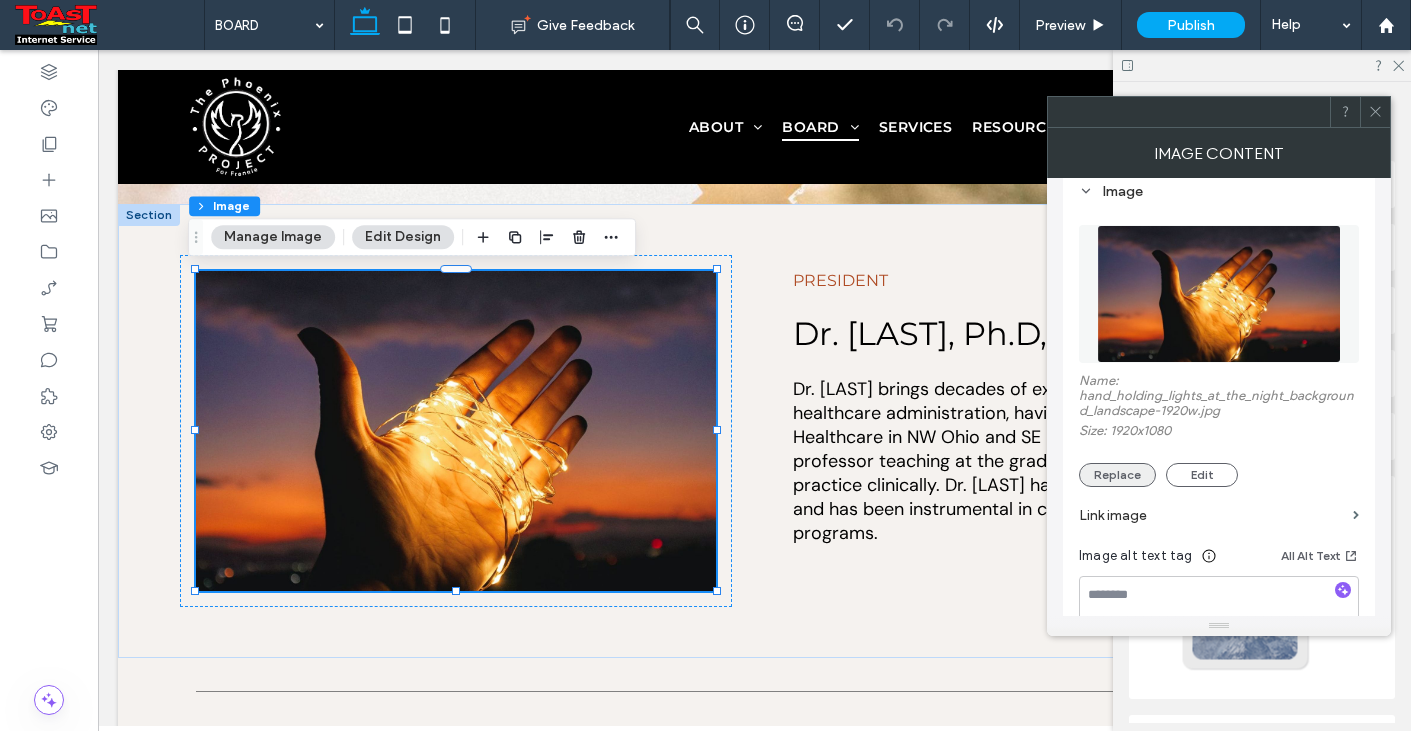 click on "Replace" at bounding box center (1117, 475) 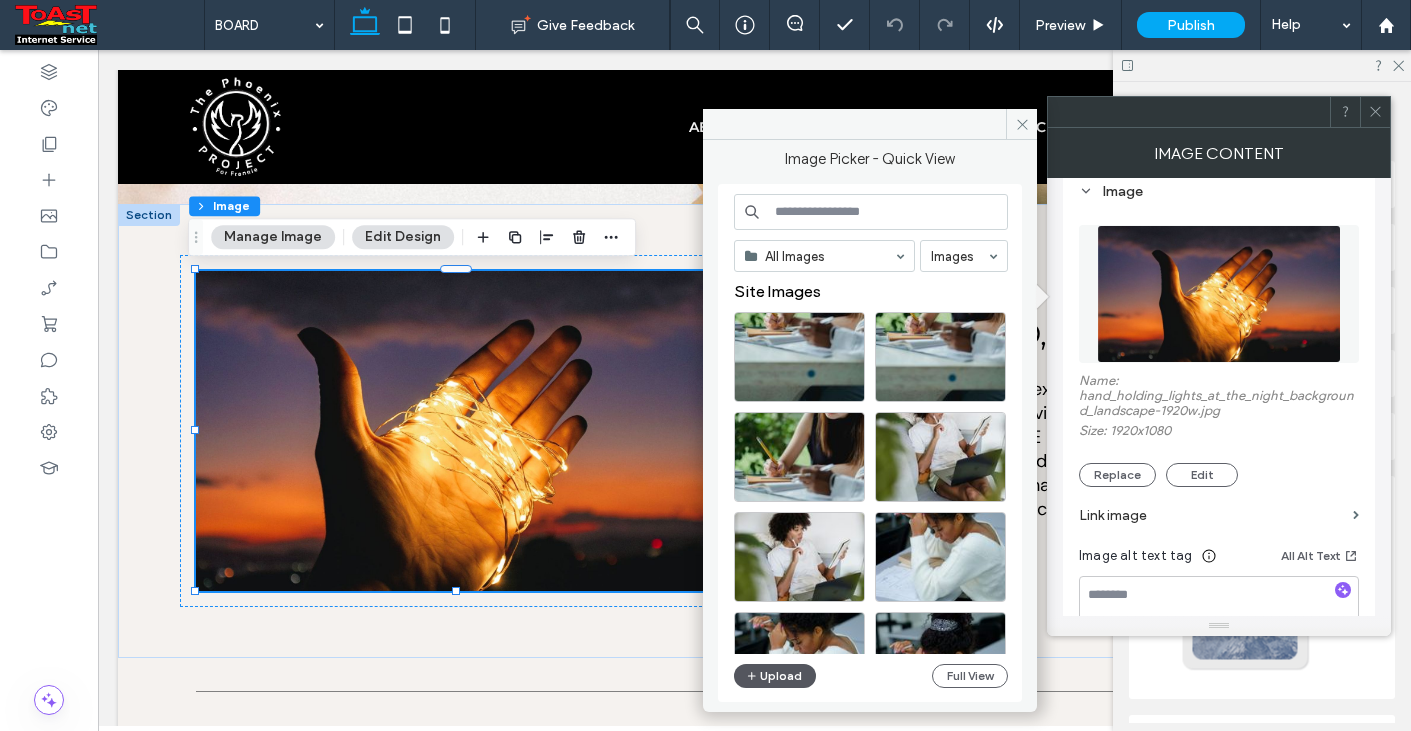 click on "Upload" at bounding box center (775, 676) 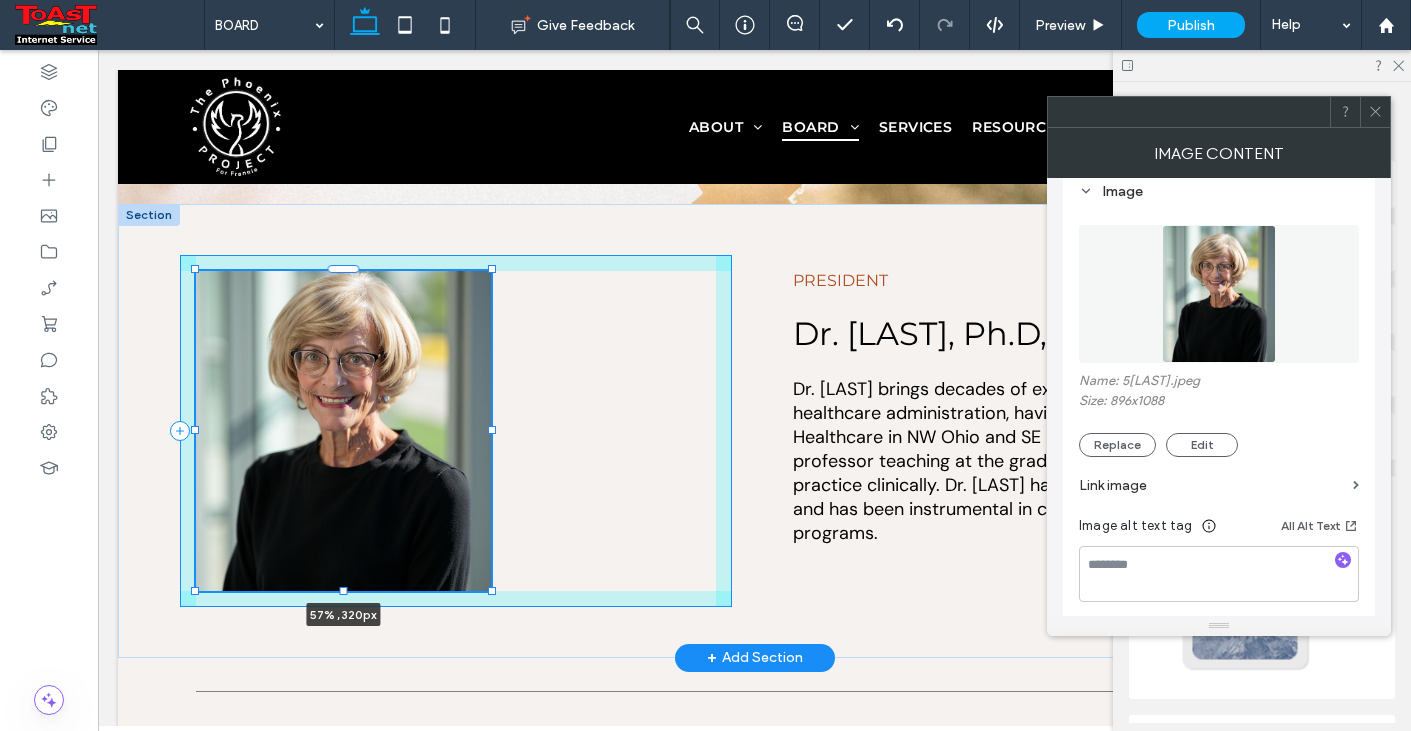 drag, startPoint x: 710, startPoint y: 432, endPoint x: 485, endPoint y: 440, distance: 225.14218 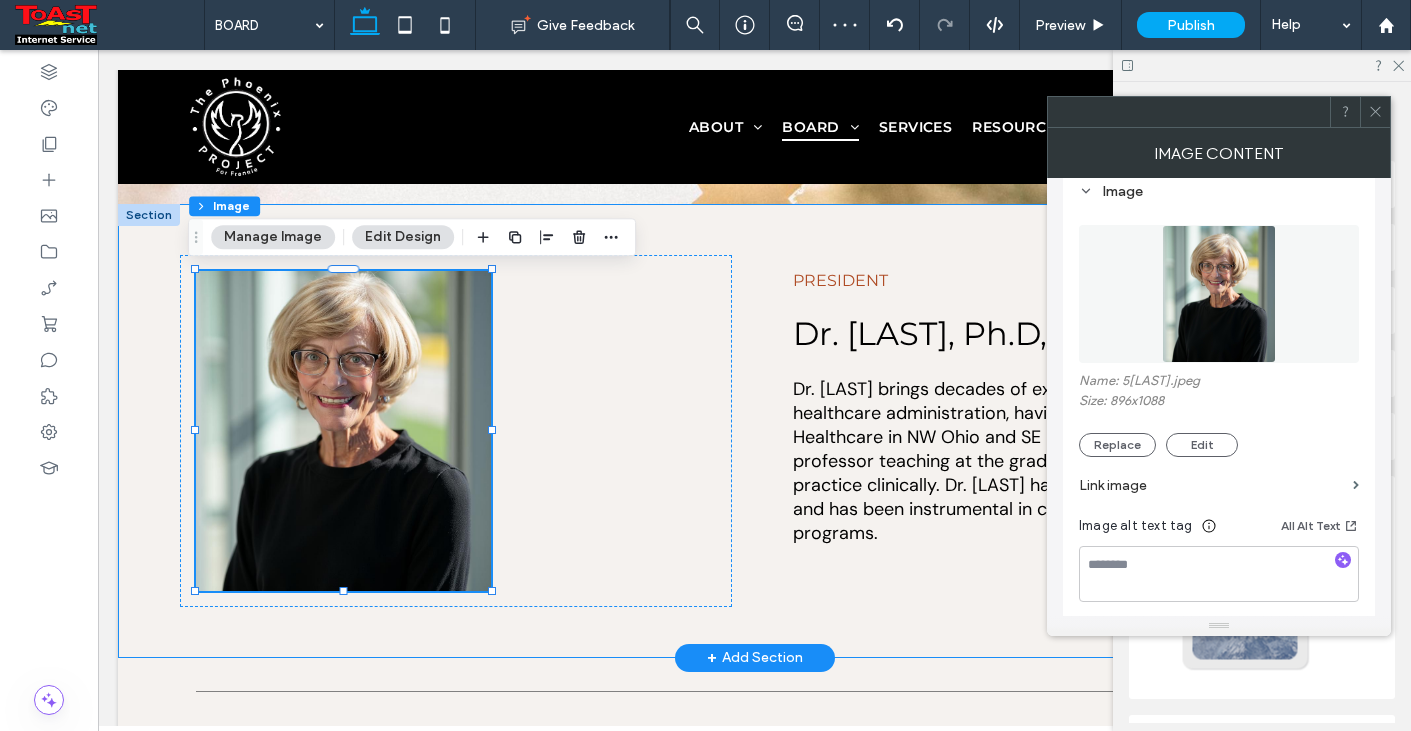 click on "PRESIDENT
Dr. [LAST], Ph.D, RN
Dr. [LAST] brings decades of experience in nursing and healthcare administration, having served Promedica Healthcare in NW Ohio and SE Michigan. Now a university professor teaching at the graduate level, she continues to practice clinically. Dr. [LAST] has led numerous local boards and has been instrumental in creating many startup clinical programs." at bounding box center (755, 431) 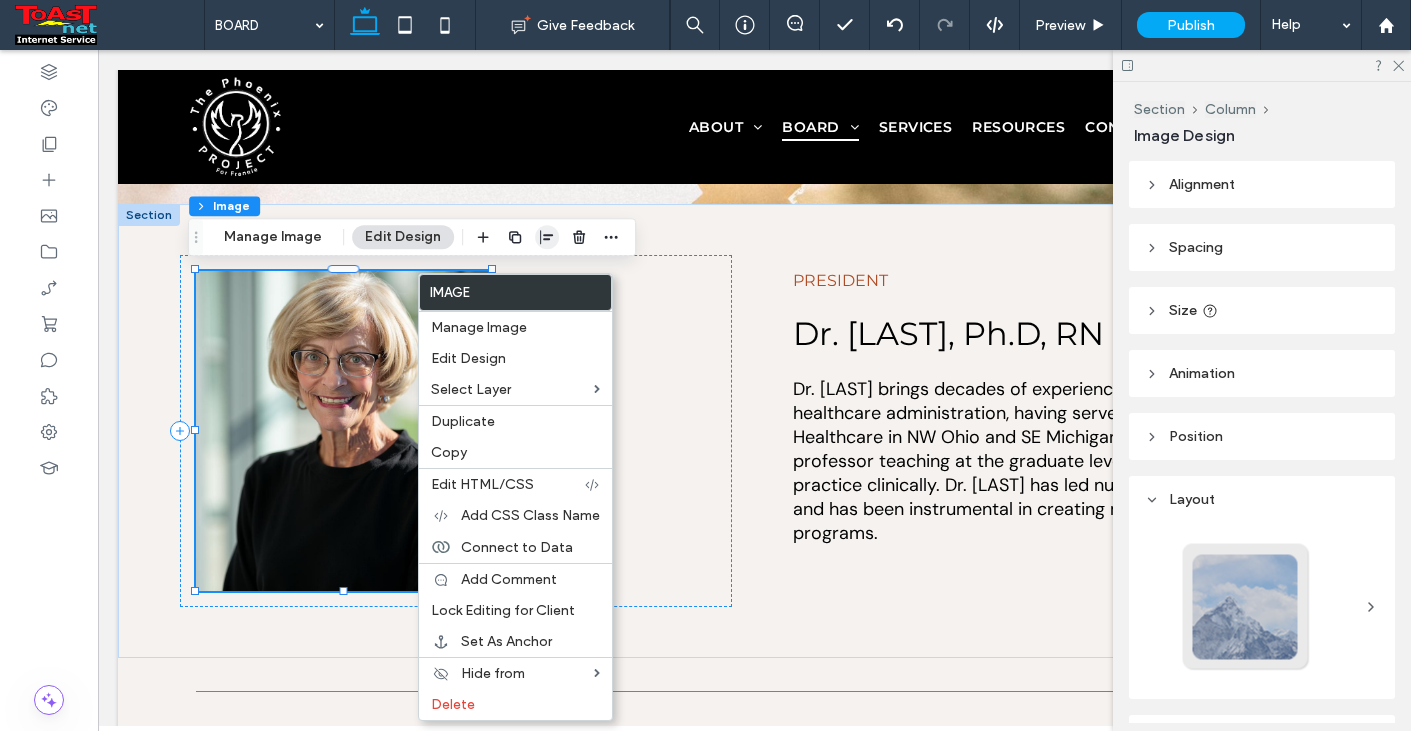 click 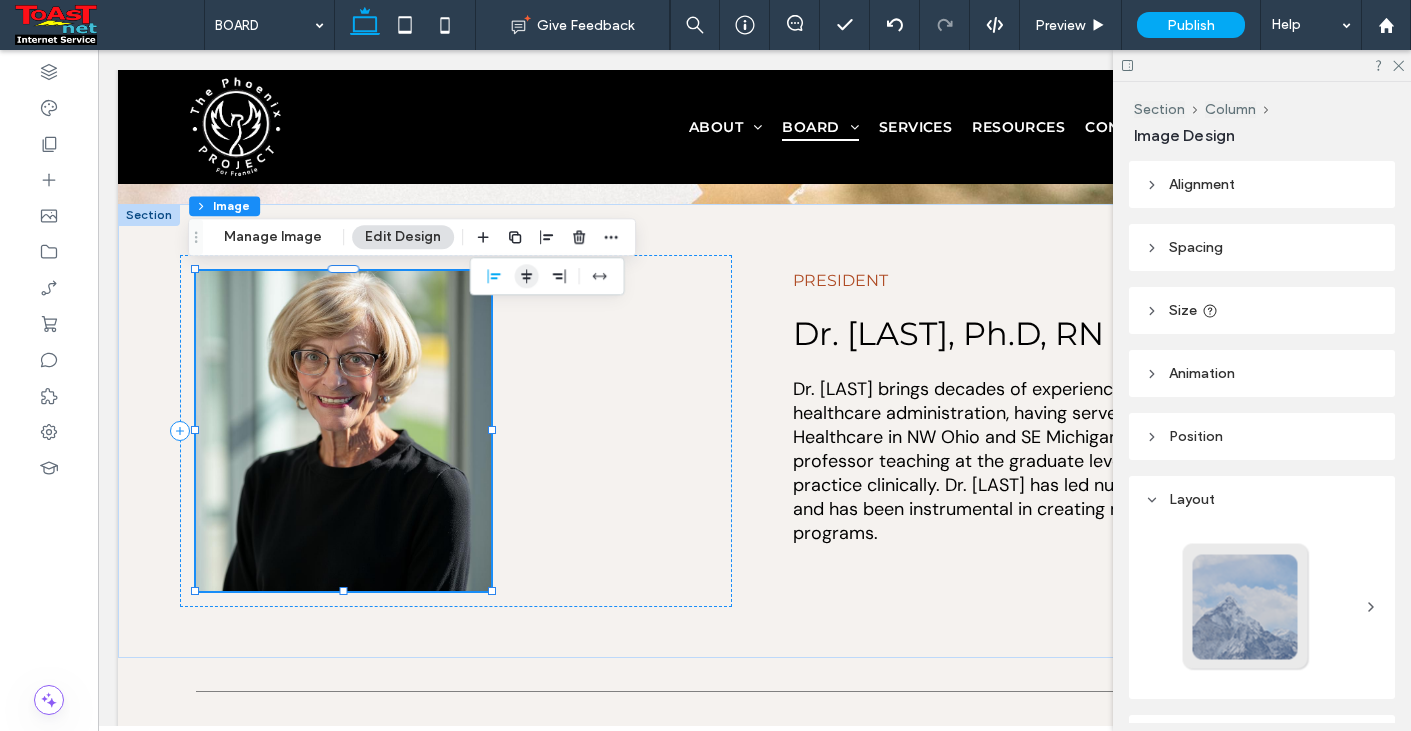 click 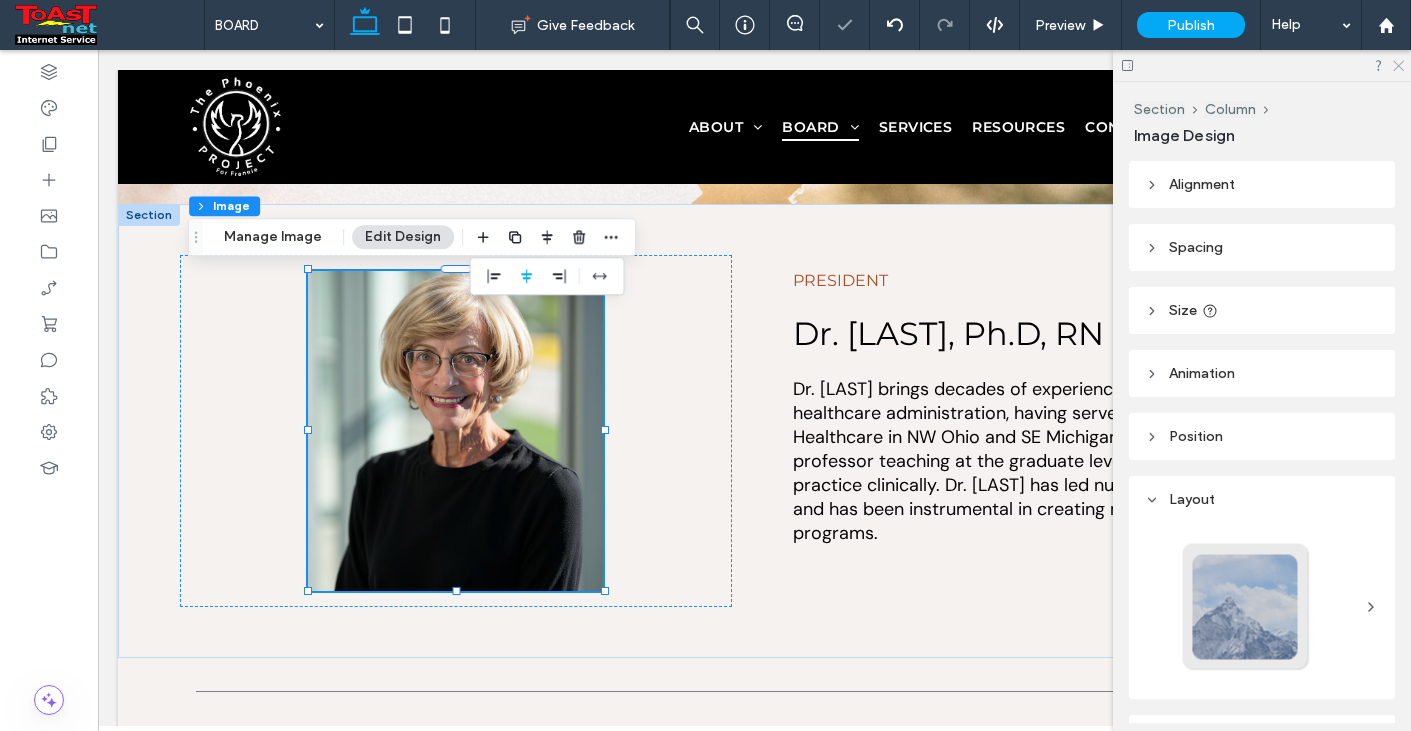 click 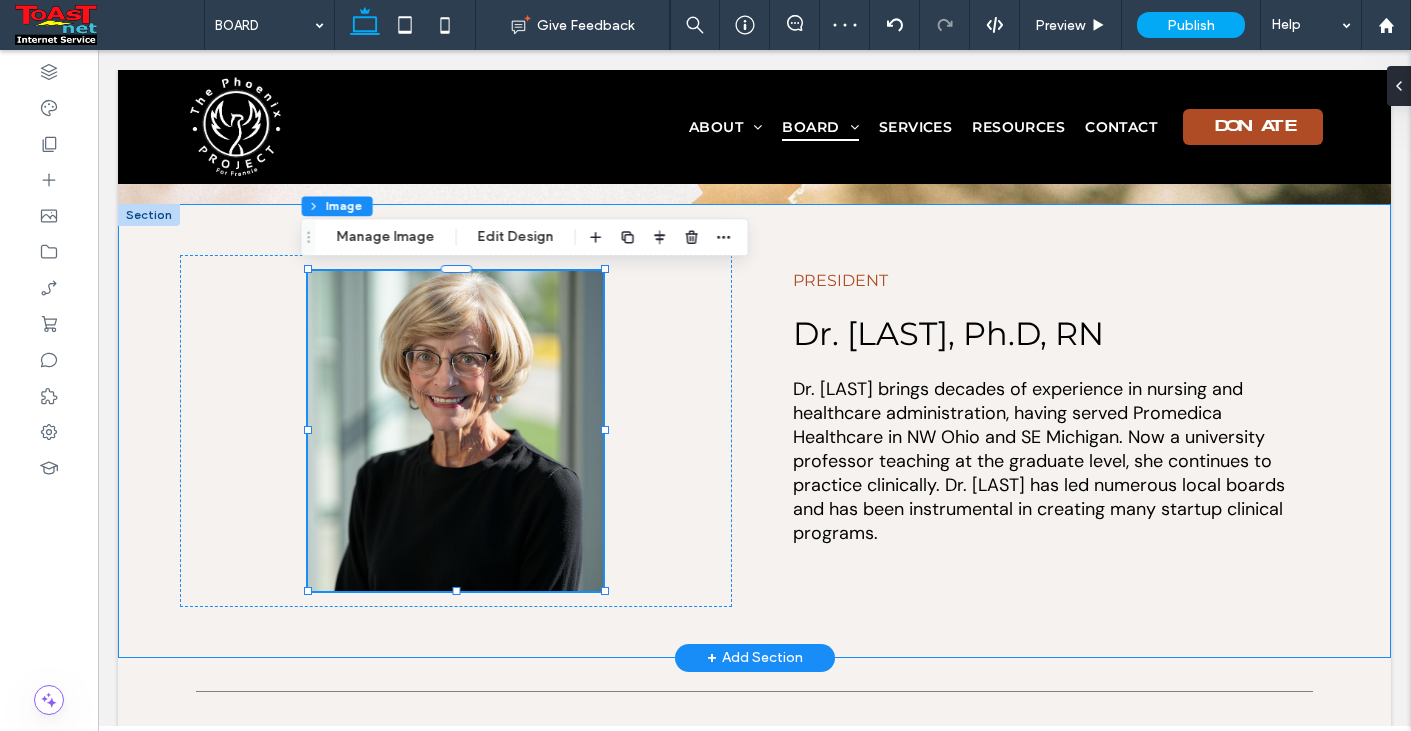 click on "PRESIDENT
Dr. [LAST], Ph.D, RN
Dr. [LAST] brings decades of experience in nursing and healthcare administration, having served Promedica Healthcare in NW Ohio and SE Michigan. Now a university professor teaching at the graduate level, she continues to practice clinically. Dr. [LAST] has led numerous local boards and has been instrumental in creating many startup clinical programs." at bounding box center [755, 431] 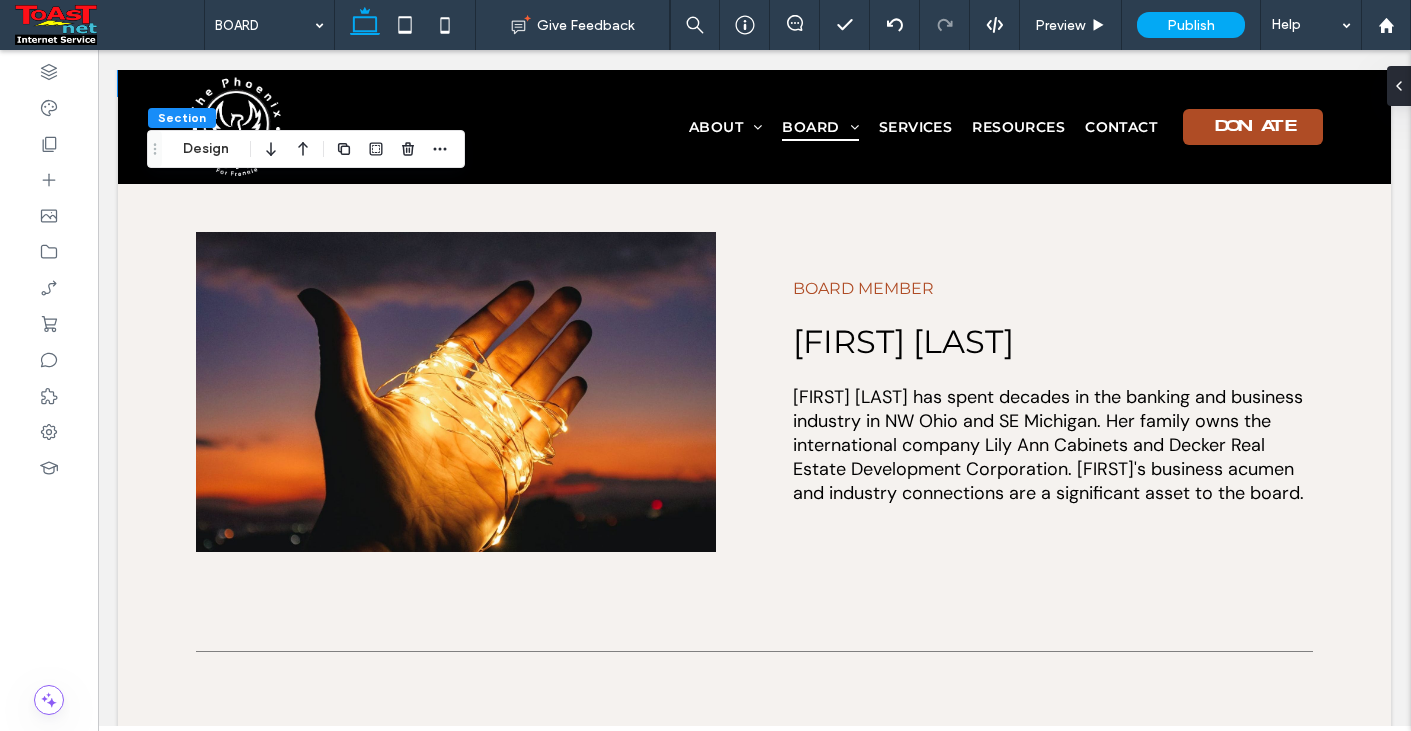 scroll, scrollTop: 891, scrollLeft: 0, axis: vertical 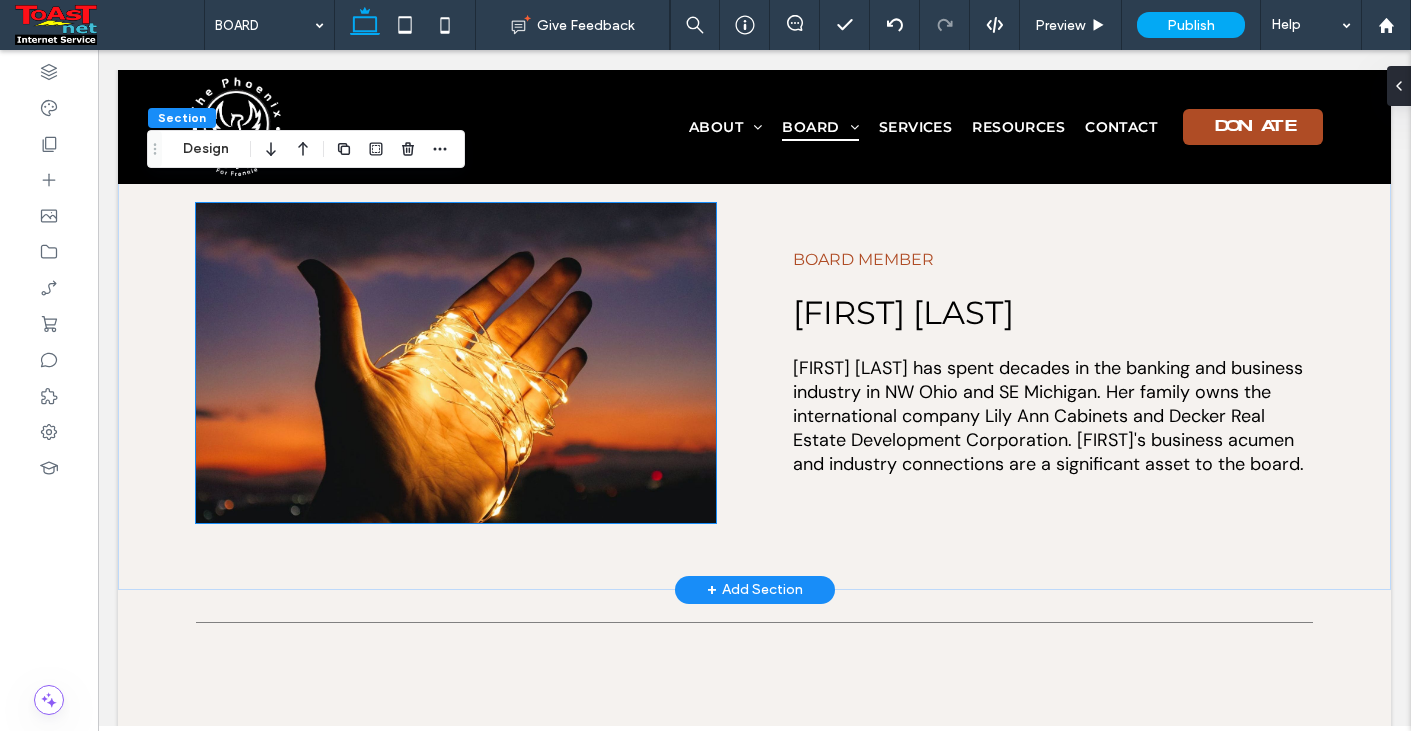click at bounding box center (456, 363) 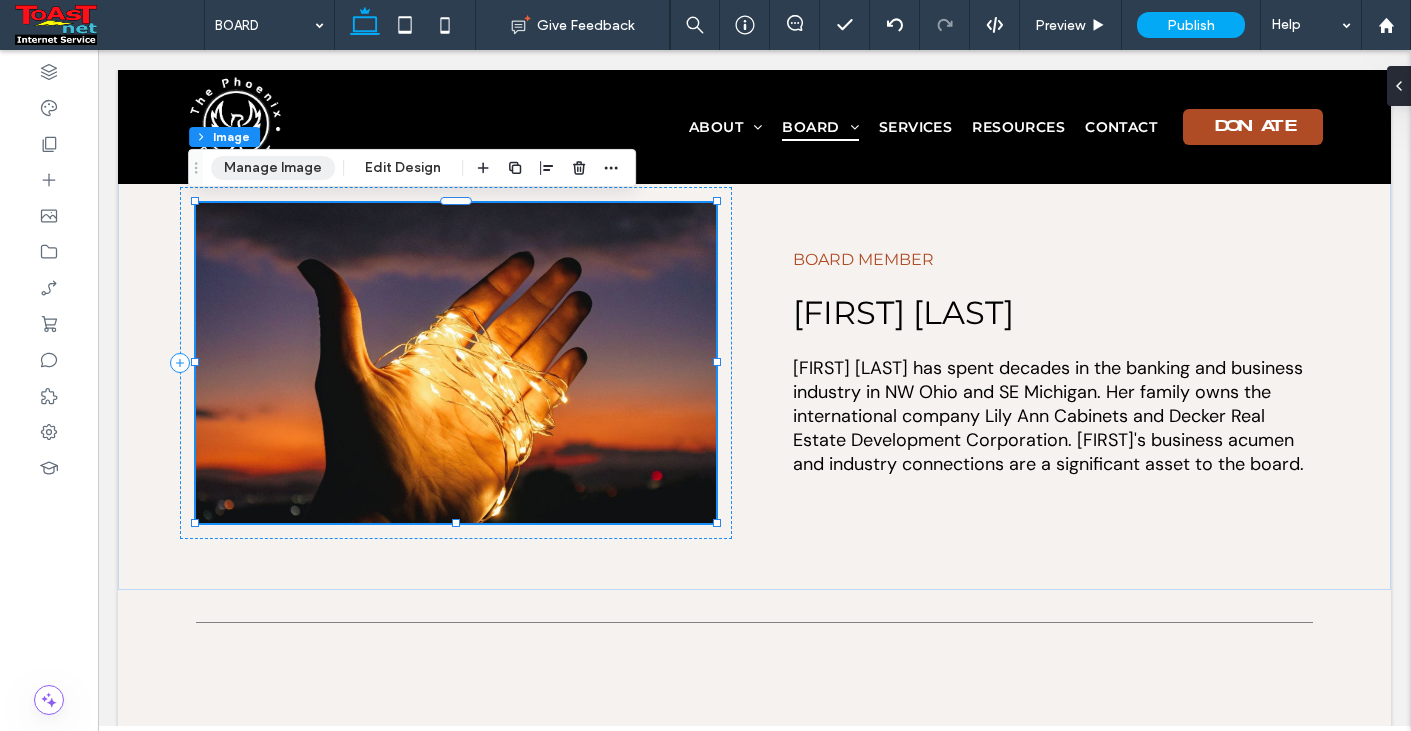 click on "Manage Image" at bounding box center [273, 168] 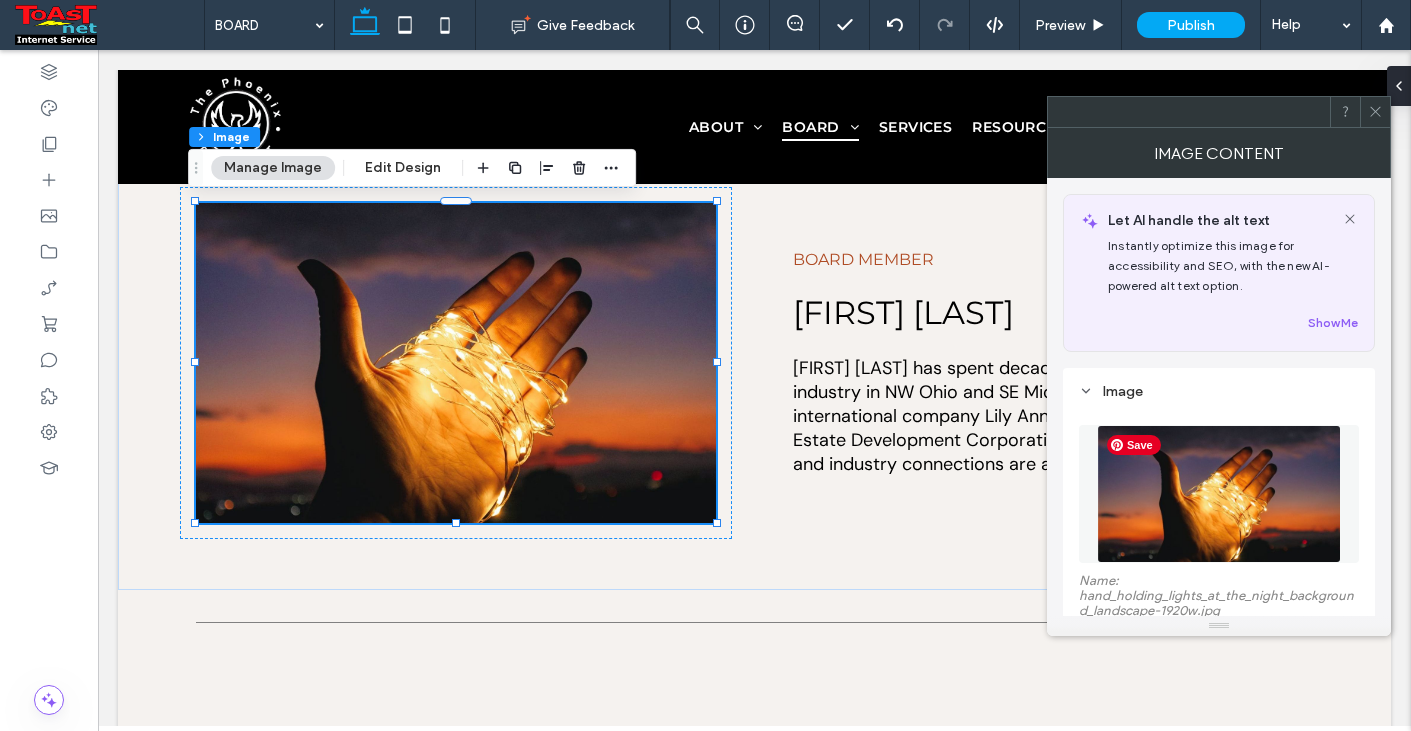 scroll, scrollTop: 300, scrollLeft: 0, axis: vertical 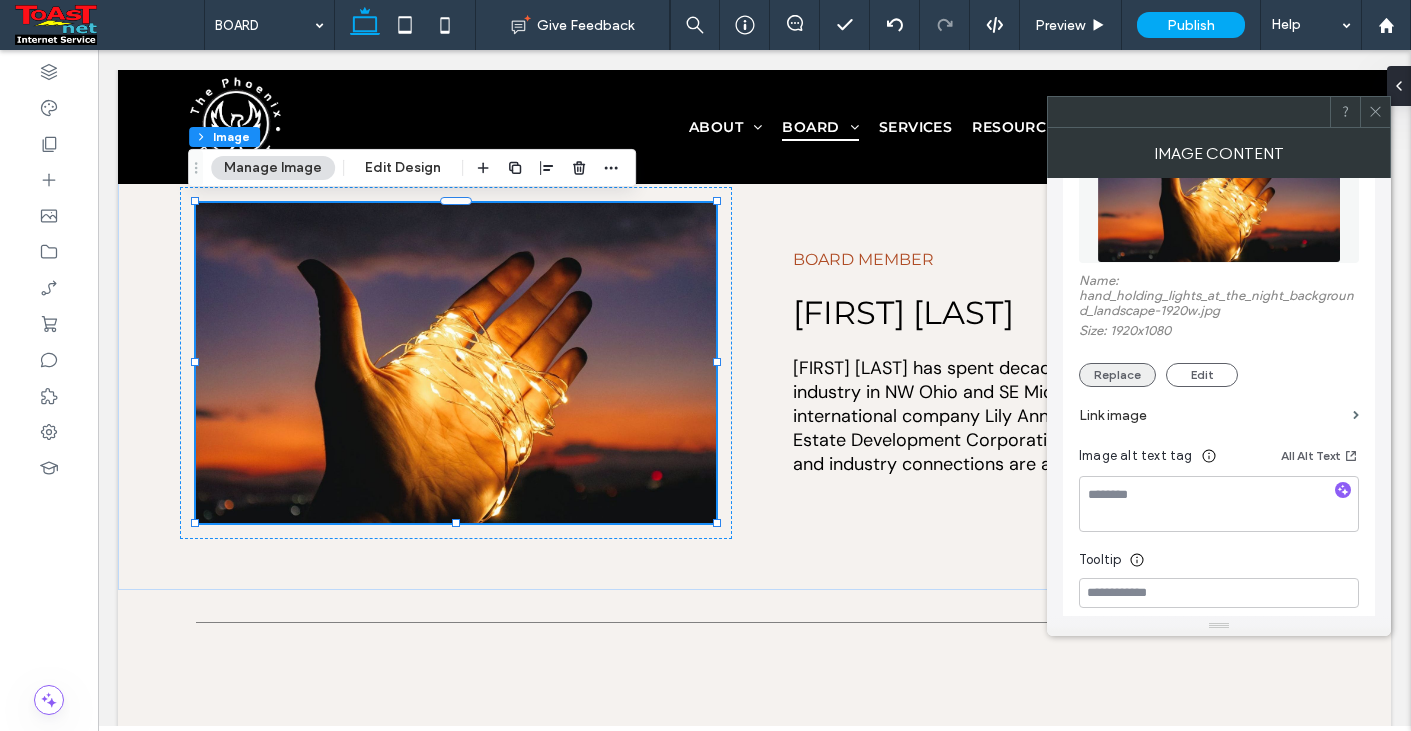 click on "Replace" at bounding box center (1117, 375) 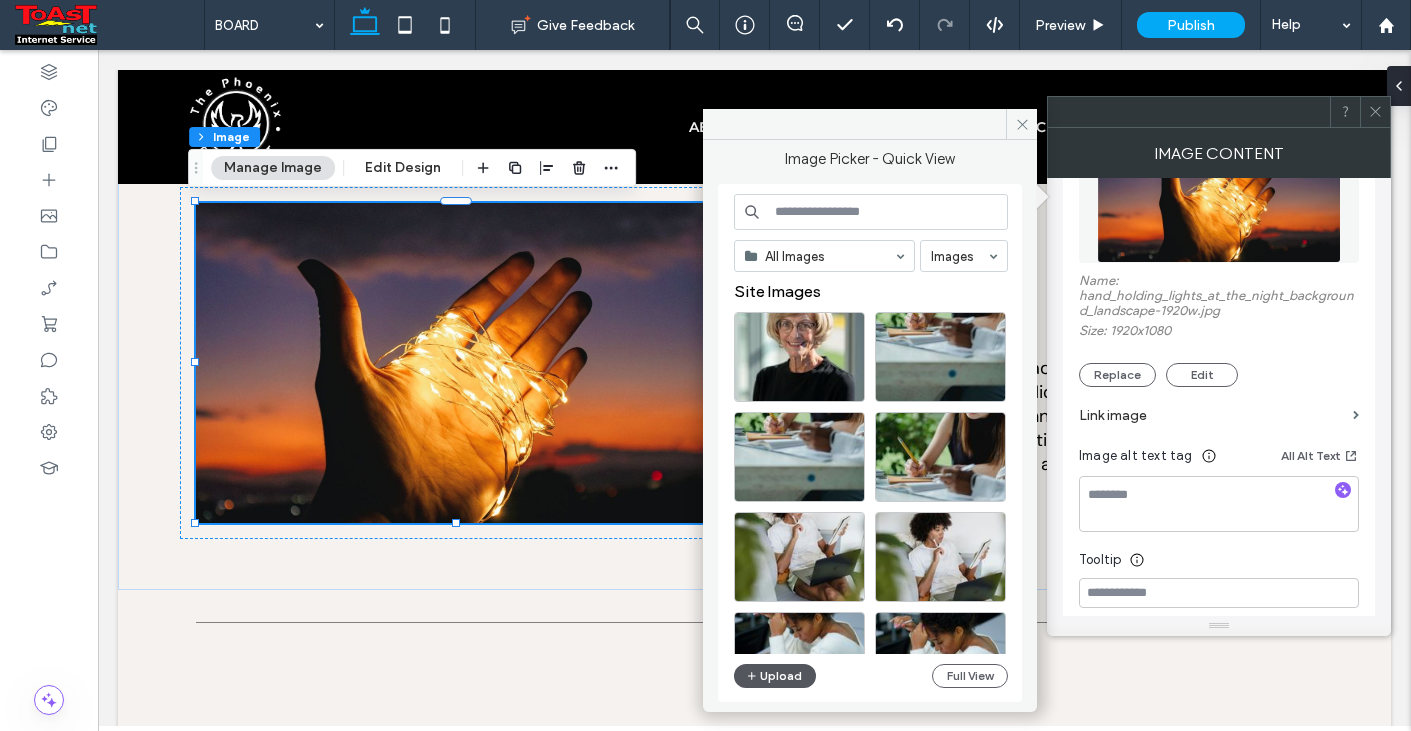 click on "Upload" at bounding box center [775, 676] 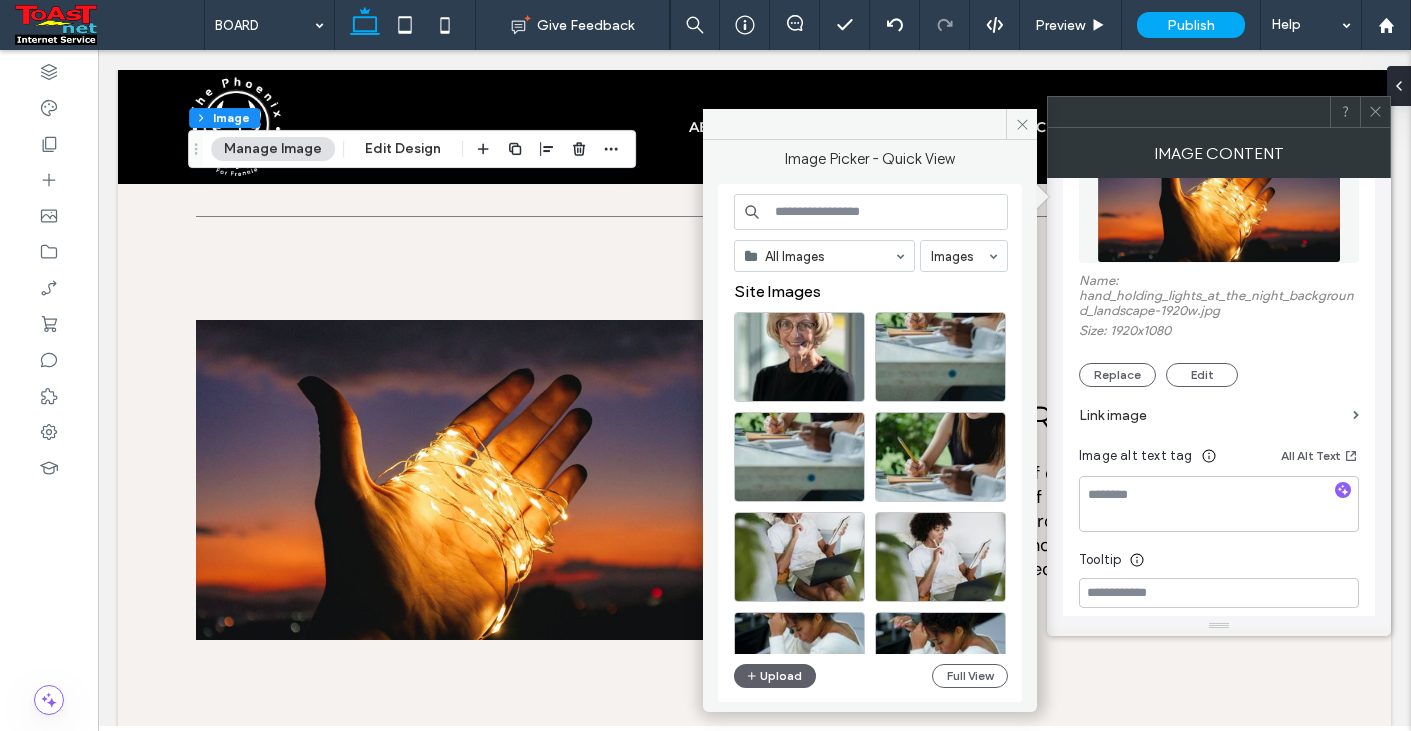 scroll, scrollTop: 1391, scrollLeft: 0, axis: vertical 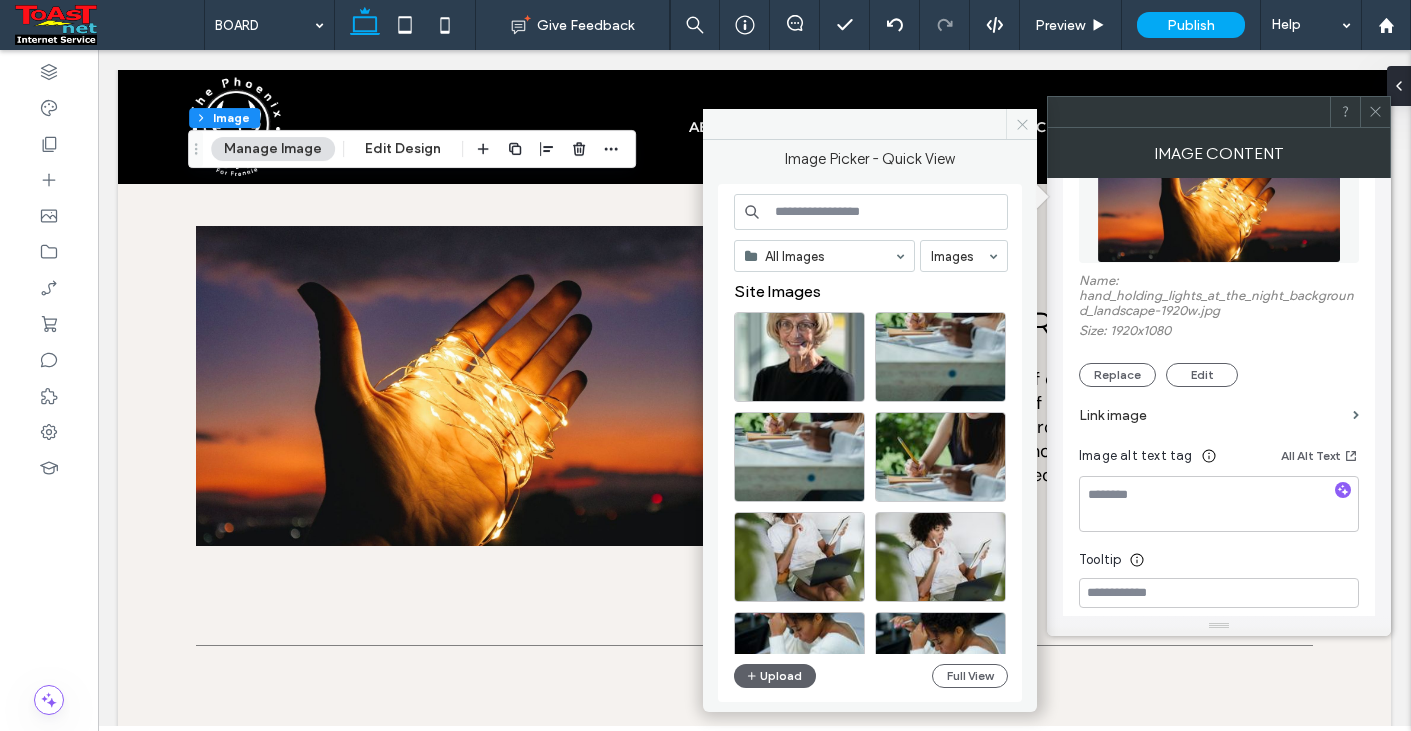 click 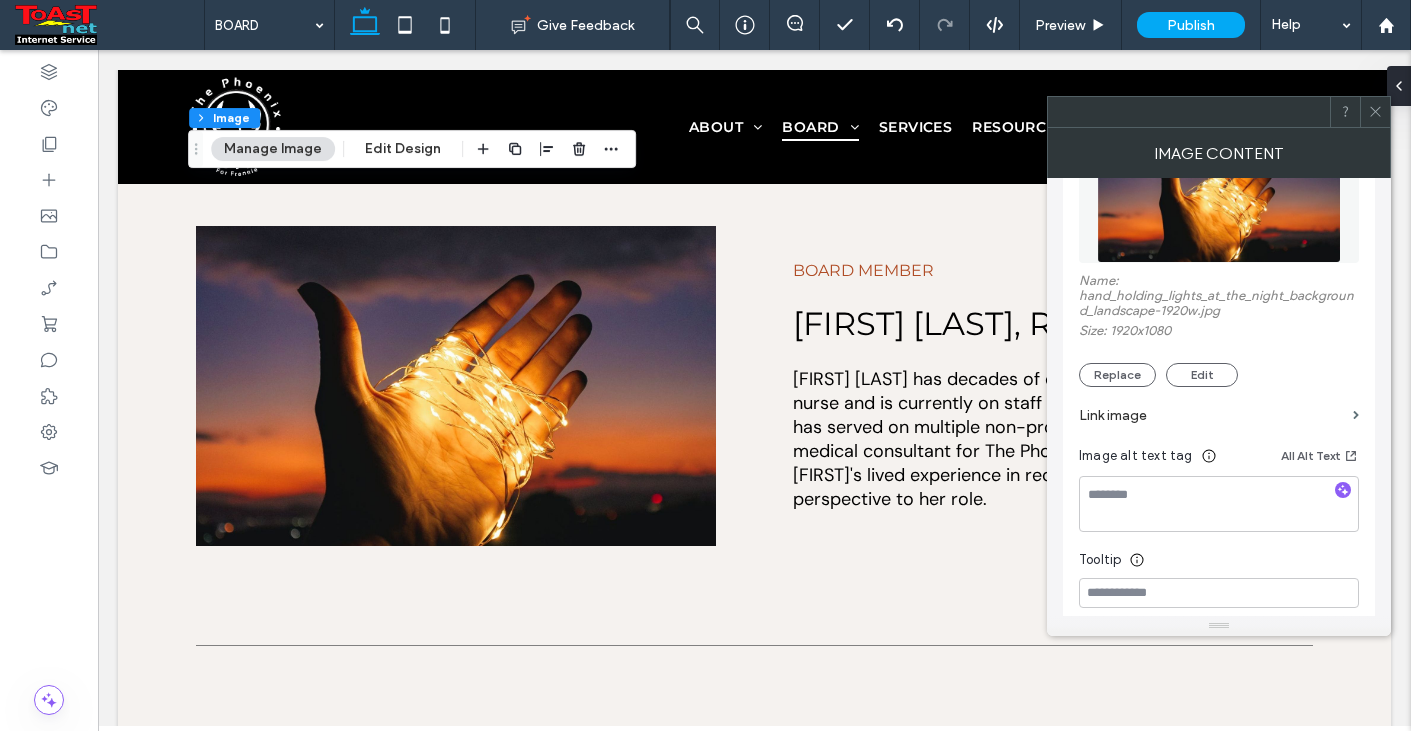 click 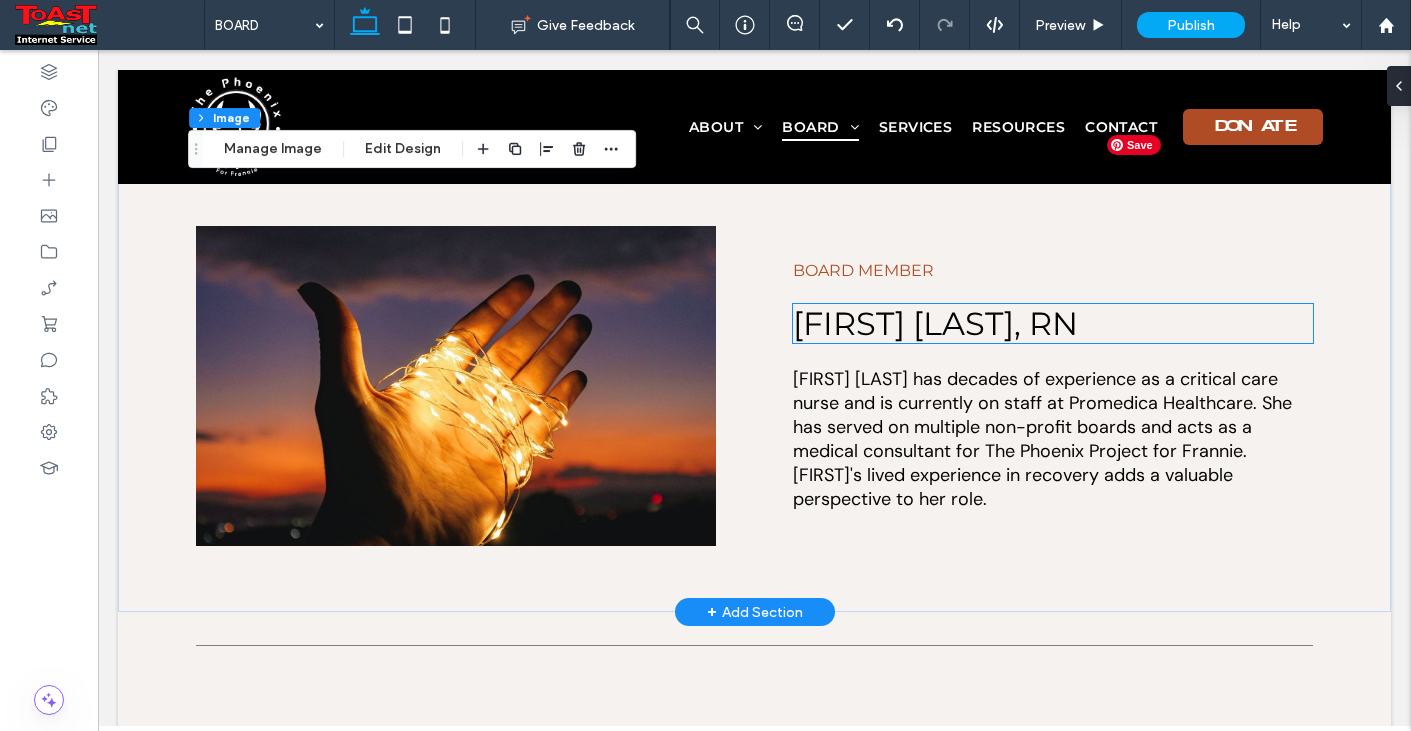 click on "[FIRST] [LAST], RN" at bounding box center (935, 323) 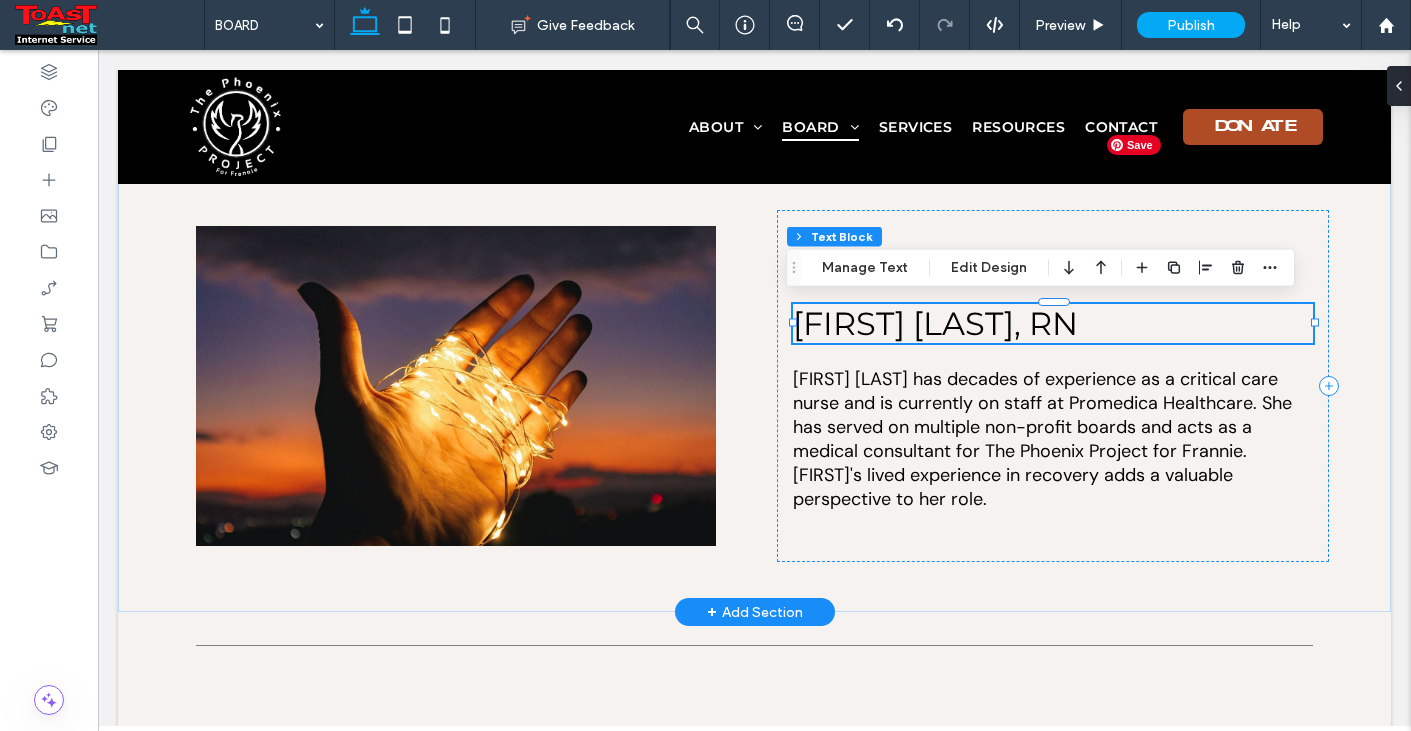 click on "[FIRST] [LAST], RN" at bounding box center [1053, 323] 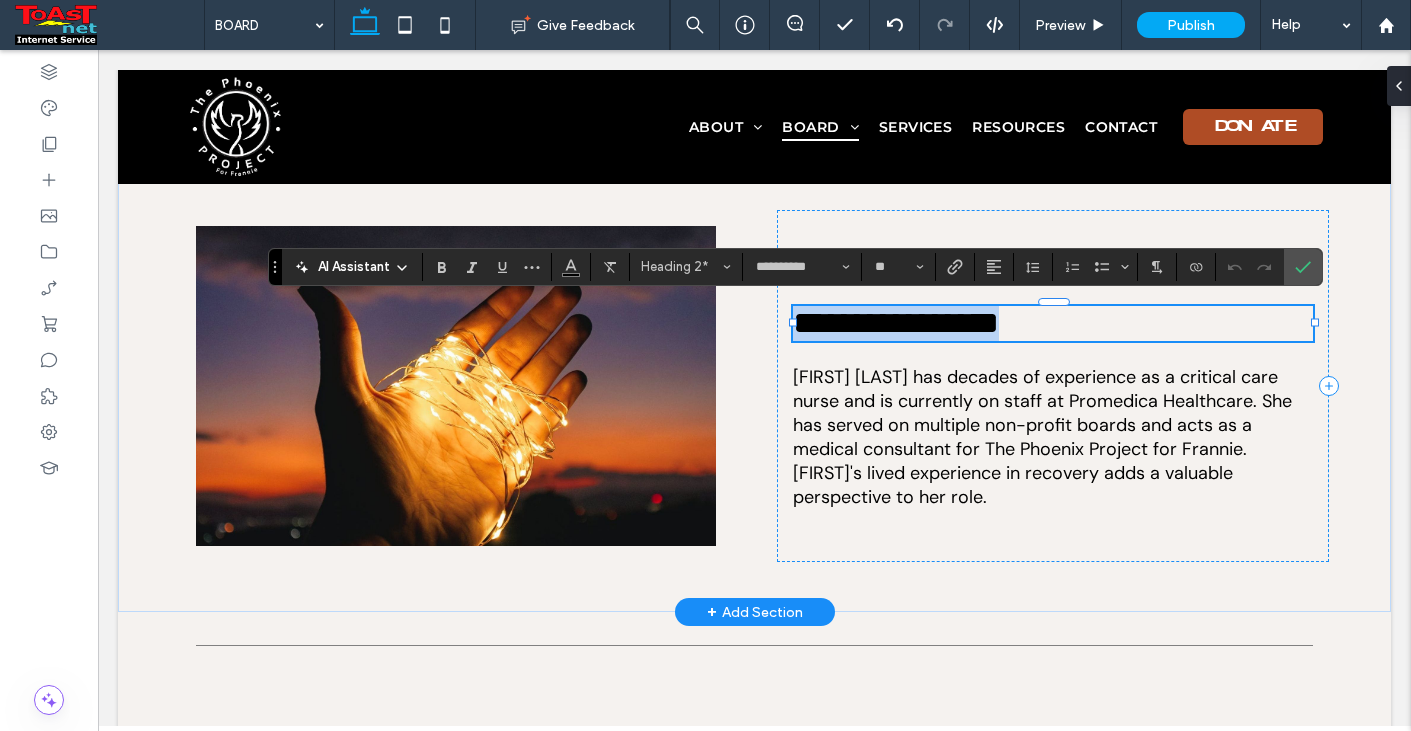 click on "**********" at bounding box center [896, 323] 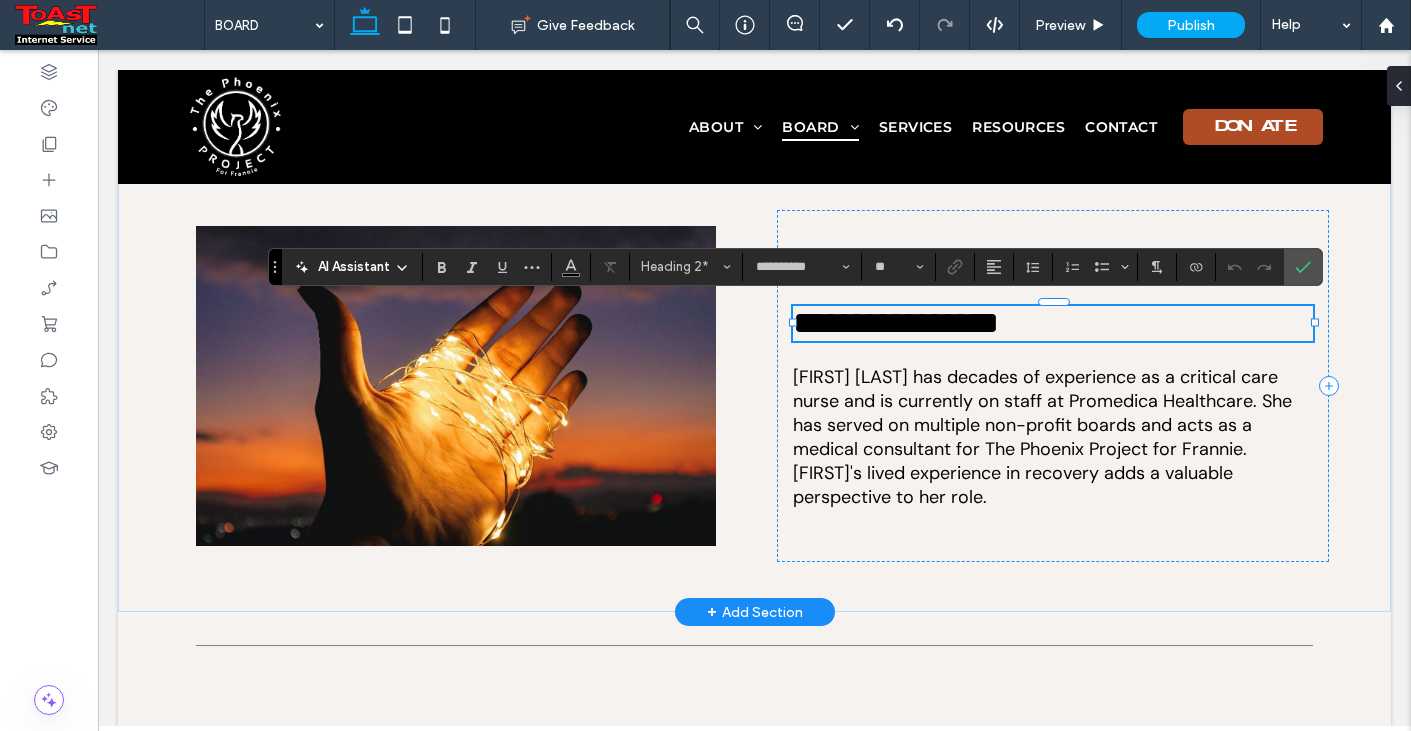 type 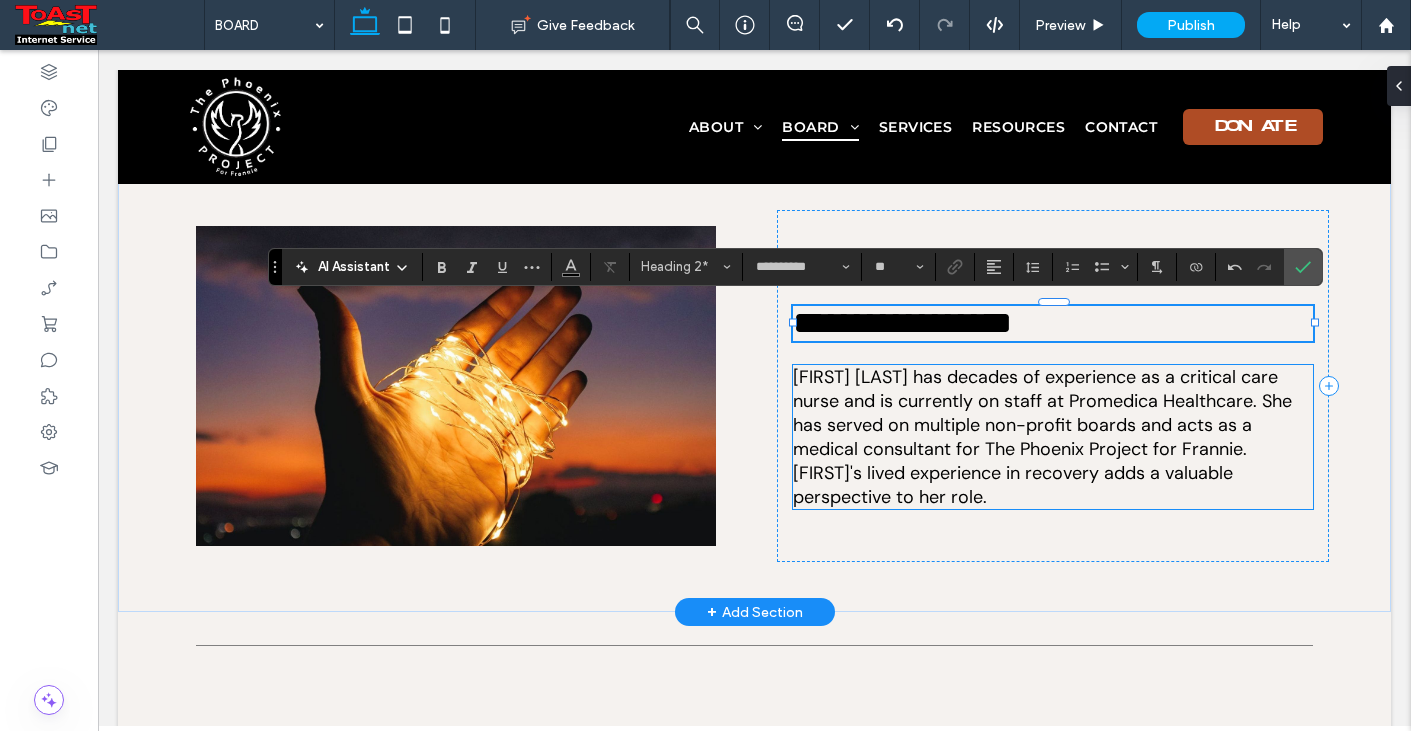 click on "[FIRST] [LAST] has decades of experience as a critical care nurse and is currently on staff at Promedica Healthcare. She has served on multiple non-profit boards and acts as a medical consultant for The Phoenix Project for Frannie. [FIRST]'s lived experience in recovery adds a valuable perspective to her role." at bounding box center (1042, 437) 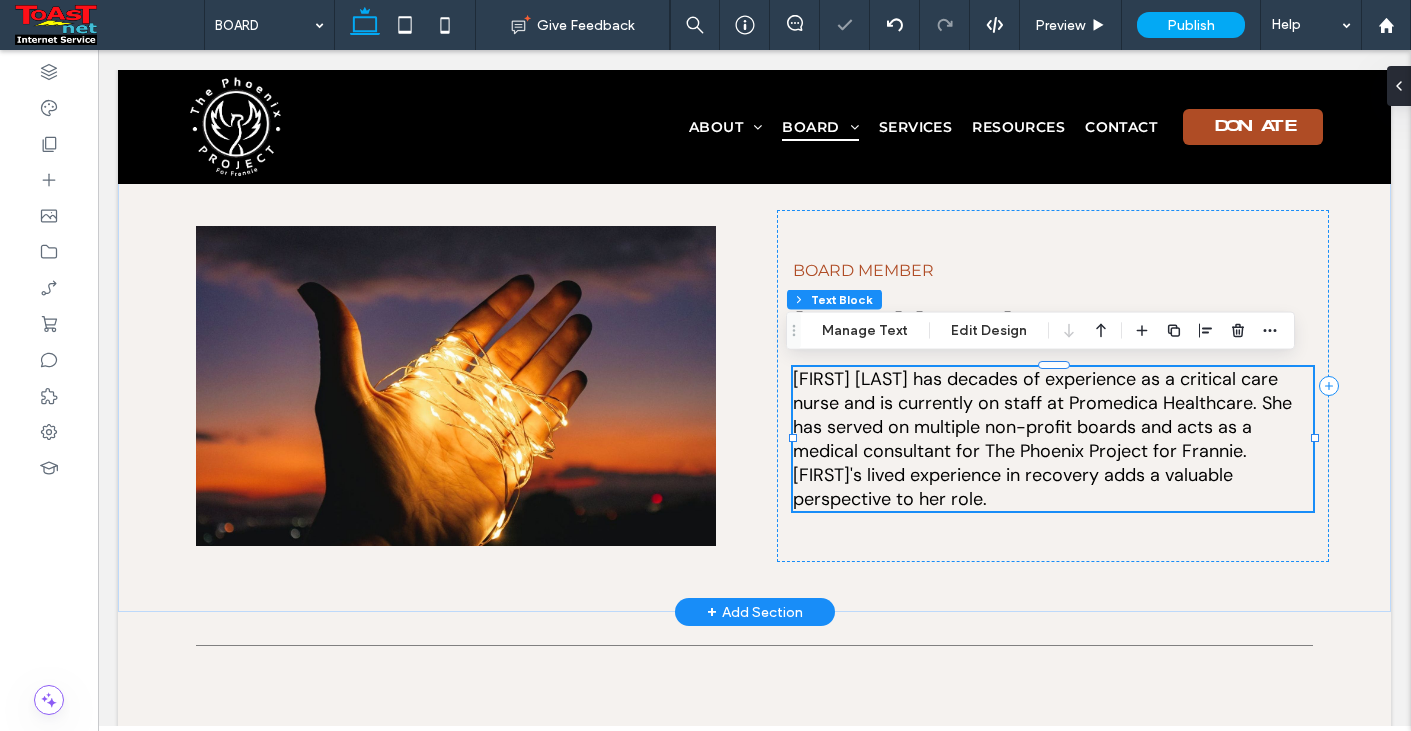 click on "[FIRST] [LAST] has decades of experience as a critical care nurse and is currently on staff at Promedica Healthcare. She has served on multiple non-profit boards and acts as a medical consultant for The Phoenix Project for Frannie. [FIRST]'s lived experience in recovery adds a valuable perspective to her role." at bounding box center [1042, 439] 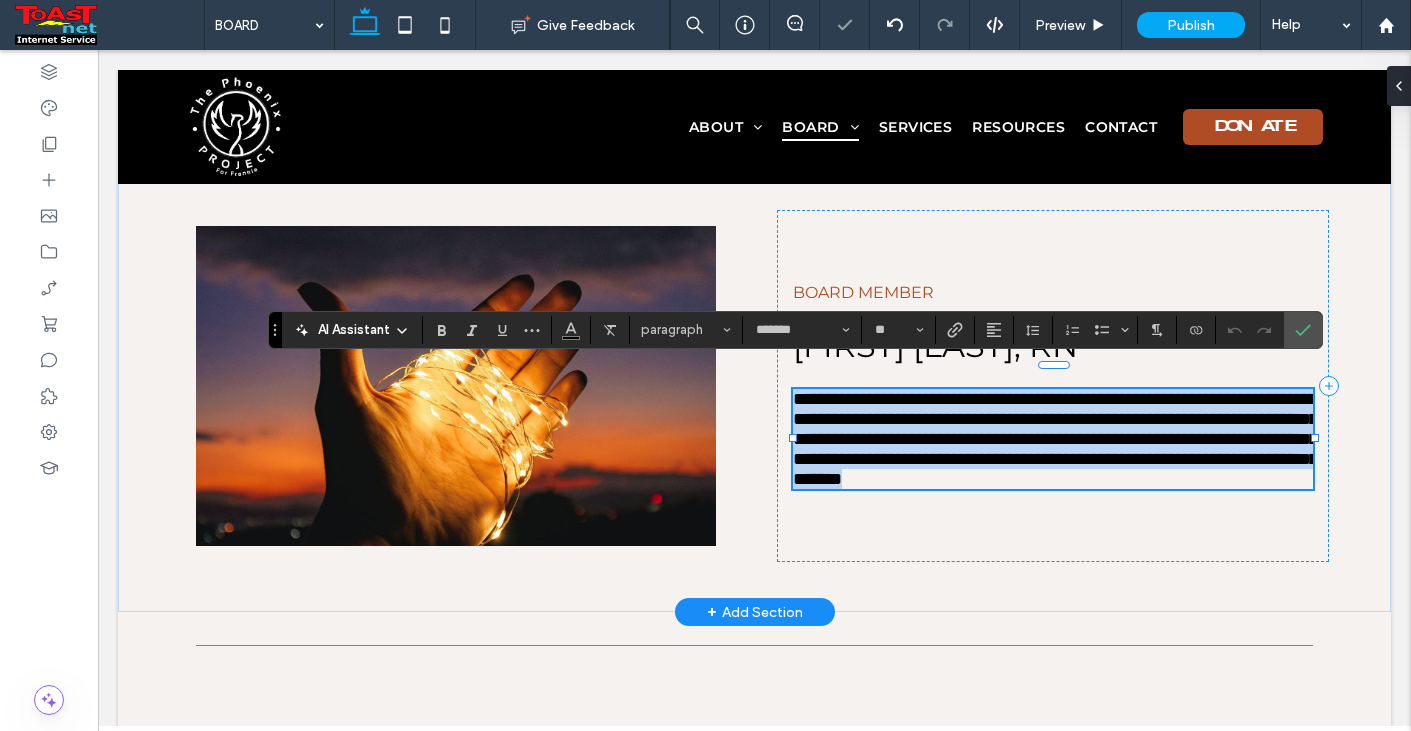 click on "**********" at bounding box center [1055, 439] 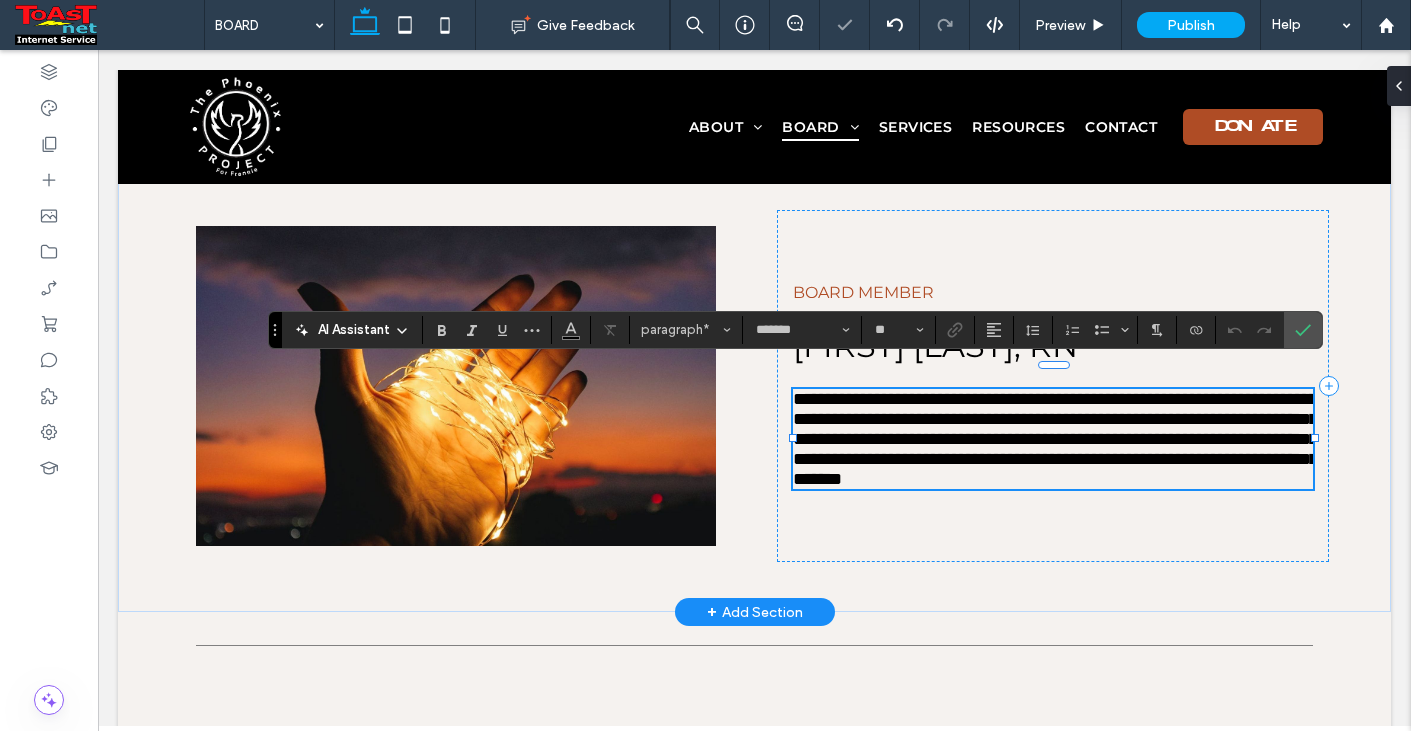 type 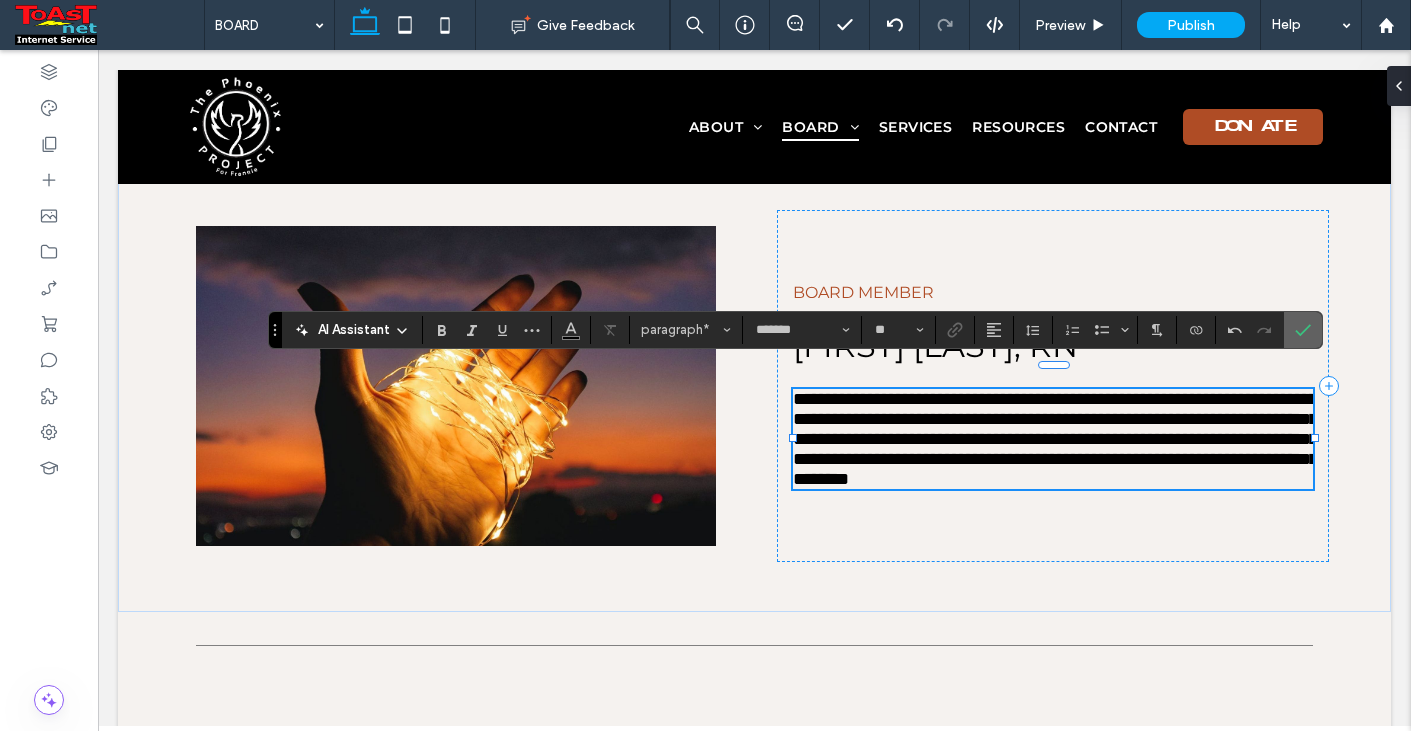 click 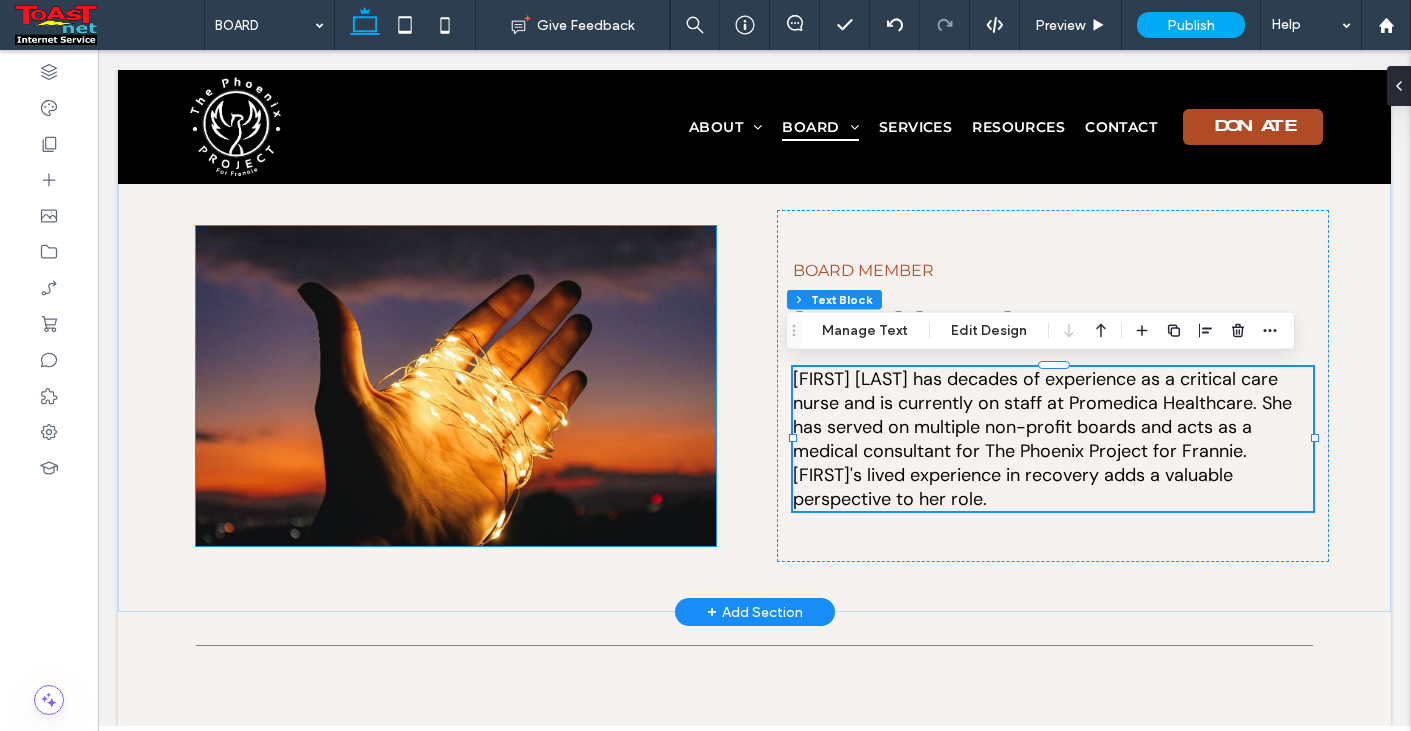 click at bounding box center (456, 386) 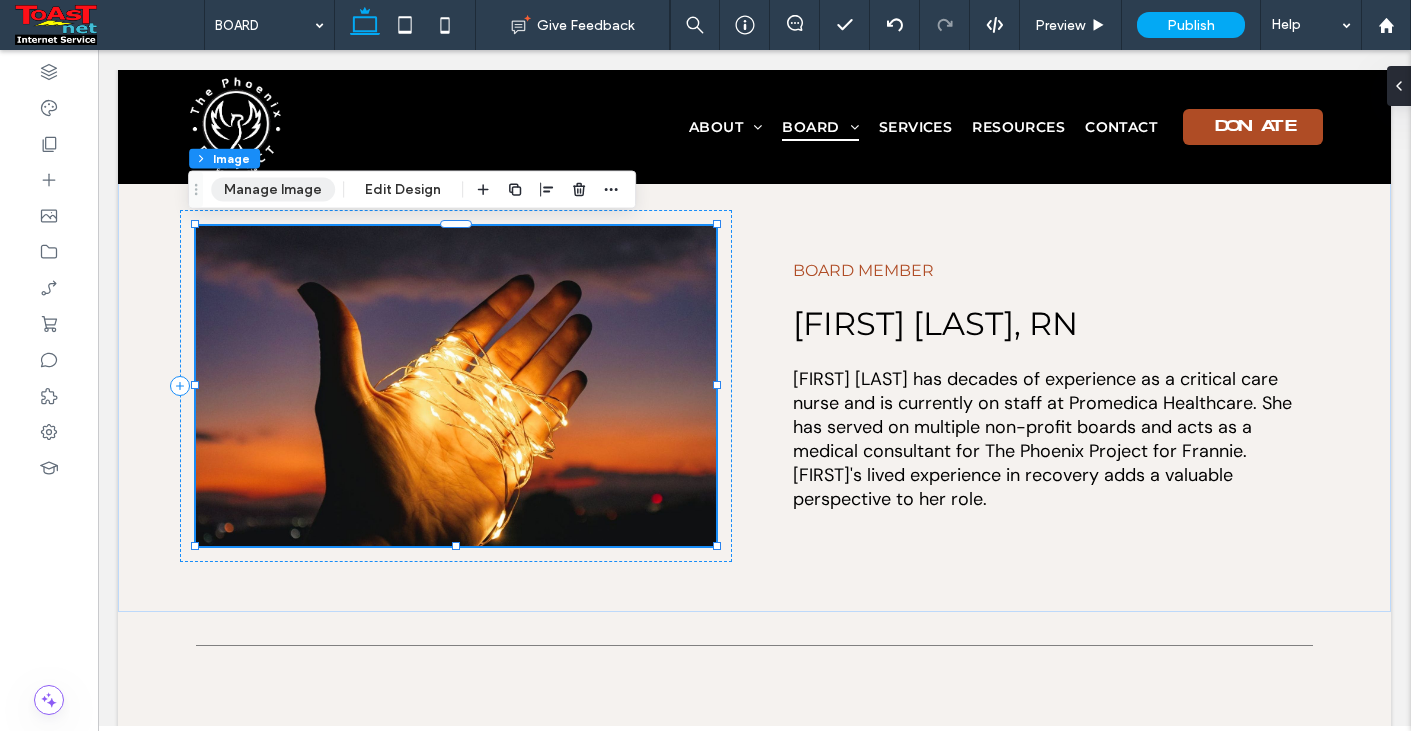click on "Manage Image" at bounding box center (273, 190) 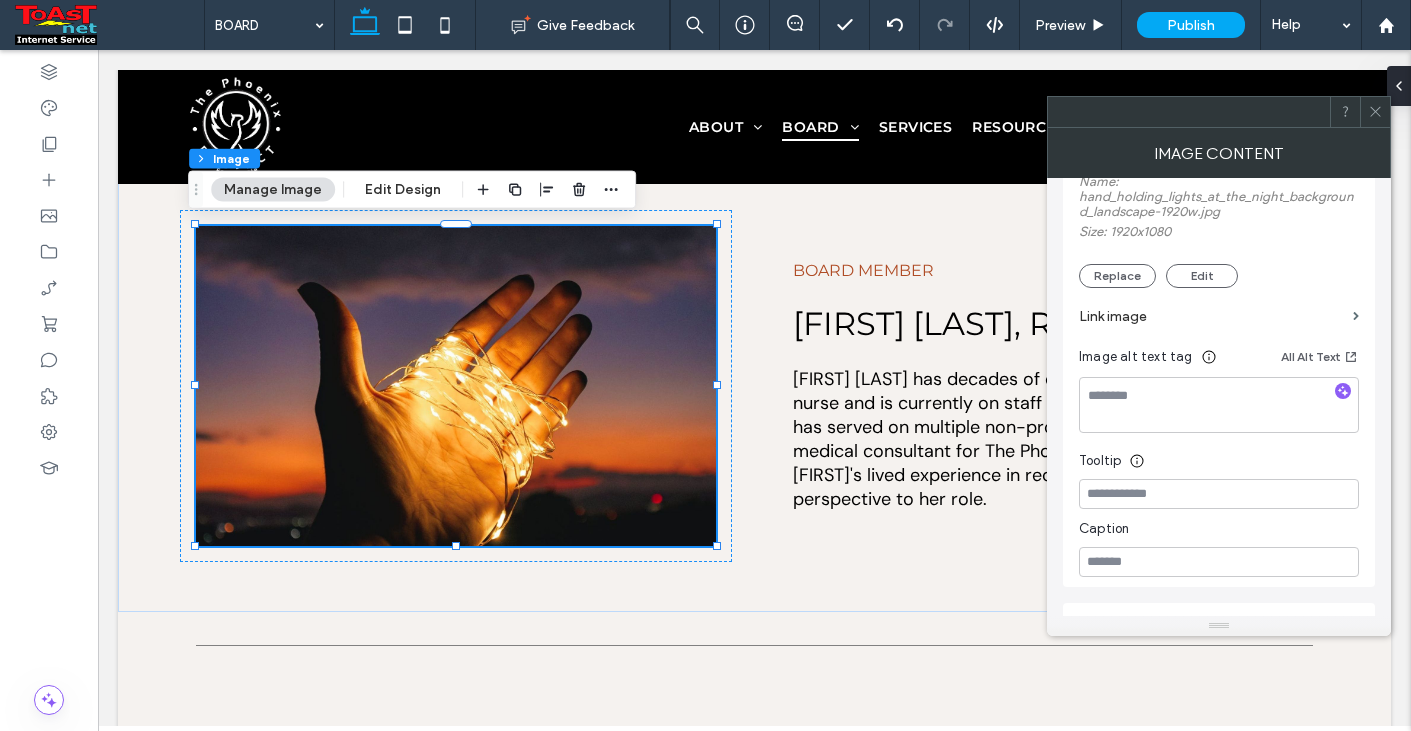 scroll, scrollTop: 400, scrollLeft: 0, axis: vertical 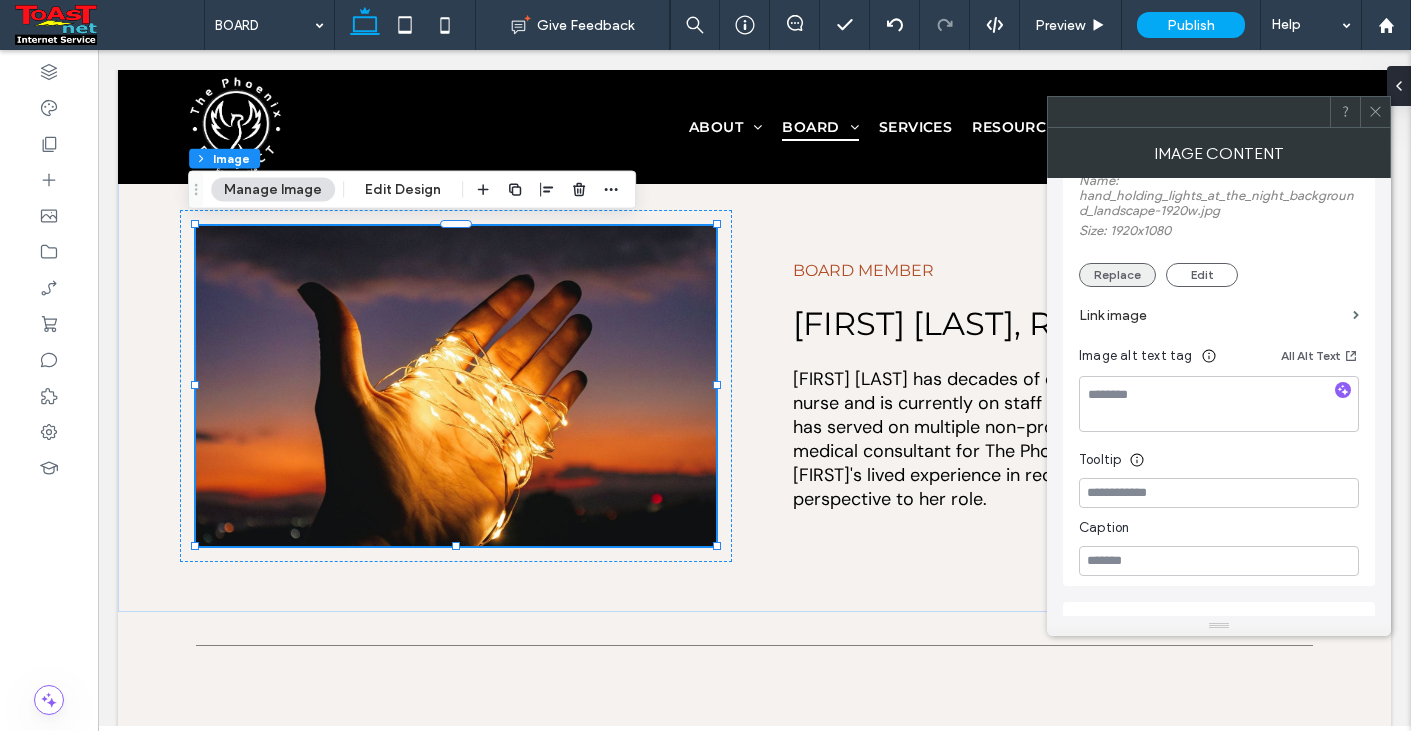 click on "Replace" at bounding box center [1117, 275] 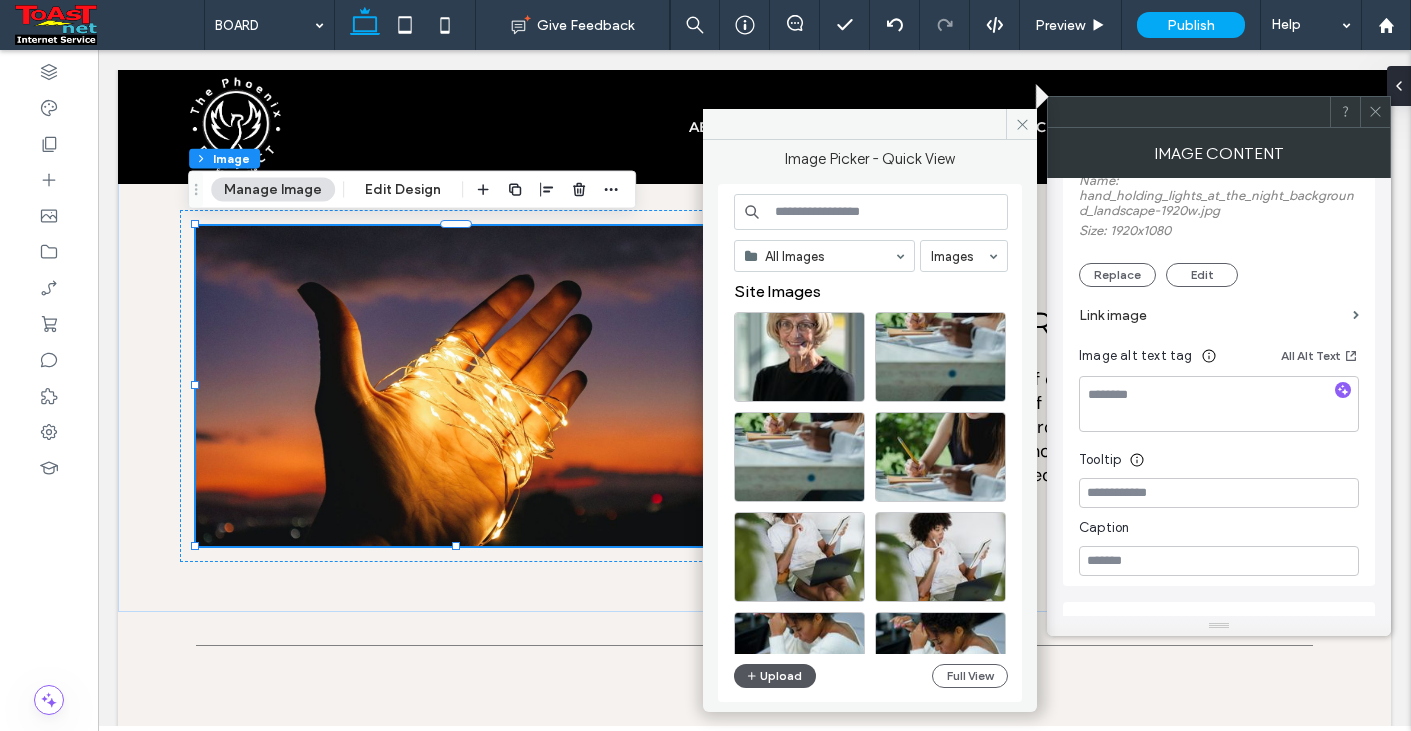 click on "Upload" at bounding box center [775, 676] 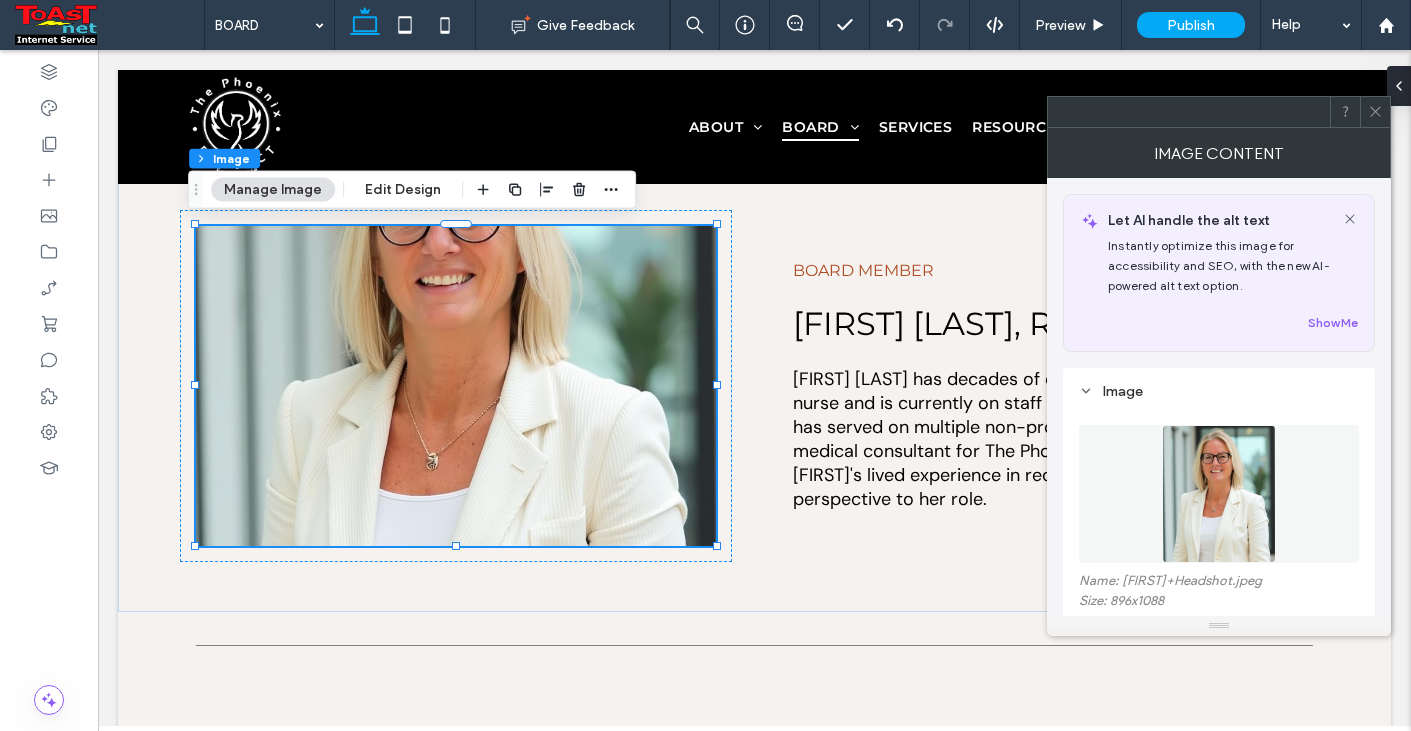 scroll, scrollTop: 200, scrollLeft: 0, axis: vertical 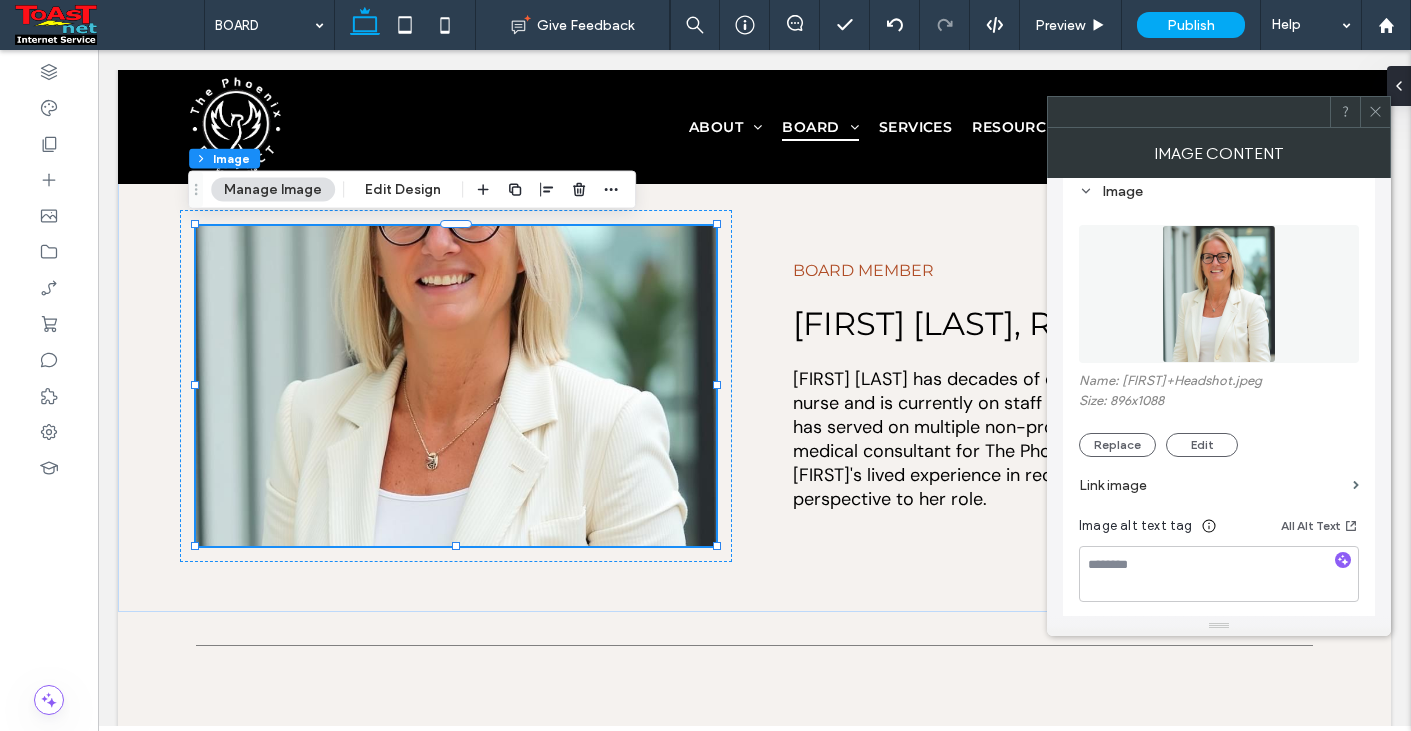 click 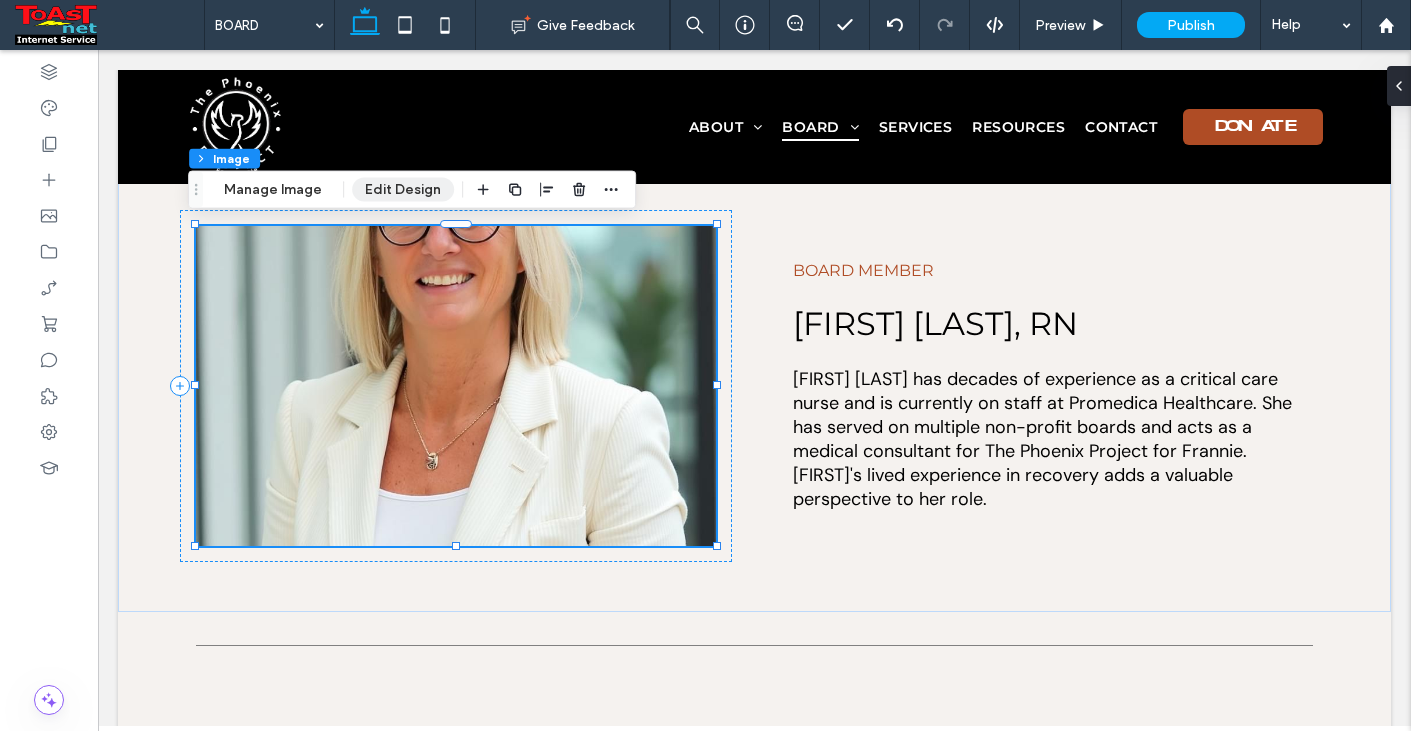 click on "Edit Design" at bounding box center [403, 190] 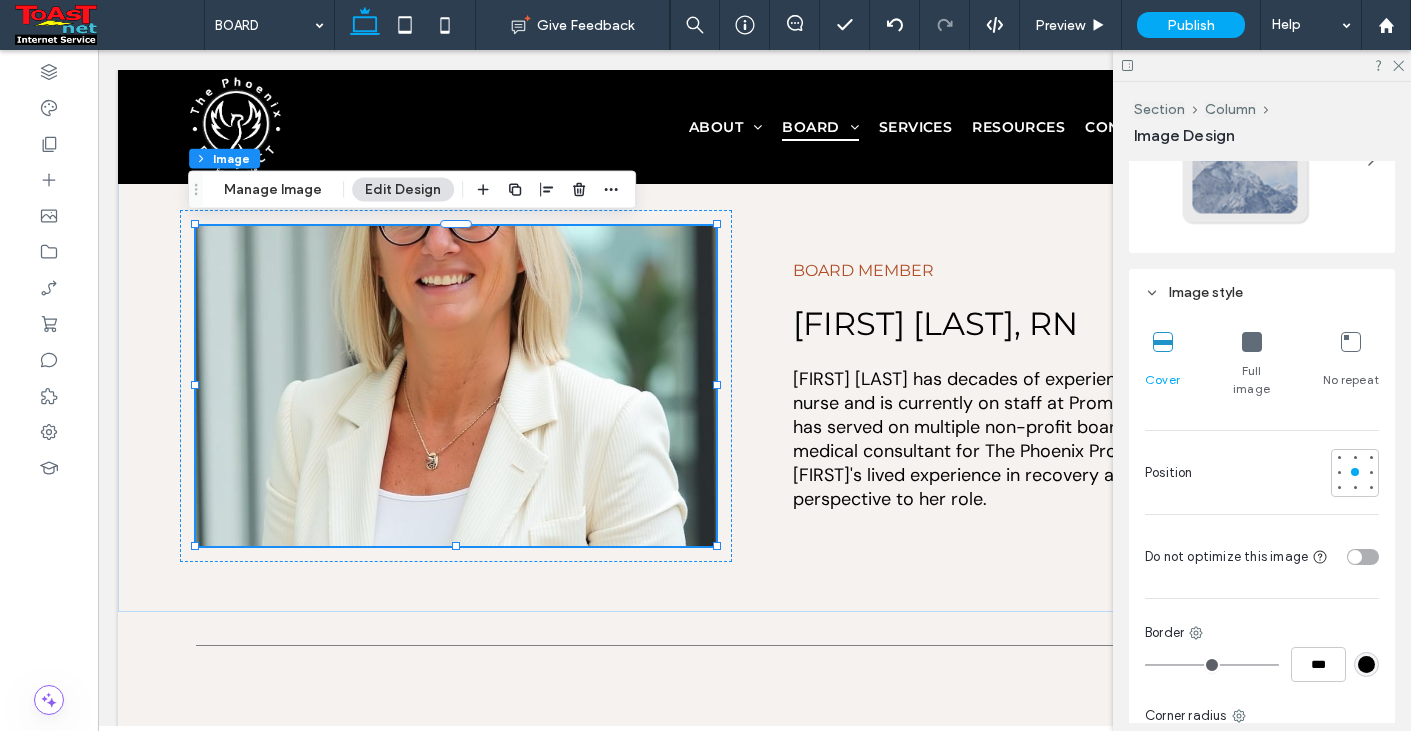 scroll, scrollTop: 500, scrollLeft: 0, axis: vertical 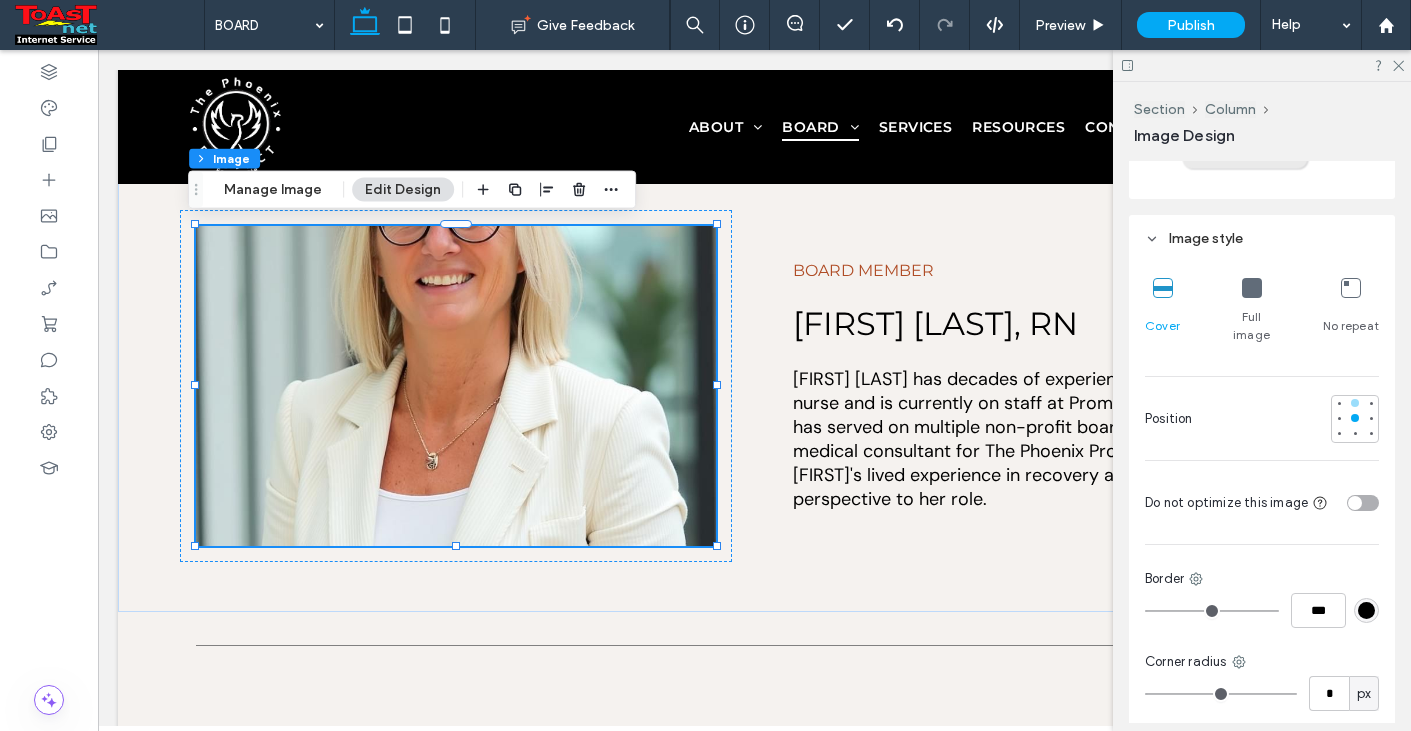 click at bounding box center (1355, 403) 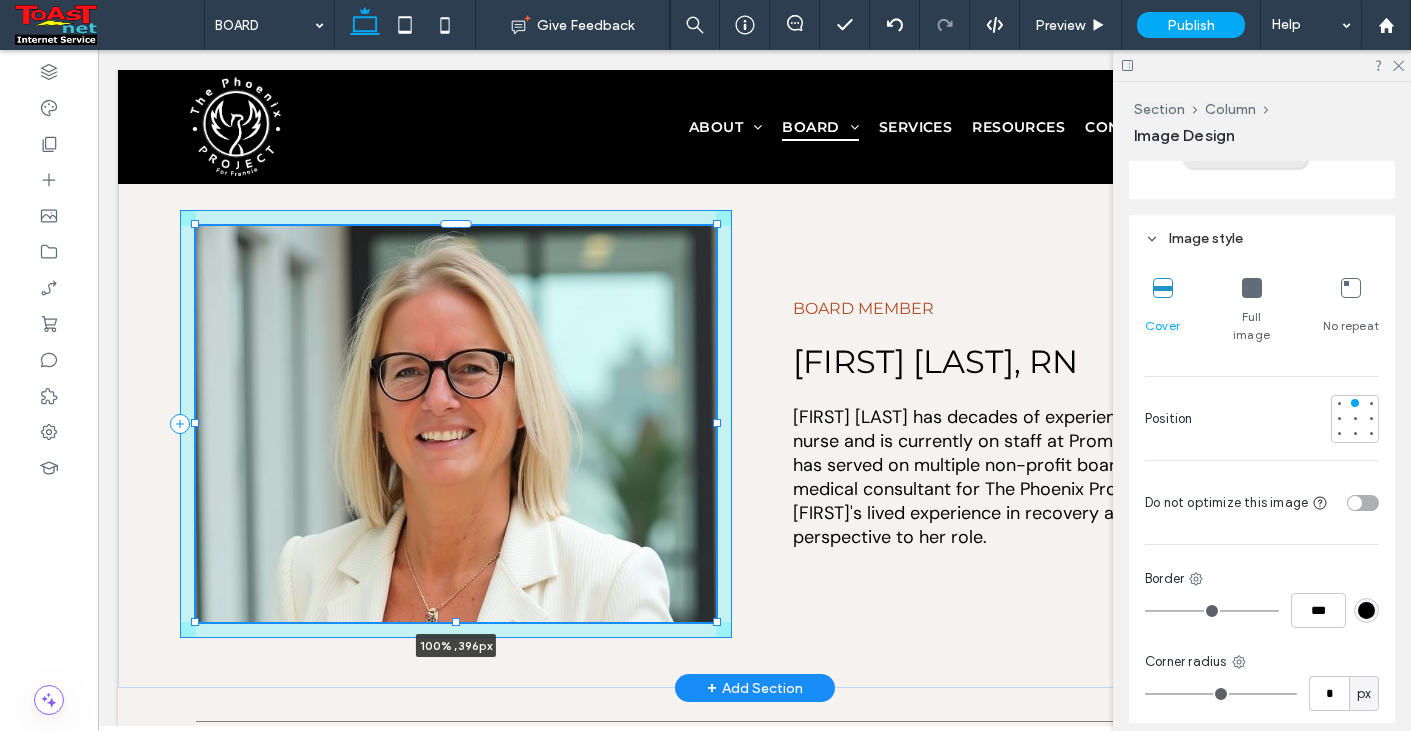 drag, startPoint x: 447, startPoint y: 543, endPoint x: 435, endPoint y: 619, distance: 76.941536 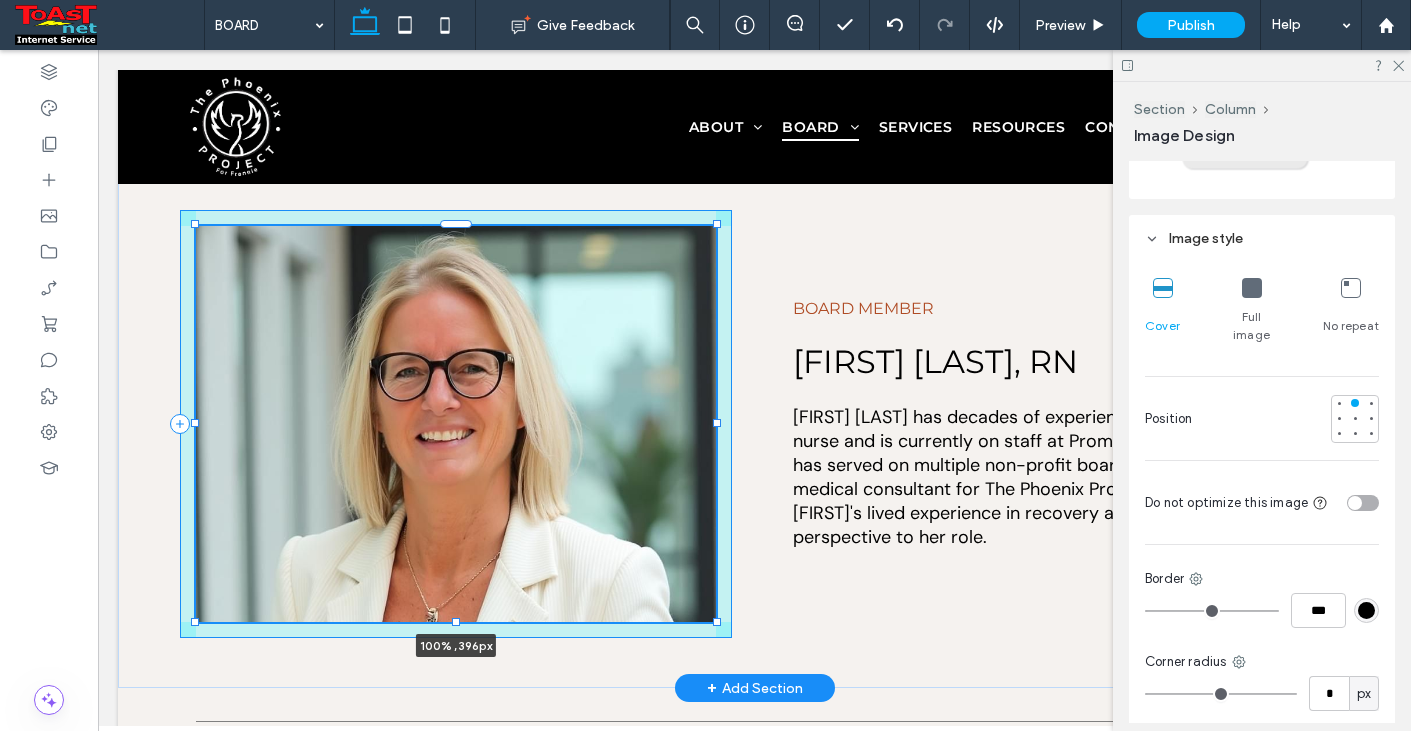 click on "Board Member
[FIRST] [LAST], RN
[FIRST] [LAST] has decades of experience as a critical care nurse and is currently on staff at Promedica Healthcare. She has served on multiple non-profit boards and acts as a medical consultant for The Phoenix Project for Frannie. [FIRST]'s lived experience in recovery adds a valuable perspective to her role.
100% , 396px" at bounding box center [755, 424] 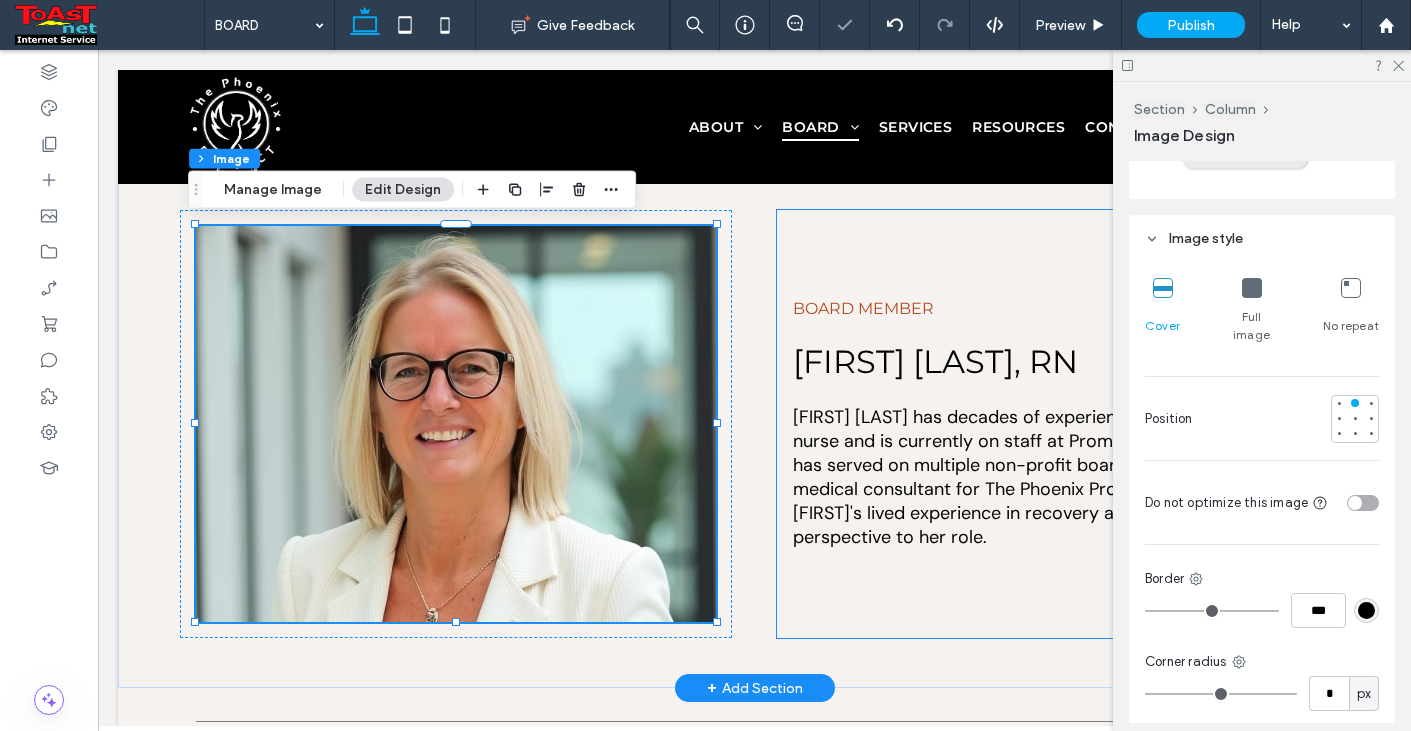 click on "Board Member
[FIRST] [LAST], RN
[FIRST] [LAST] has decades of experience as a critical care nurse and is currently on staff at Promedica Healthcare. She has served on multiple non-profit boards and acts as a medical consultant for The Phoenix Project for Frannie. [FIRST]'s lived experience in recovery adds a valuable perspective to her role." at bounding box center (1053, 424) 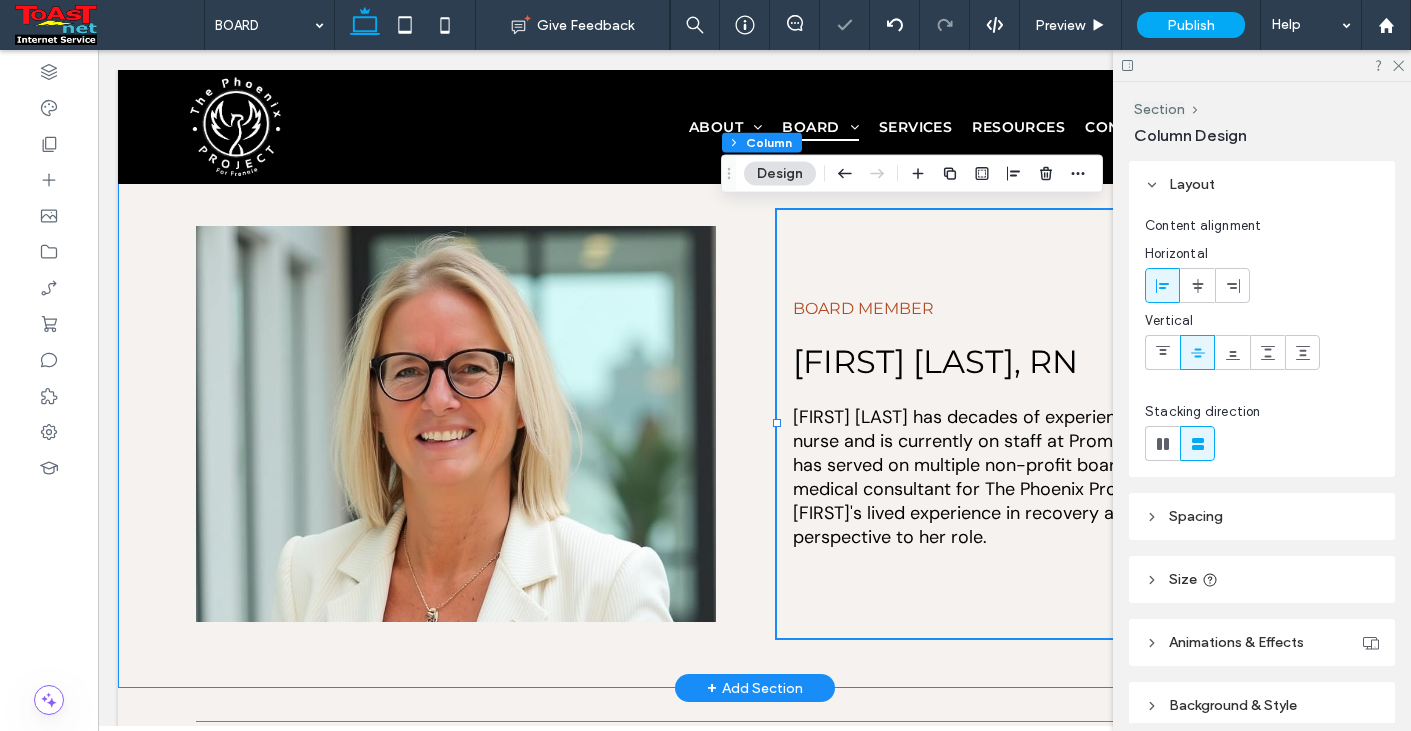 click on "Board Member
[FIRST] [LAST], RN
[FIRST] [LAST] has decades of experience as a critical care nurse and is currently on staff at Promedica Healthcare. She has served on multiple non-profit boards and acts as a medical consultant for The Phoenix Project for Frannie. [FIRST]'s lived experience in recovery adds a valuable perspective to her role." at bounding box center (755, 424) 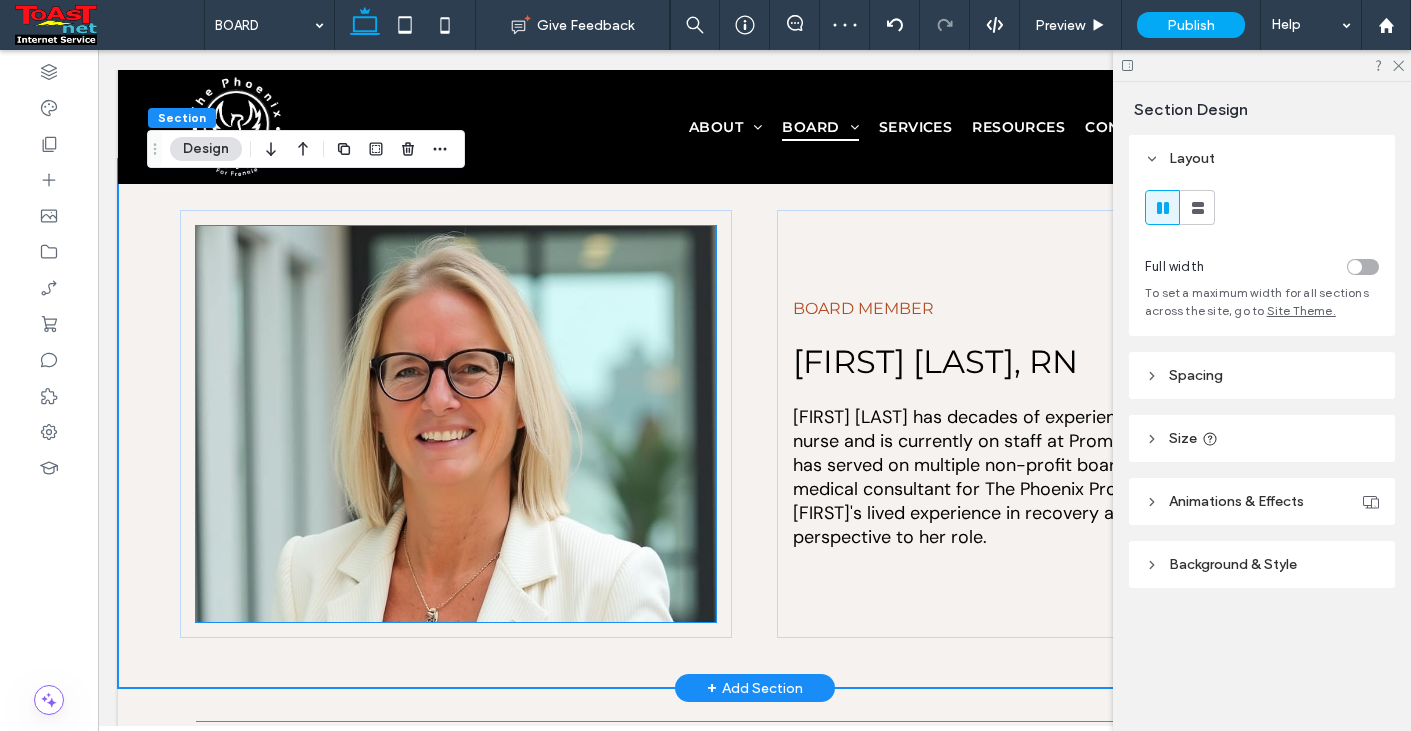 click at bounding box center [456, 424] 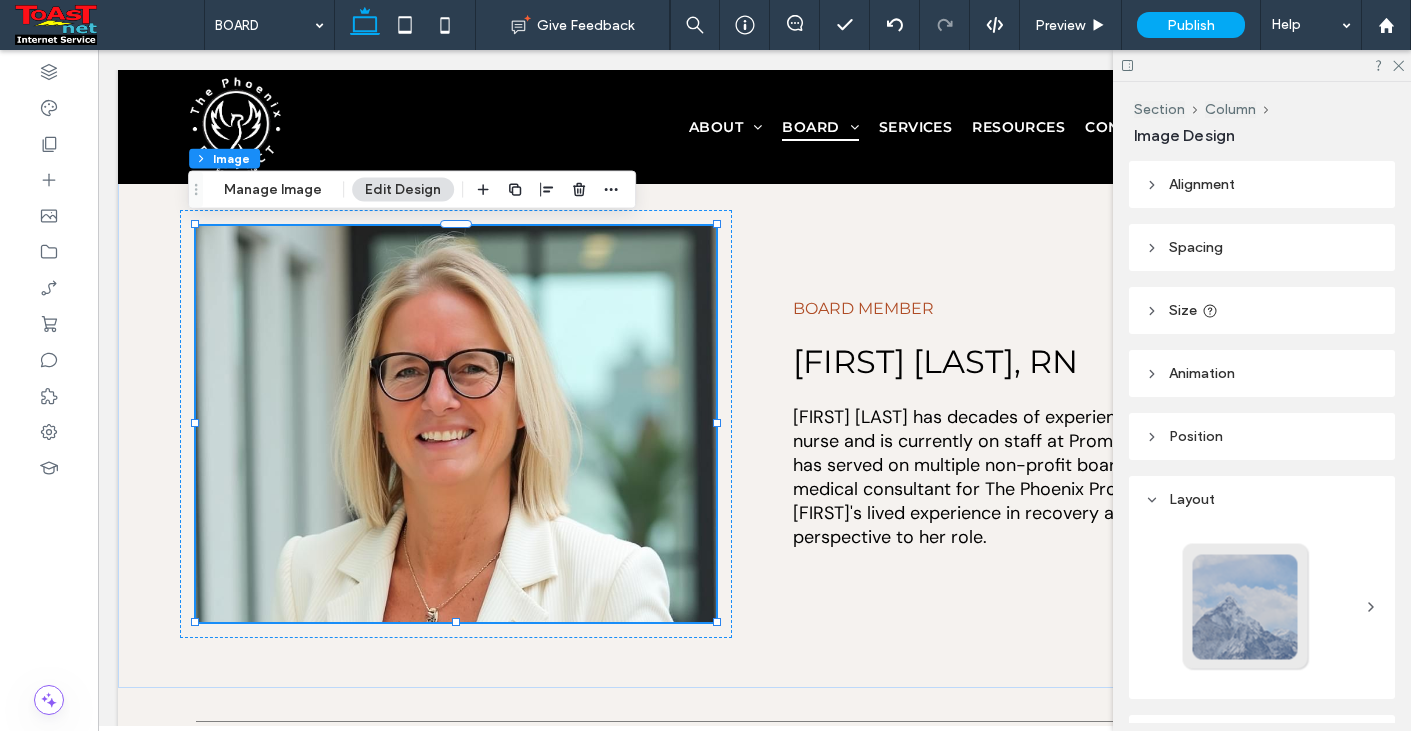 click 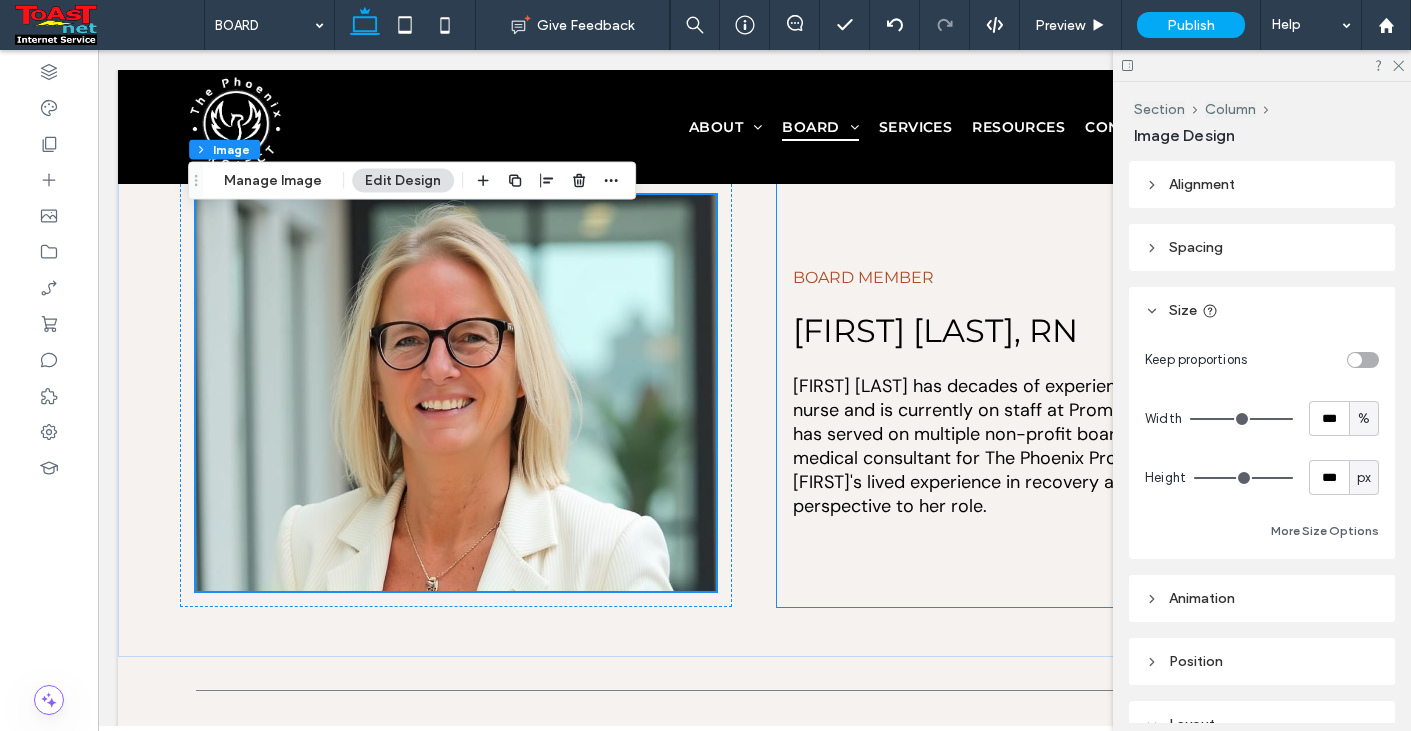 scroll, scrollTop: 1391, scrollLeft: 0, axis: vertical 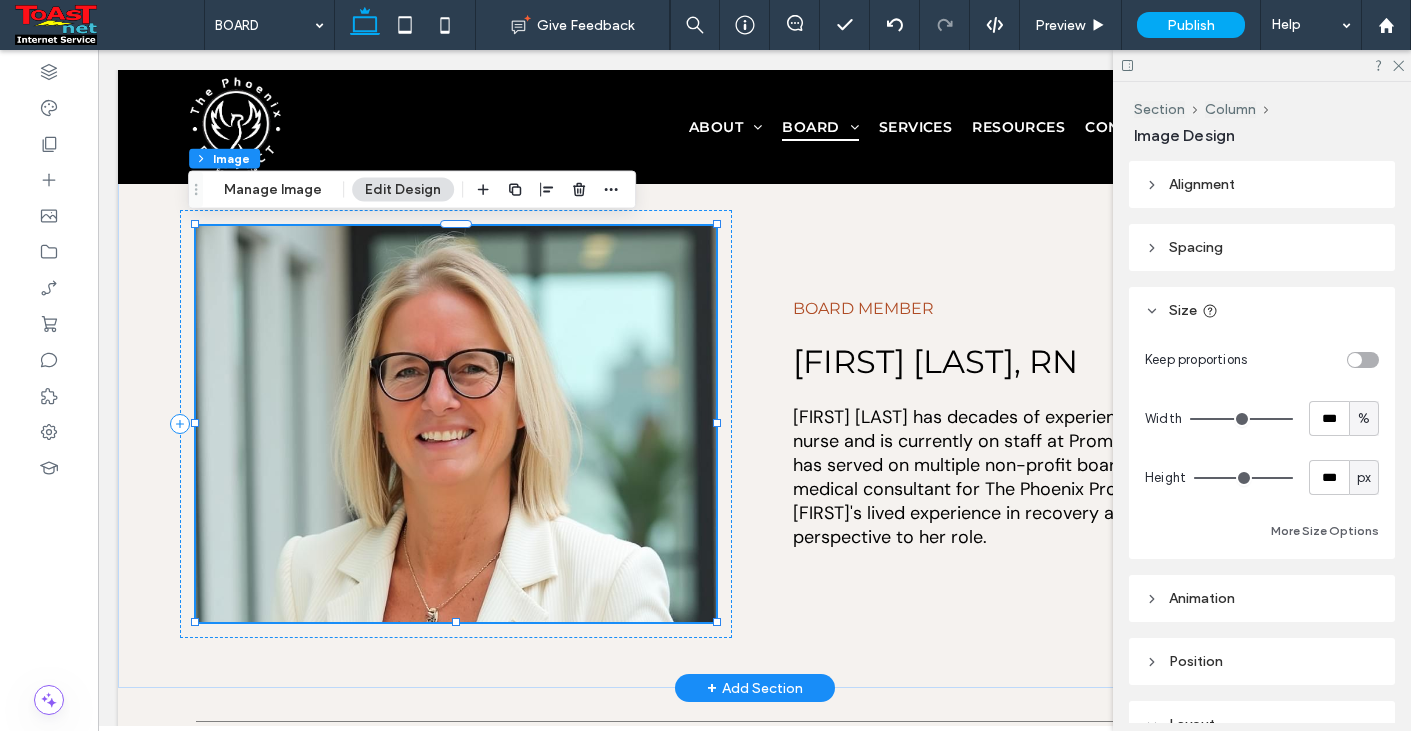 click at bounding box center [456, 424] 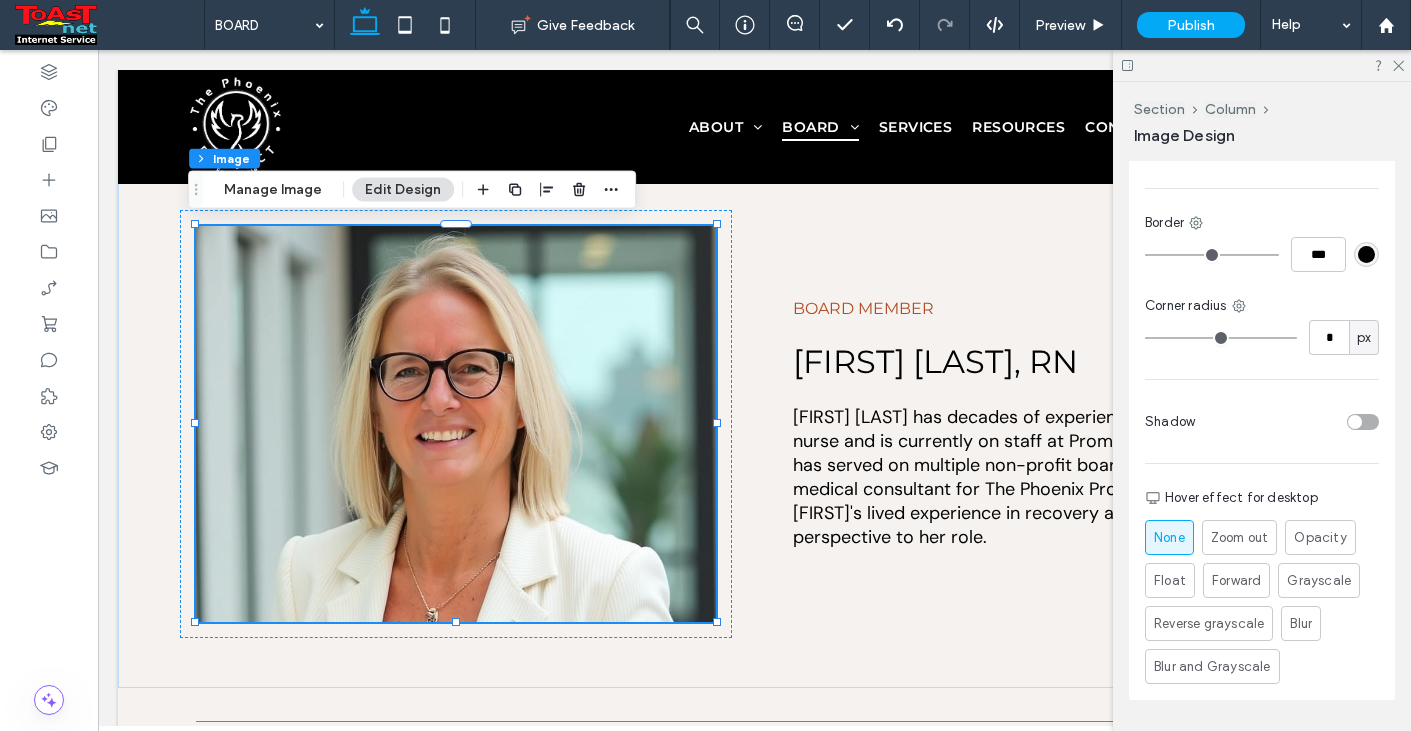 scroll, scrollTop: 1100, scrollLeft: 0, axis: vertical 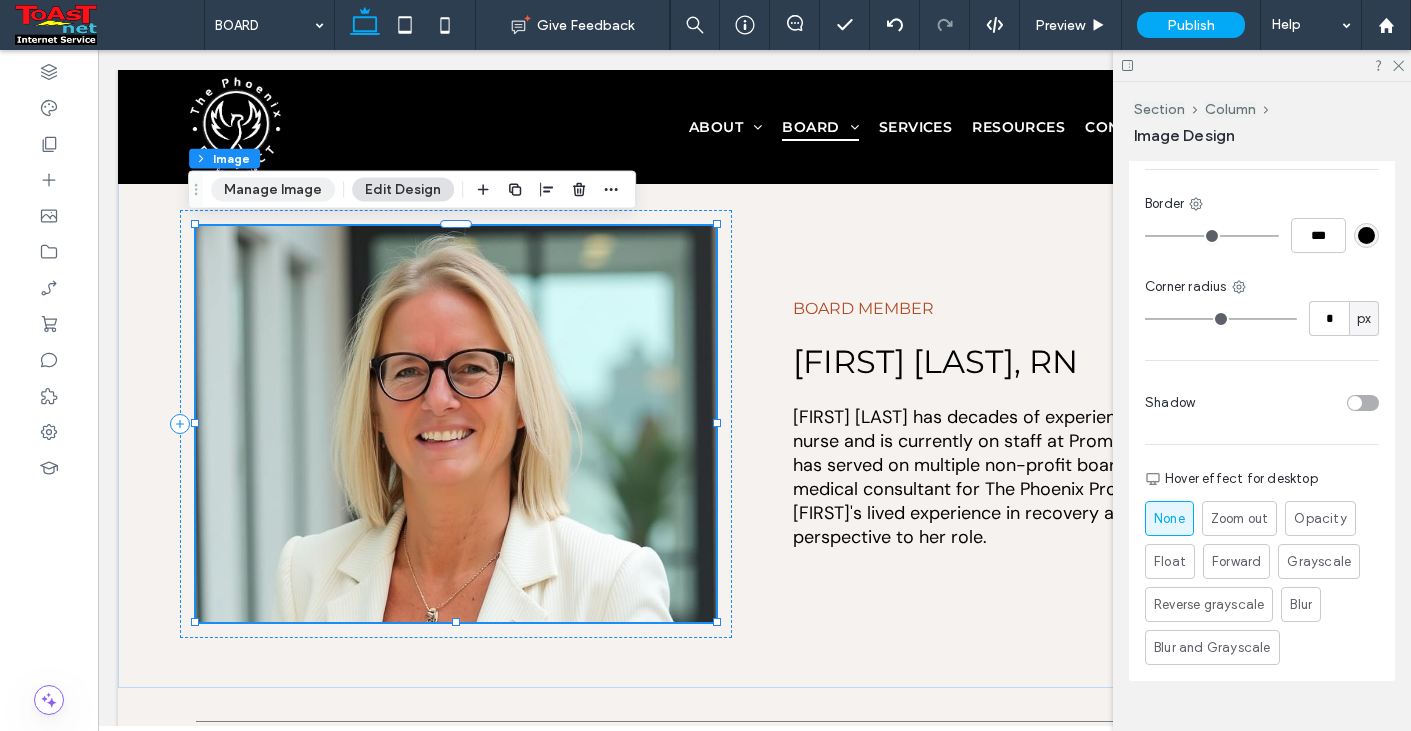 click on "Manage Image" at bounding box center (273, 190) 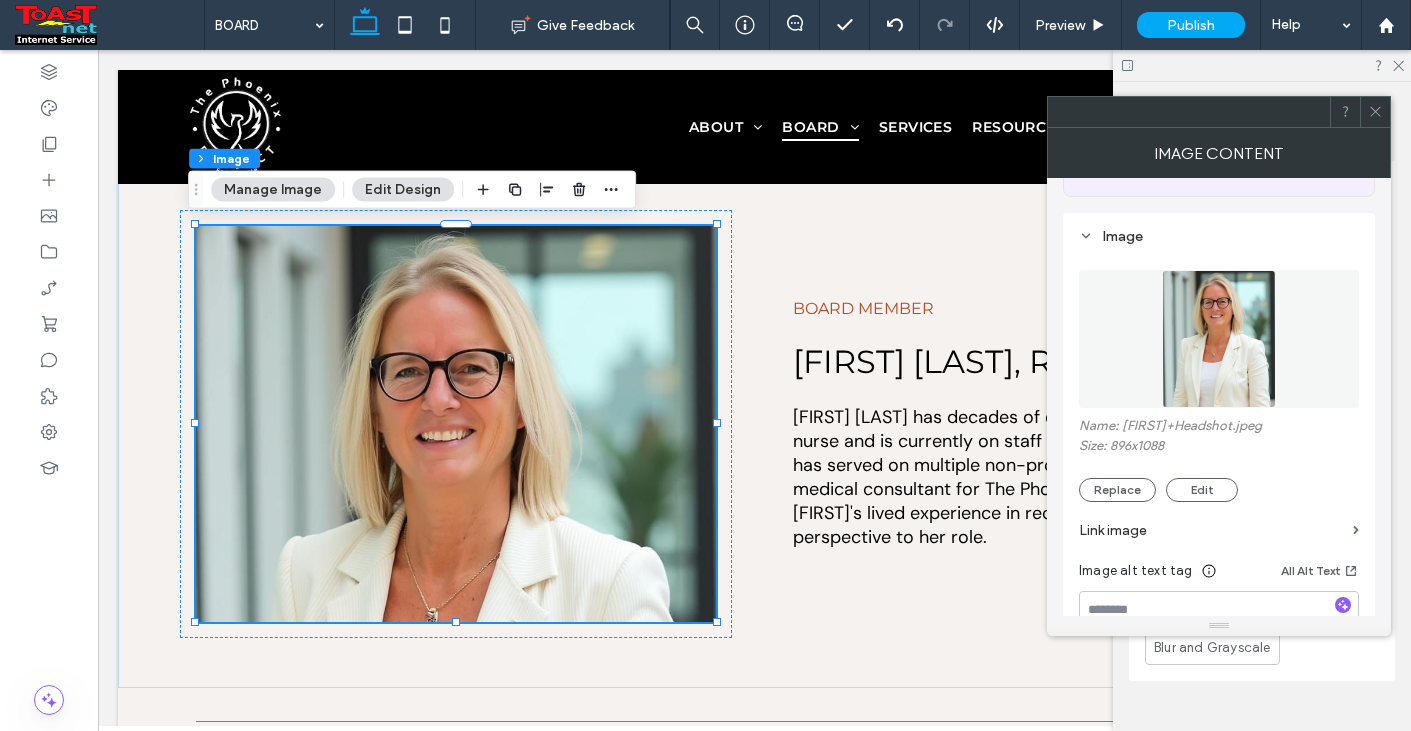 scroll, scrollTop: 300, scrollLeft: 0, axis: vertical 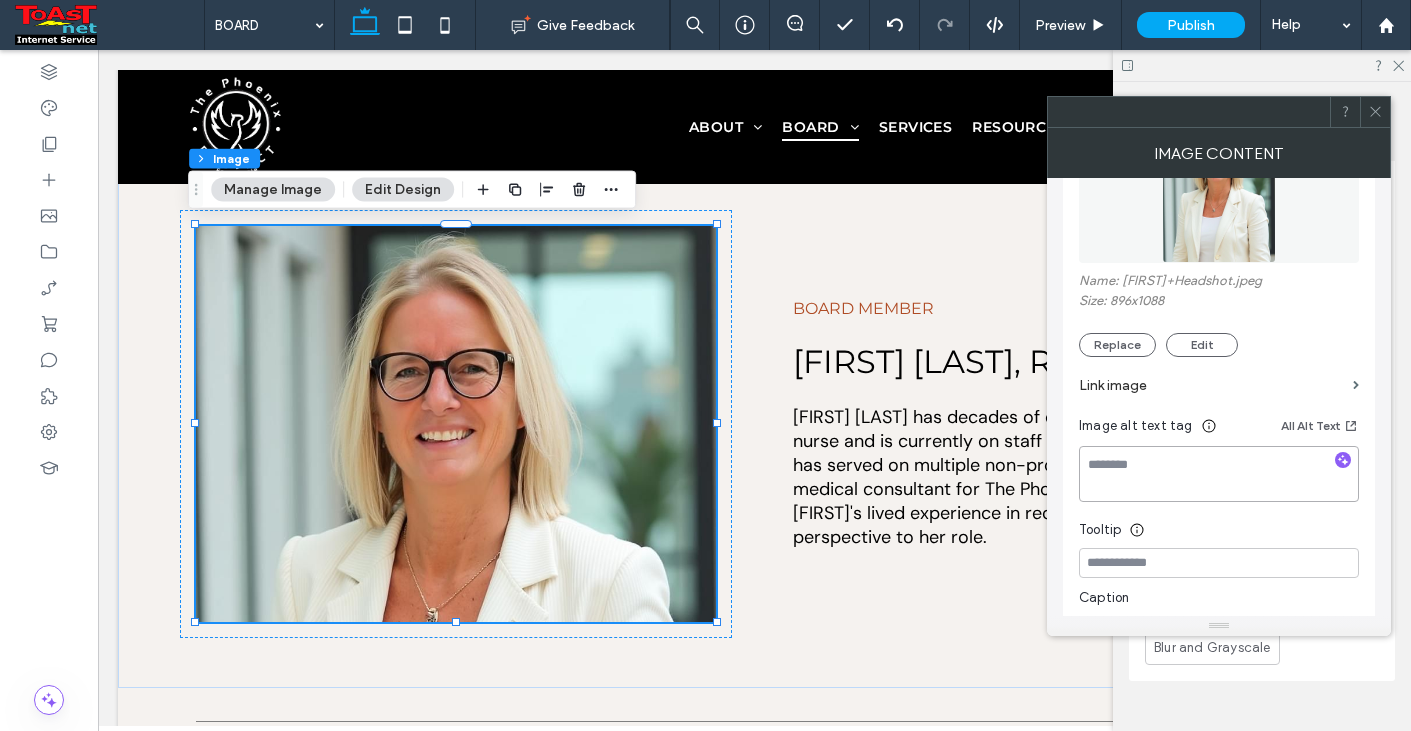 click at bounding box center (1219, 474) 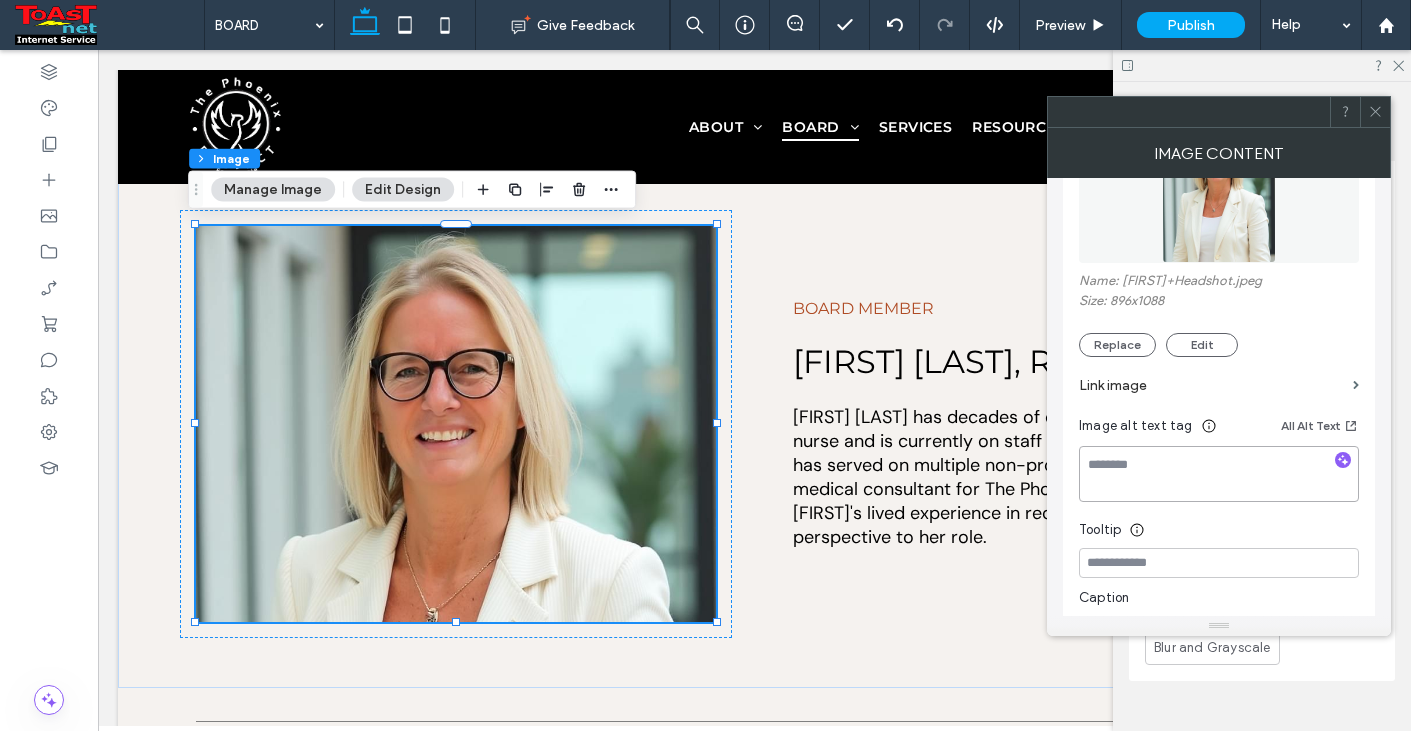 type on "*" 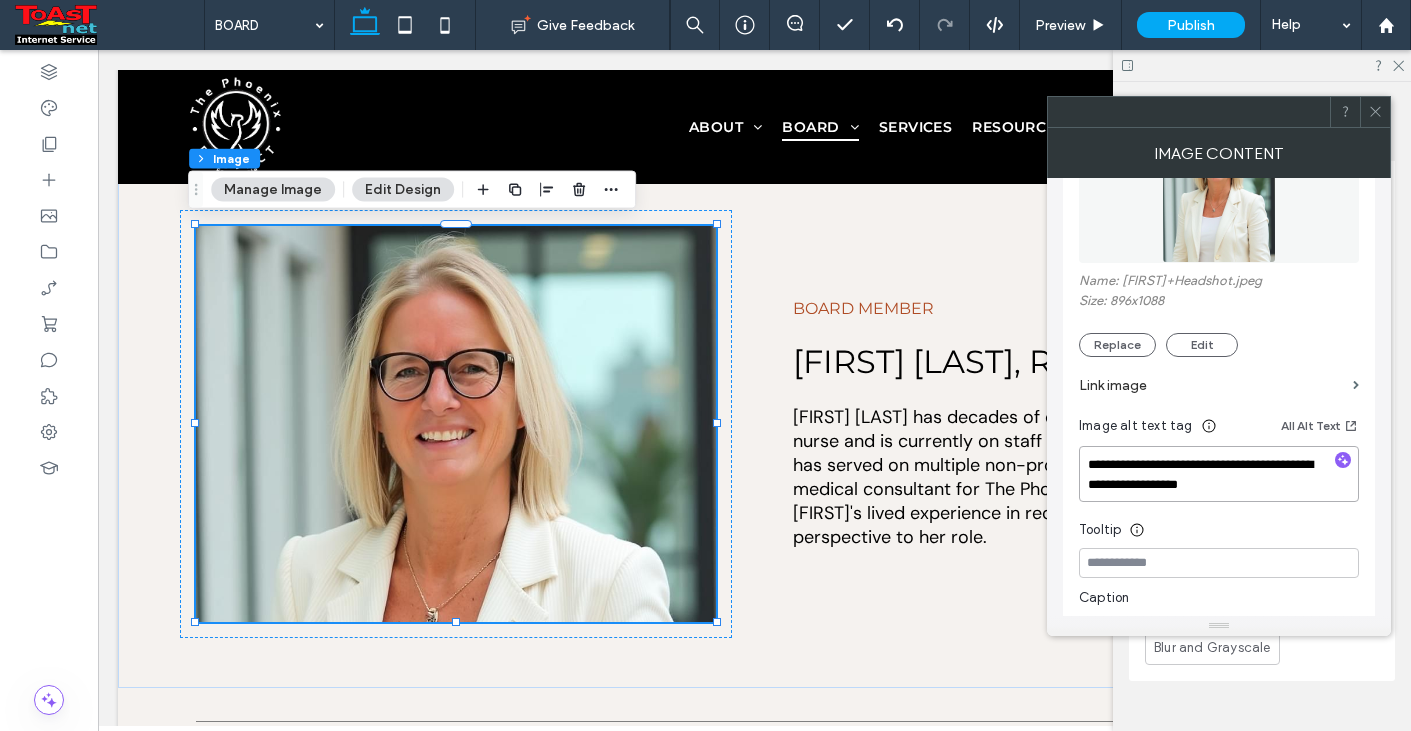 drag, startPoint x: 1087, startPoint y: 465, endPoint x: 1299, endPoint y: 495, distance: 214.11212 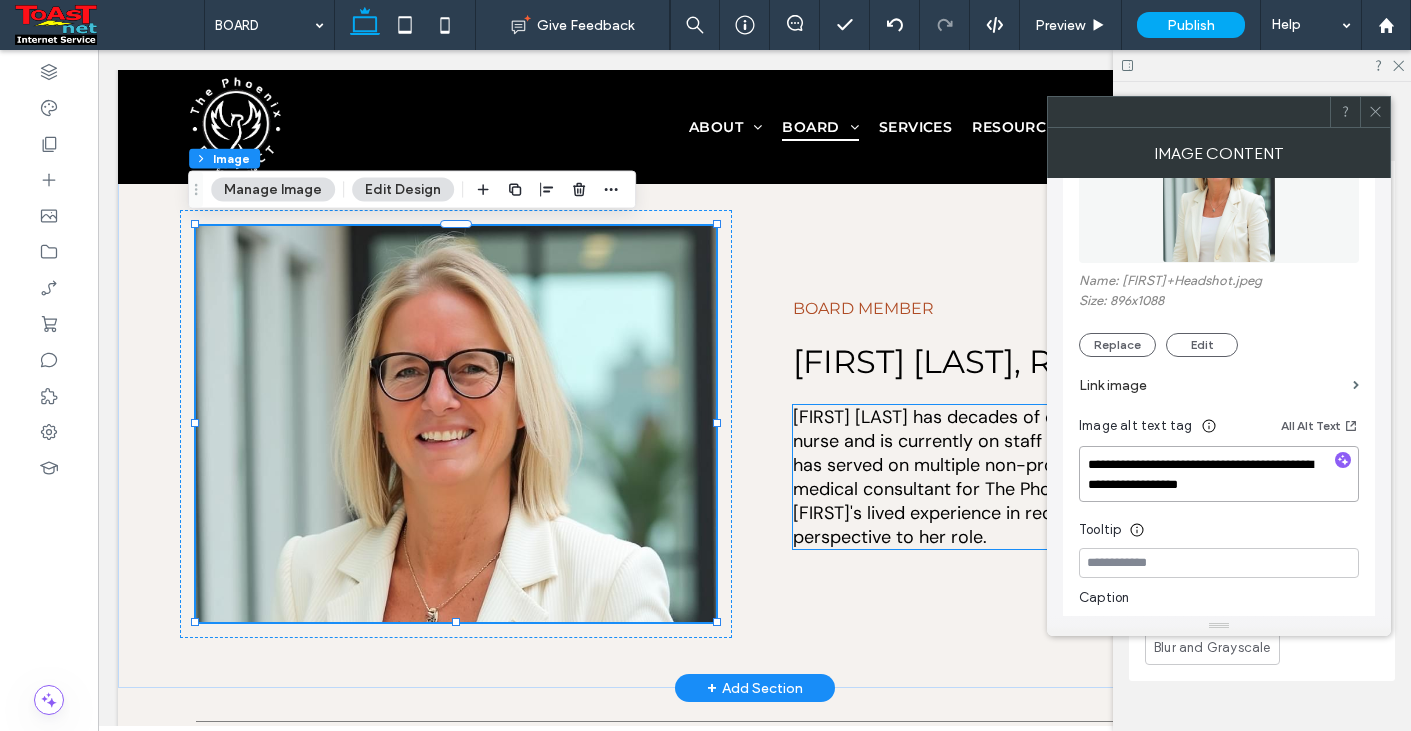 scroll, scrollTop: 991, scrollLeft: 0, axis: vertical 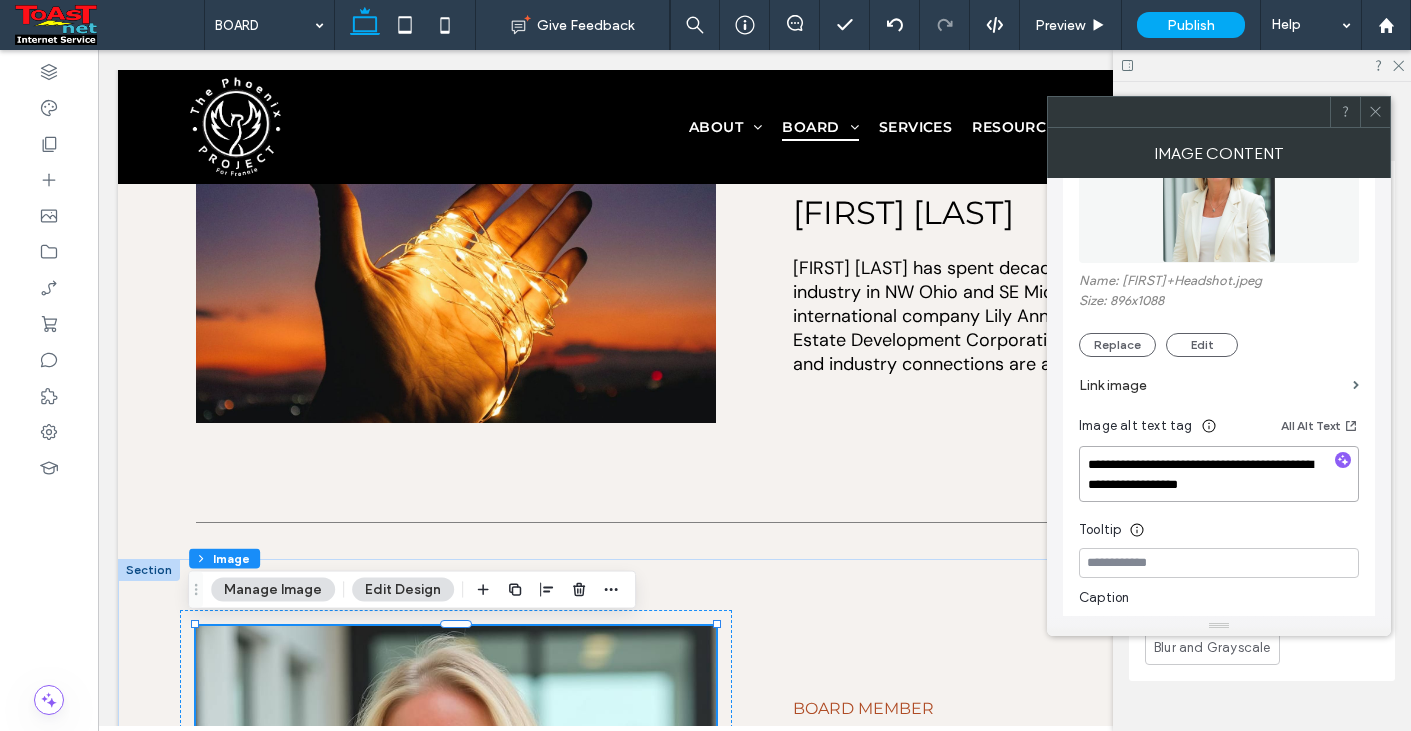 type on "**********" 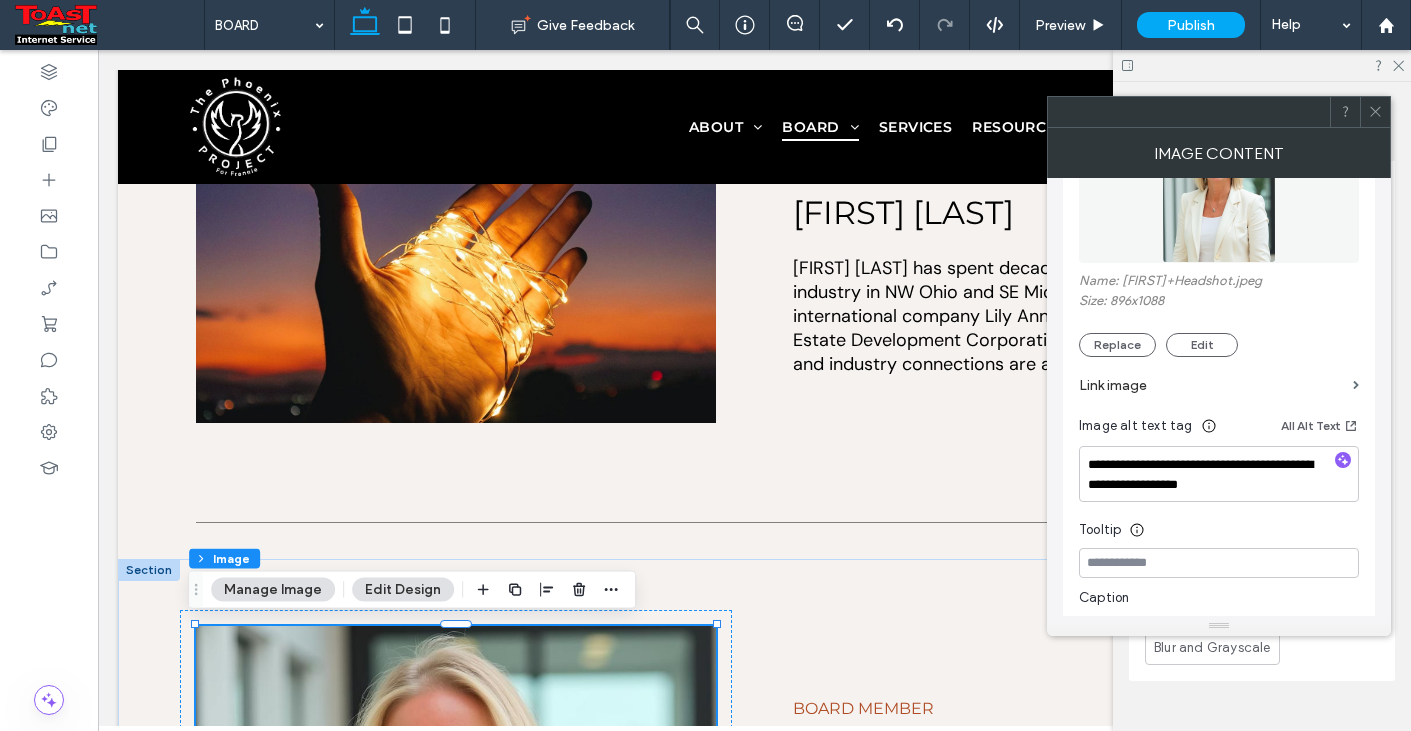 click 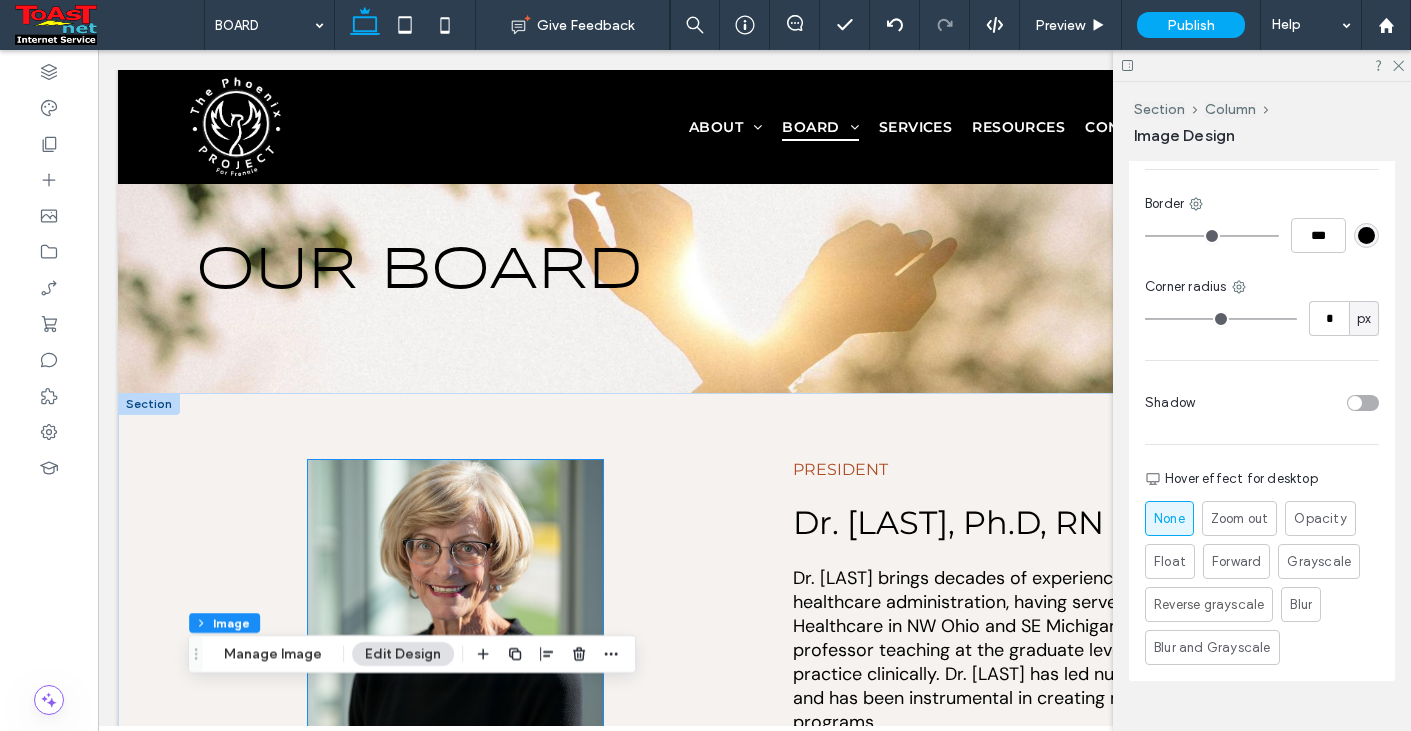 scroll, scrollTop: 300, scrollLeft: 0, axis: vertical 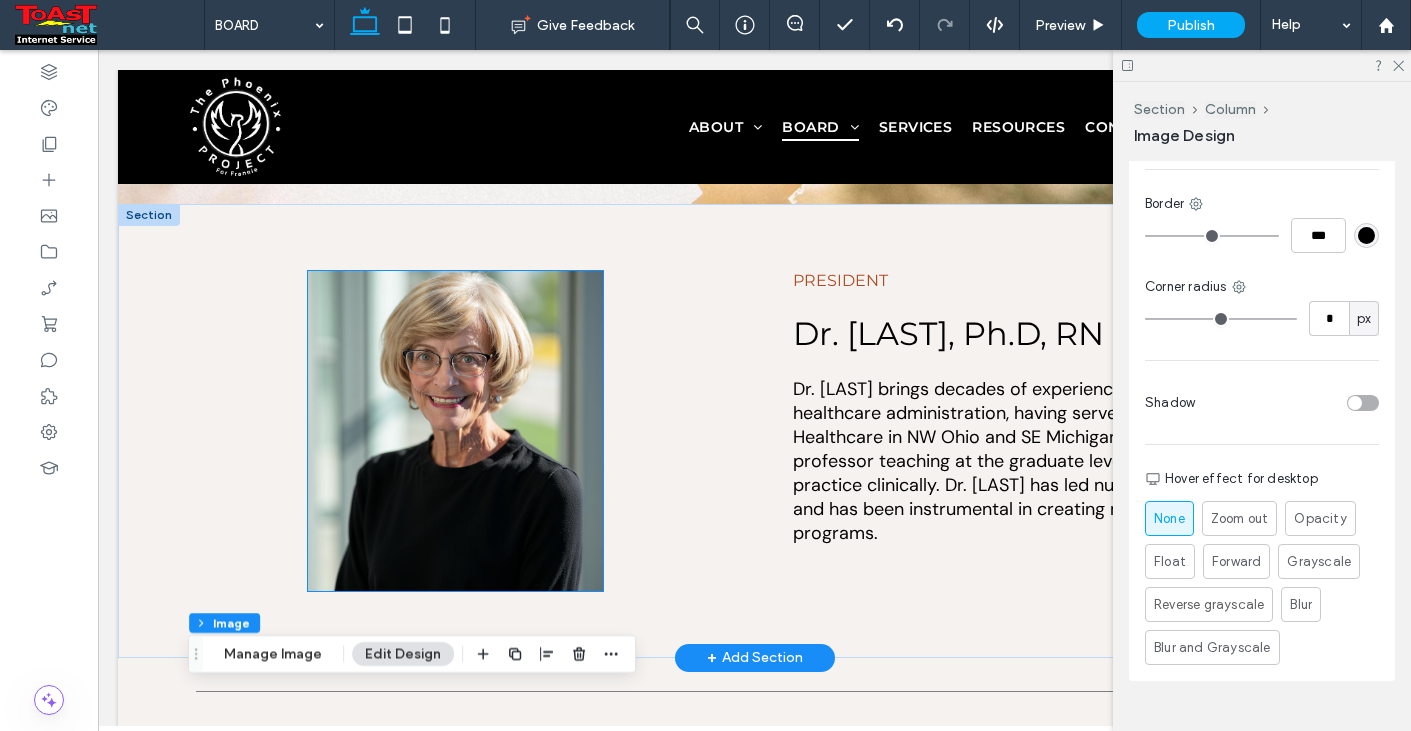 click at bounding box center (455, 431) 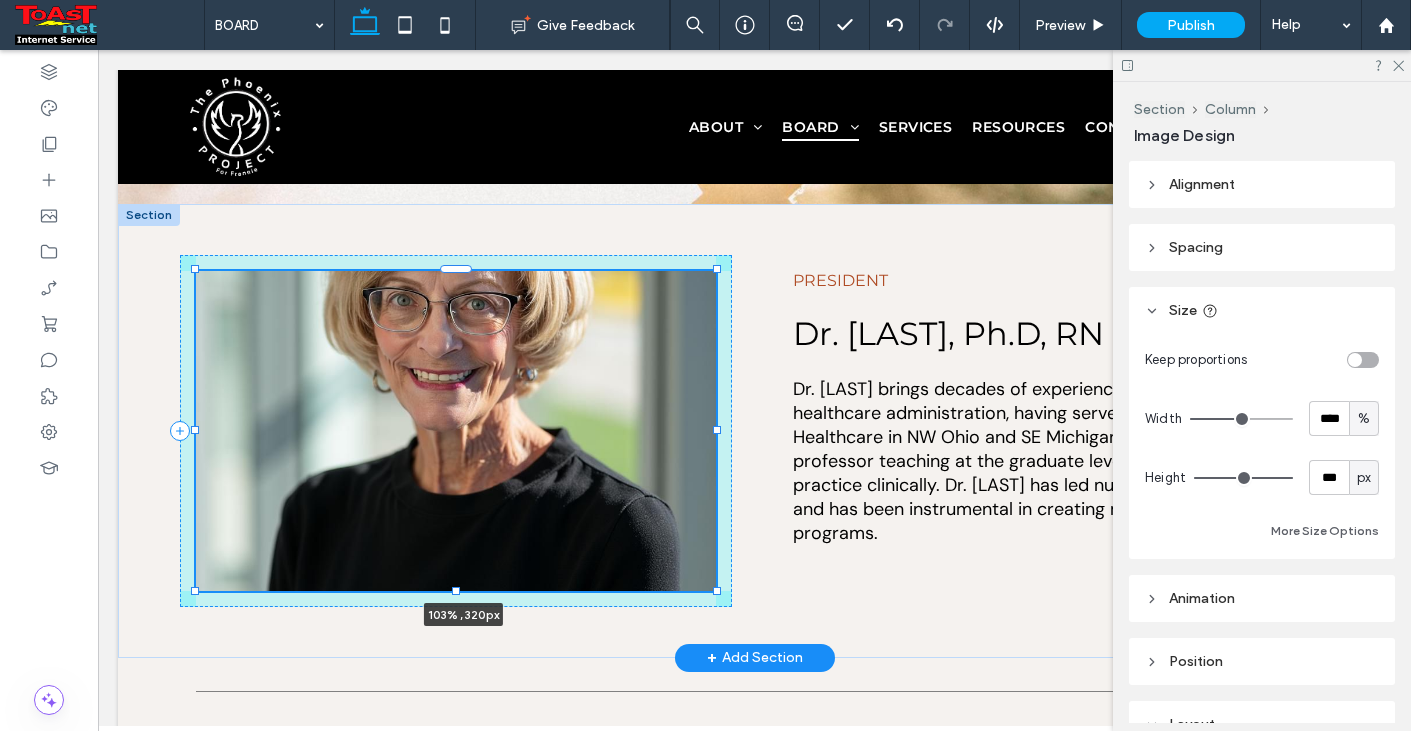 drag, startPoint x: 598, startPoint y: 430, endPoint x: 718, endPoint y: 442, distance: 120.59851 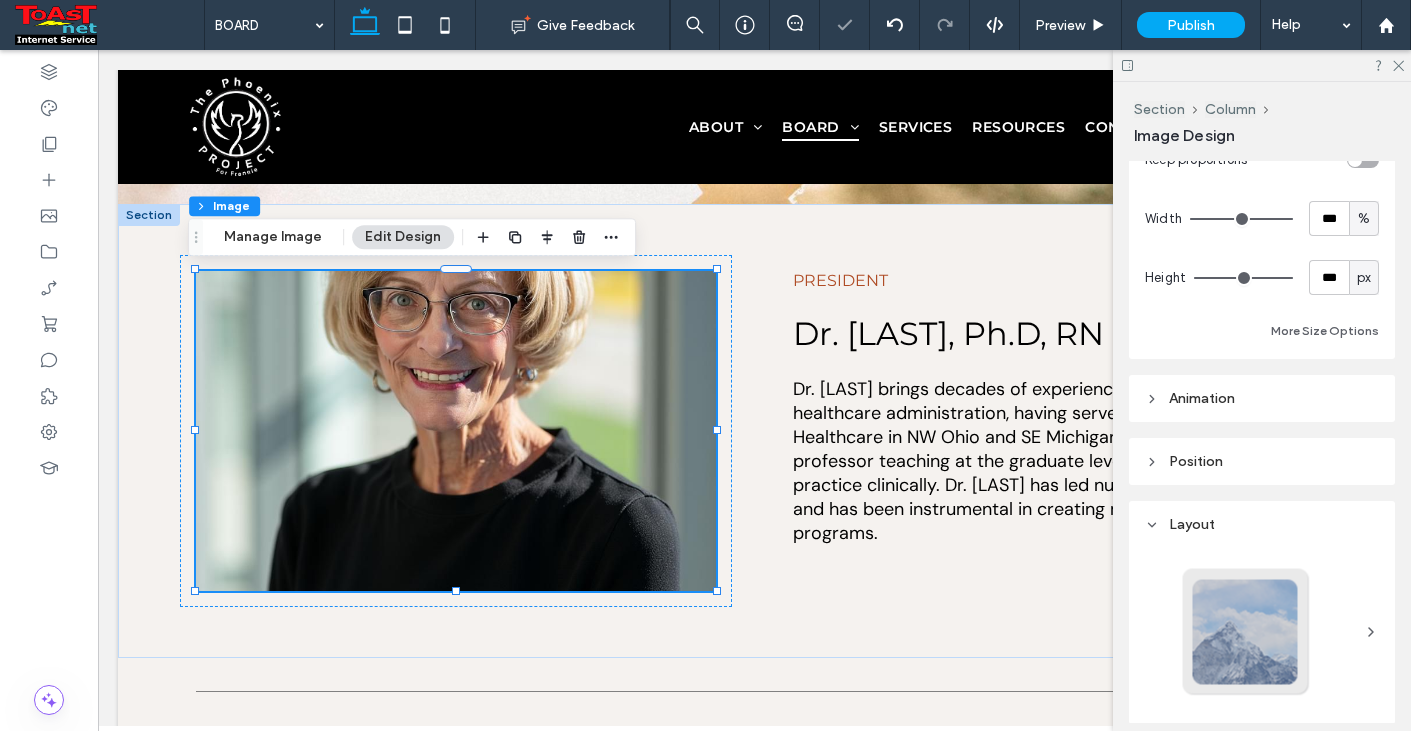 scroll, scrollTop: 100, scrollLeft: 0, axis: vertical 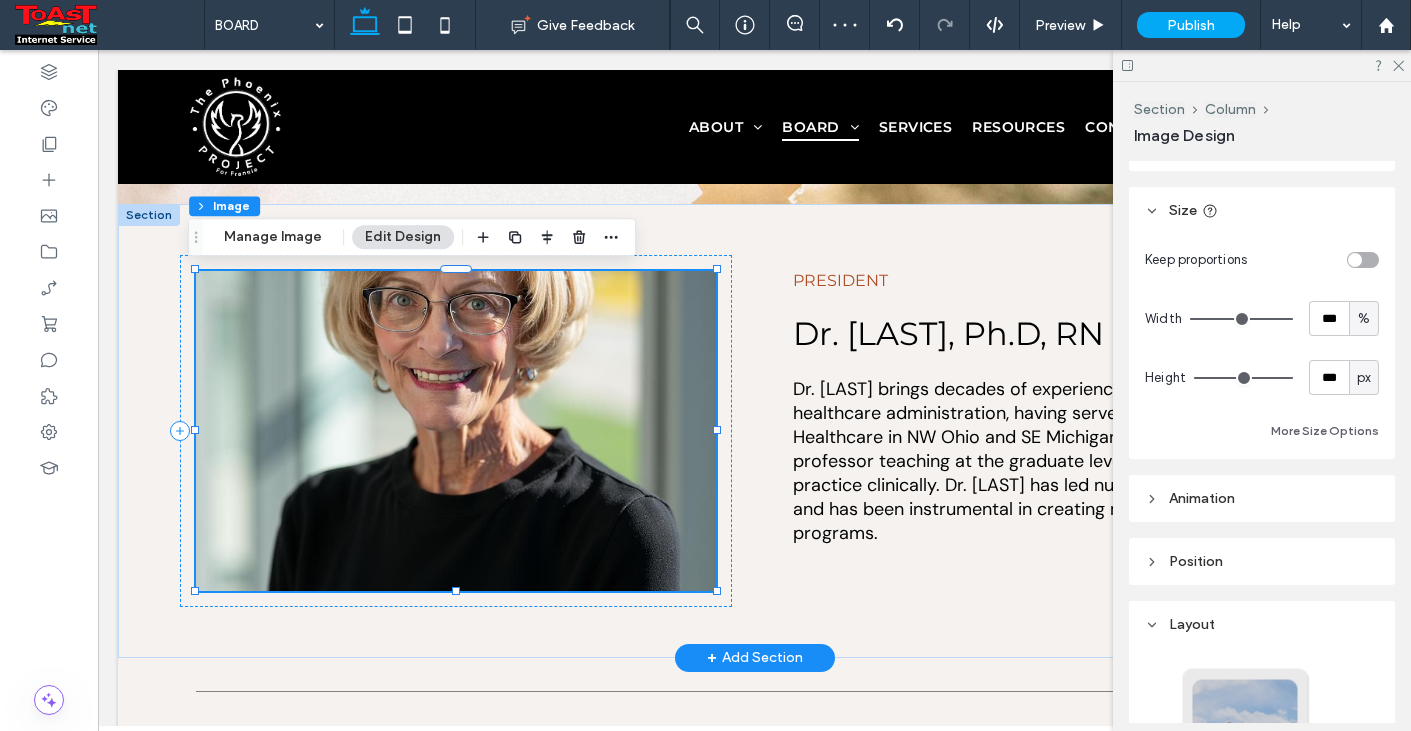click at bounding box center (456, 431) 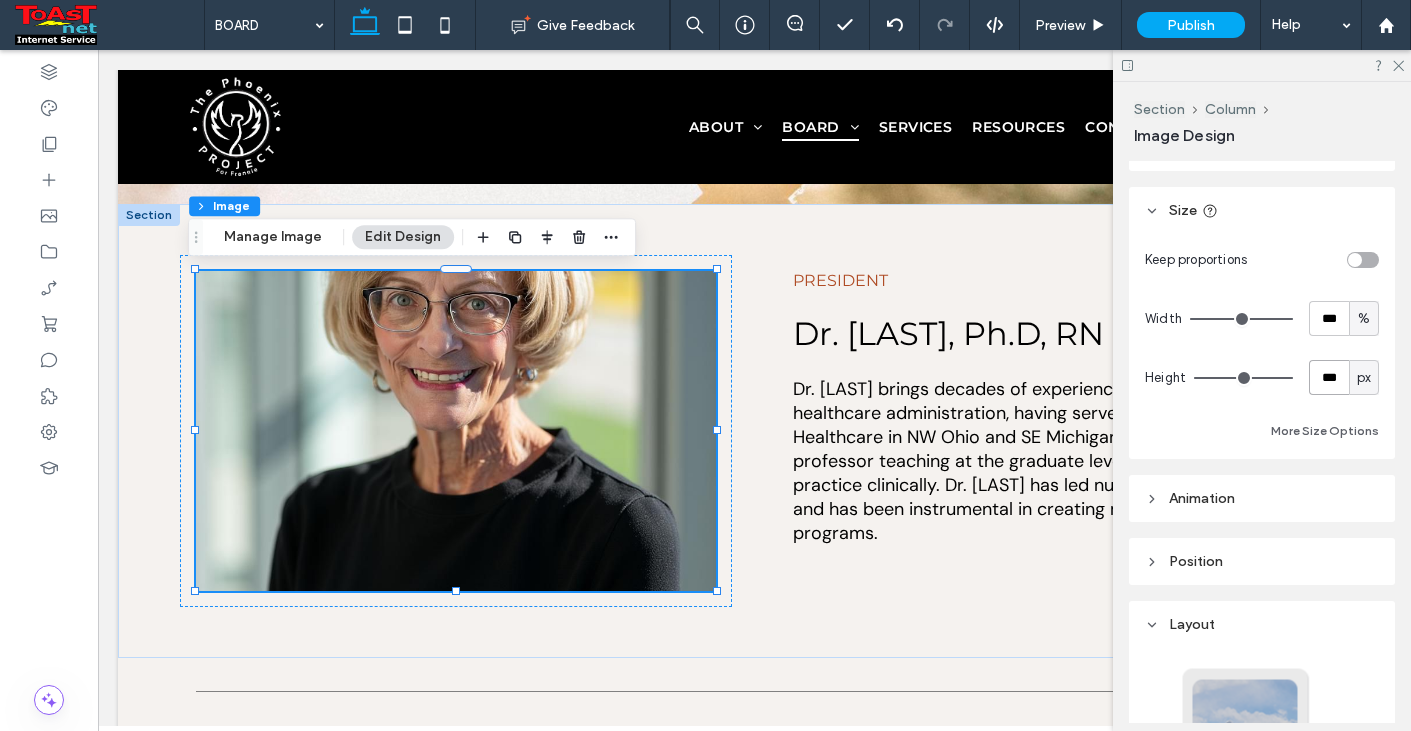 drag, startPoint x: 1306, startPoint y: 377, endPoint x: 1362, endPoint y: 389, distance: 57.271286 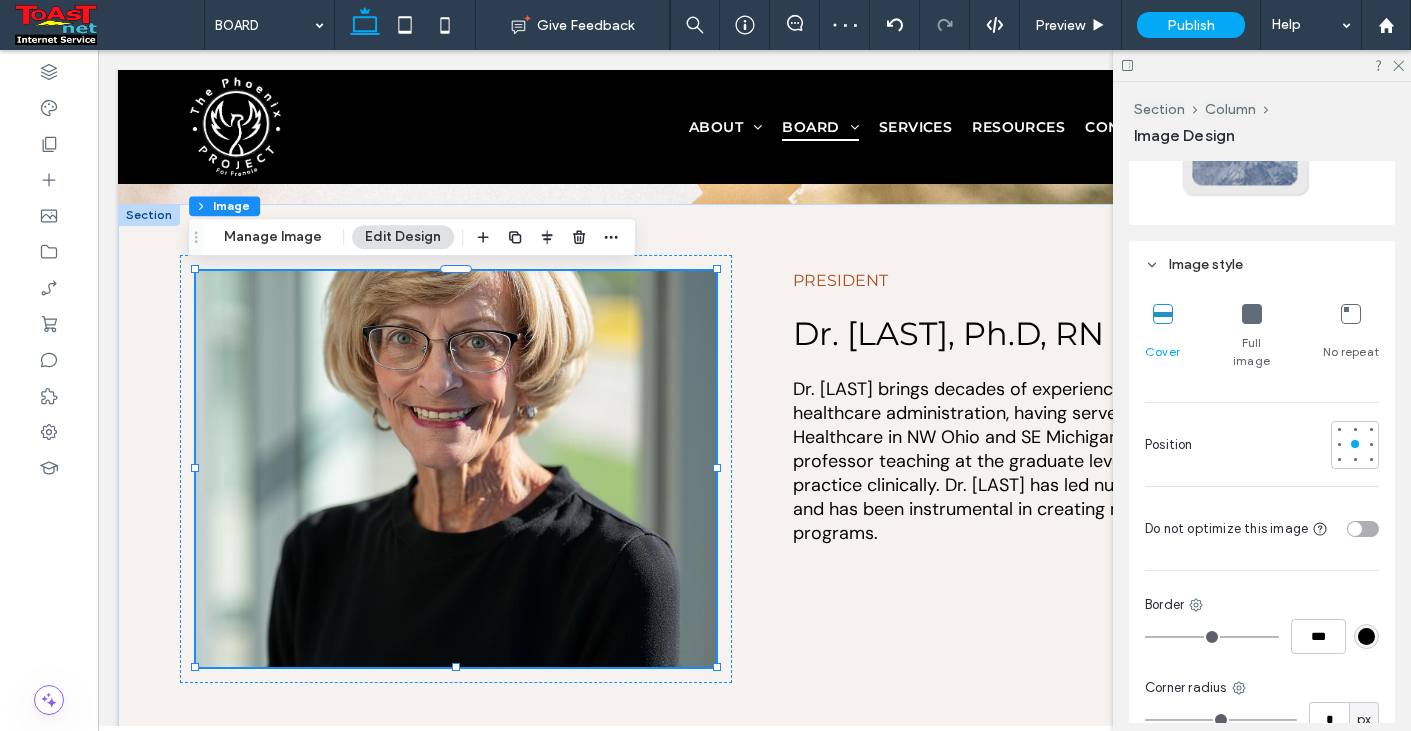 scroll, scrollTop: 700, scrollLeft: 0, axis: vertical 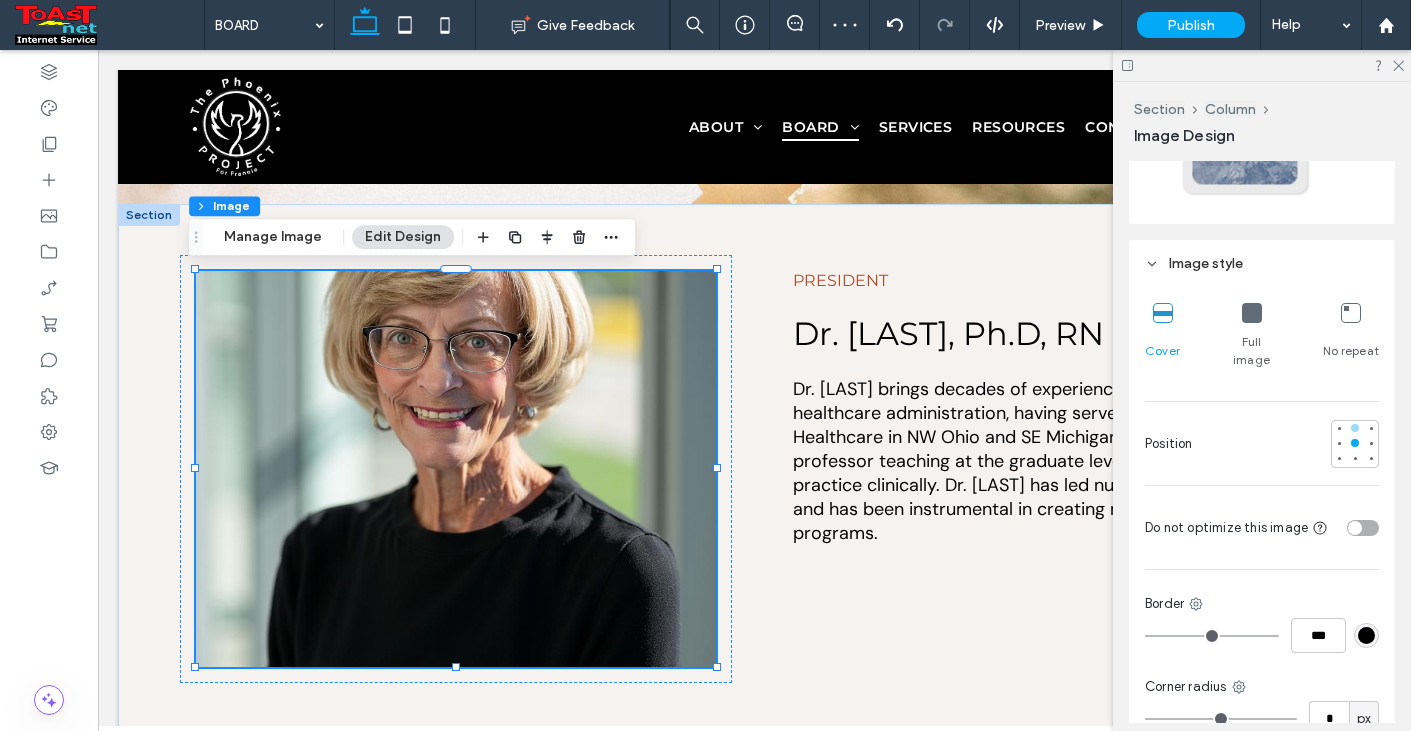 click at bounding box center [1355, 428] 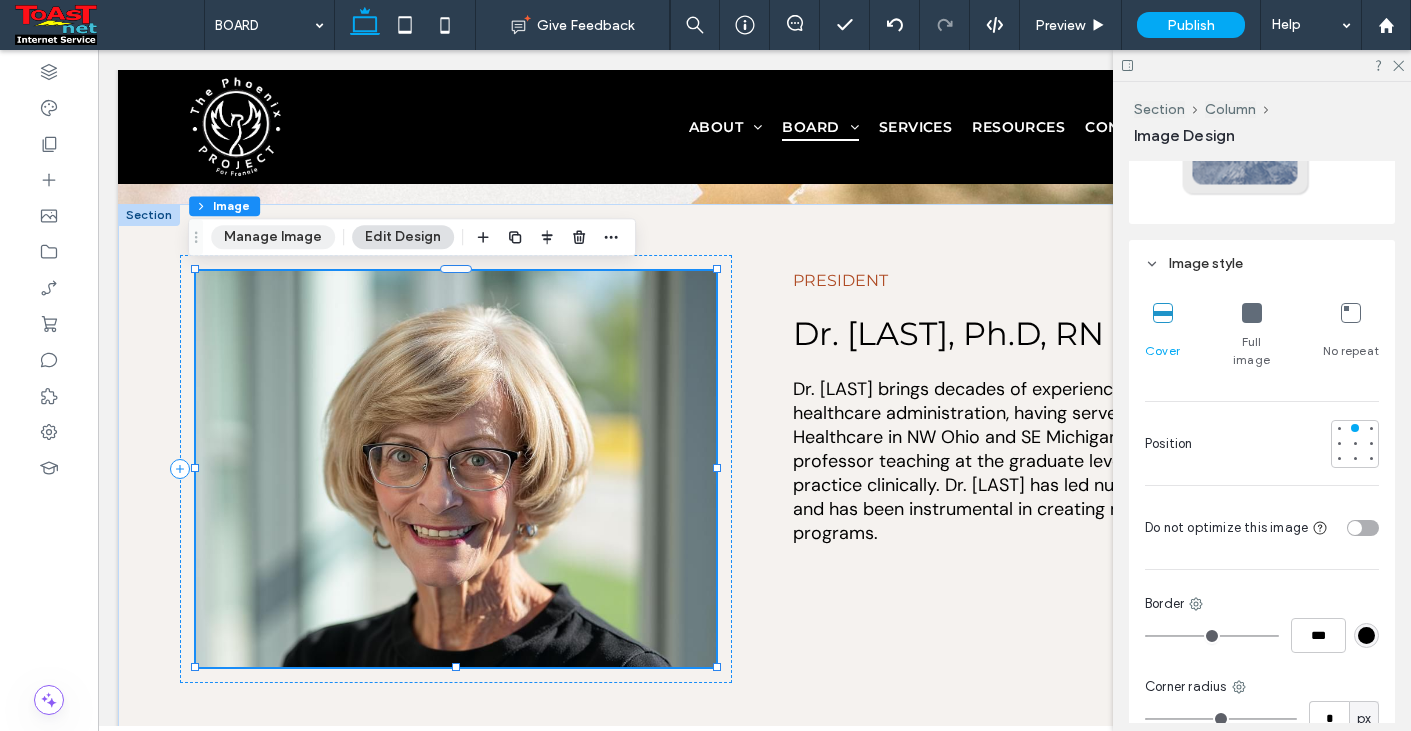 click on "Manage Image" at bounding box center [273, 237] 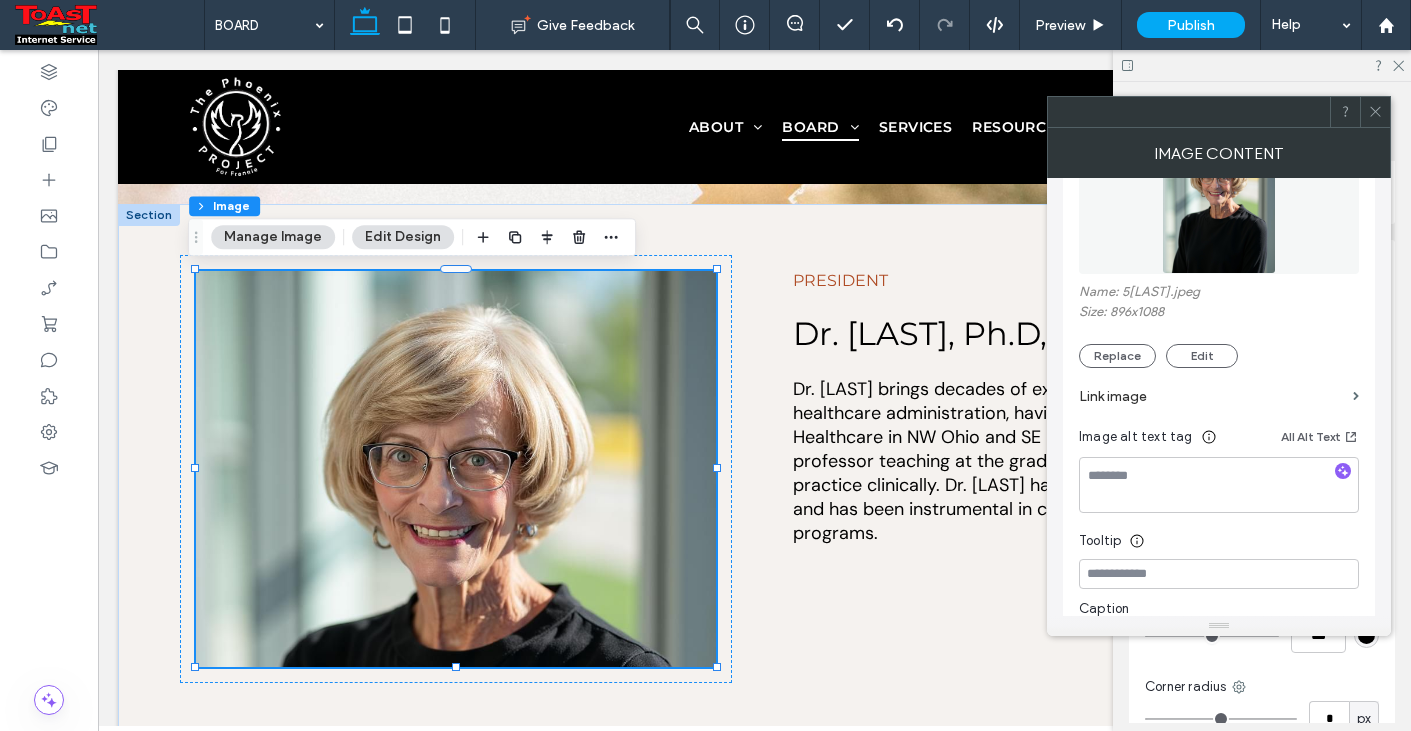scroll, scrollTop: 300, scrollLeft: 0, axis: vertical 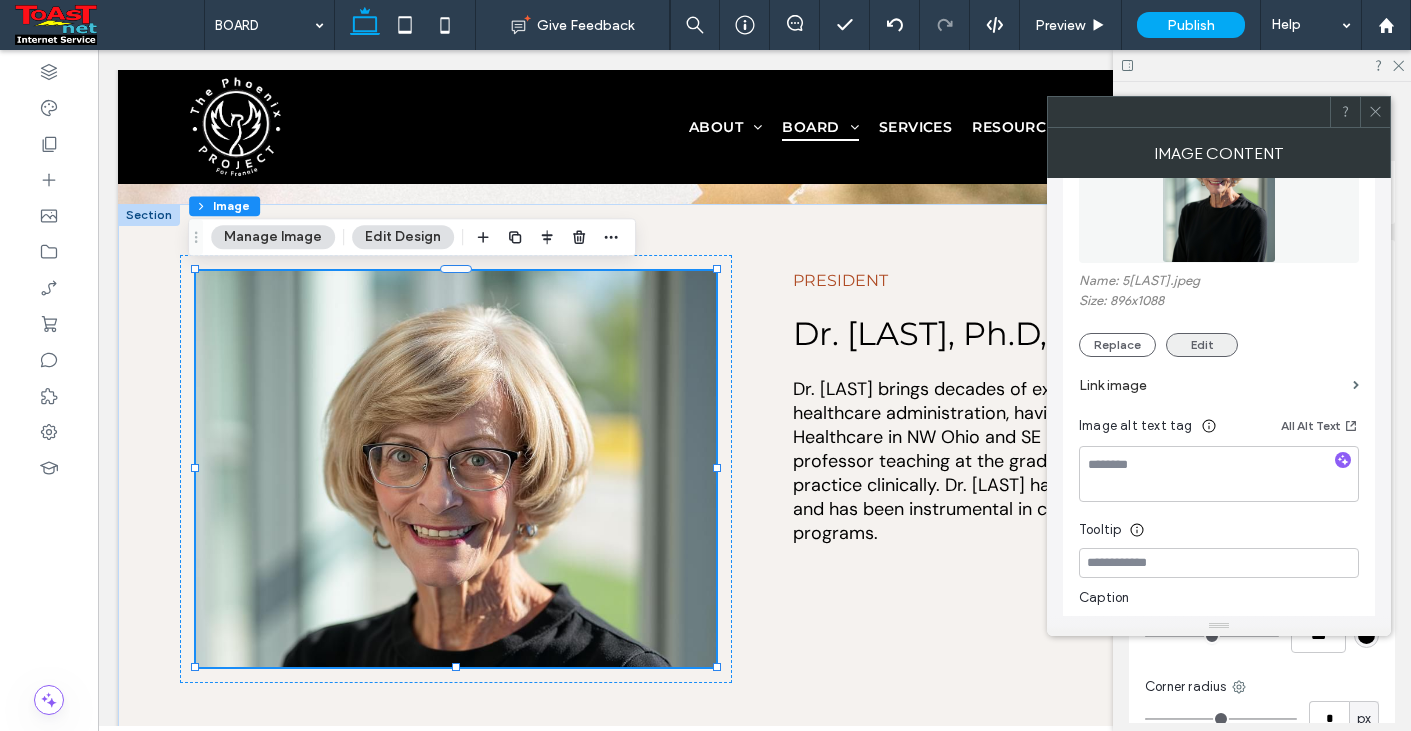 click on "Edit" at bounding box center [1202, 345] 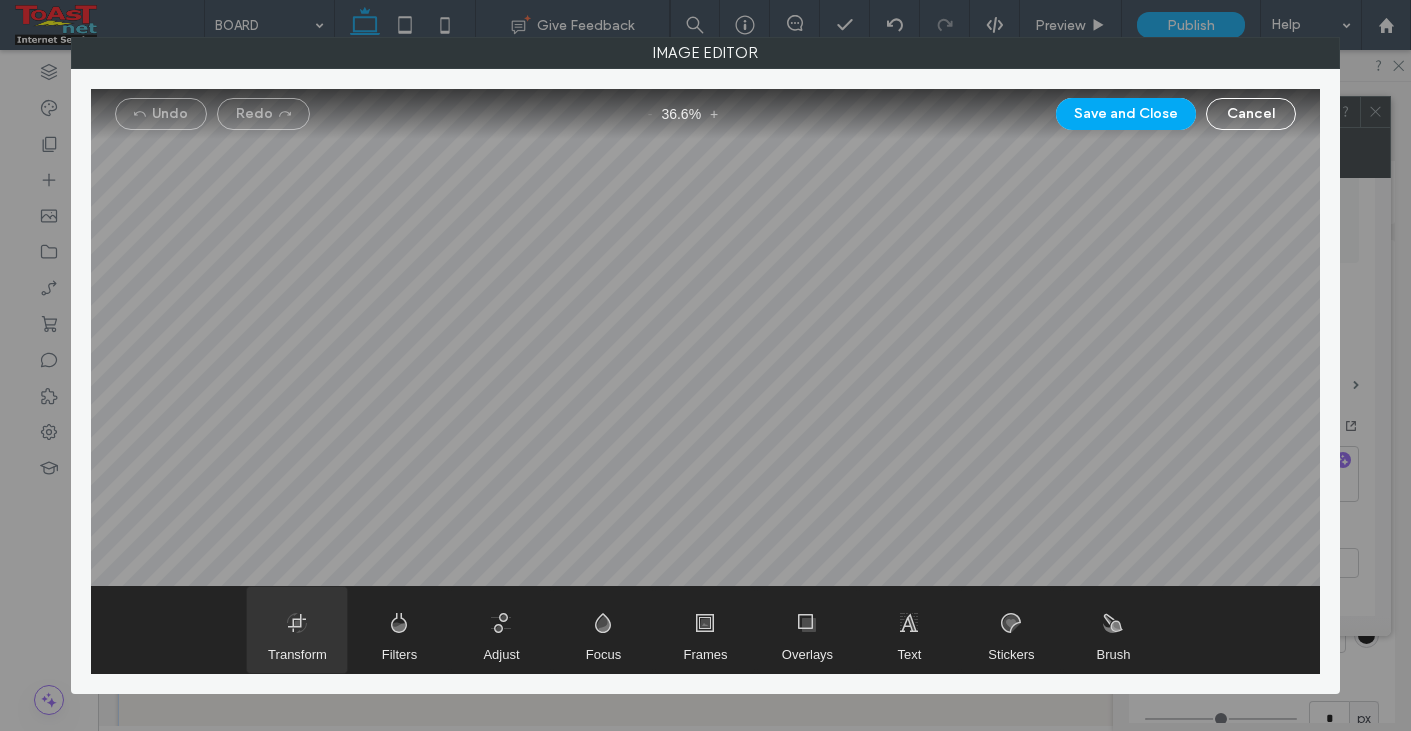 click at bounding box center (297, 630) 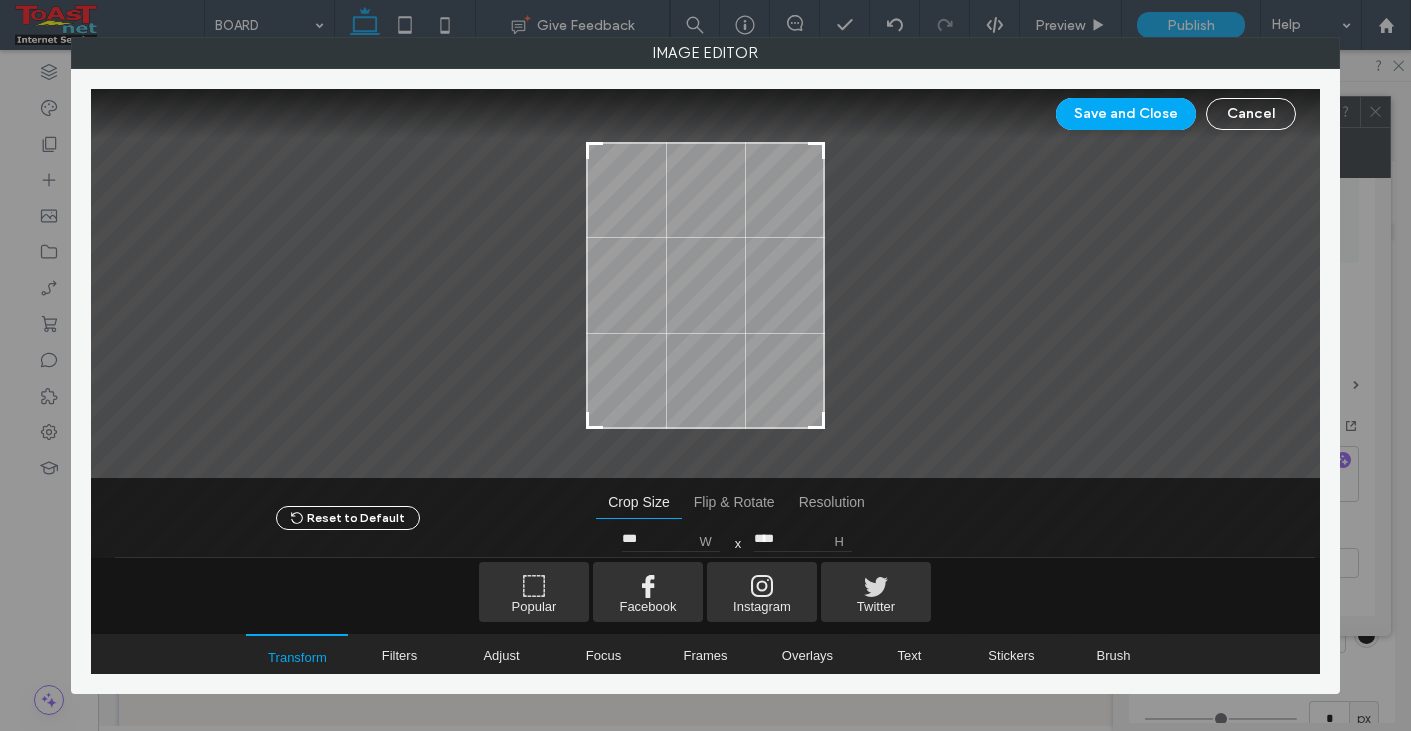 type on "****" 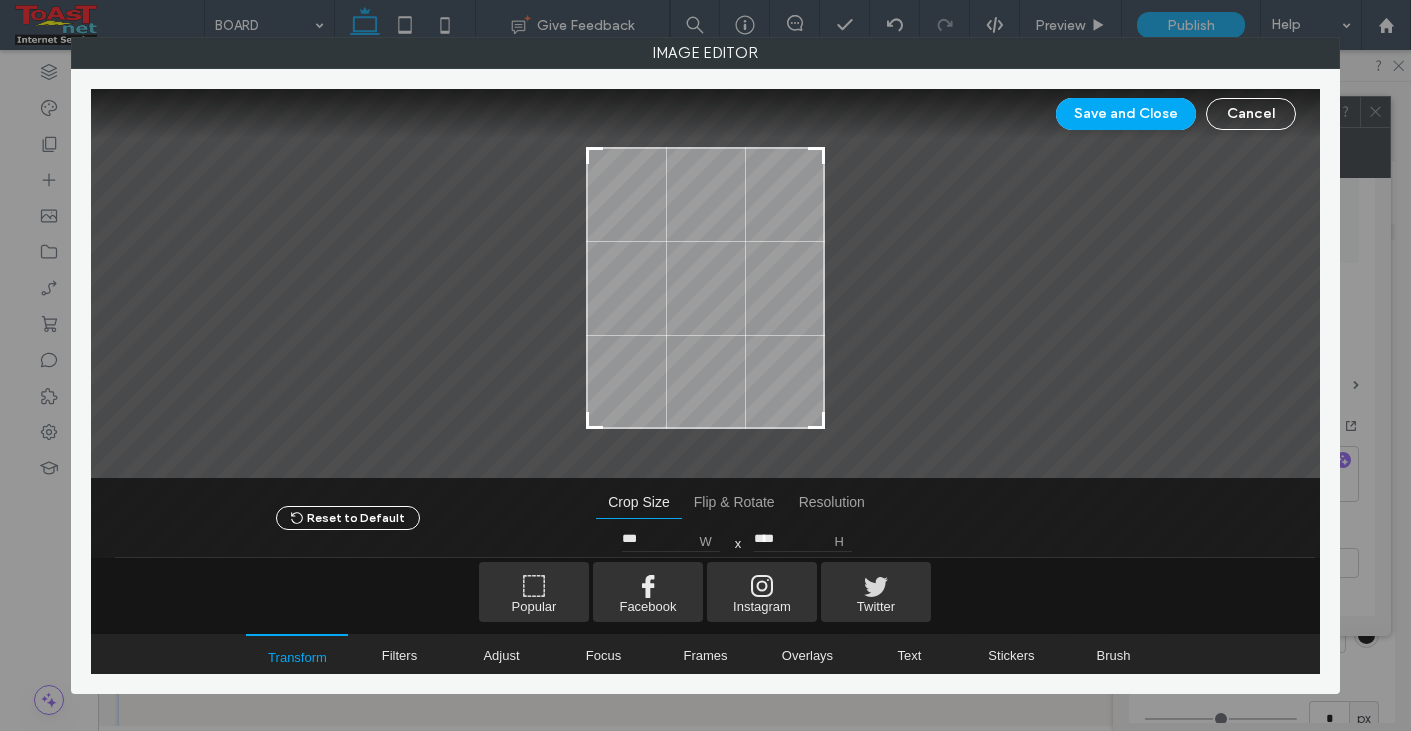 click at bounding box center (706, 284) 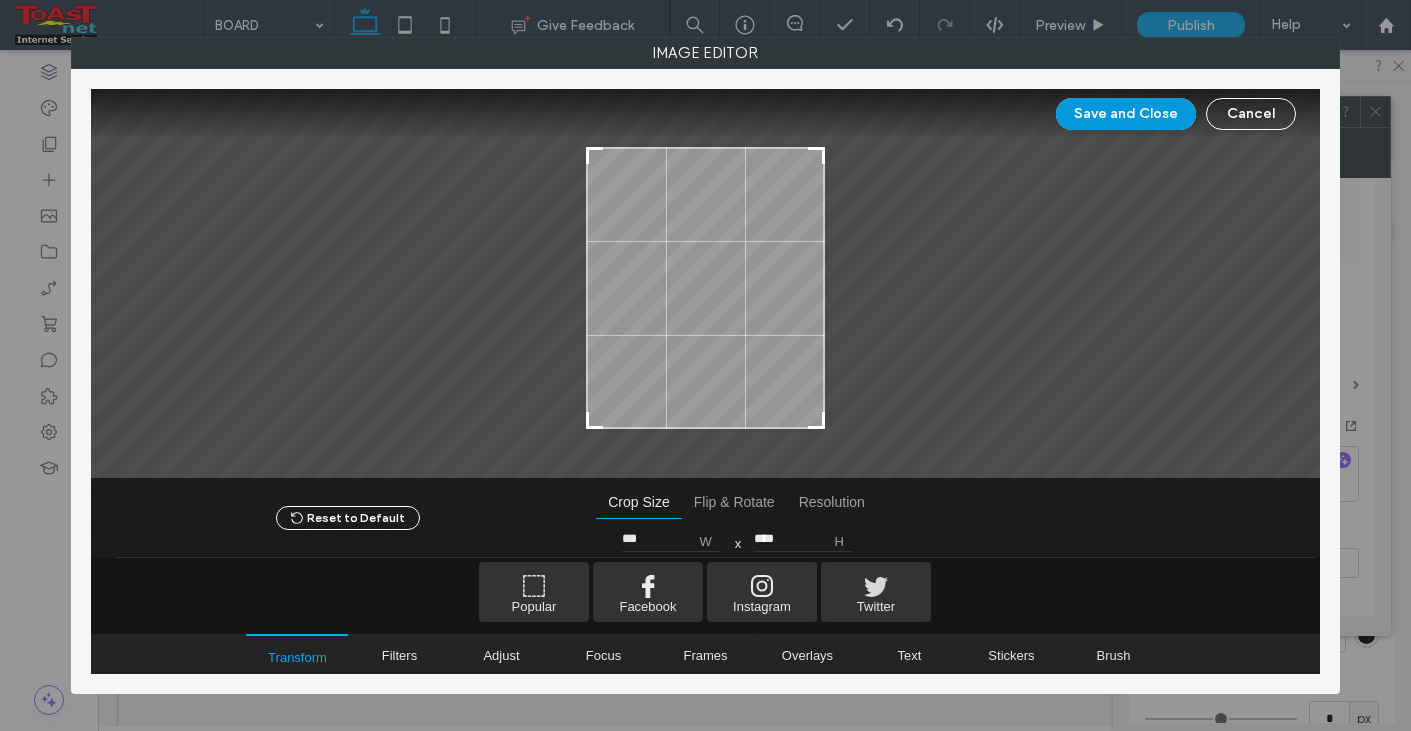 click on "Save and Close" at bounding box center [1126, 114] 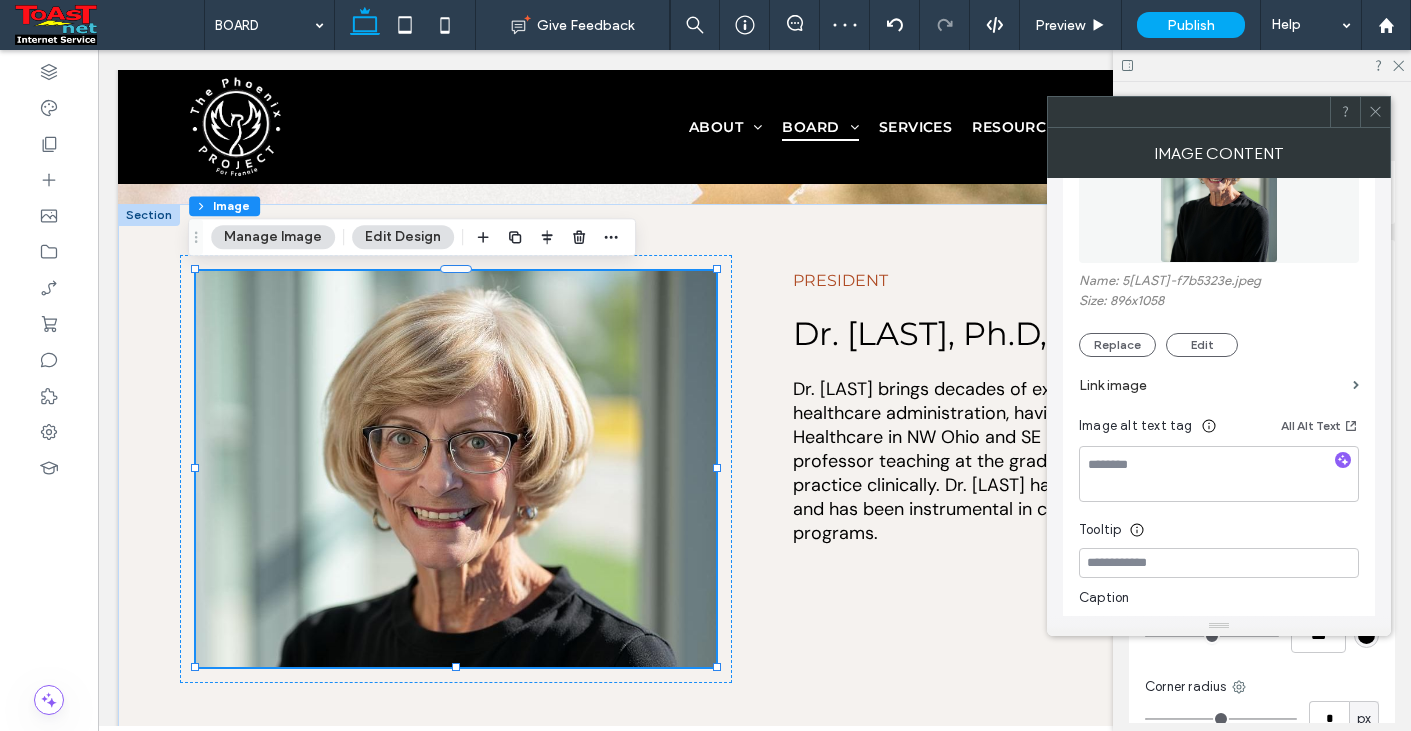 click 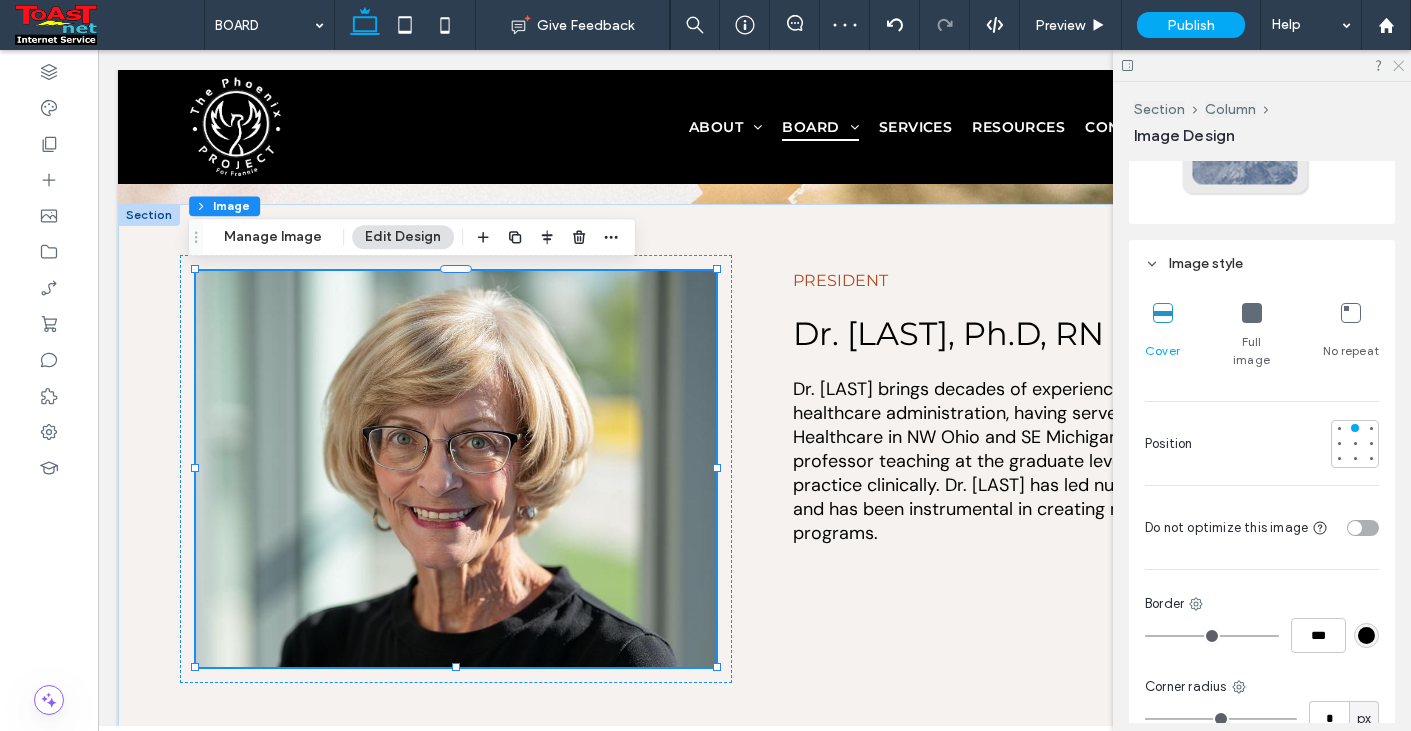 click 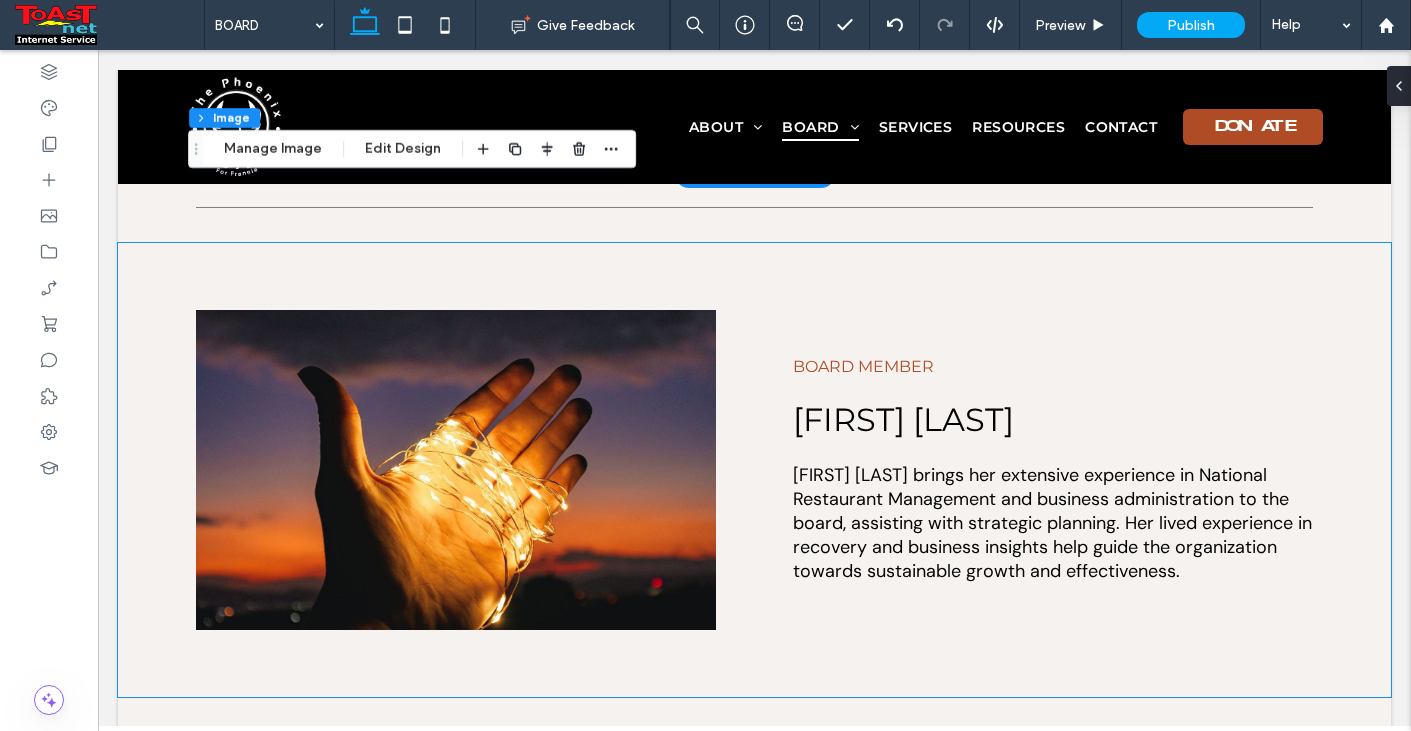 scroll, scrollTop: 2000, scrollLeft: 0, axis: vertical 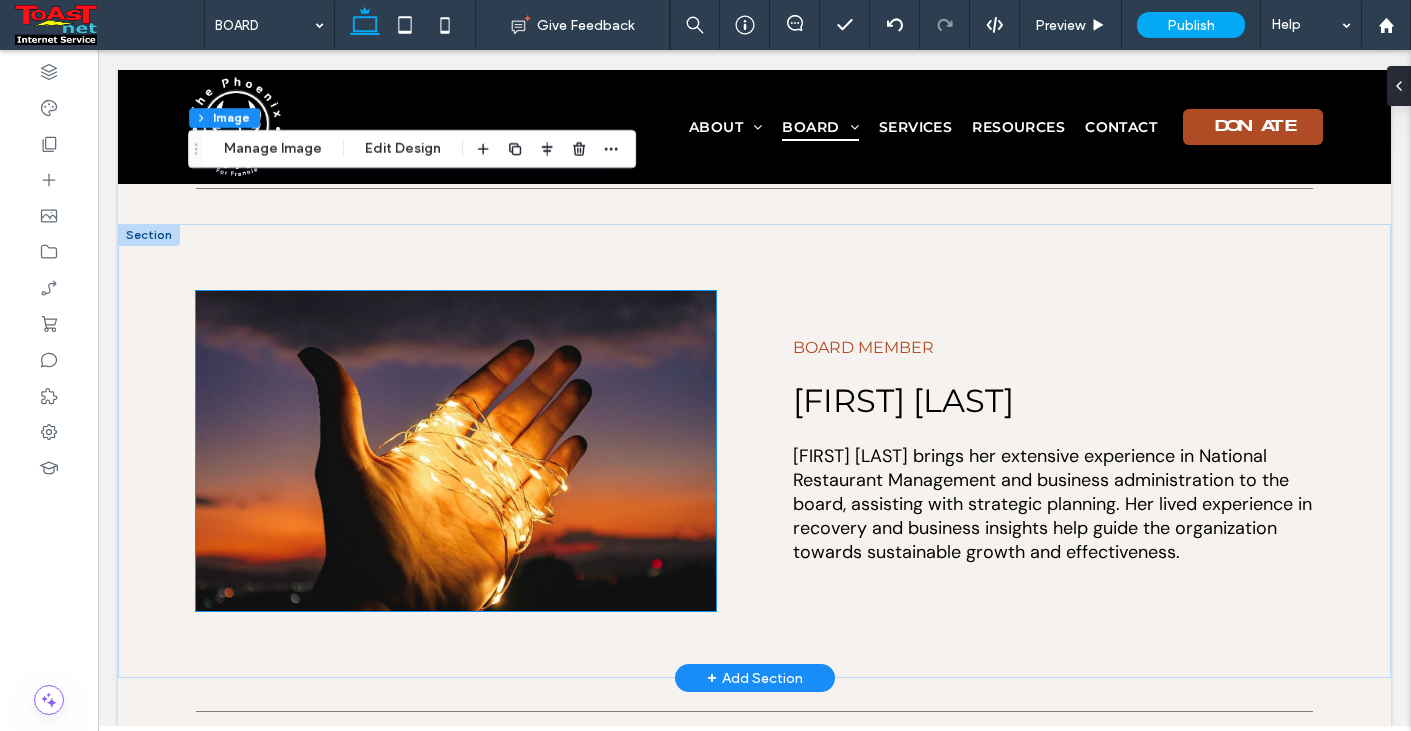 click at bounding box center [456, 451] 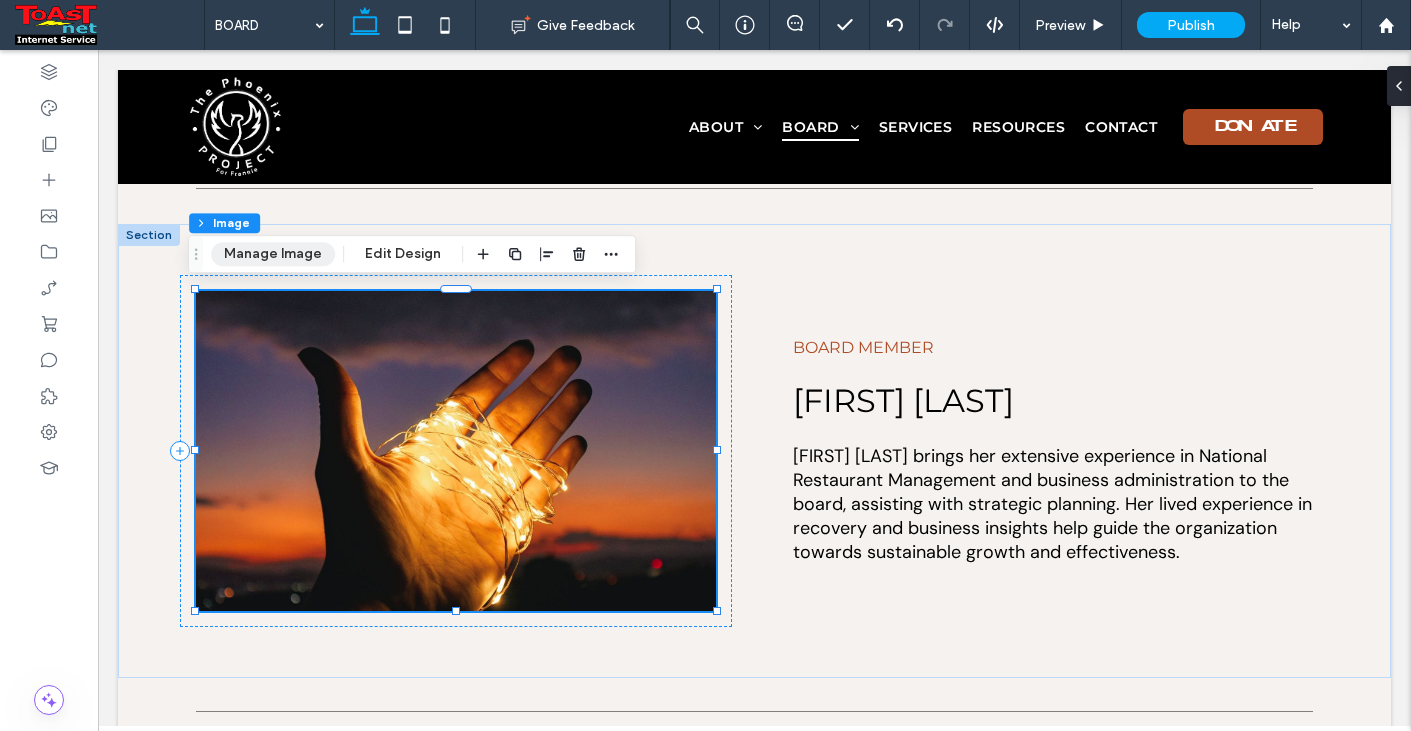 click on "Manage Image" at bounding box center [273, 254] 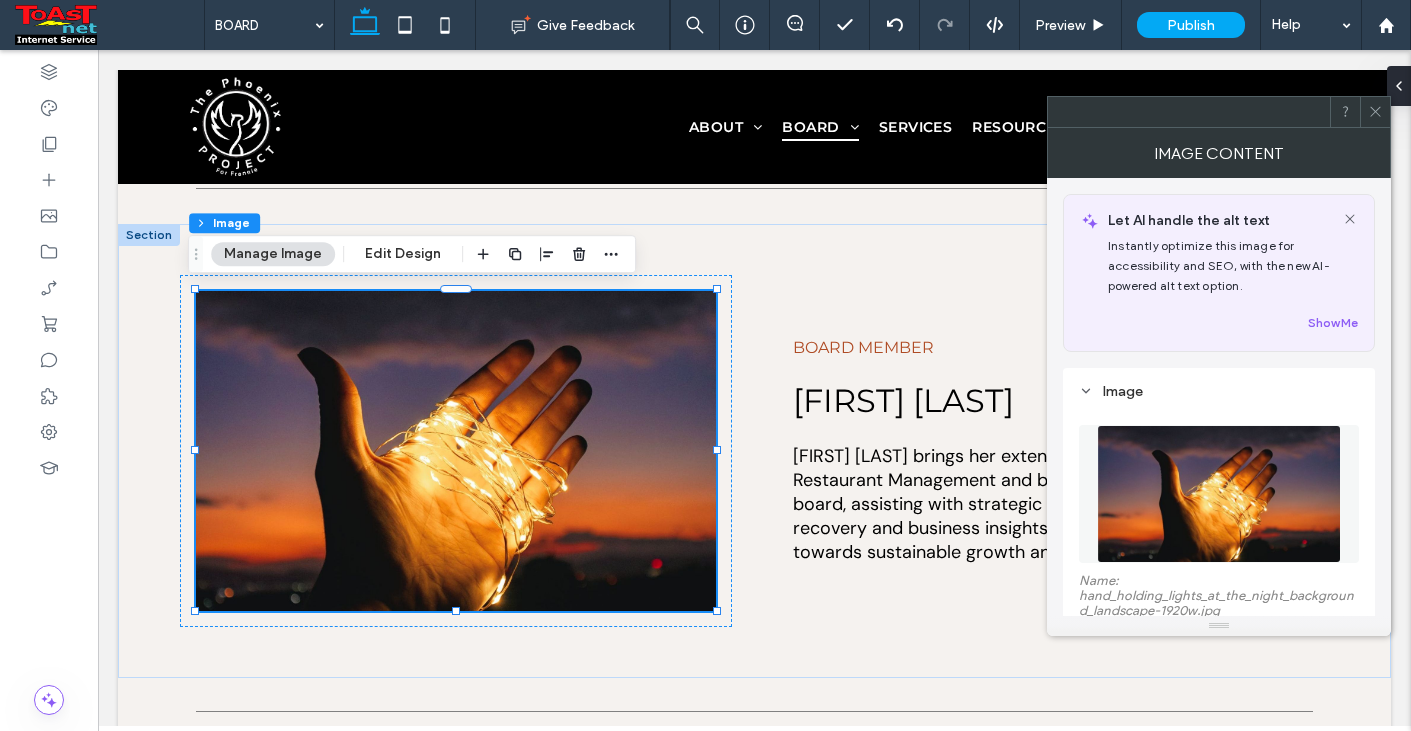 scroll, scrollTop: 200, scrollLeft: 0, axis: vertical 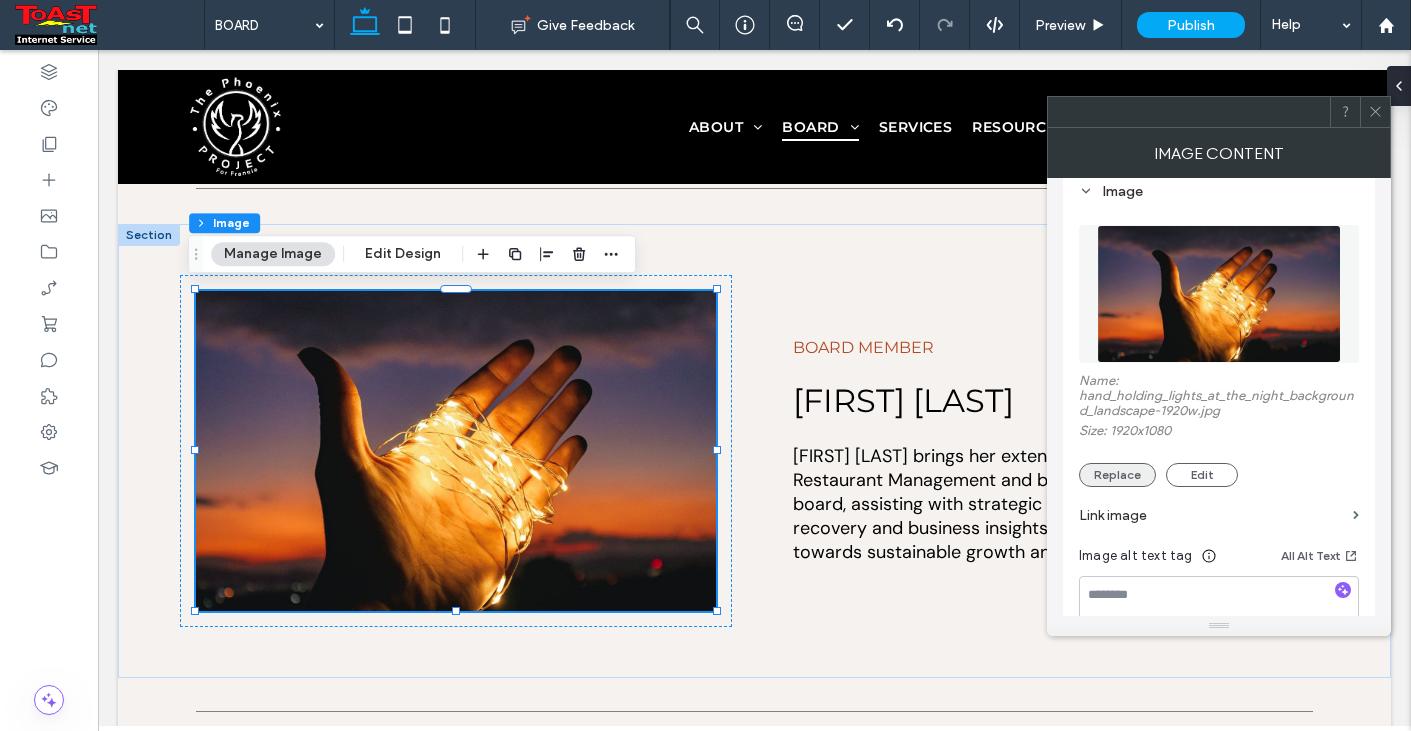click on "Replace" at bounding box center (1117, 475) 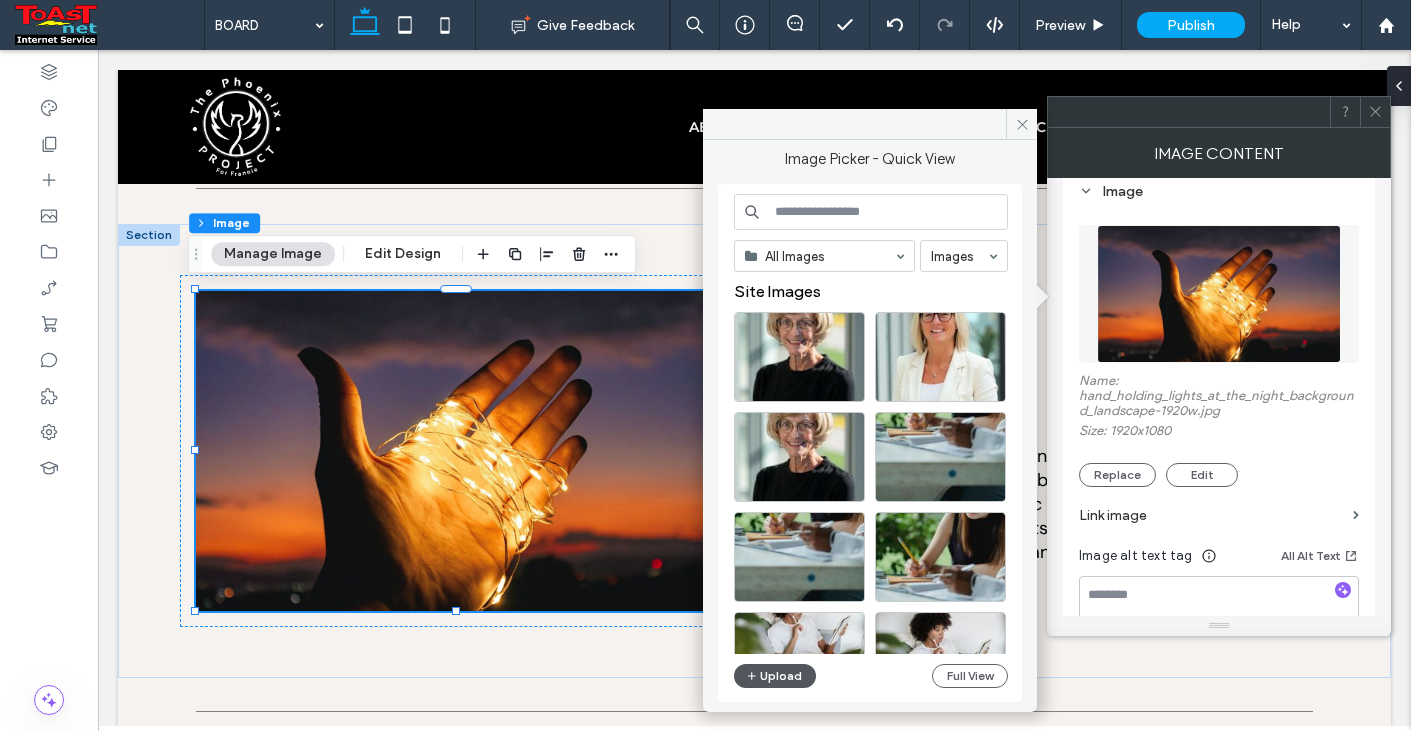 click on "Upload" at bounding box center [775, 676] 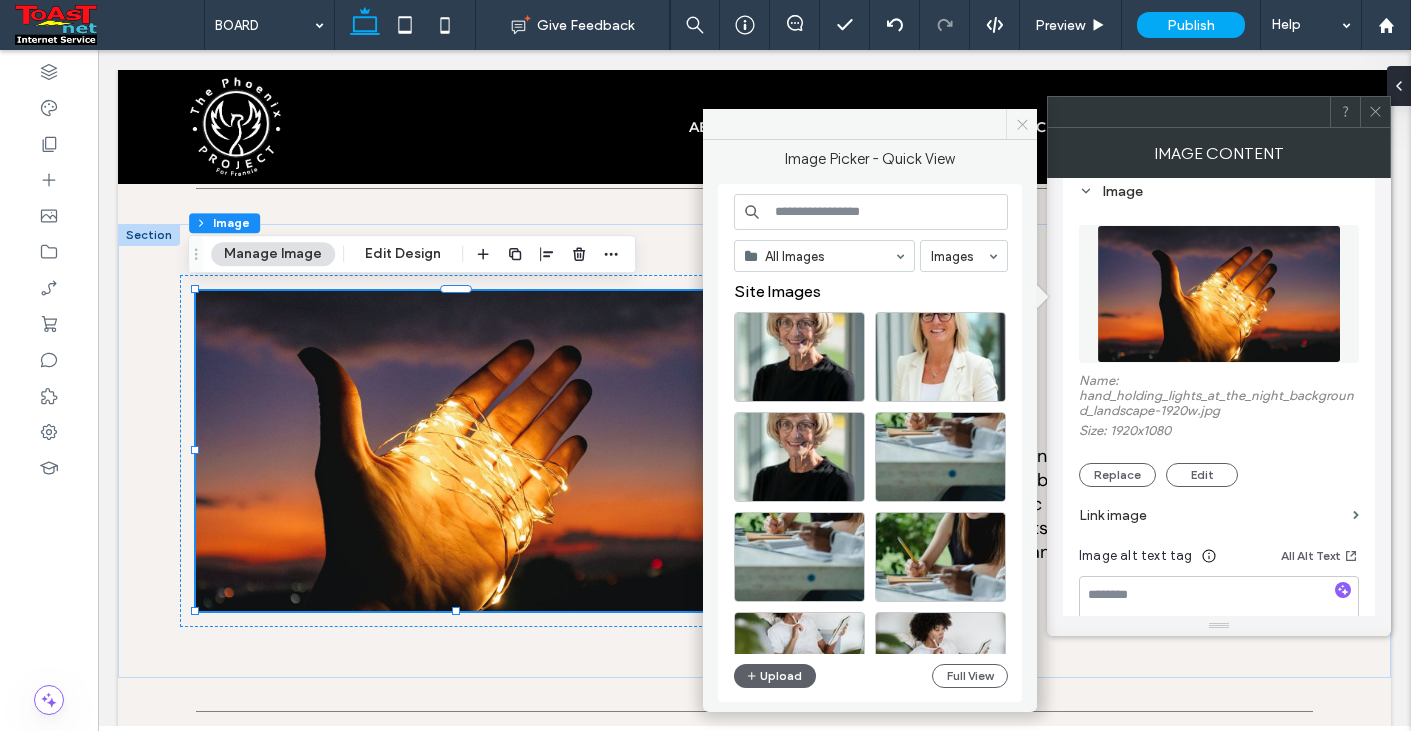 click at bounding box center [1021, 124] 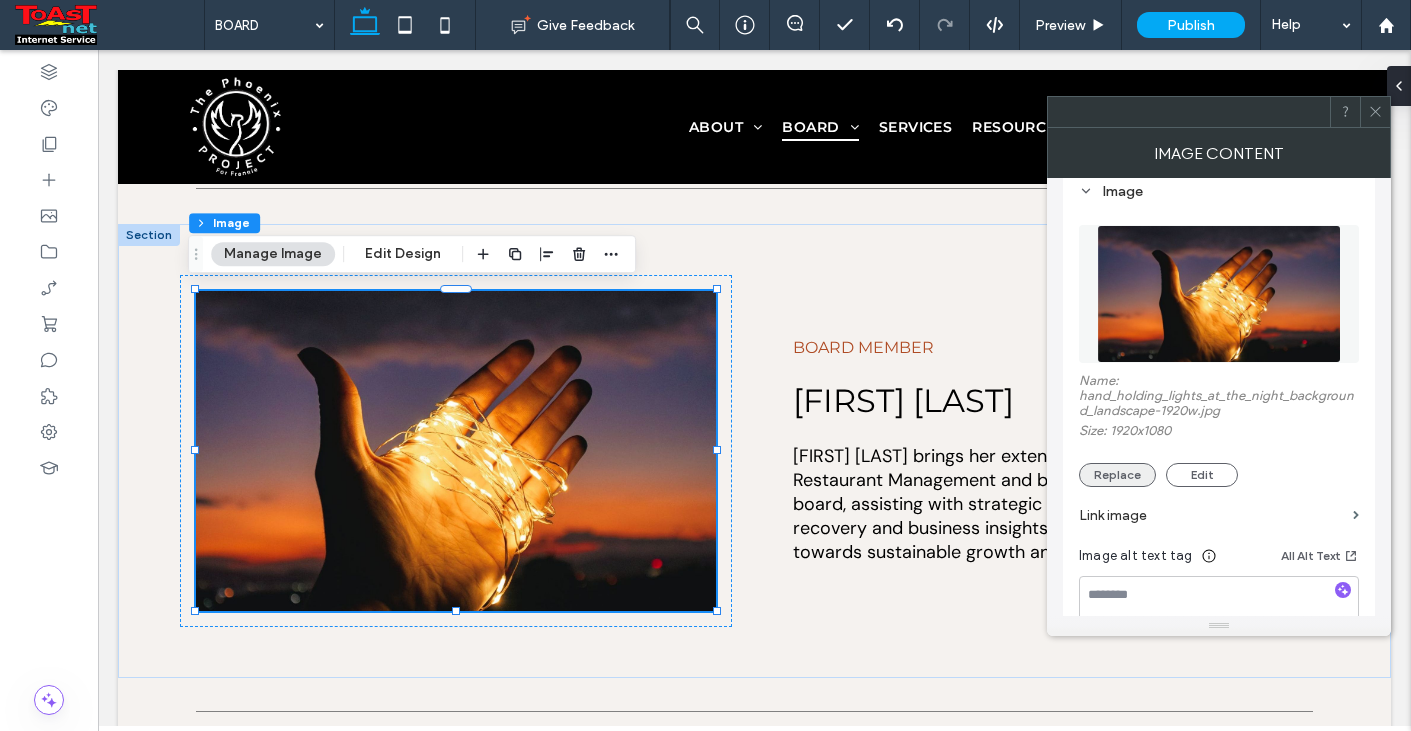 scroll, scrollTop: 0, scrollLeft: 0, axis: both 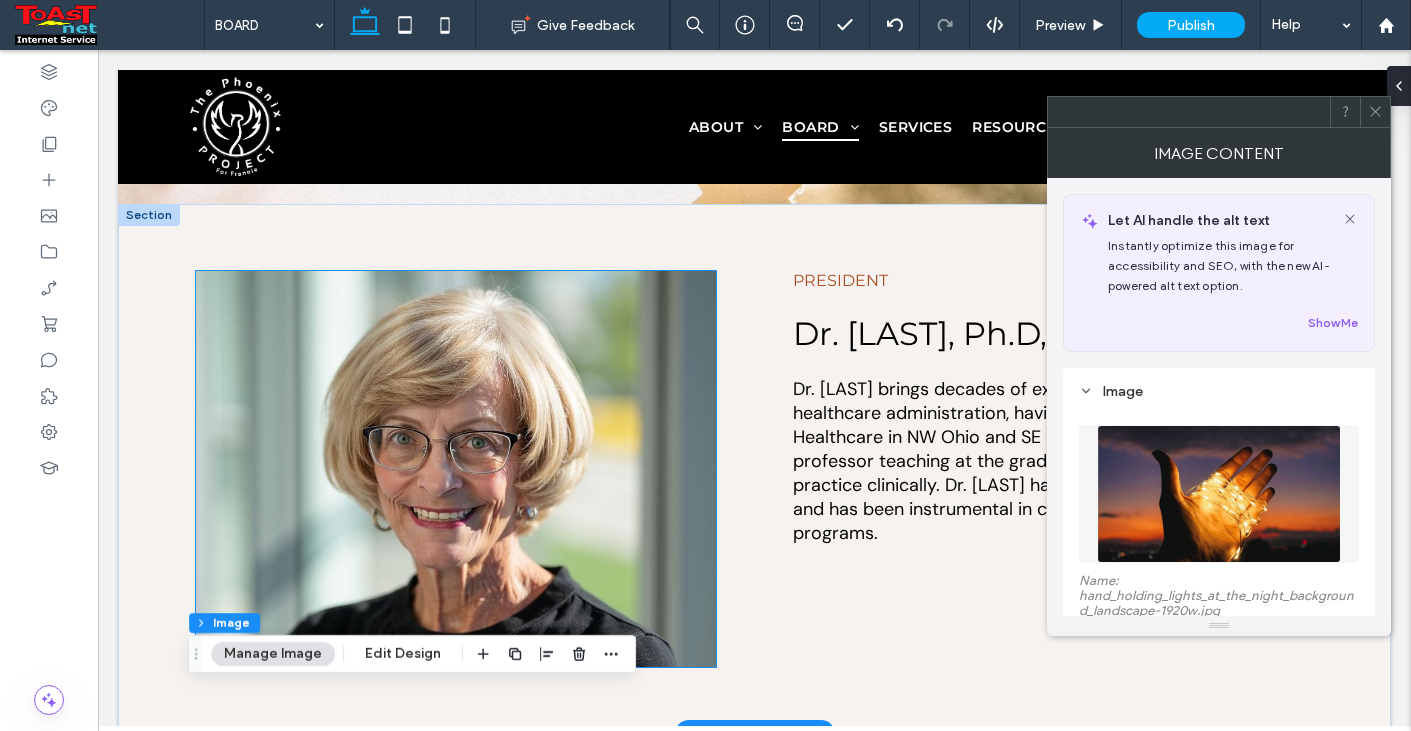 click at bounding box center (456, 469) 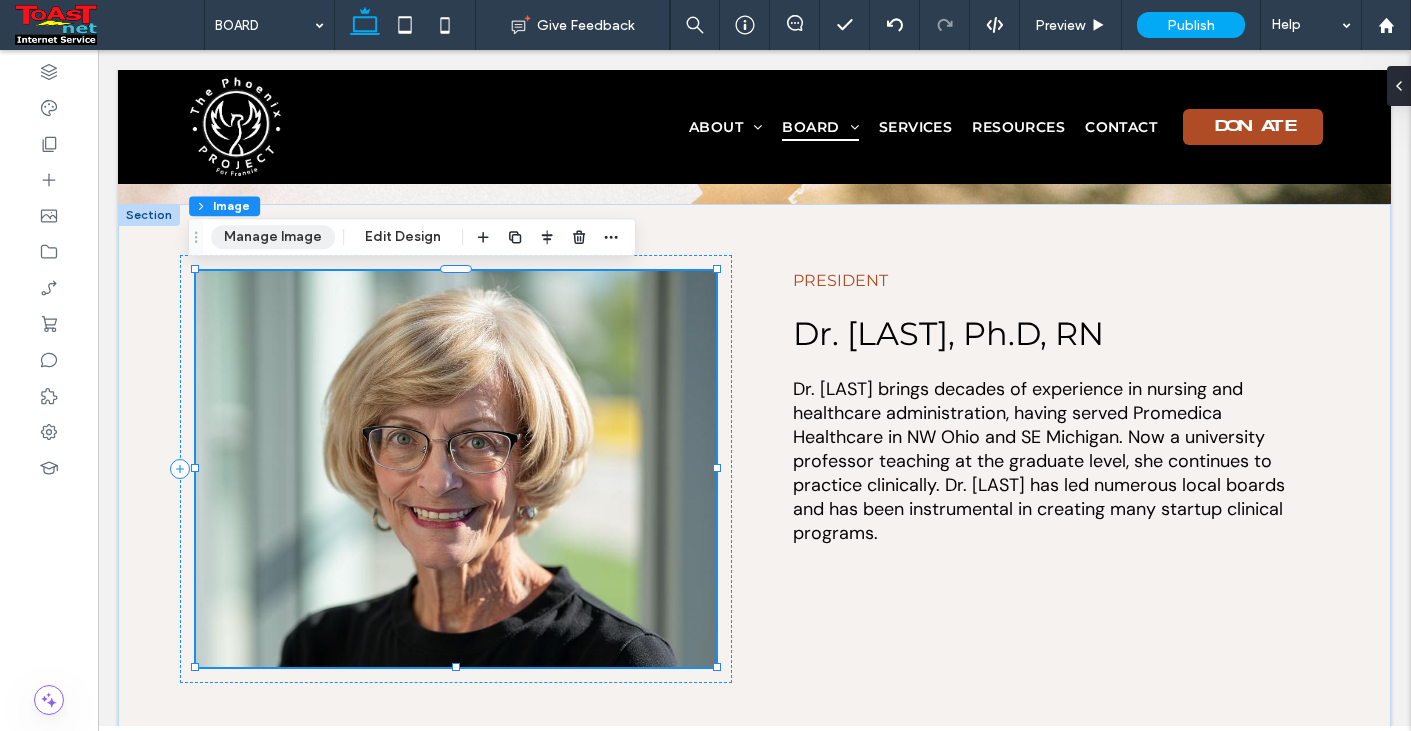 click on "Manage Image" at bounding box center [273, 237] 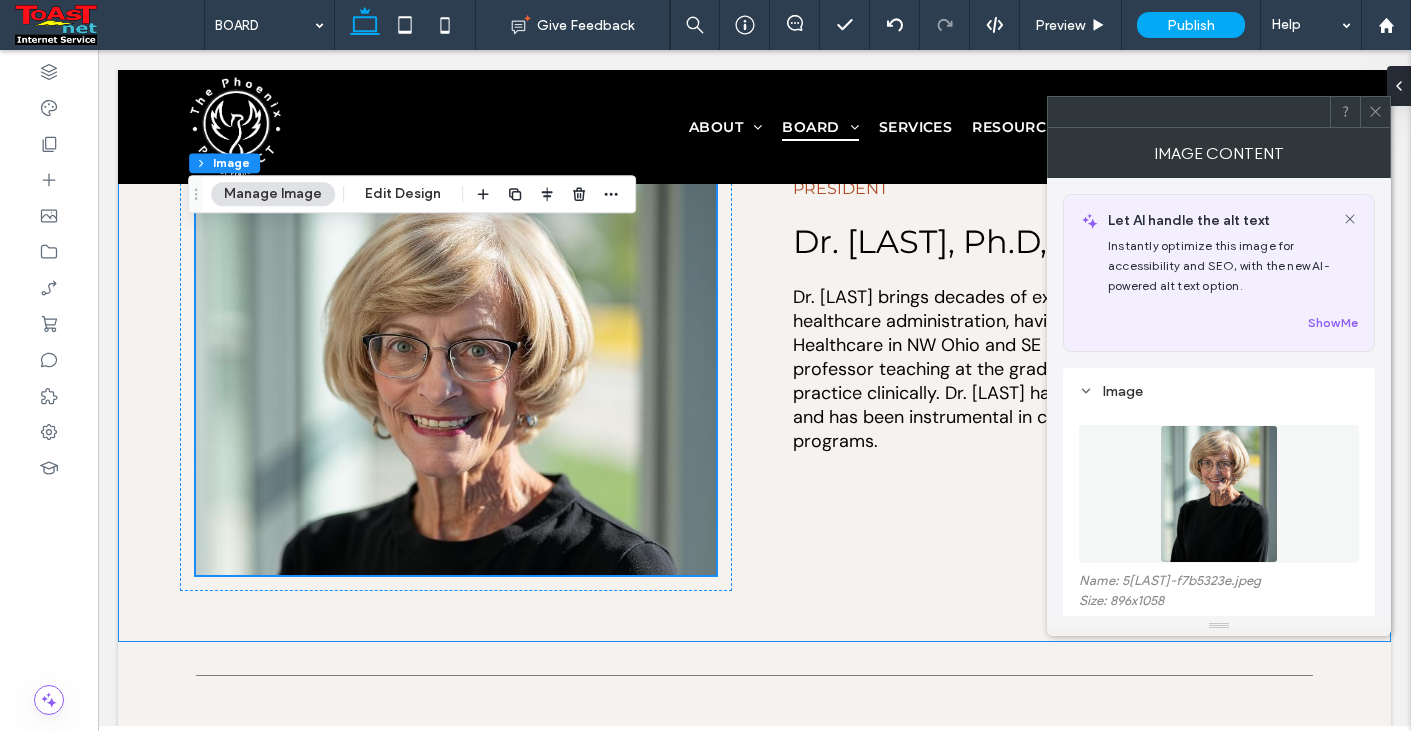 scroll, scrollTop: 600, scrollLeft: 0, axis: vertical 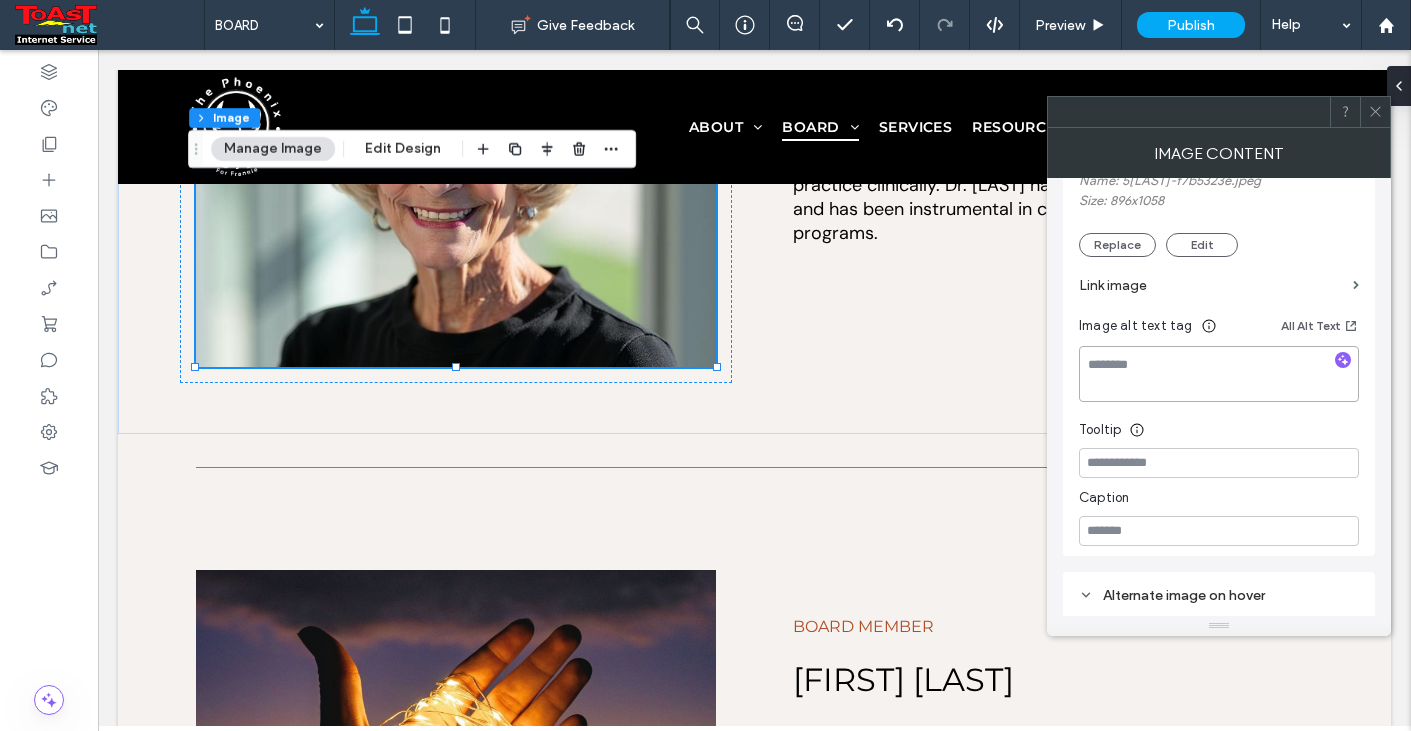 click at bounding box center (1219, 374) 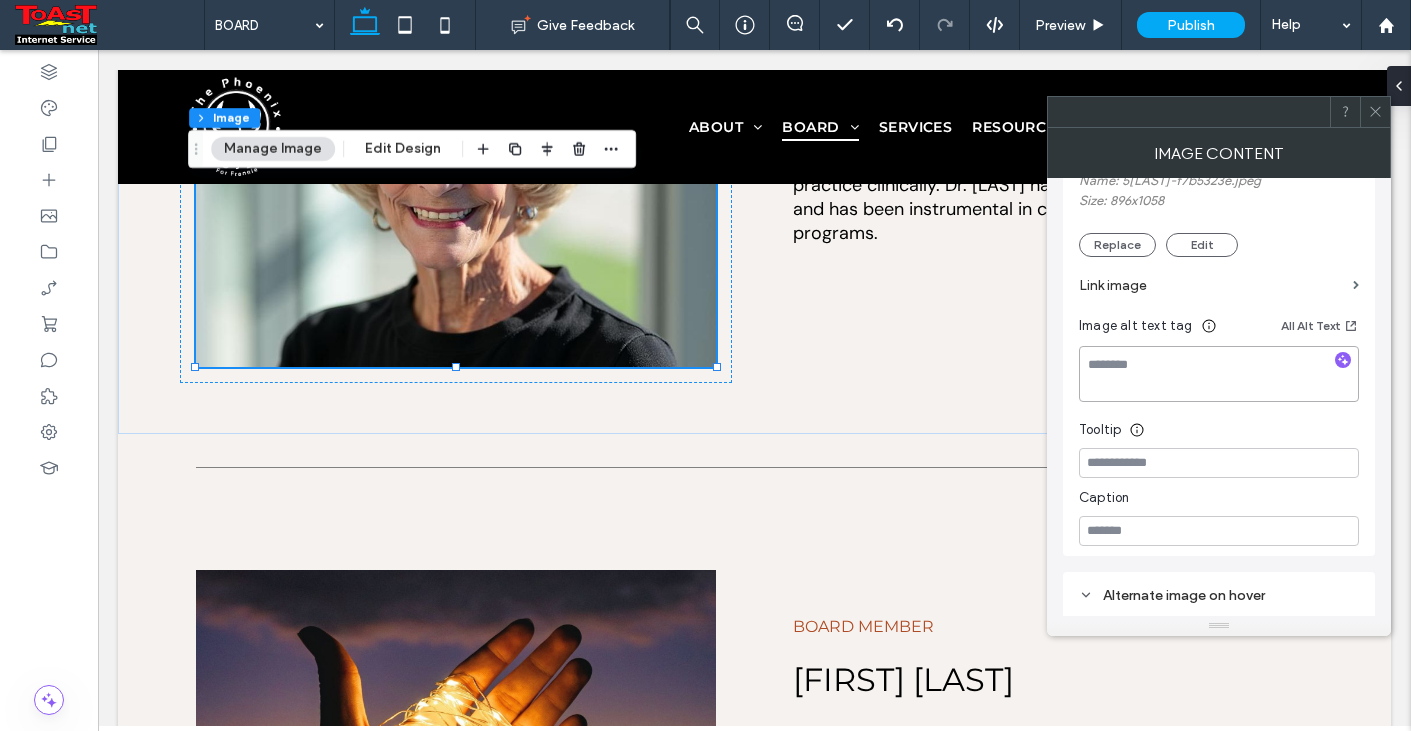 paste on "**********" 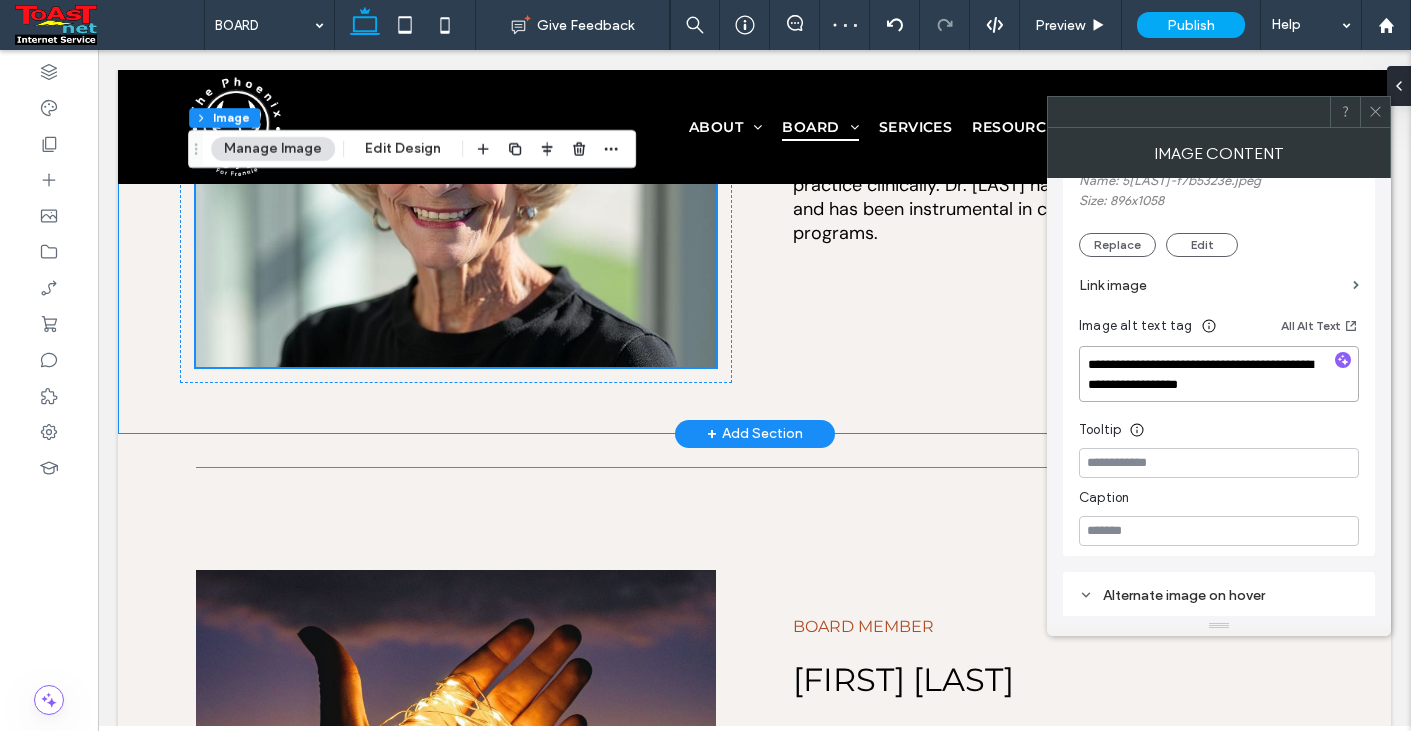 scroll, scrollTop: 300, scrollLeft: 0, axis: vertical 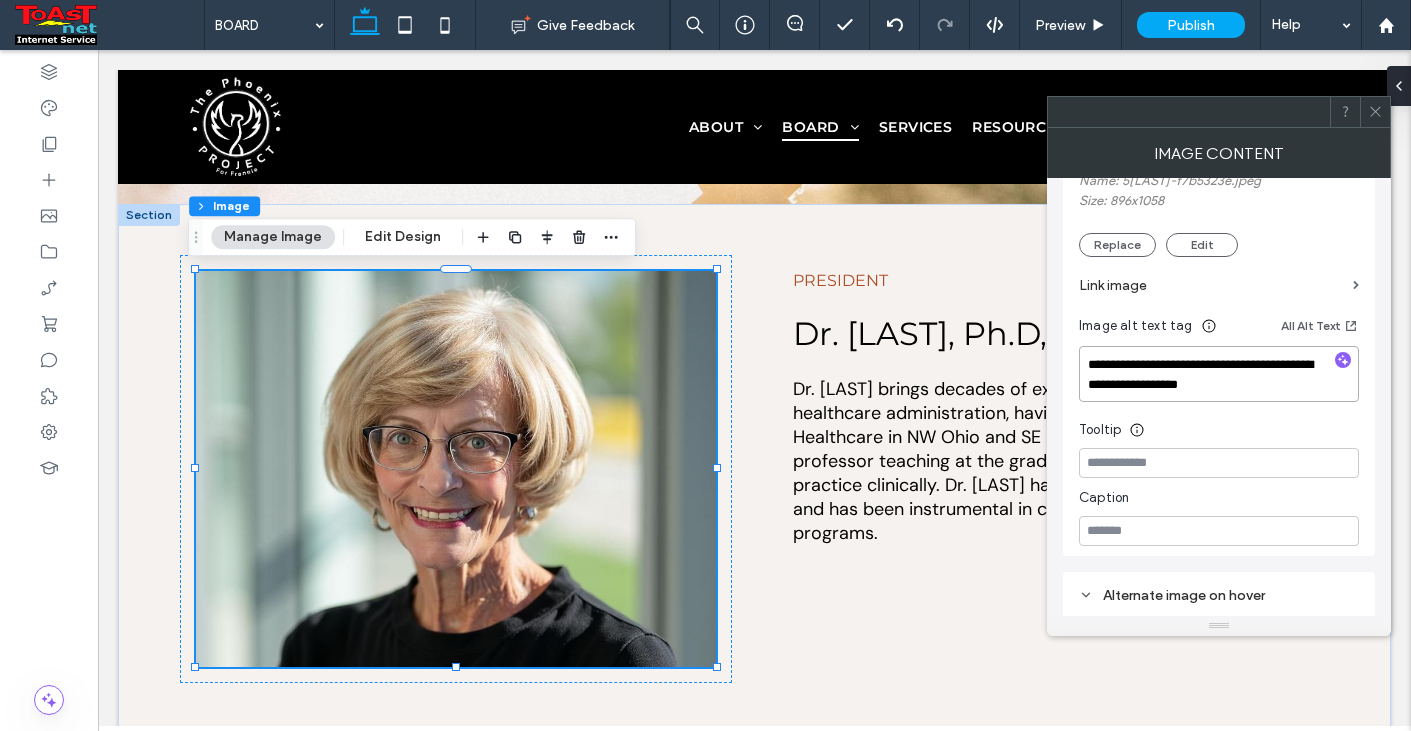 drag, startPoint x: 1088, startPoint y: 384, endPoint x: 1171, endPoint y: 387, distance: 83.0542 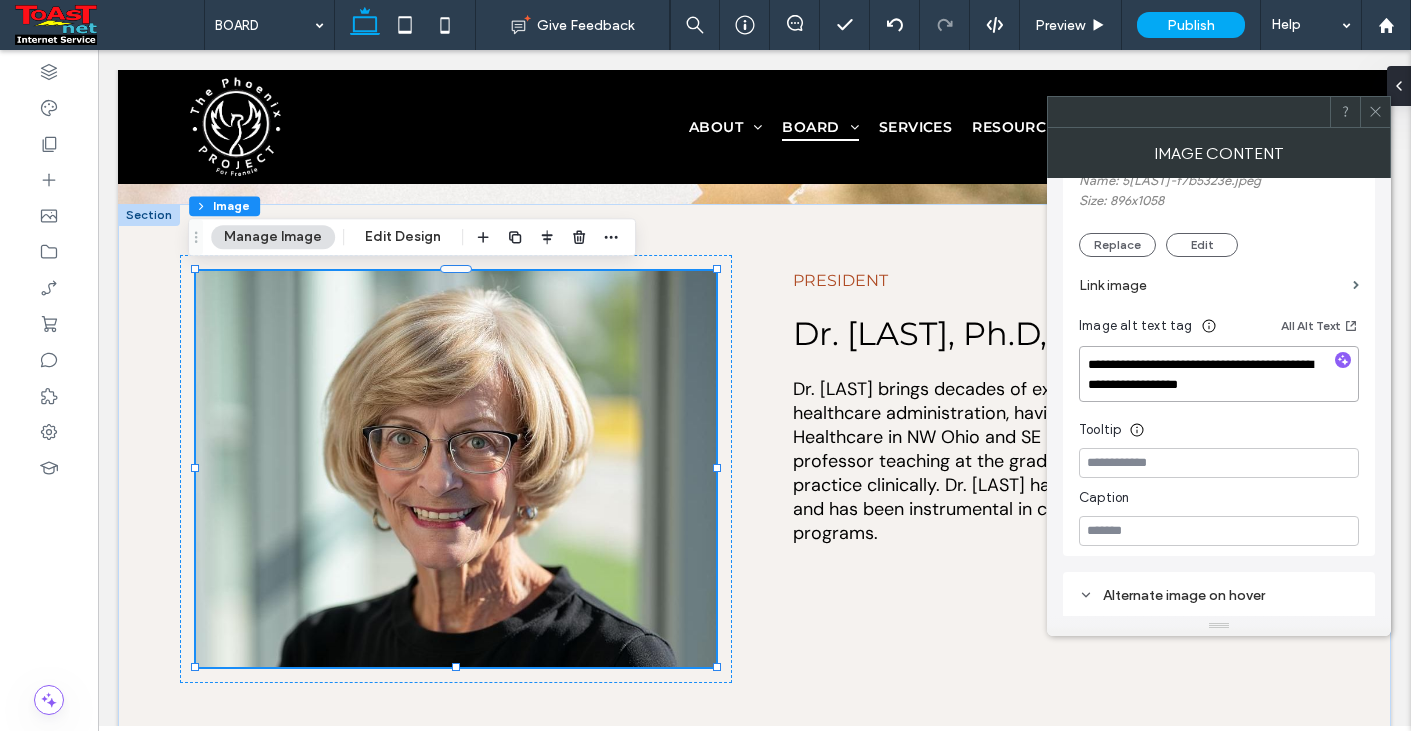 click on "**********" at bounding box center (1219, 374) 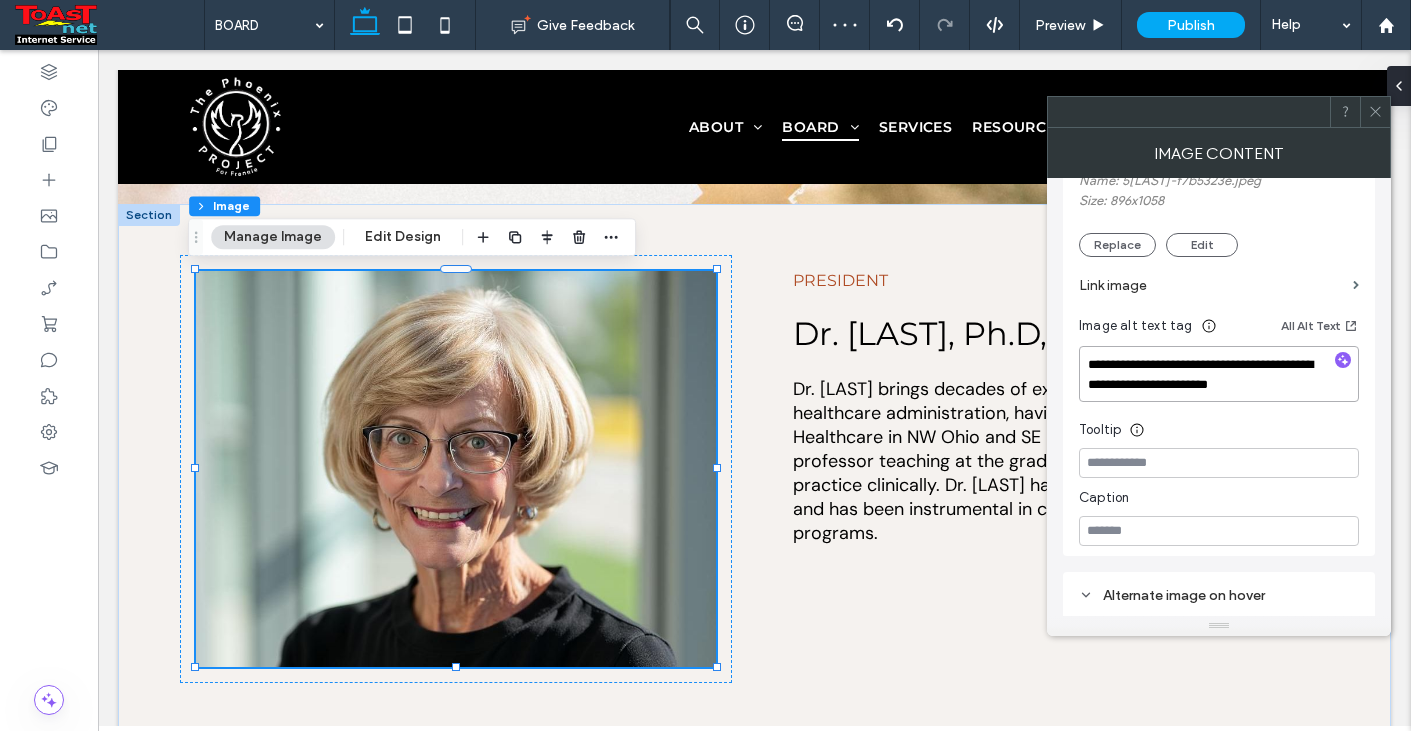 drag, startPoint x: 1198, startPoint y: 386, endPoint x: 1286, endPoint y: 384, distance: 88.02273 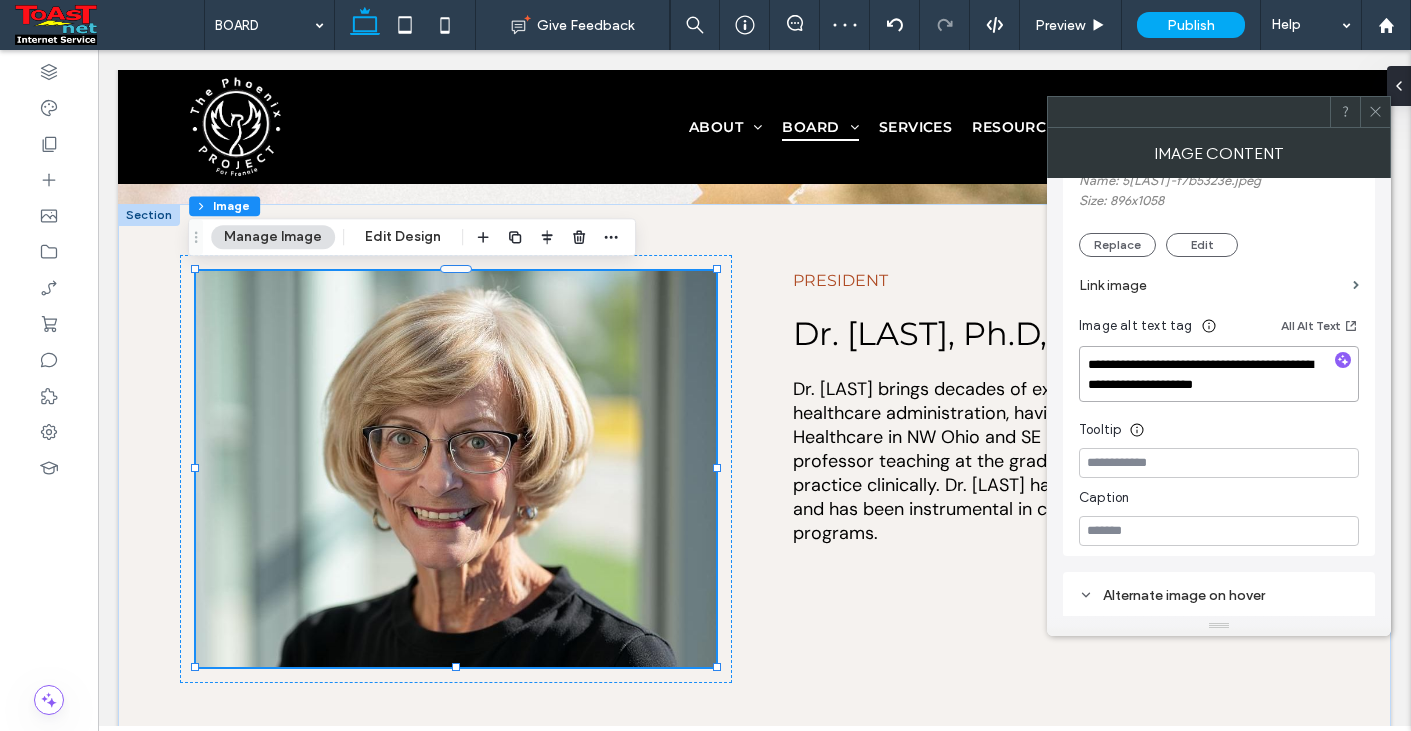 type on "**********" 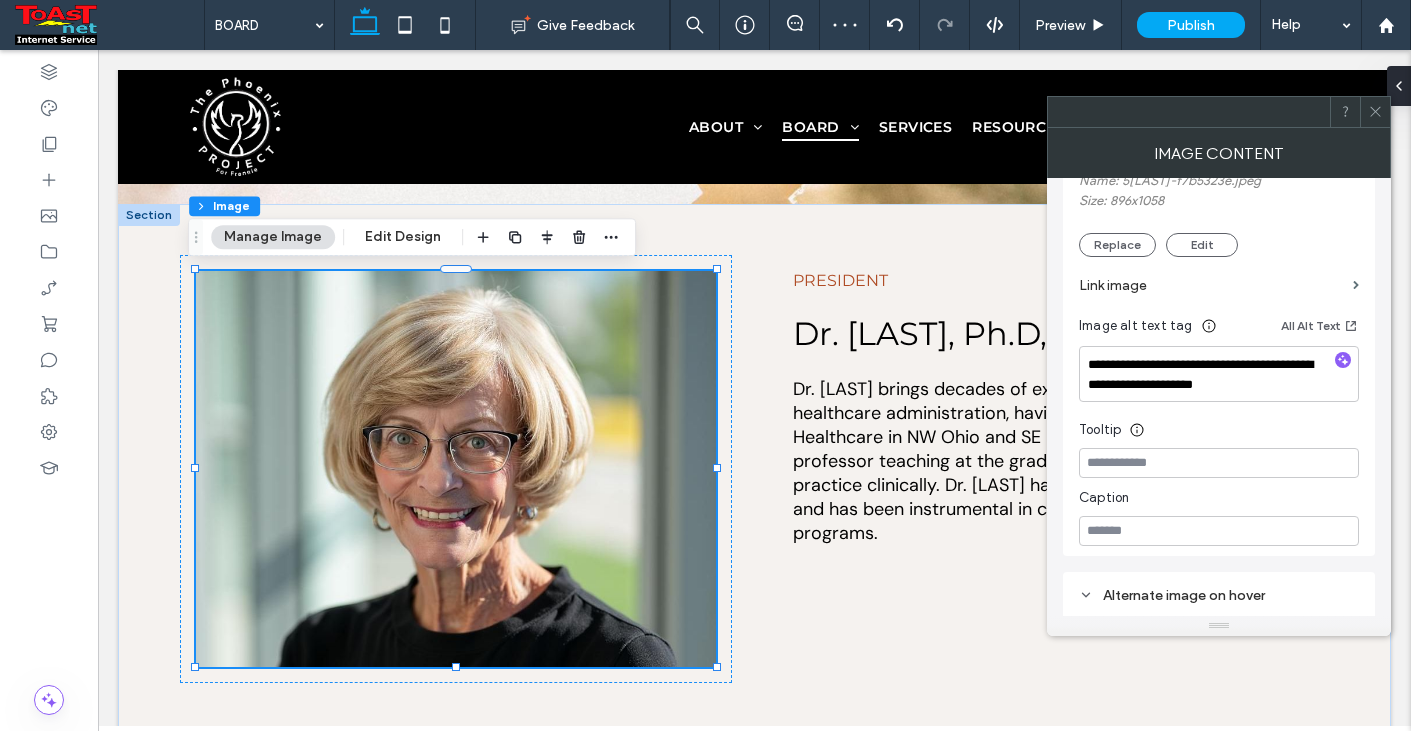 click 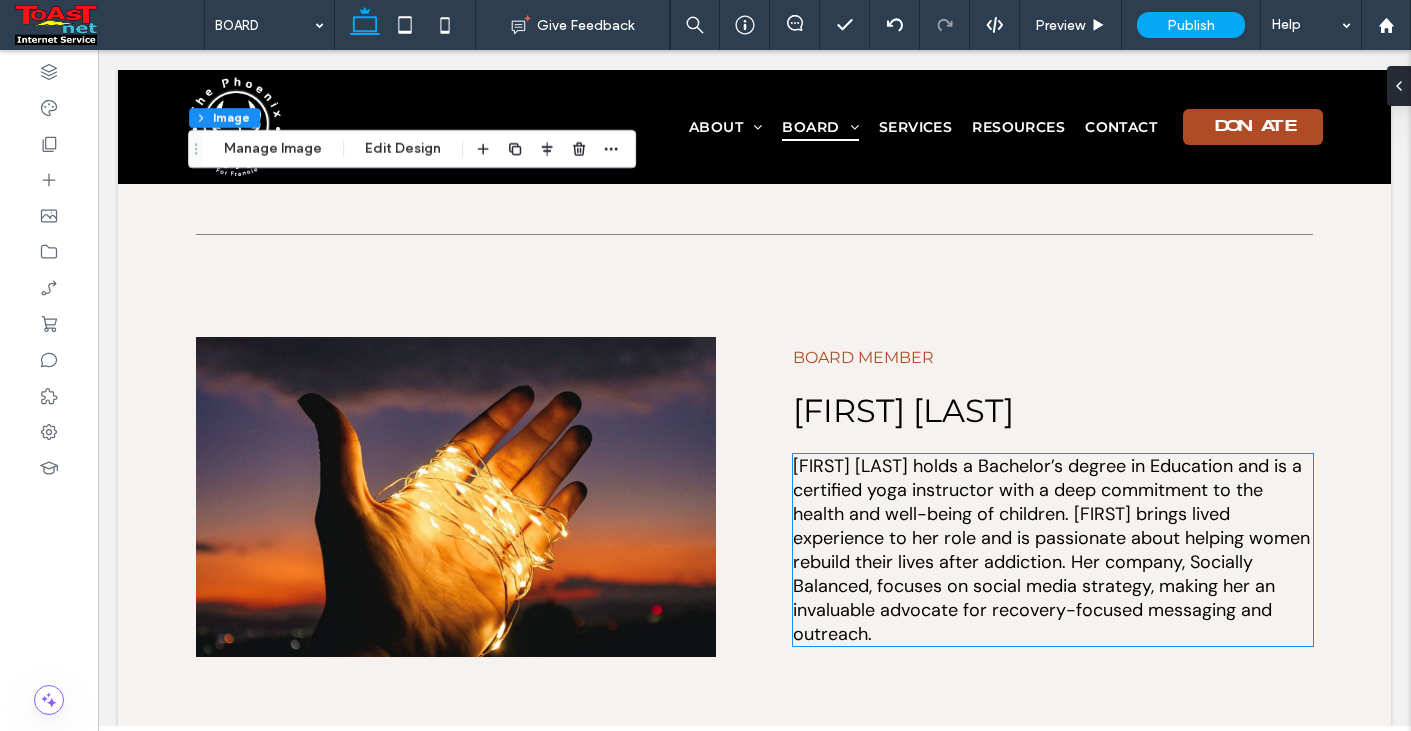 scroll, scrollTop: 3100, scrollLeft: 0, axis: vertical 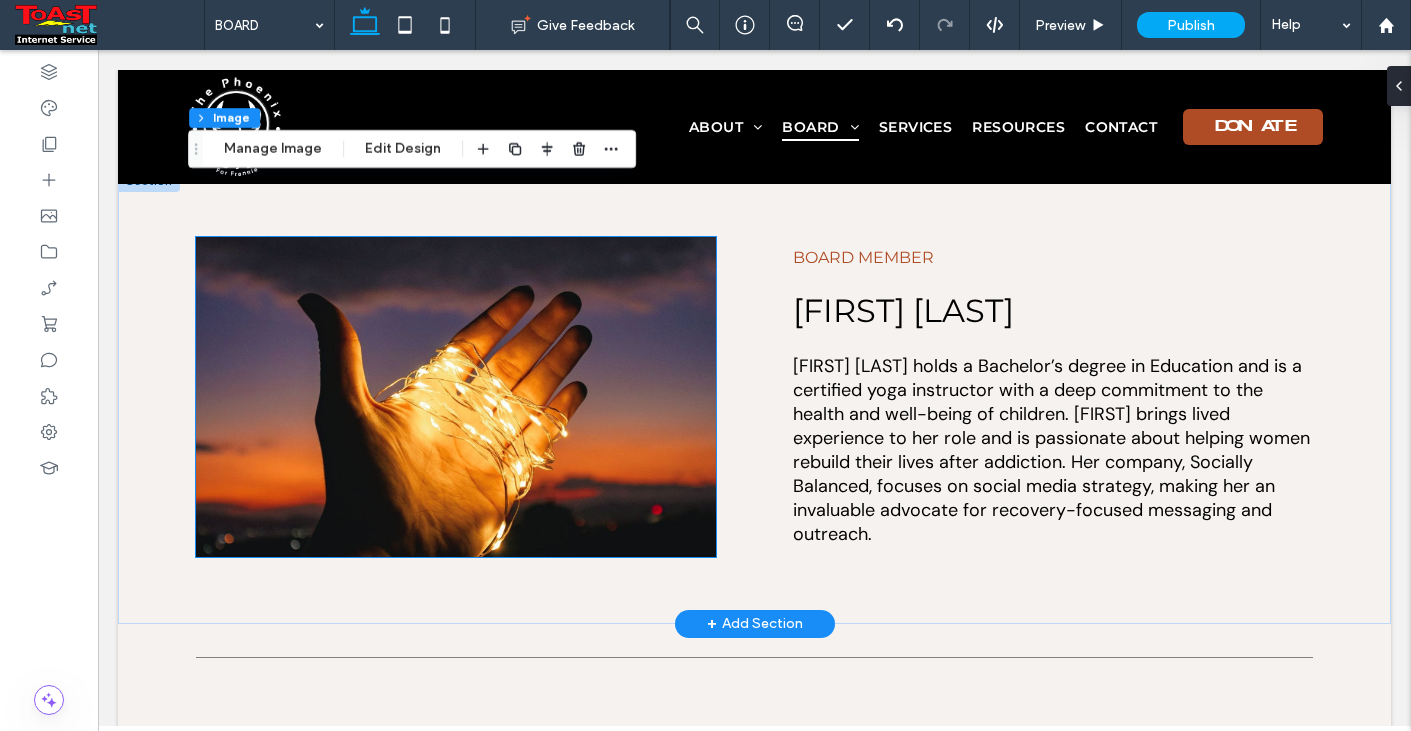 click at bounding box center [456, 397] 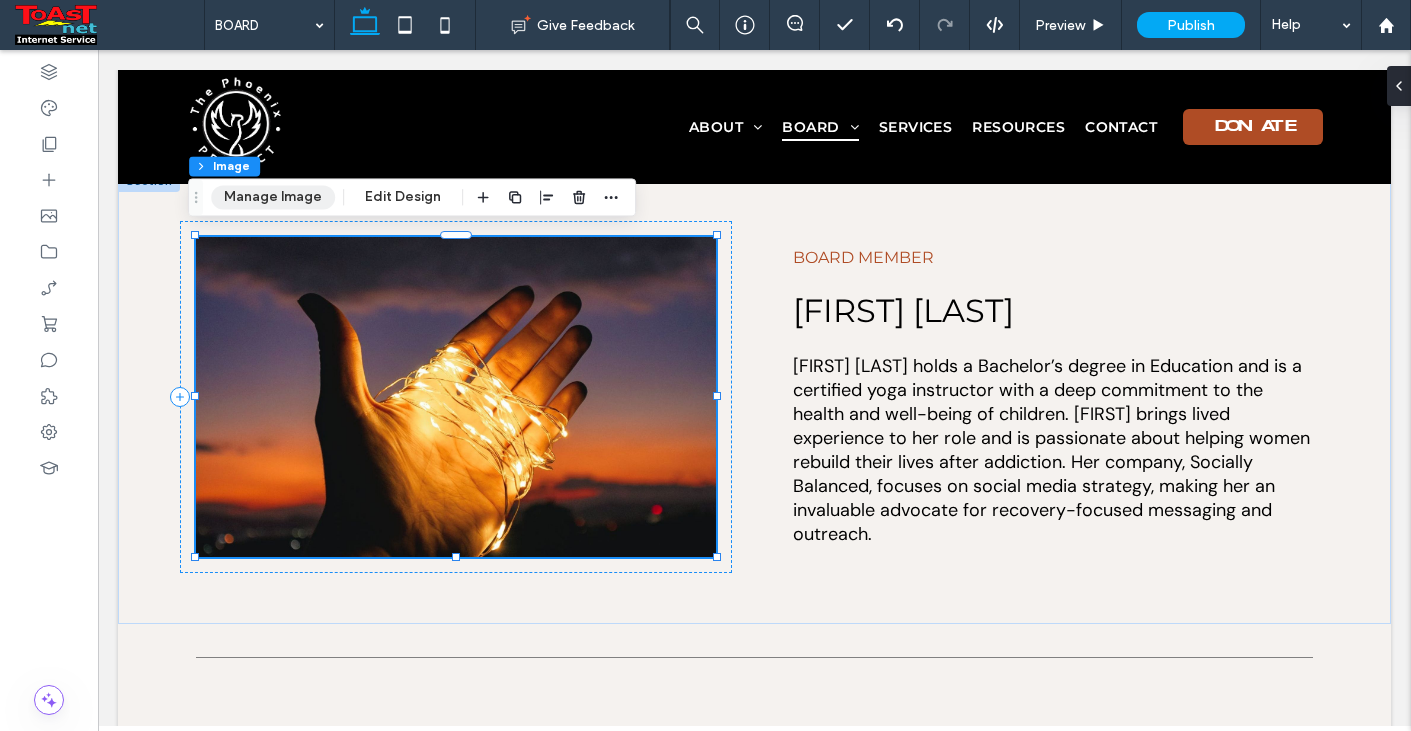 click on "Manage Image" at bounding box center [273, 197] 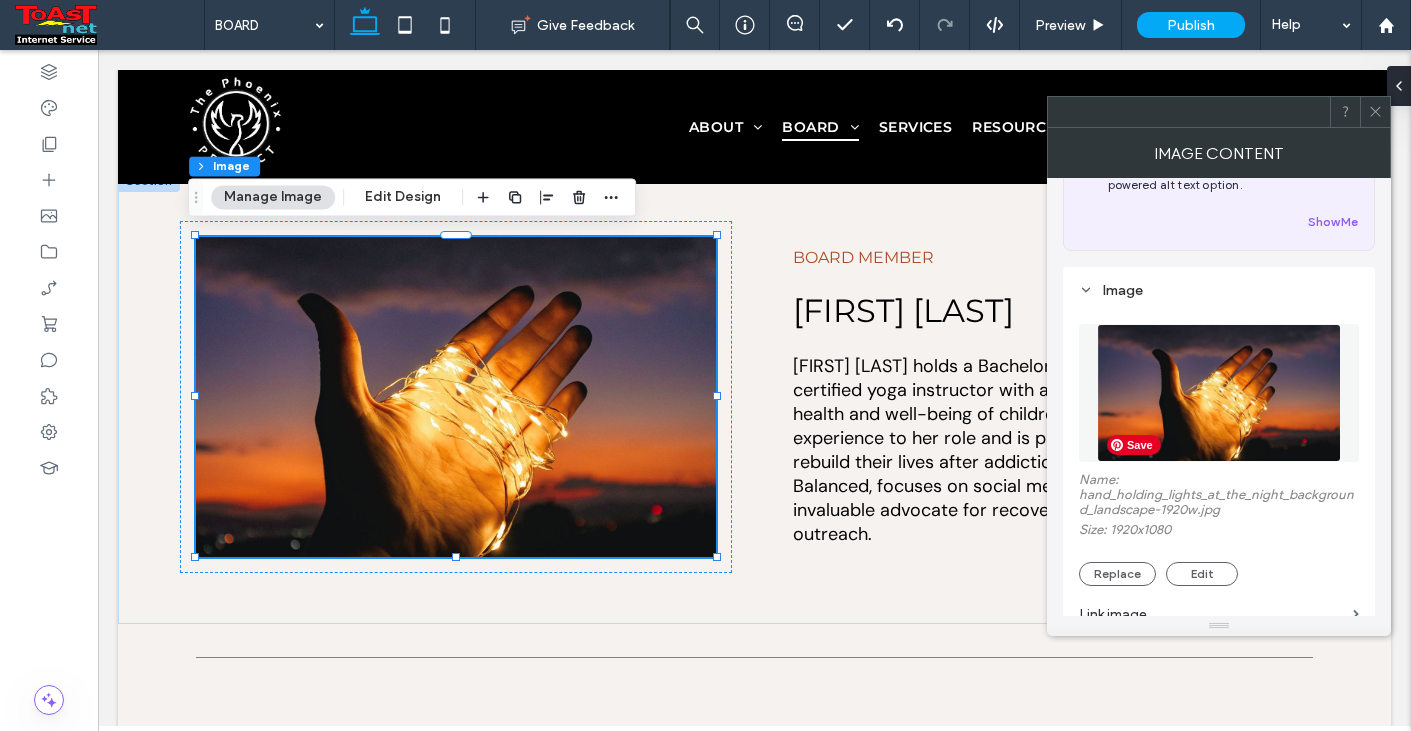 scroll, scrollTop: 300, scrollLeft: 0, axis: vertical 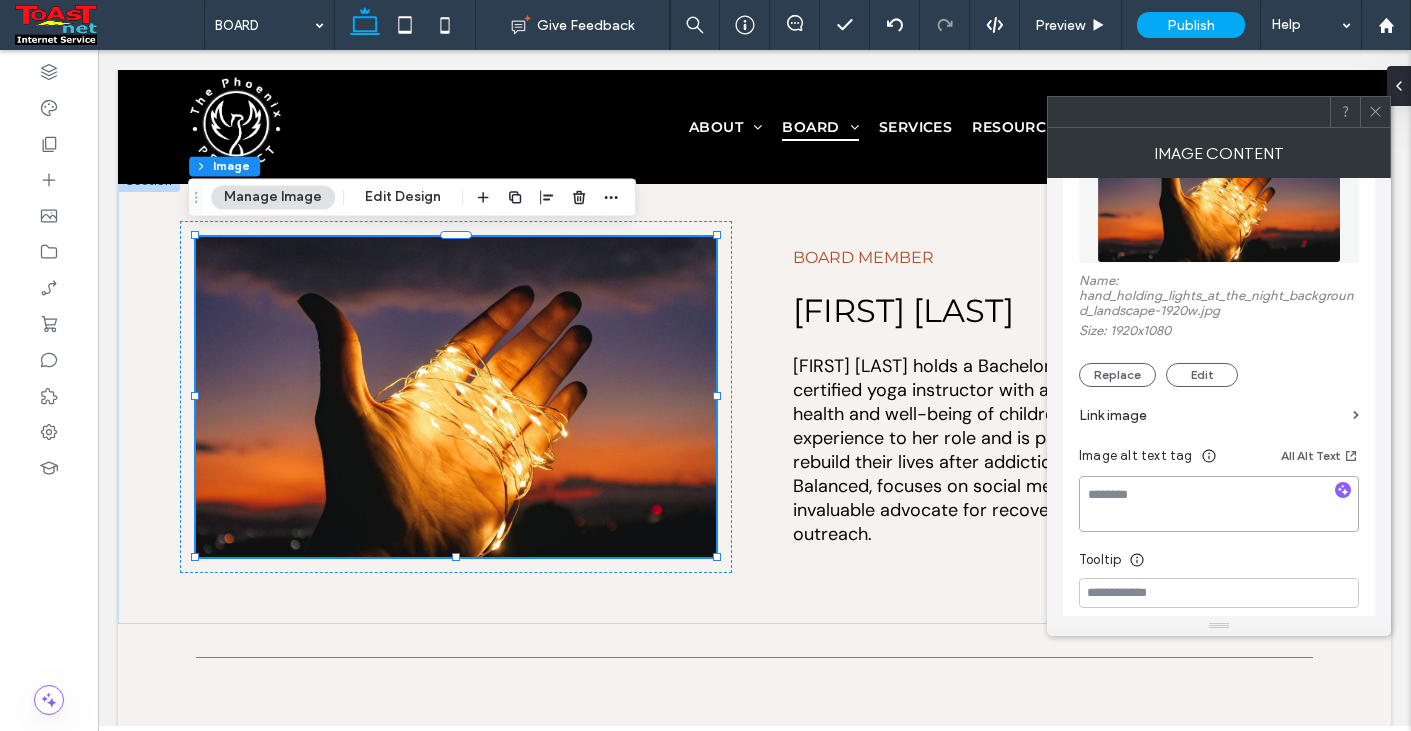 click at bounding box center (1219, 504) 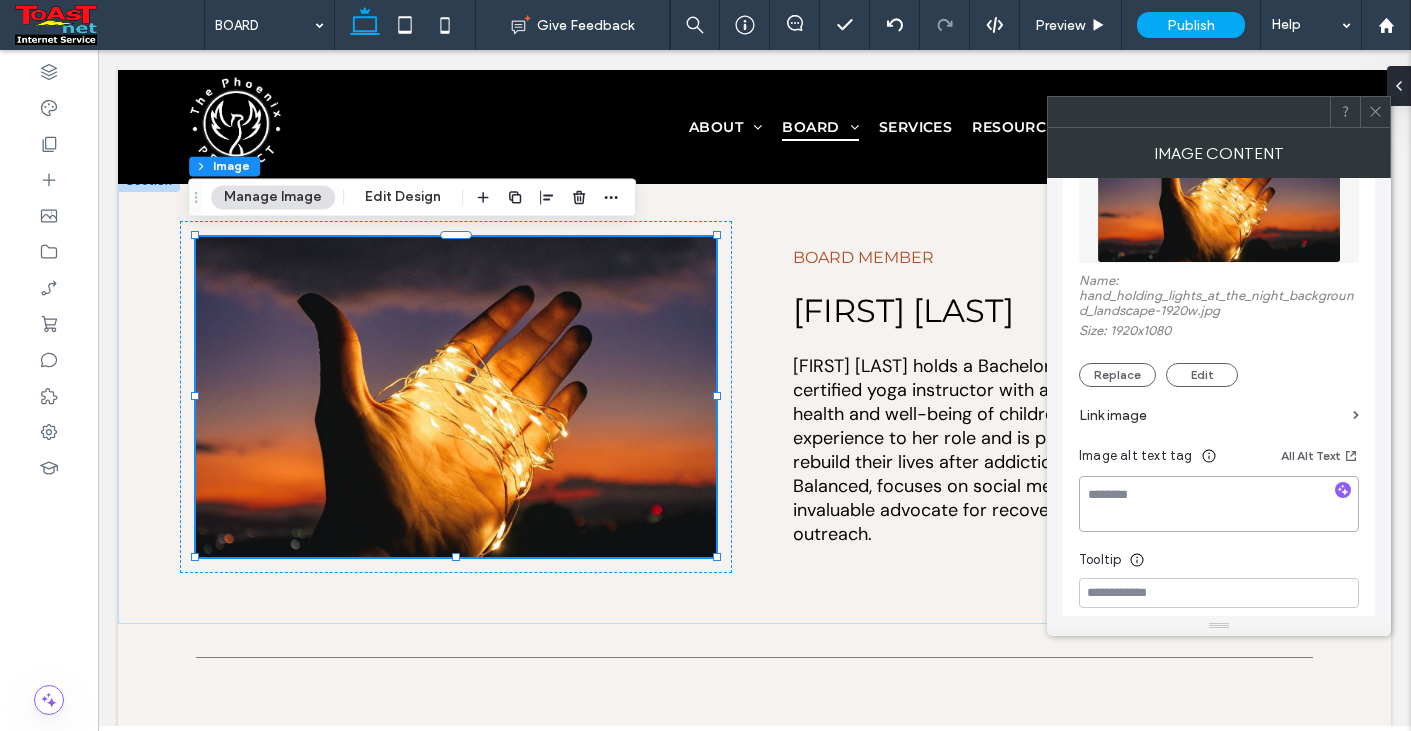 paste on "**********" 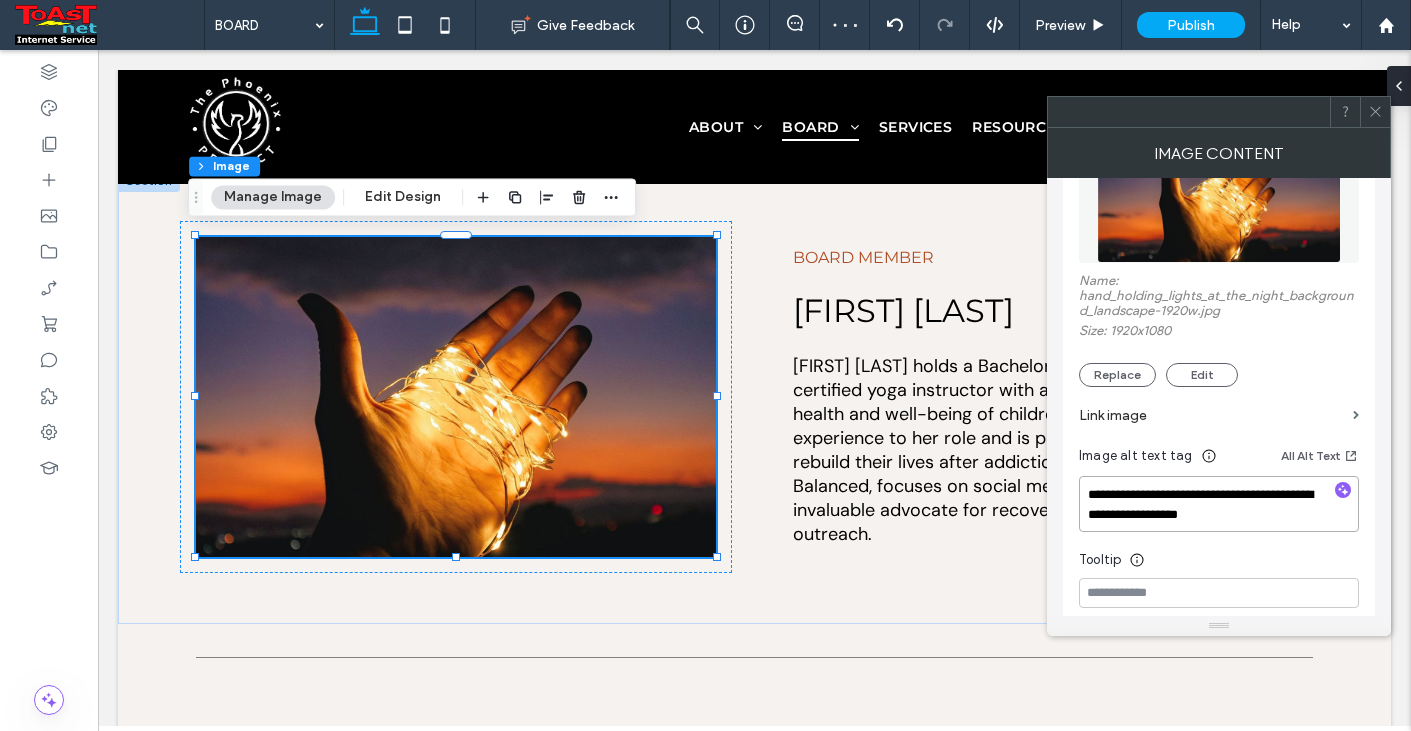 drag, startPoint x: 1088, startPoint y: 513, endPoint x: 1171, endPoint y: 514, distance: 83.00603 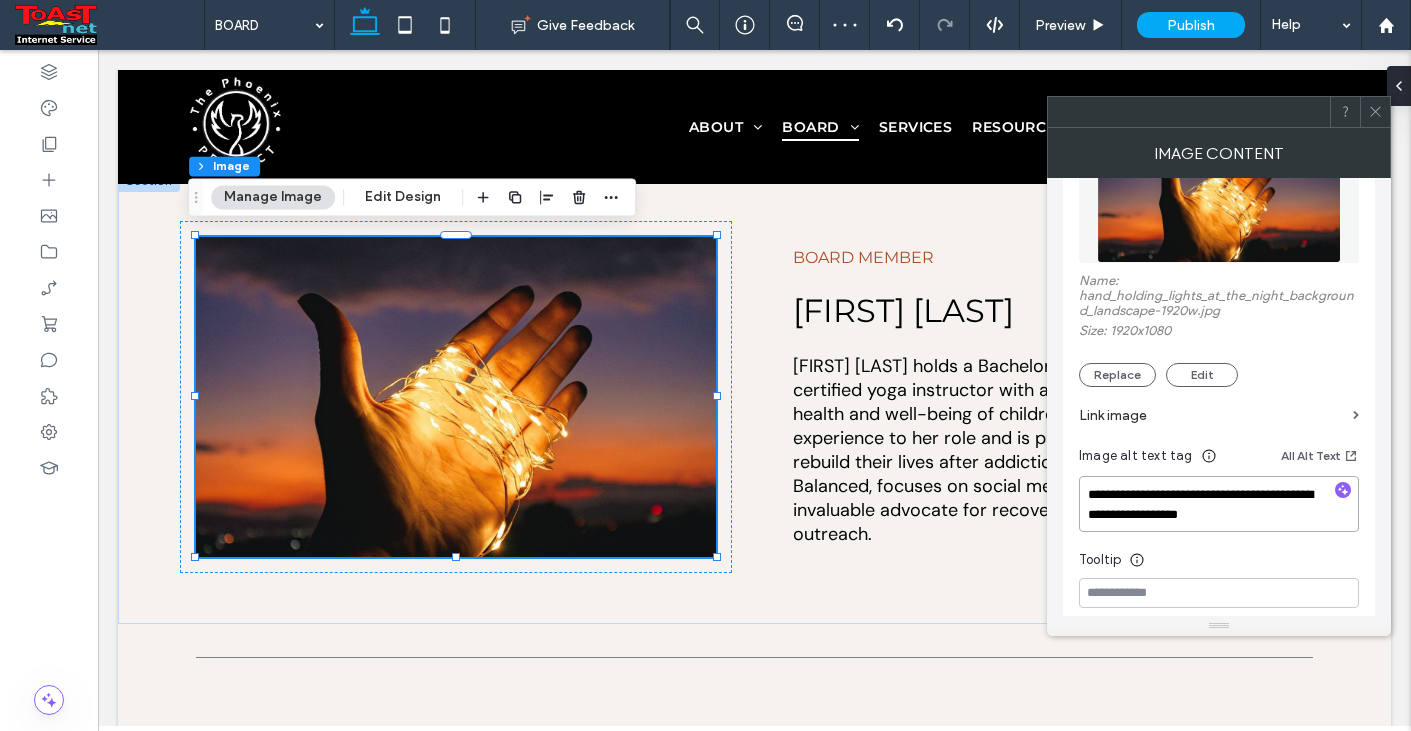 click on "**********" at bounding box center [1219, 504] 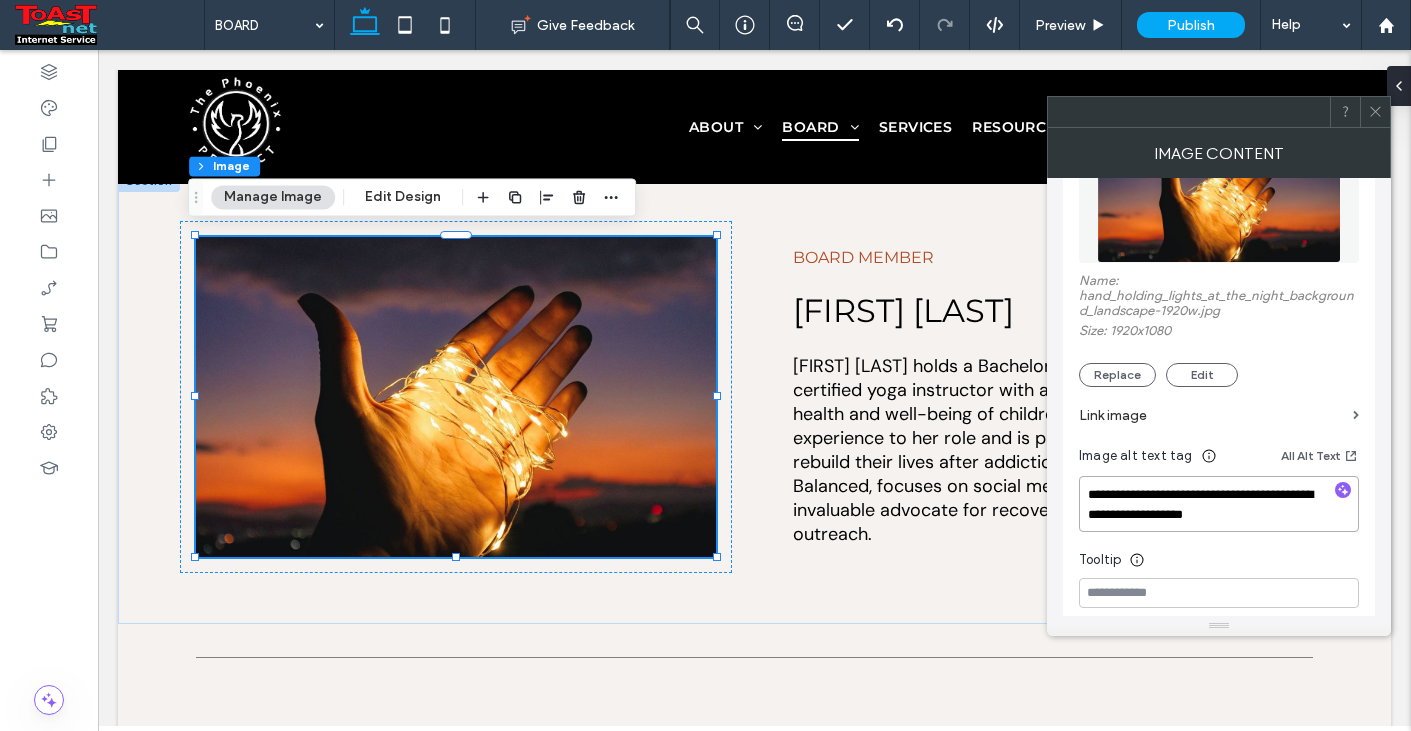 type on "**********" 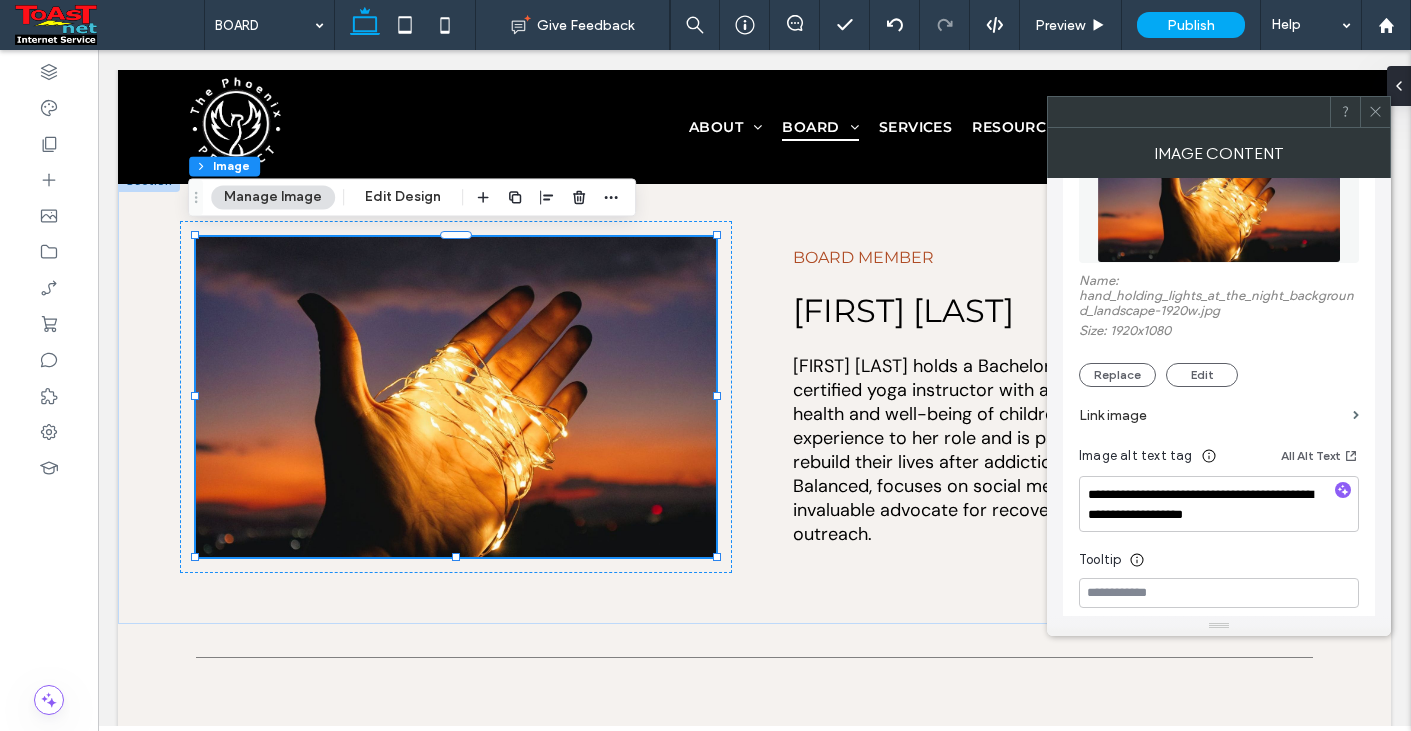 click 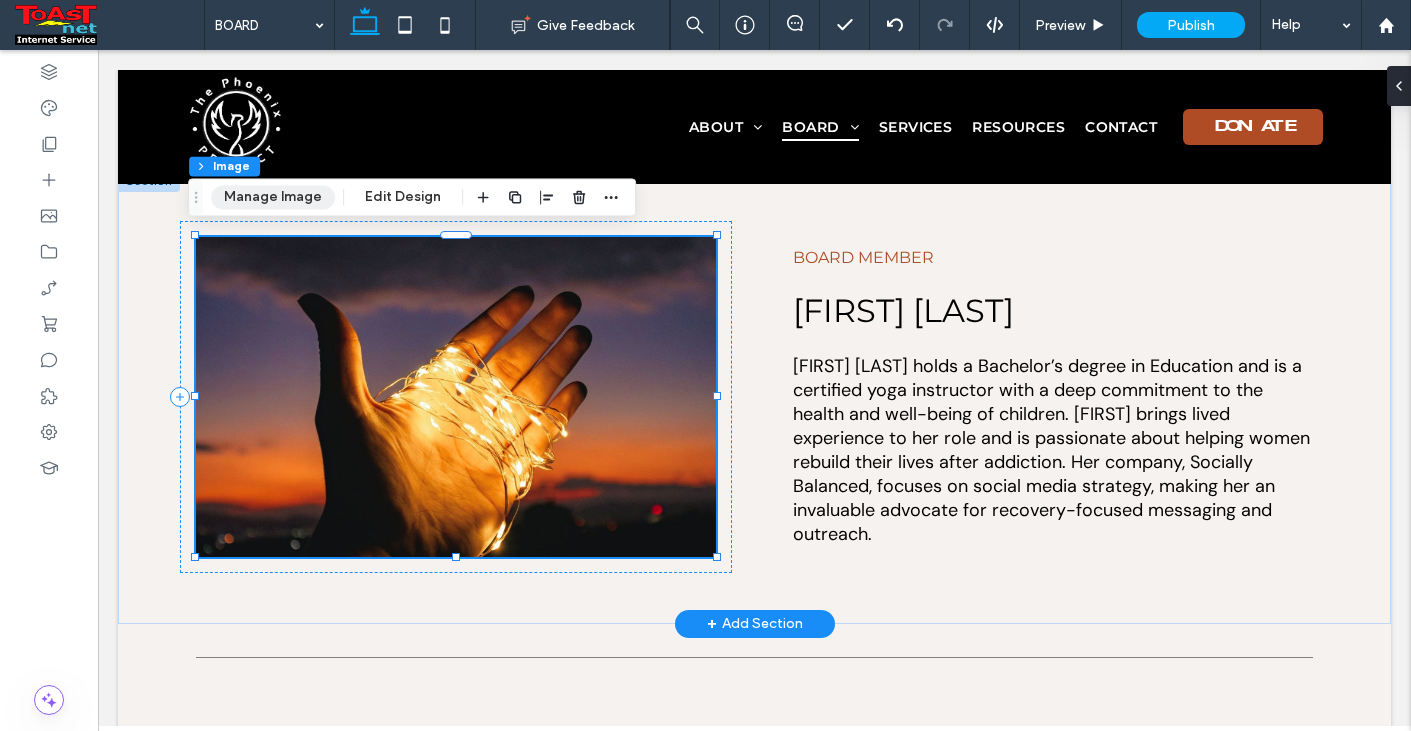 click on "Manage Image" at bounding box center (273, 197) 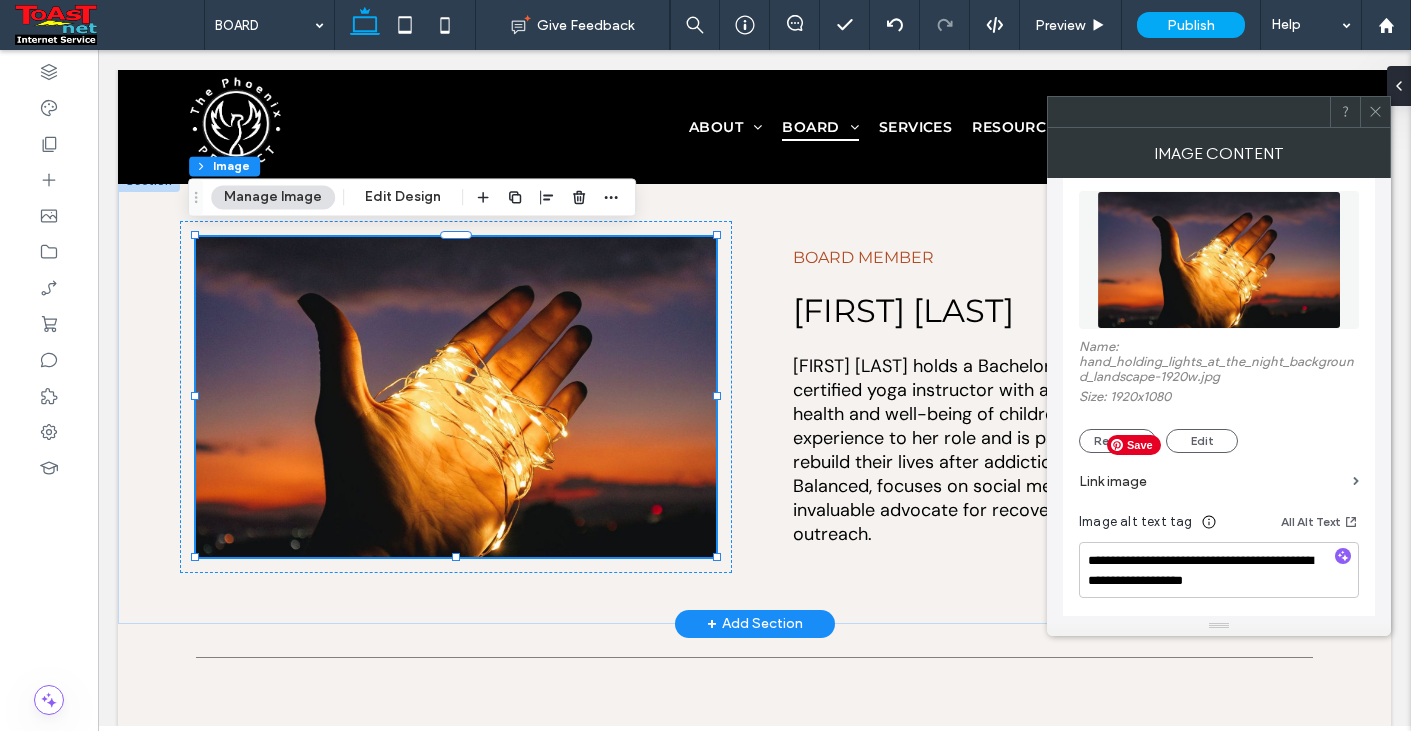 scroll, scrollTop: 400, scrollLeft: 0, axis: vertical 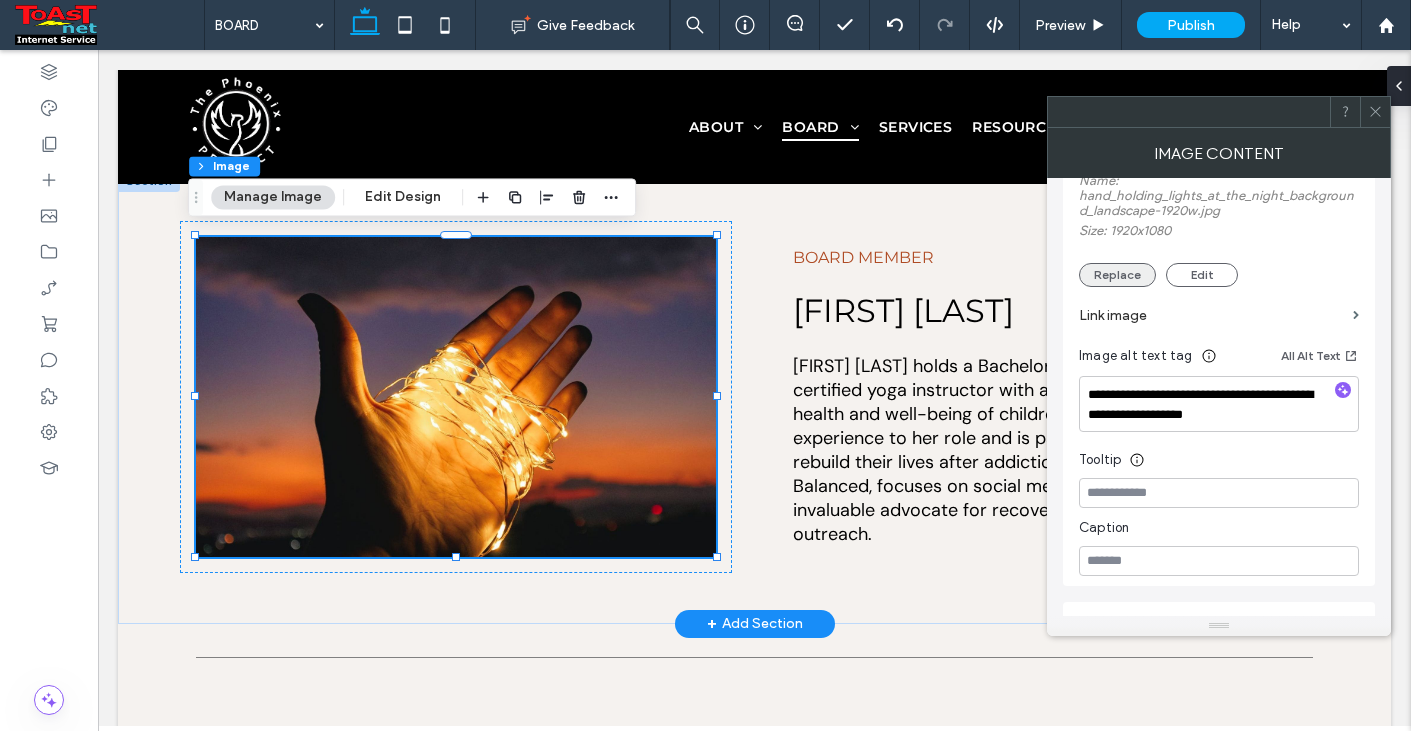 click on "Replace" at bounding box center (1117, 275) 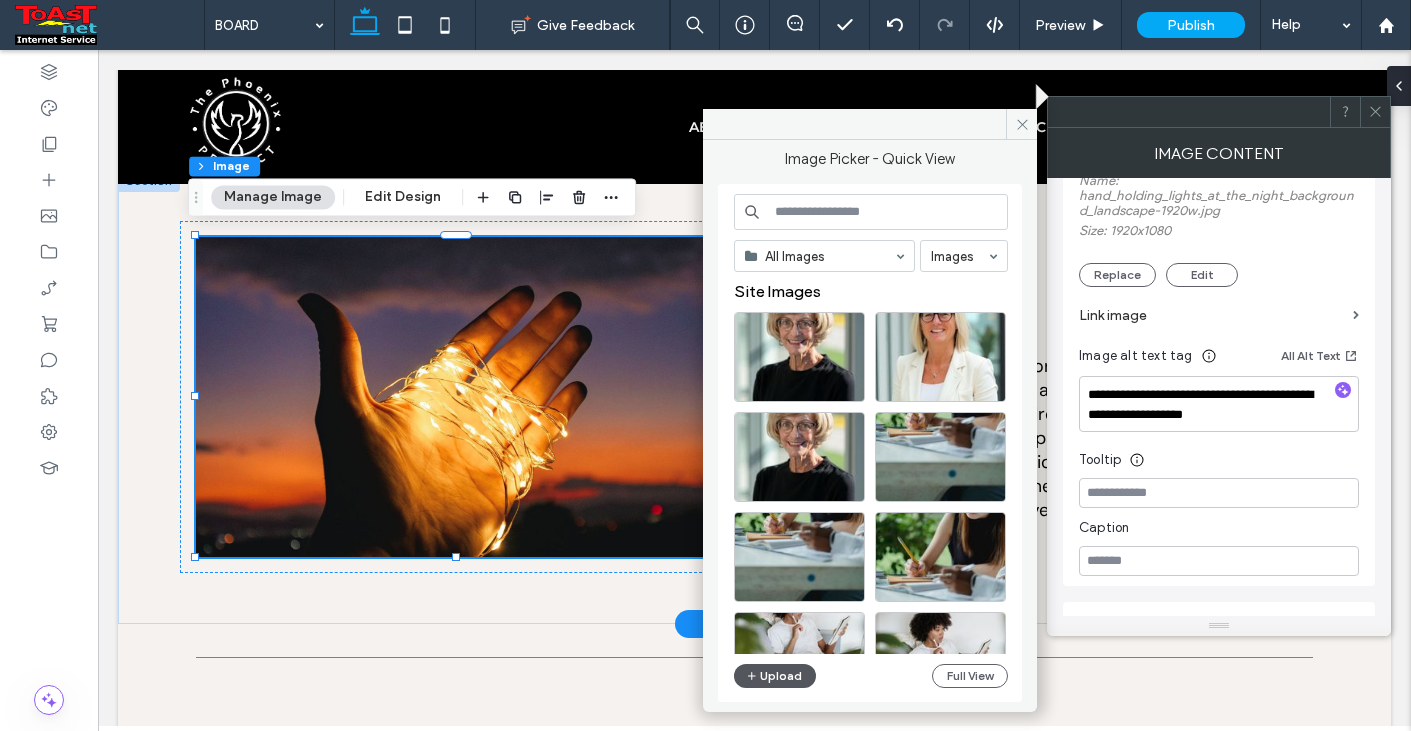 click on "Upload" at bounding box center [775, 676] 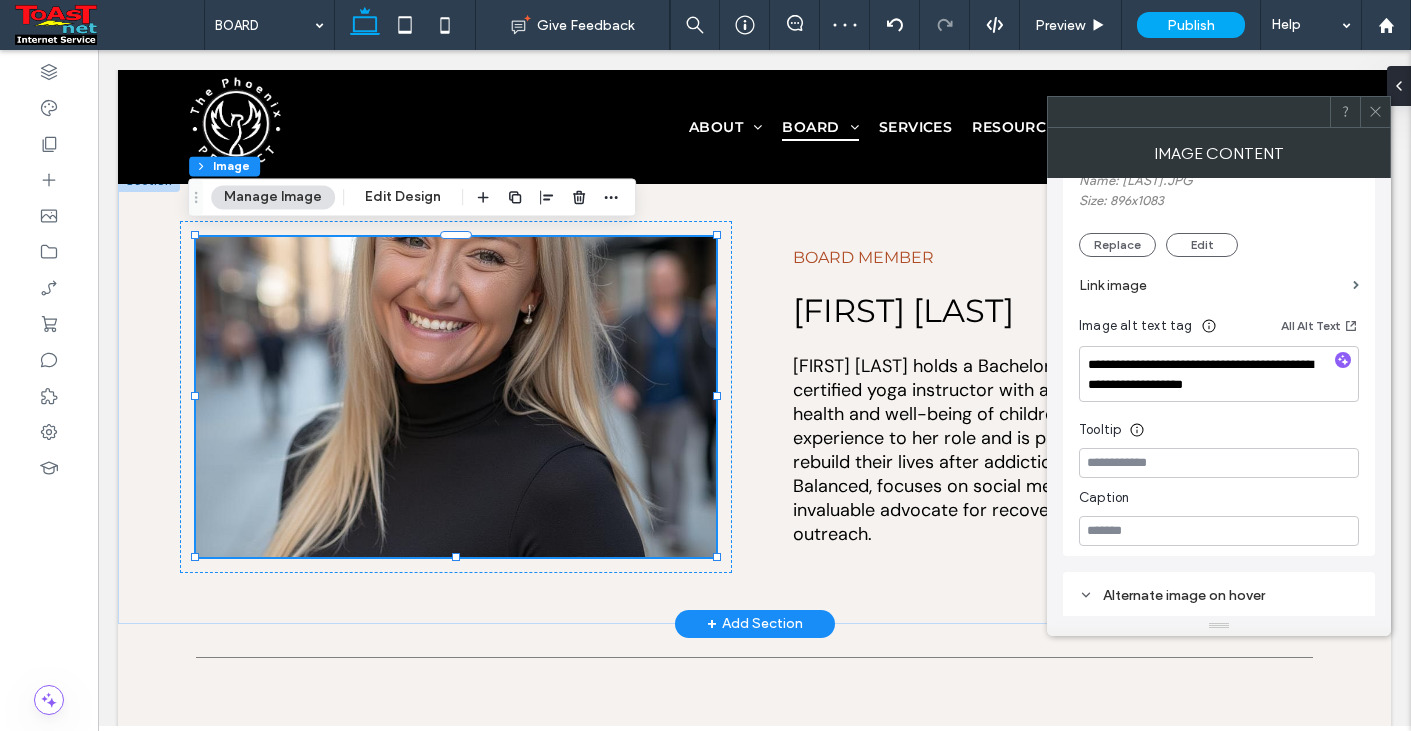 click 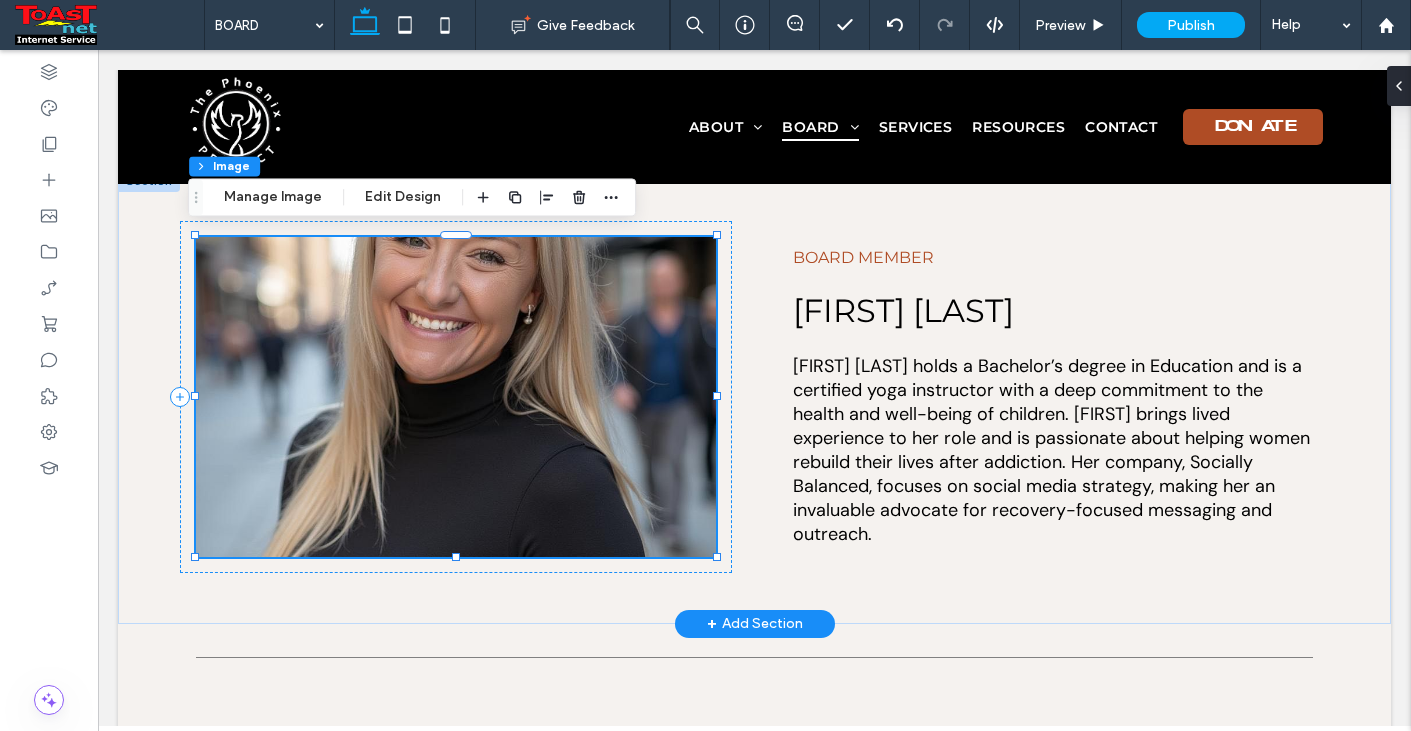 click on "Section Column Image Manage Image Edit Design" at bounding box center [412, 197] 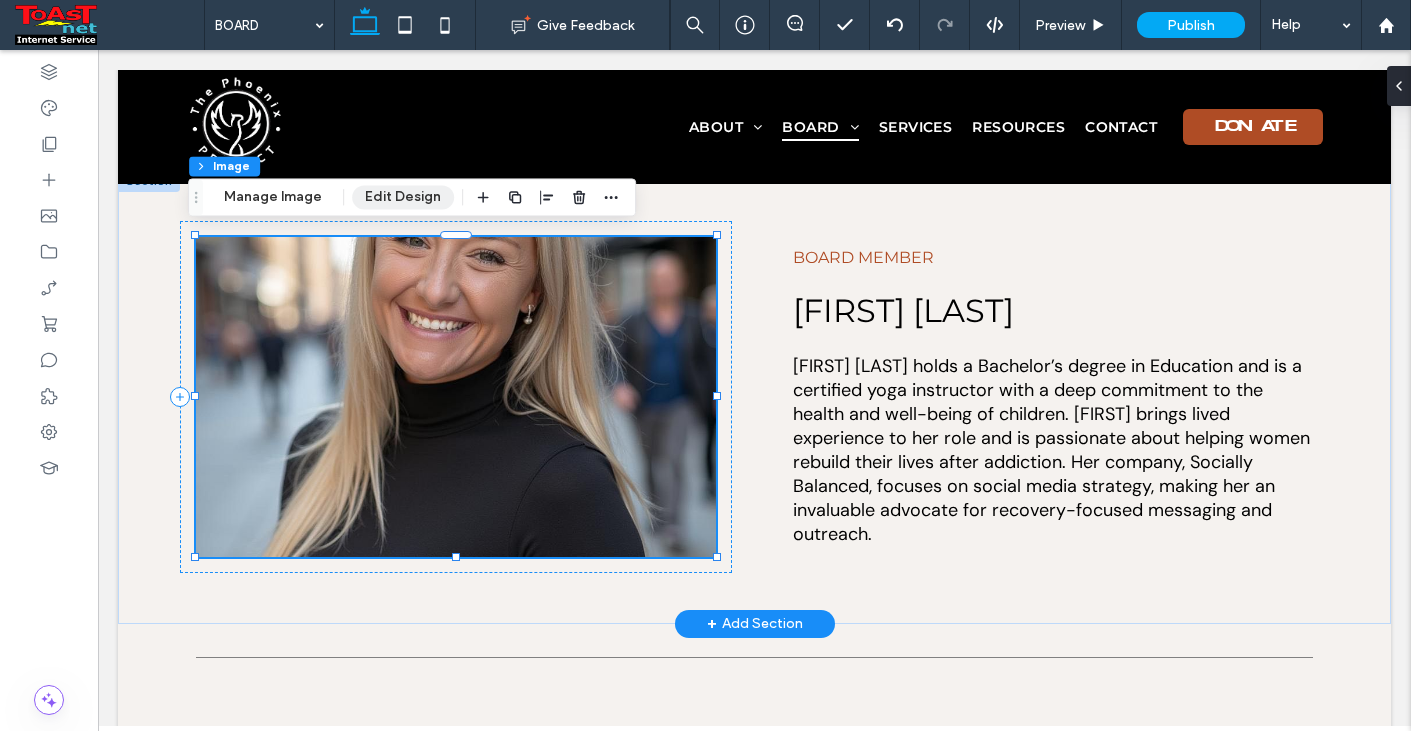 click on "Edit Design" at bounding box center (403, 197) 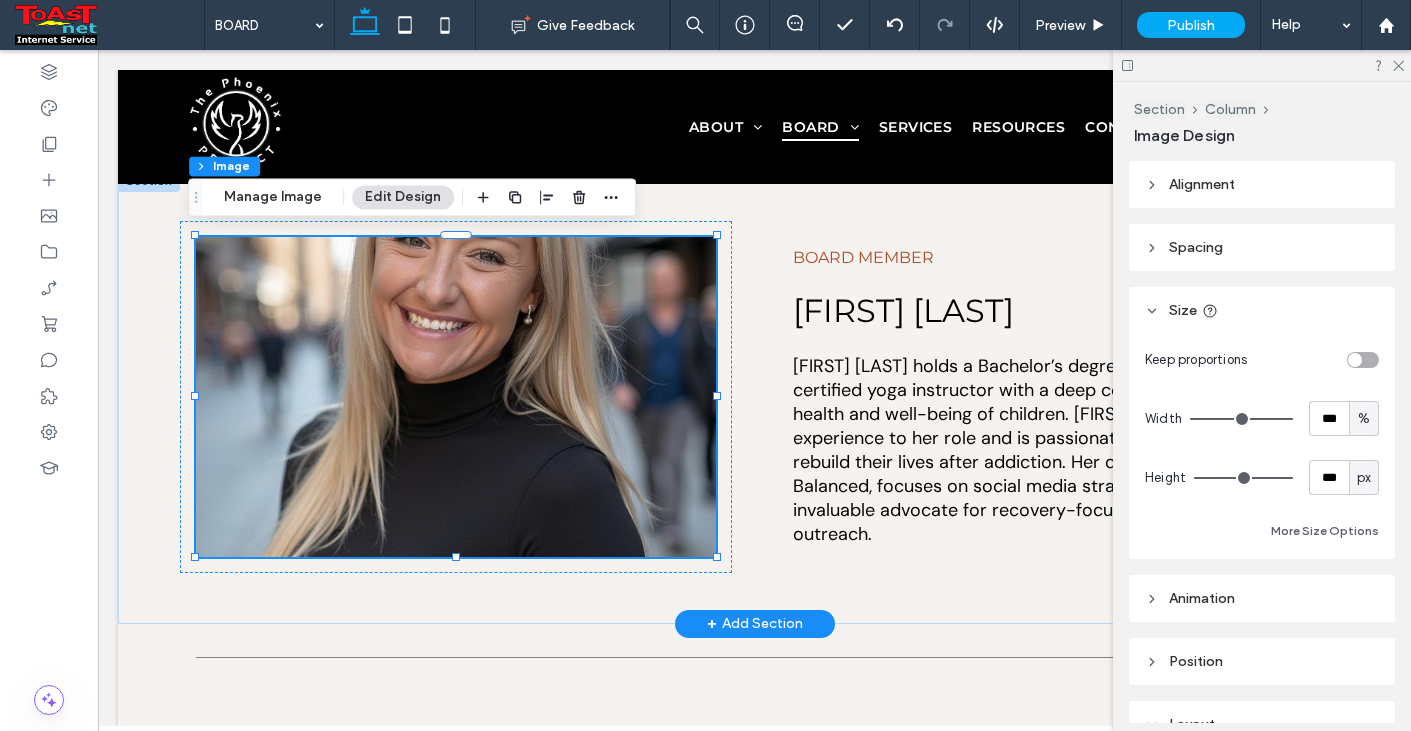 click on "Height *** px" at bounding box center (1262, 477) 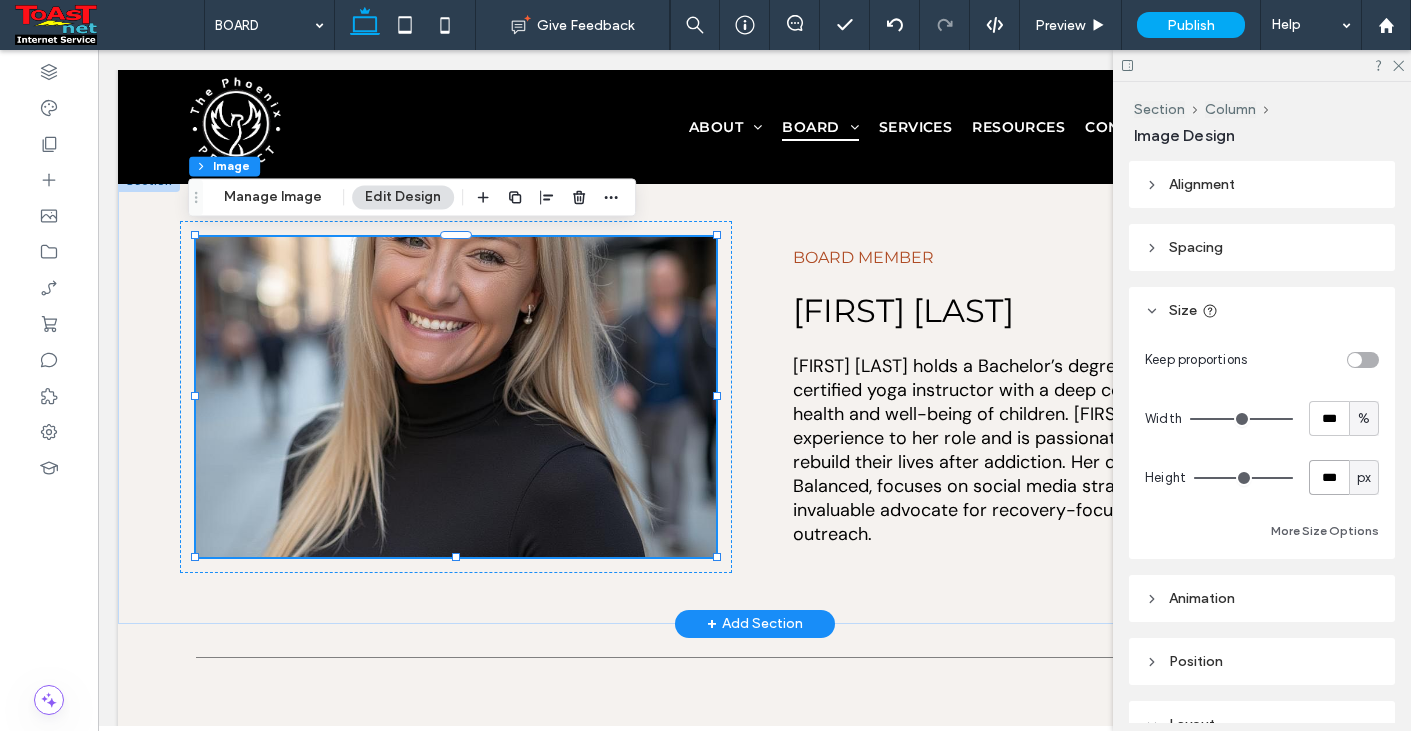 click on "***" at bounding box center [1329, 477] 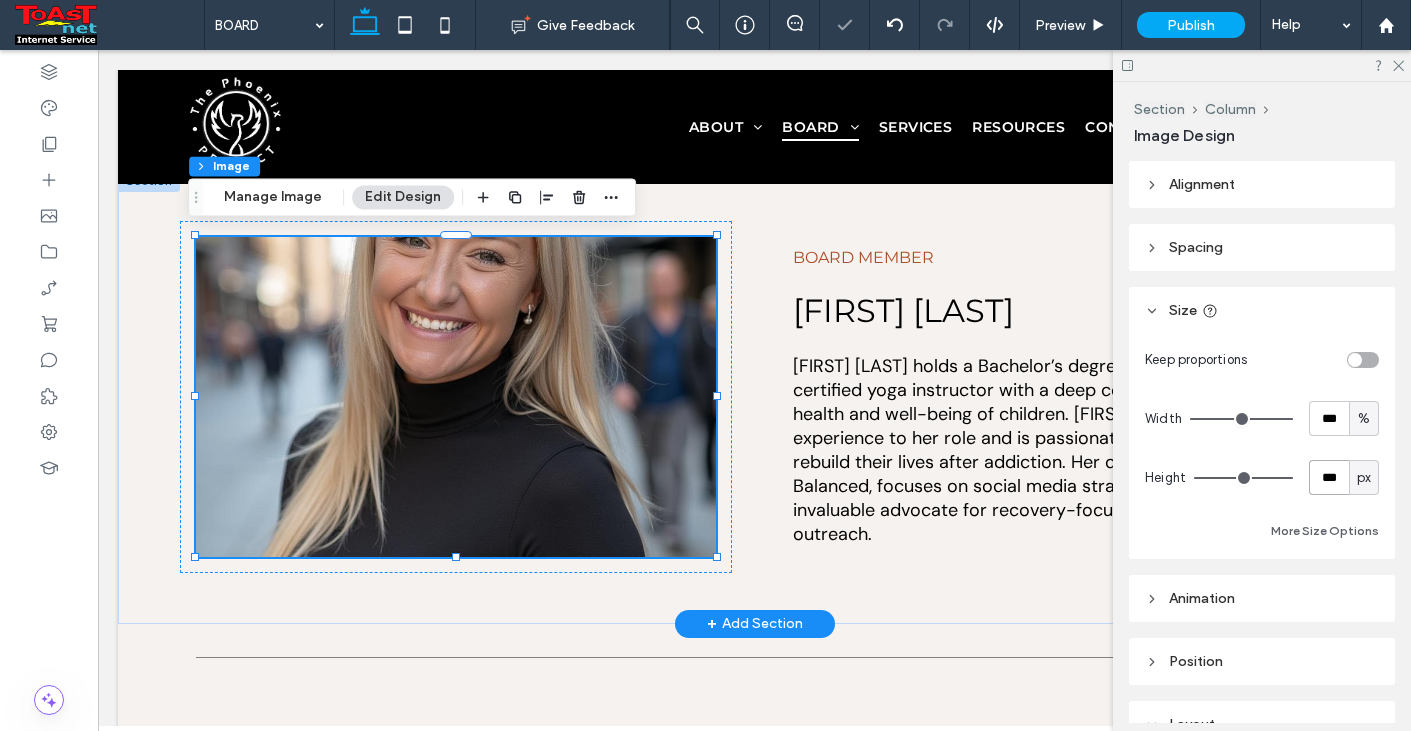 type on "***" 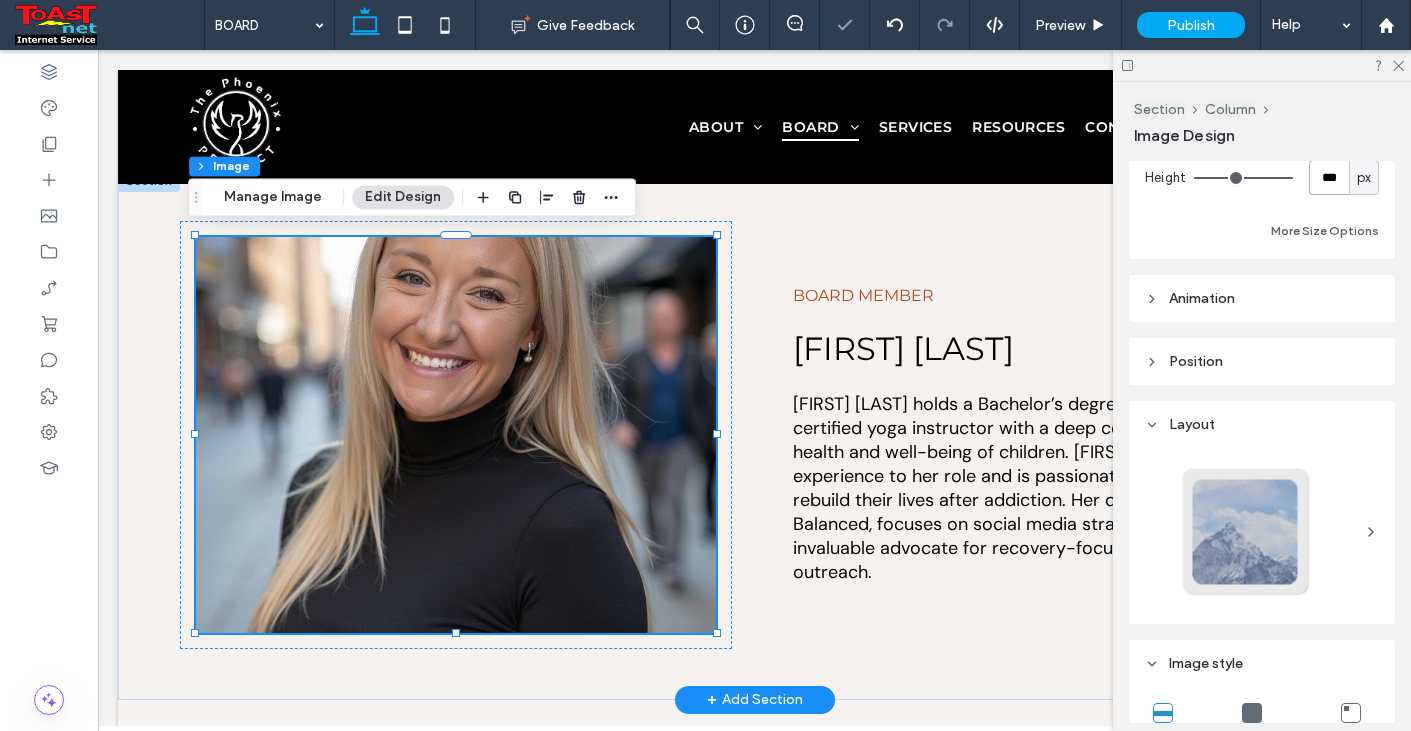 scroll, scrollTop: 500, scrollLeft: 0, axis: vertical 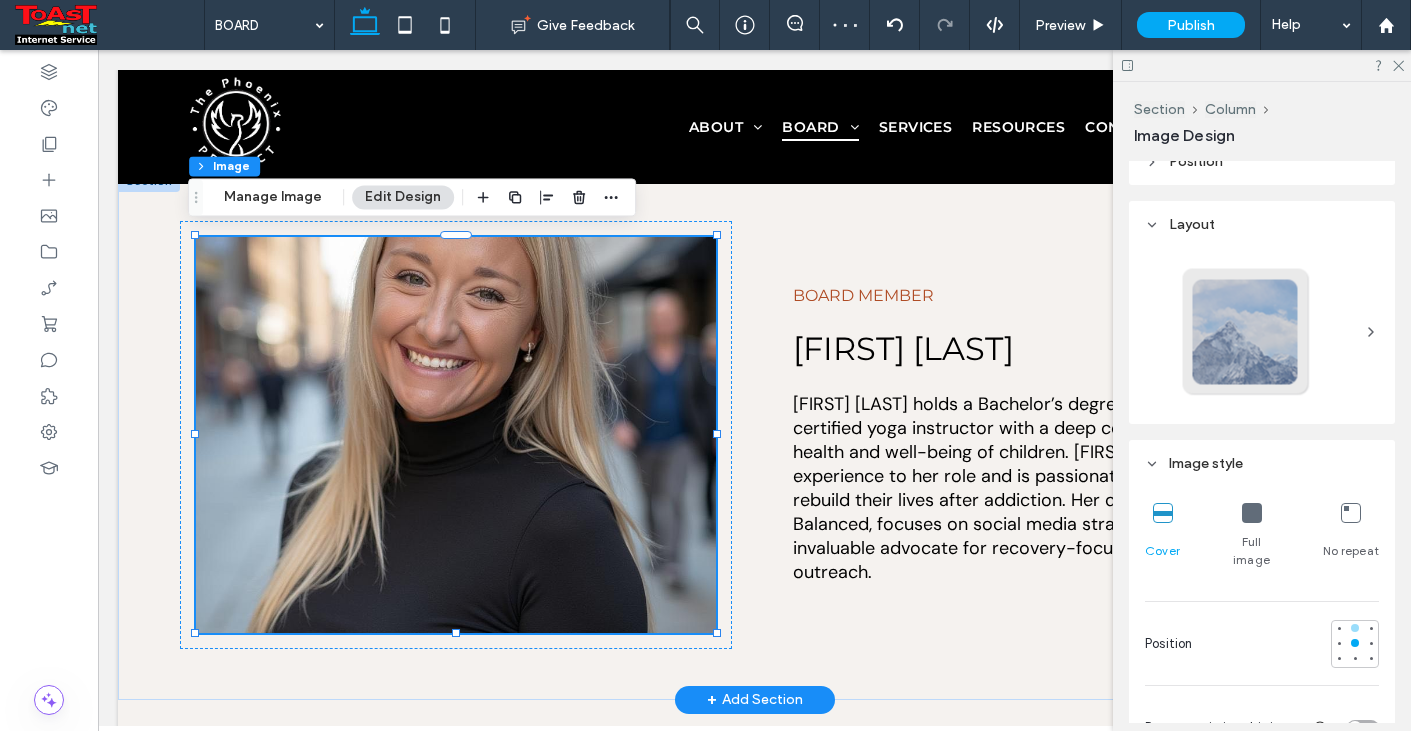 click at bounding box center (1355, 628) 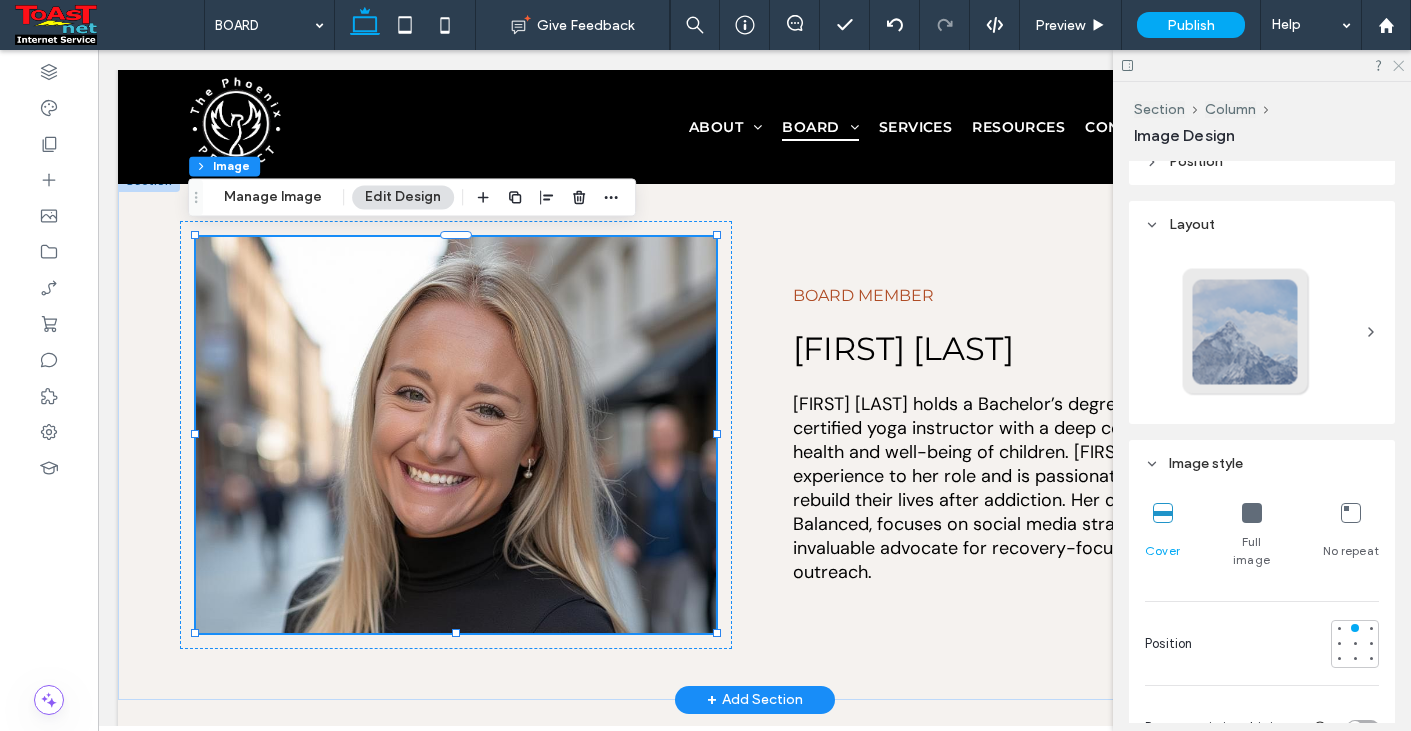 click 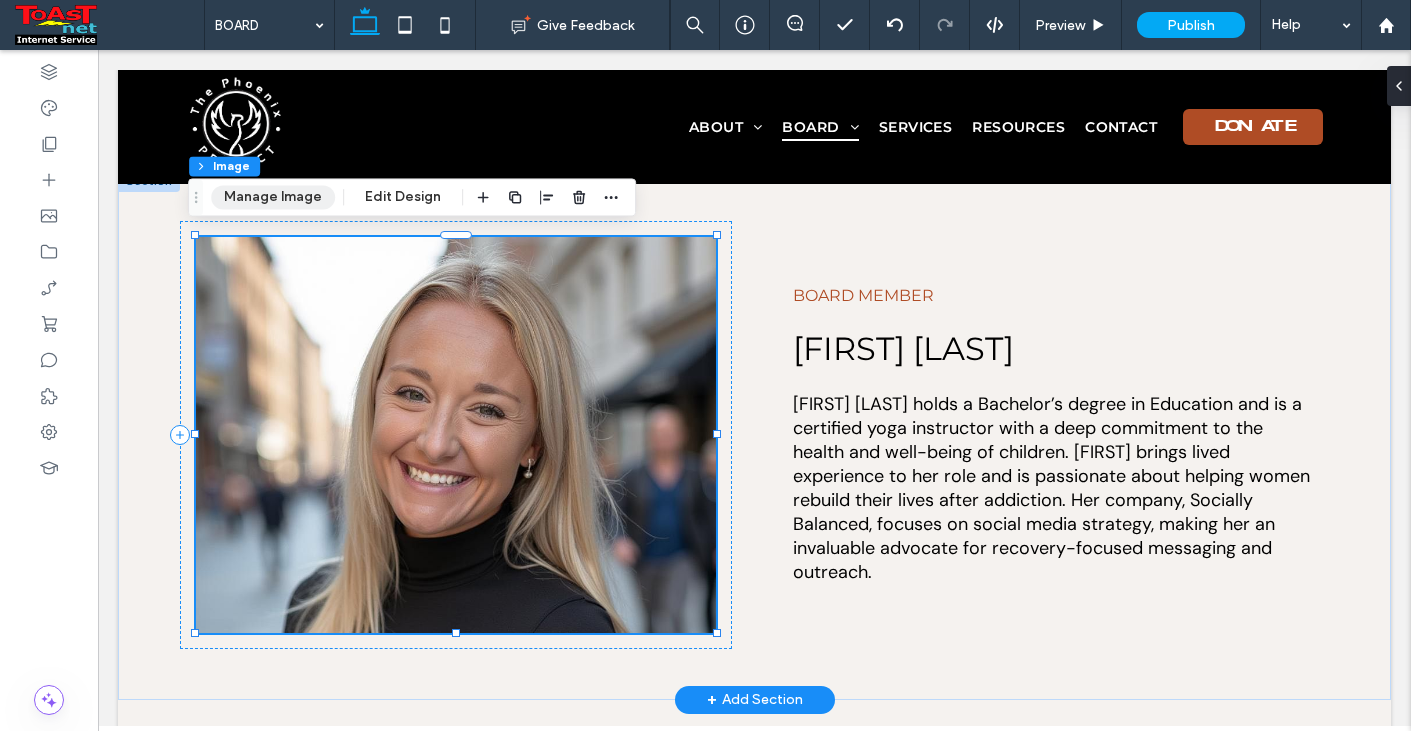 click on "Manage Image" at bounding box center (273, 197) 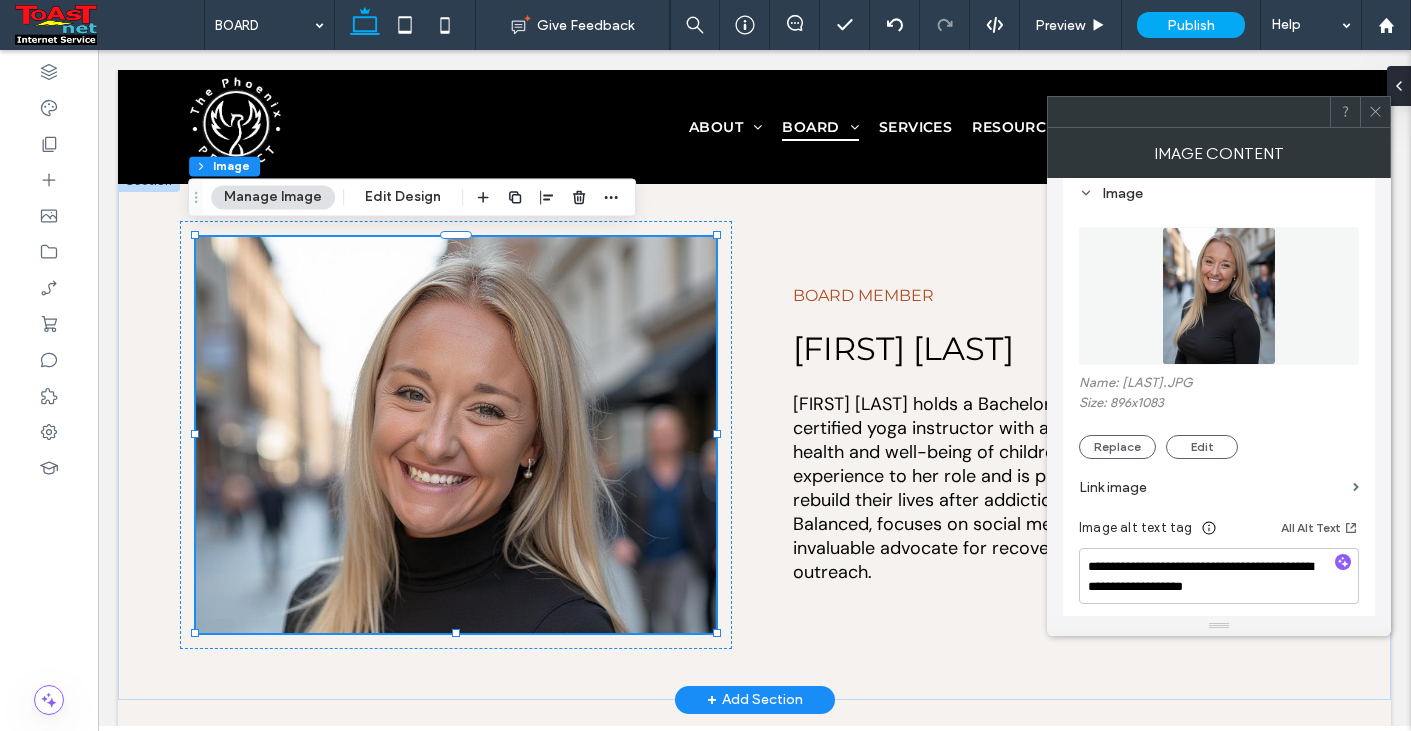 scroll, scrollTop: 200, scrollLeft: 0, axis: vertical 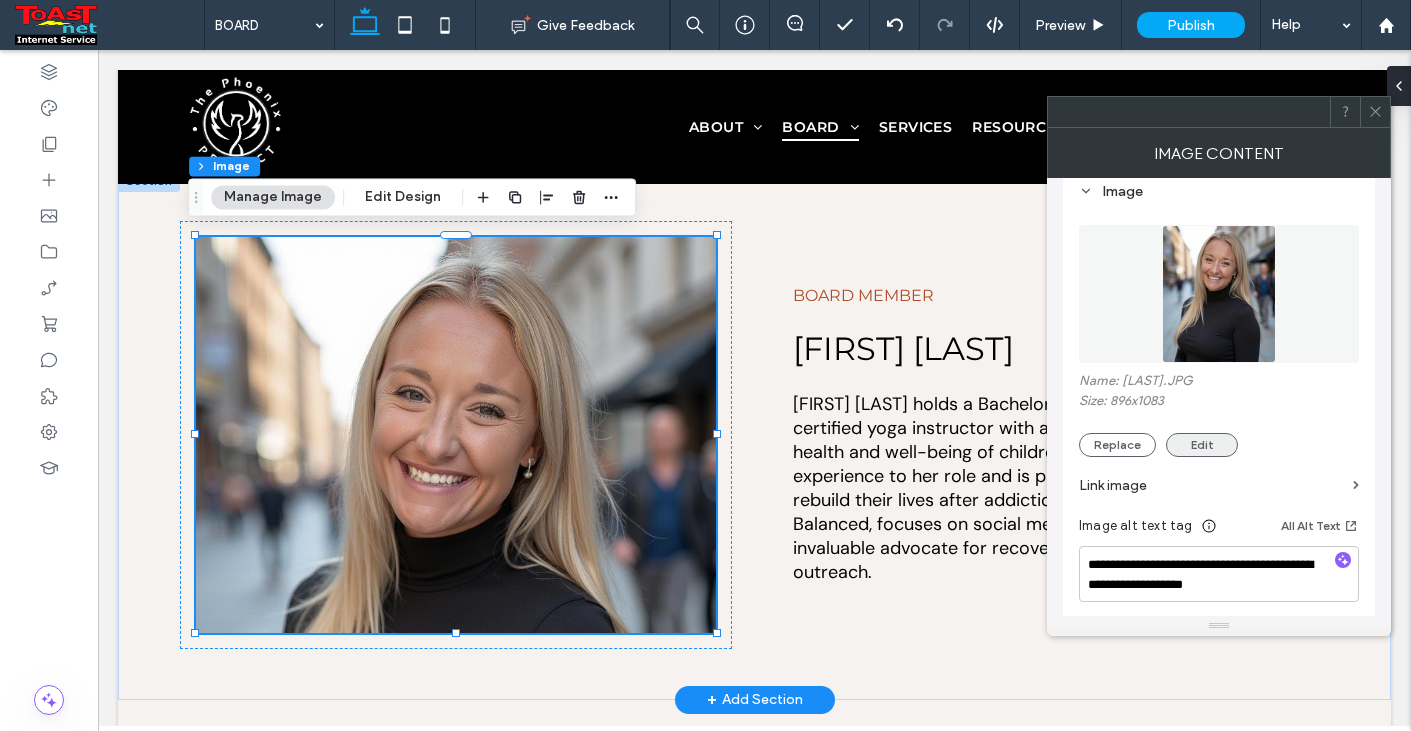 click on "Edit" at bounding box center [1202, 445] 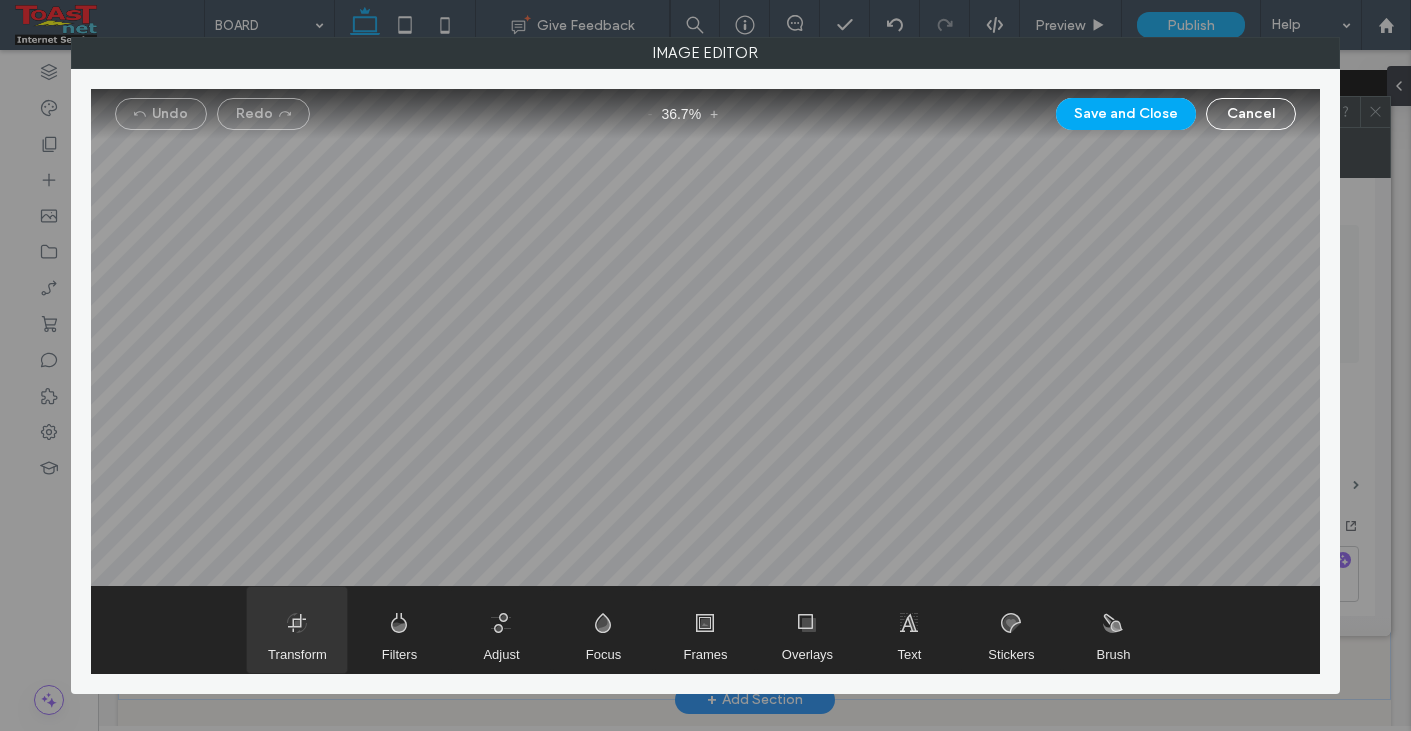 click at bounding box center [297, 630] 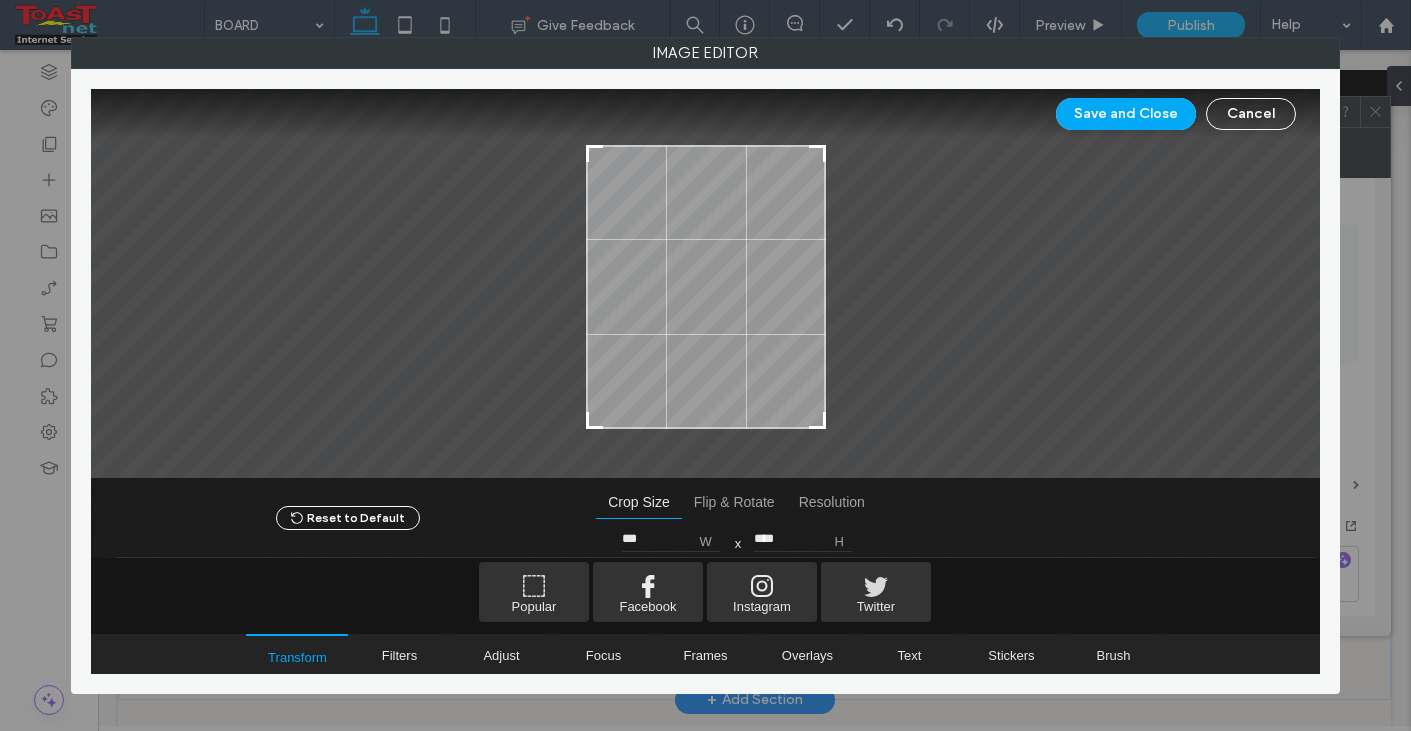 type on "****" 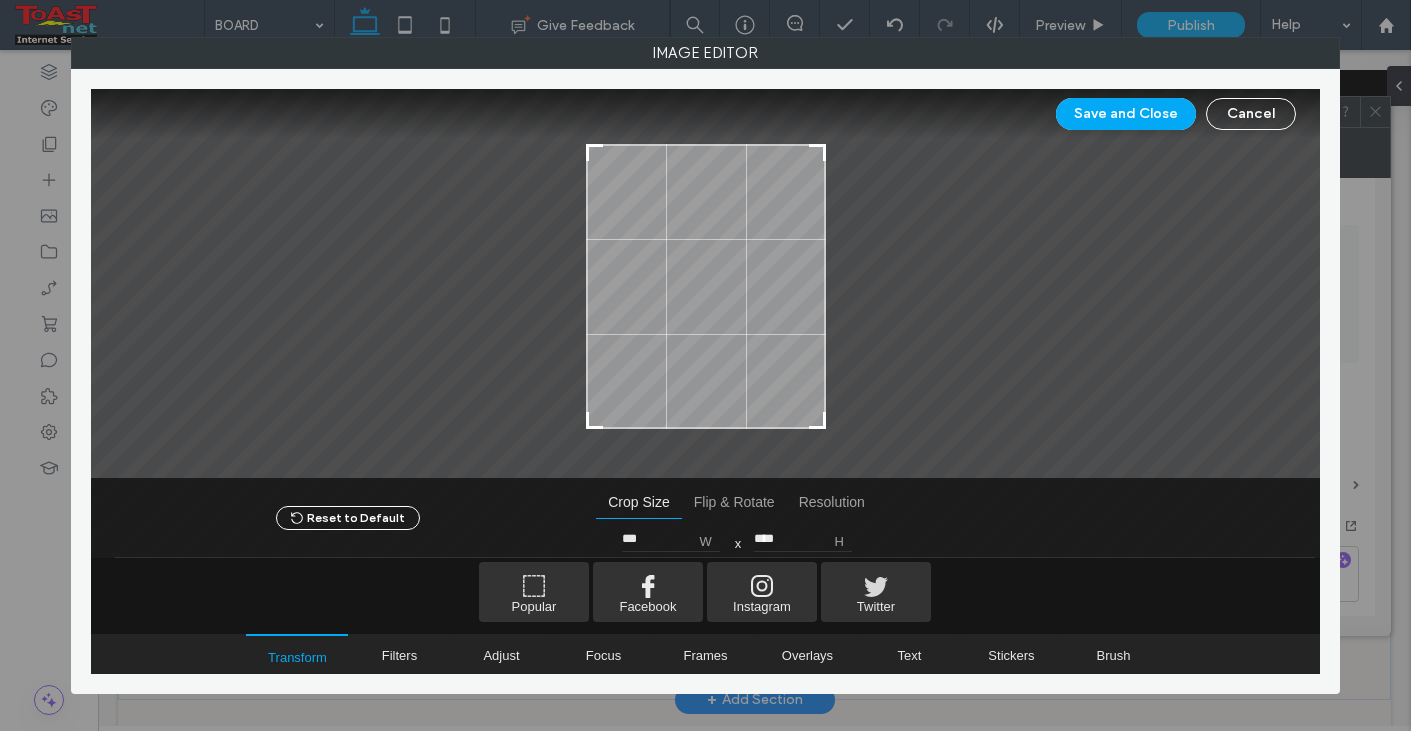 click at bounding box center (706, 284) 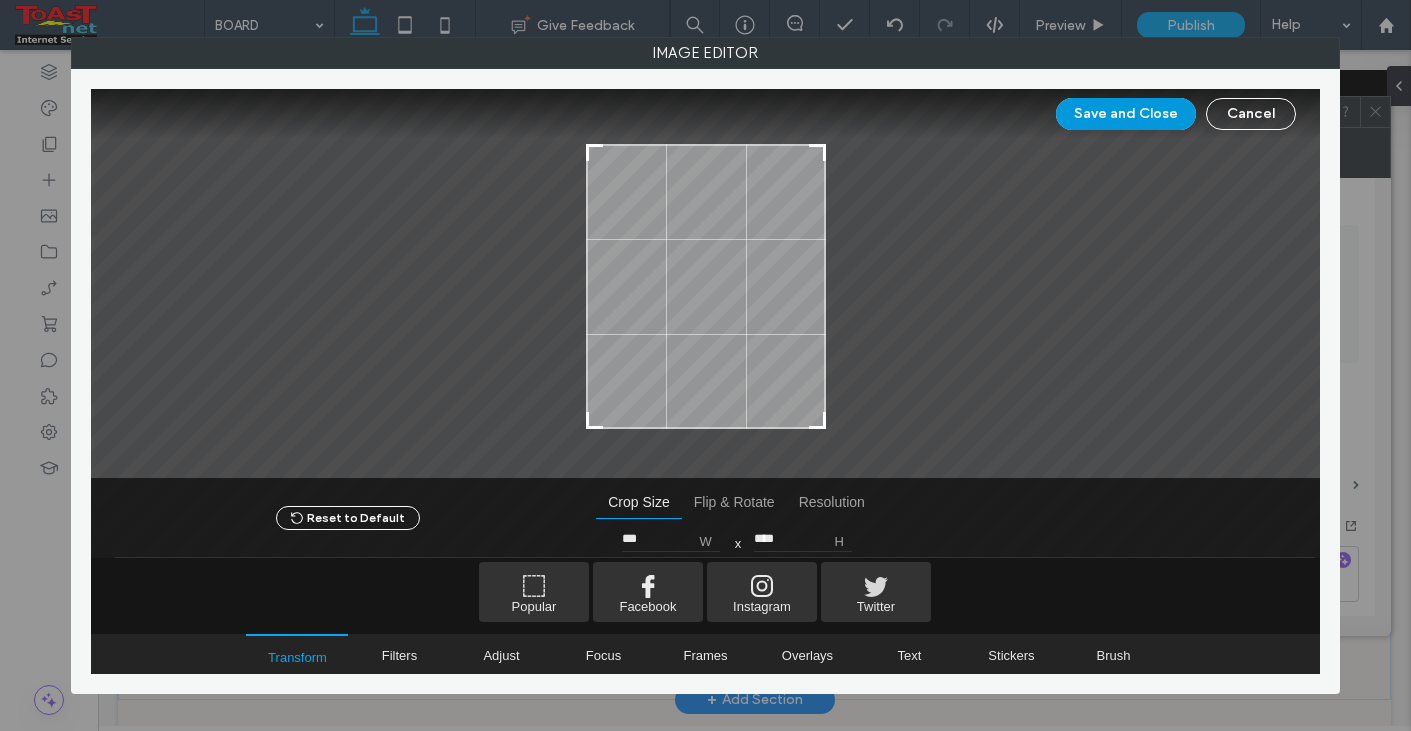 click on "Save and Close" at bounding box center [1126, 114] 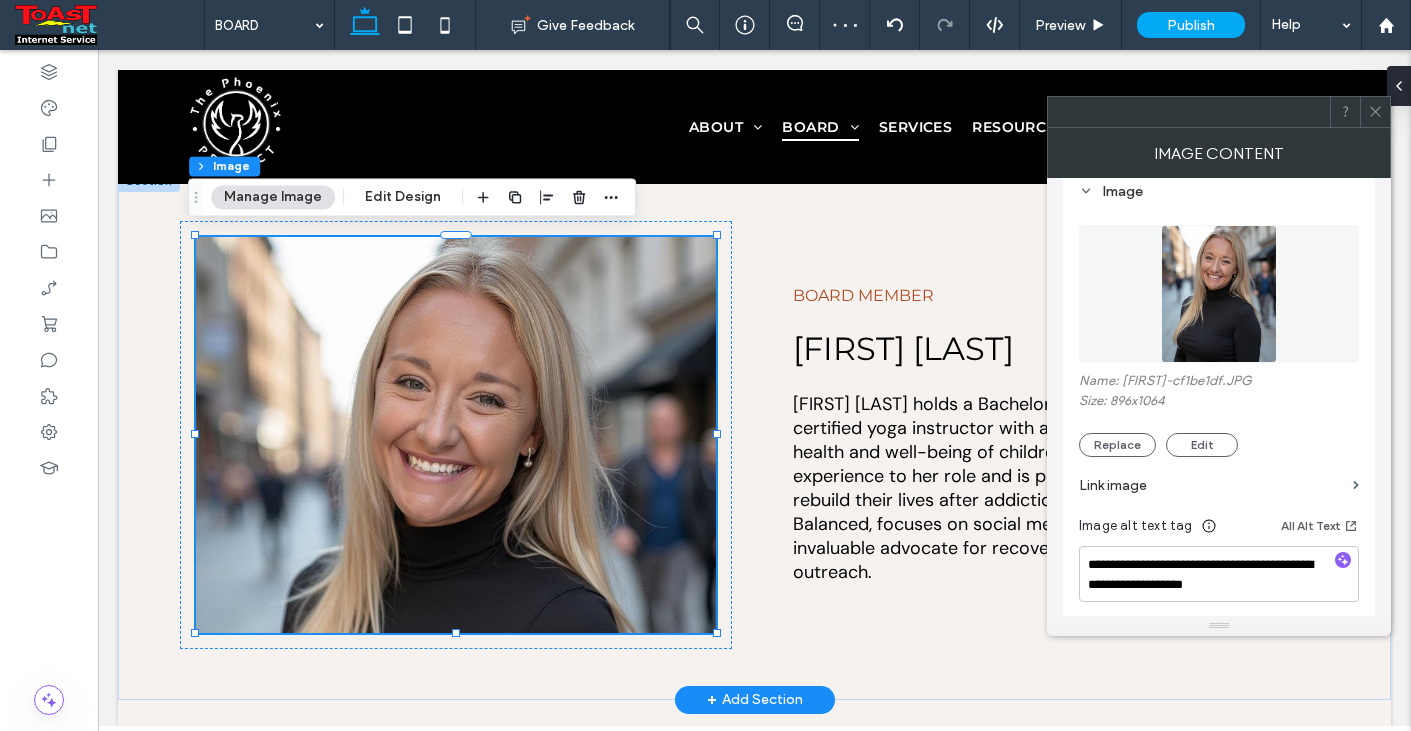 click 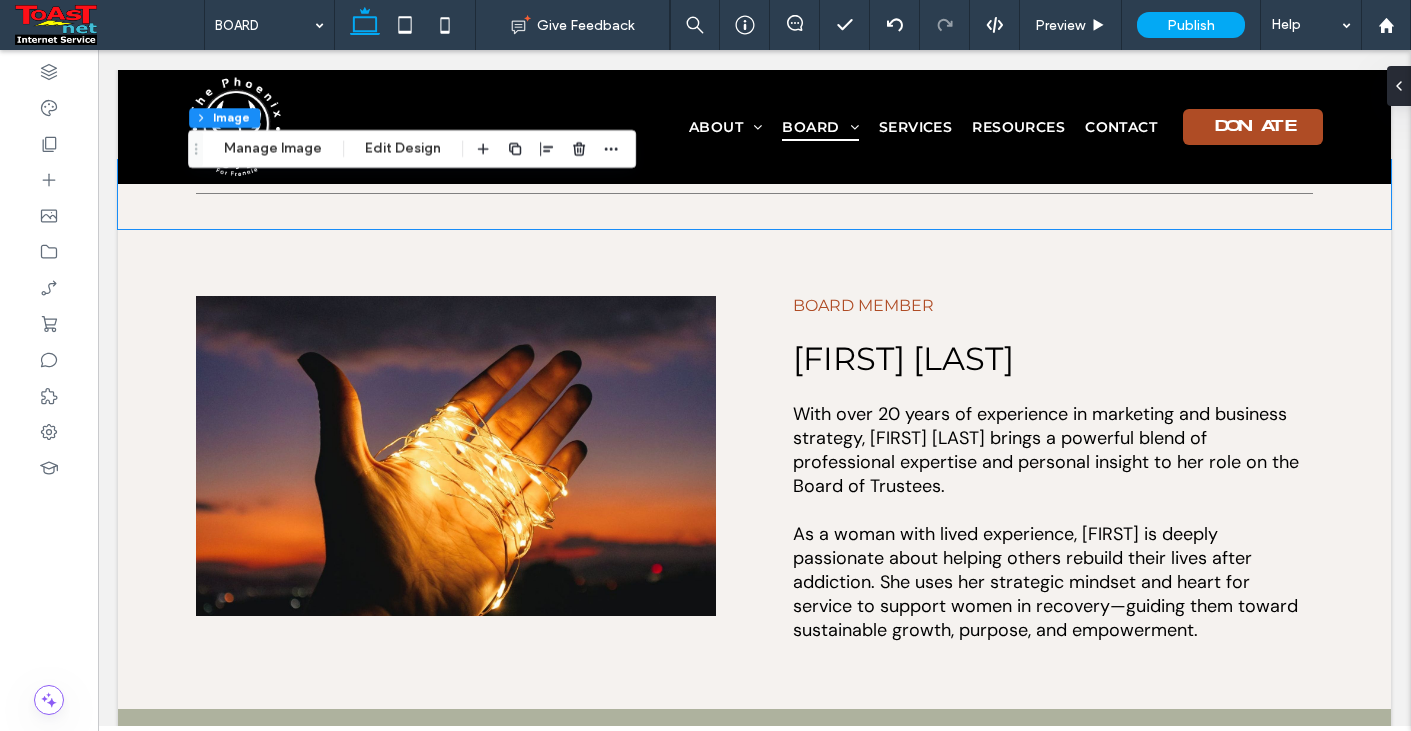 scroll, scrollTop: 3700, scrollLeft: 0, axis: vertical 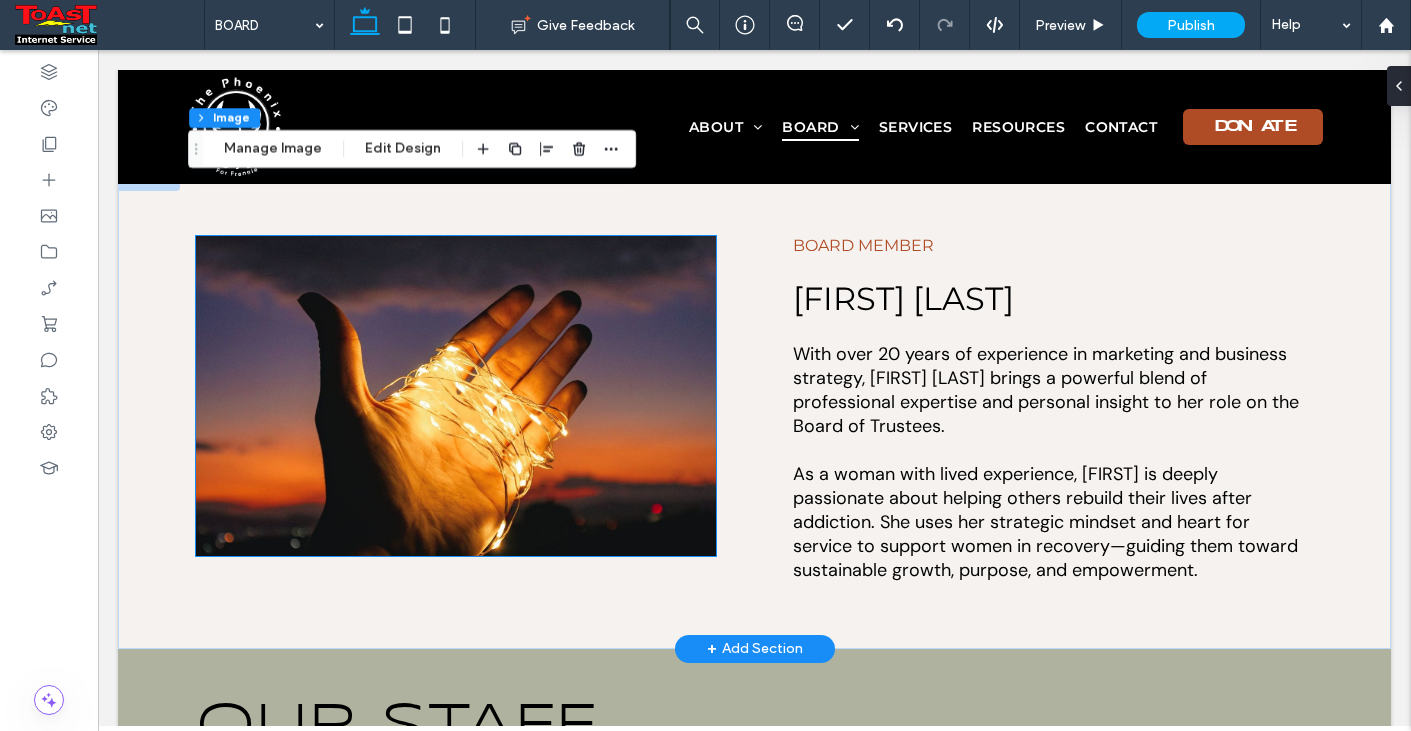 click at bounding box center (456, 396) 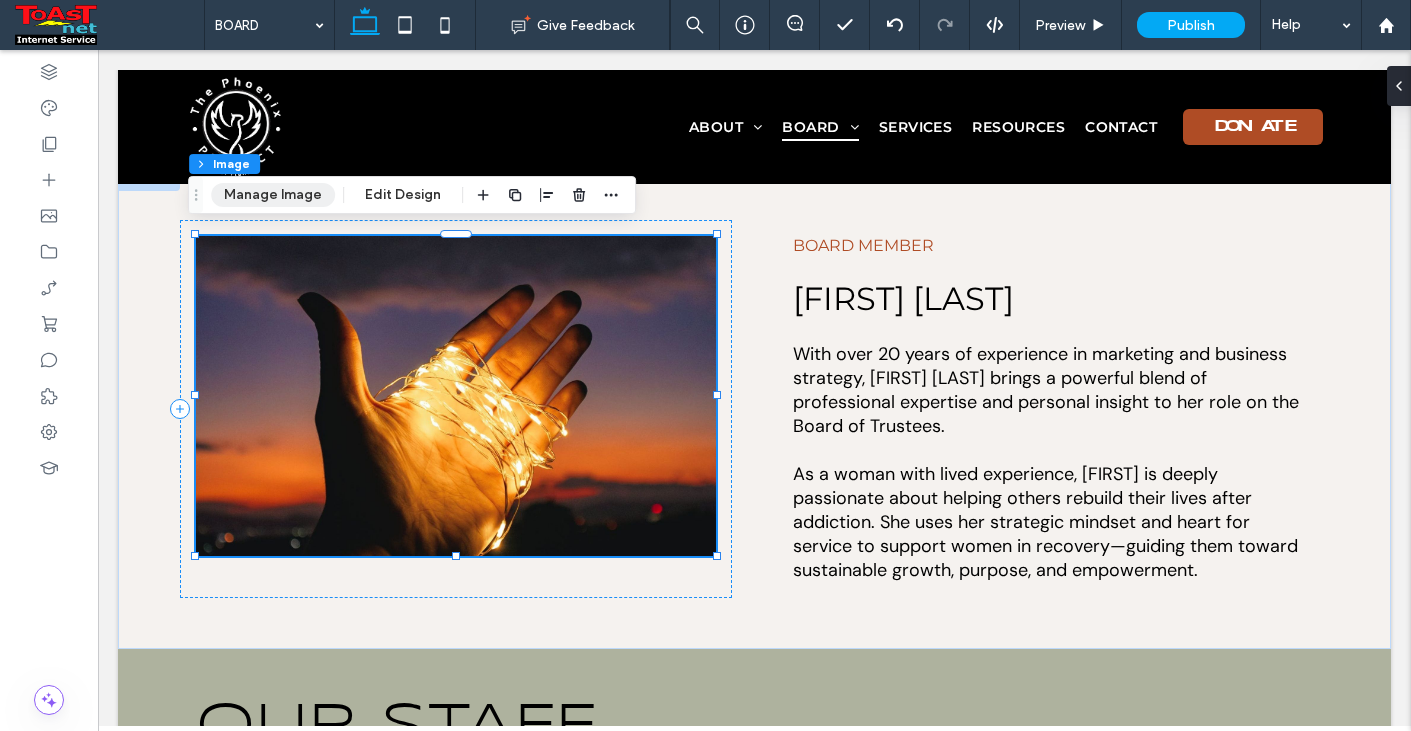 click on "Manage Image" at bounding box center (273, 195) 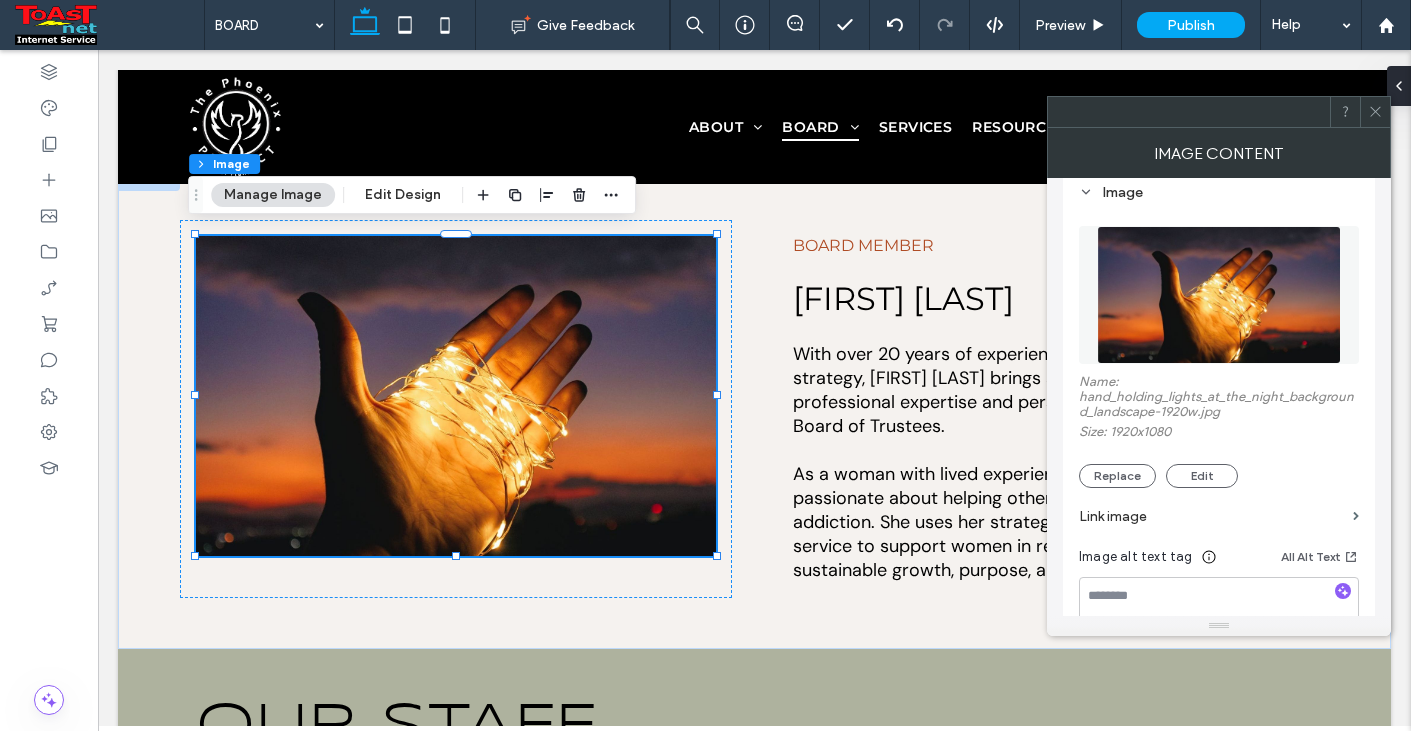 scroll, scrollTop: 200, scrollLeft: 0, axis: vertical 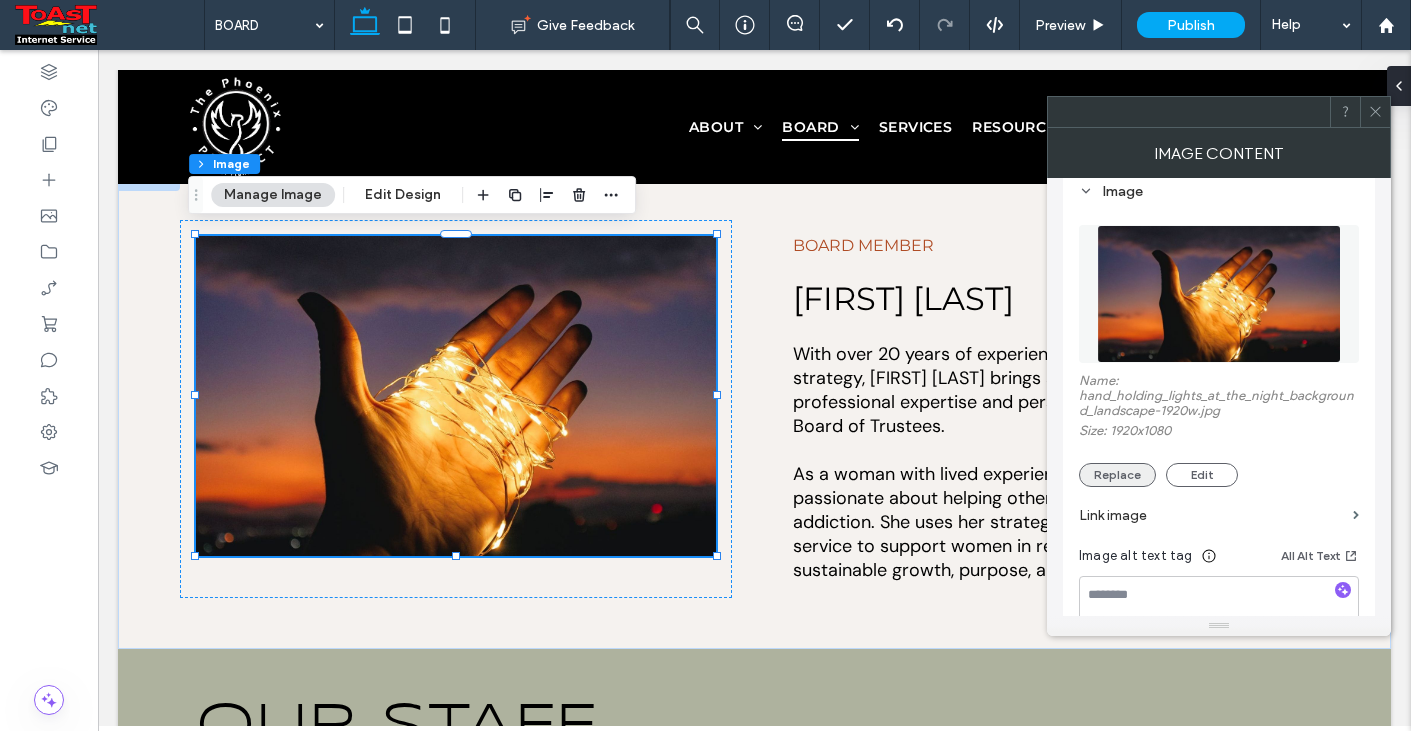 click on "Replace" at bounding box center (1117, 475) 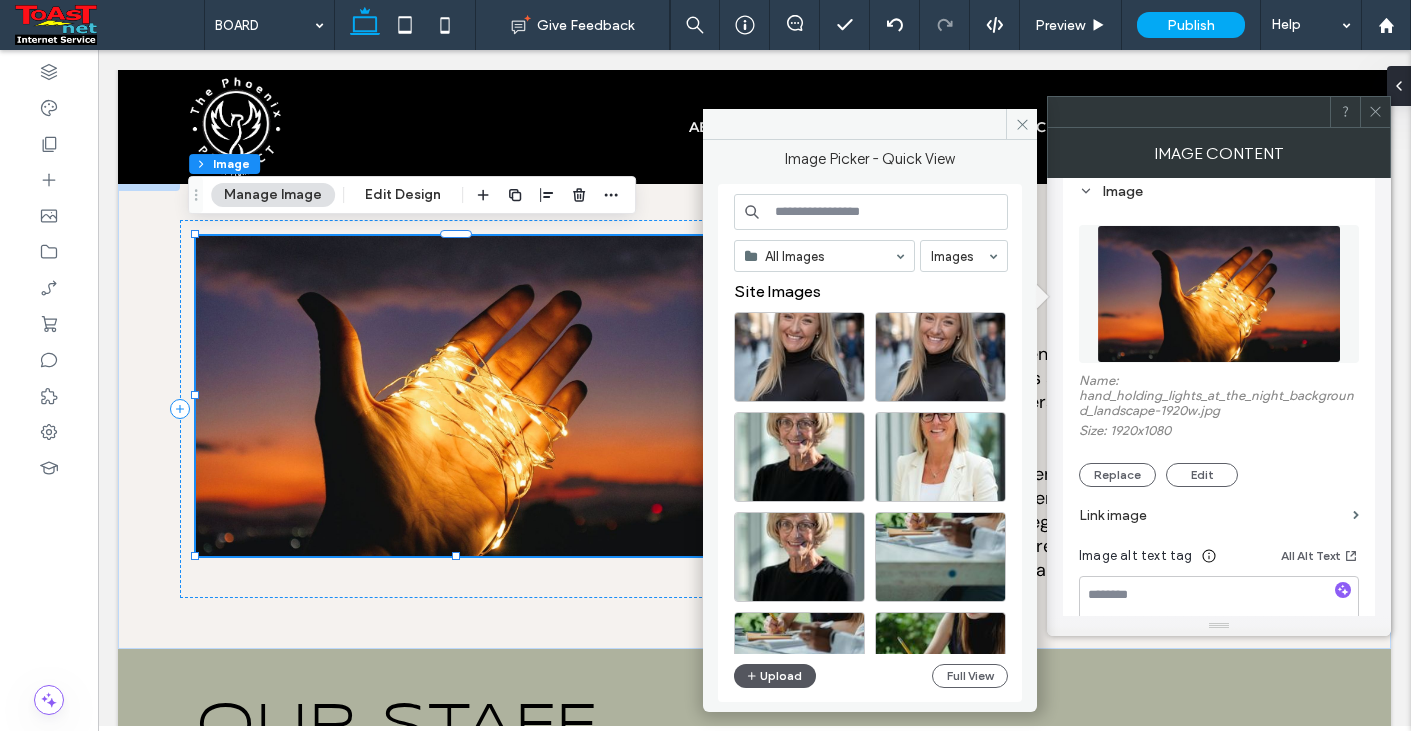 click on "Upload" at bounding box center [775, 676] 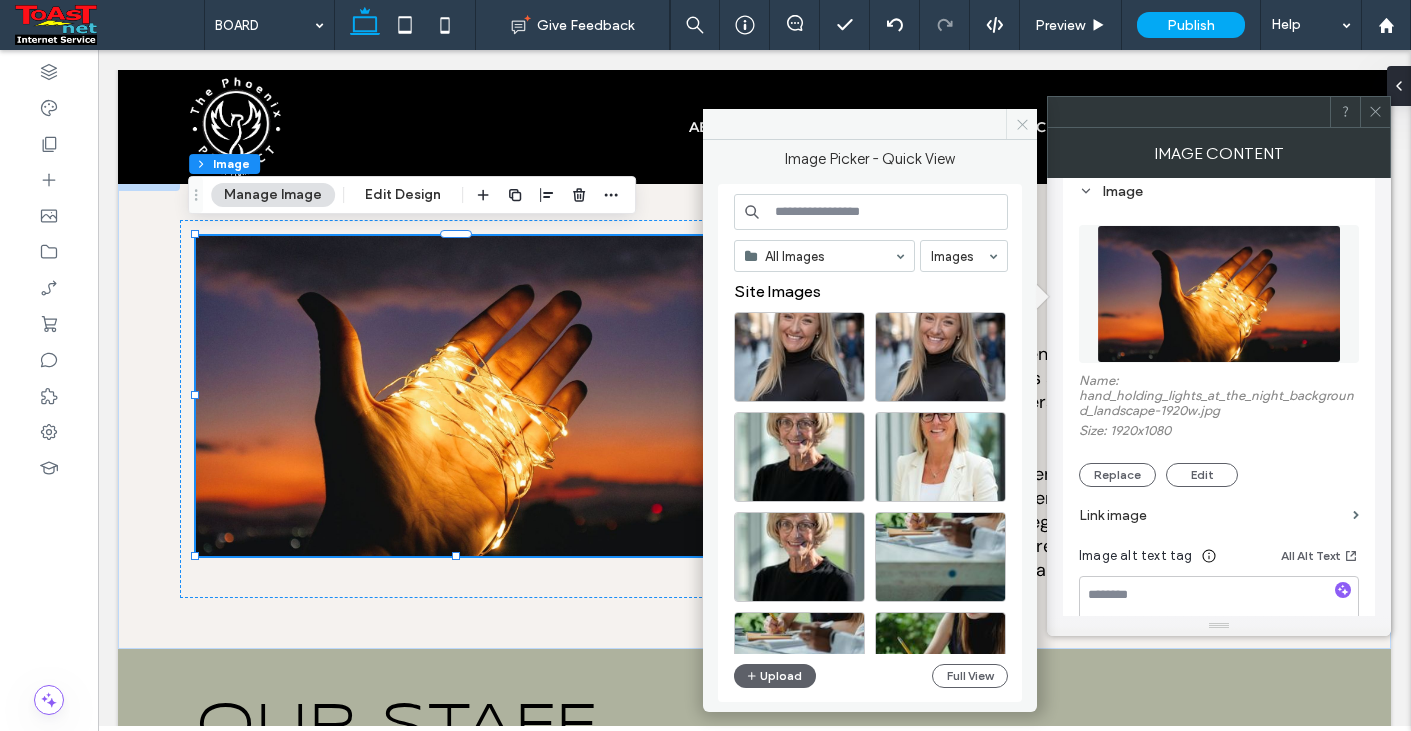 click 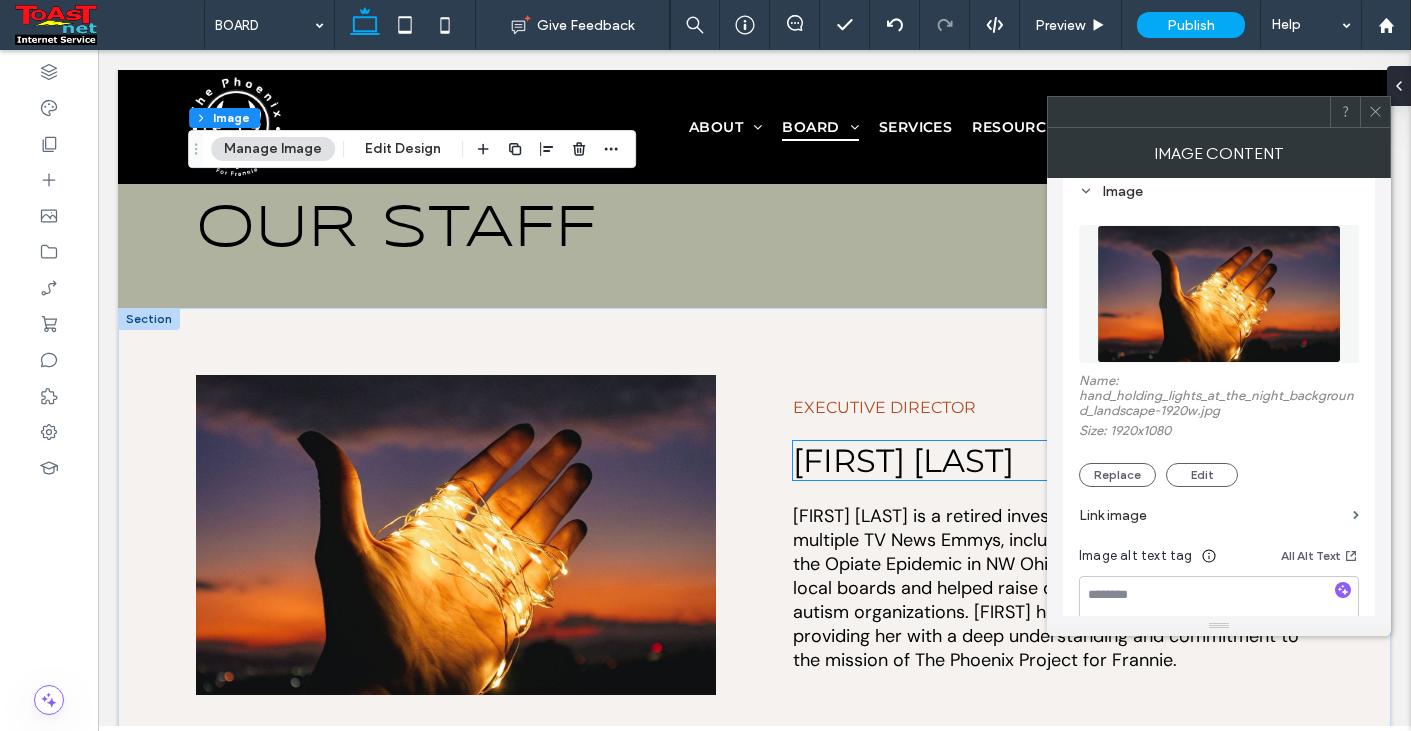 scroll, scrollTop: 4200, scrollLeft: 0, axis: vertical 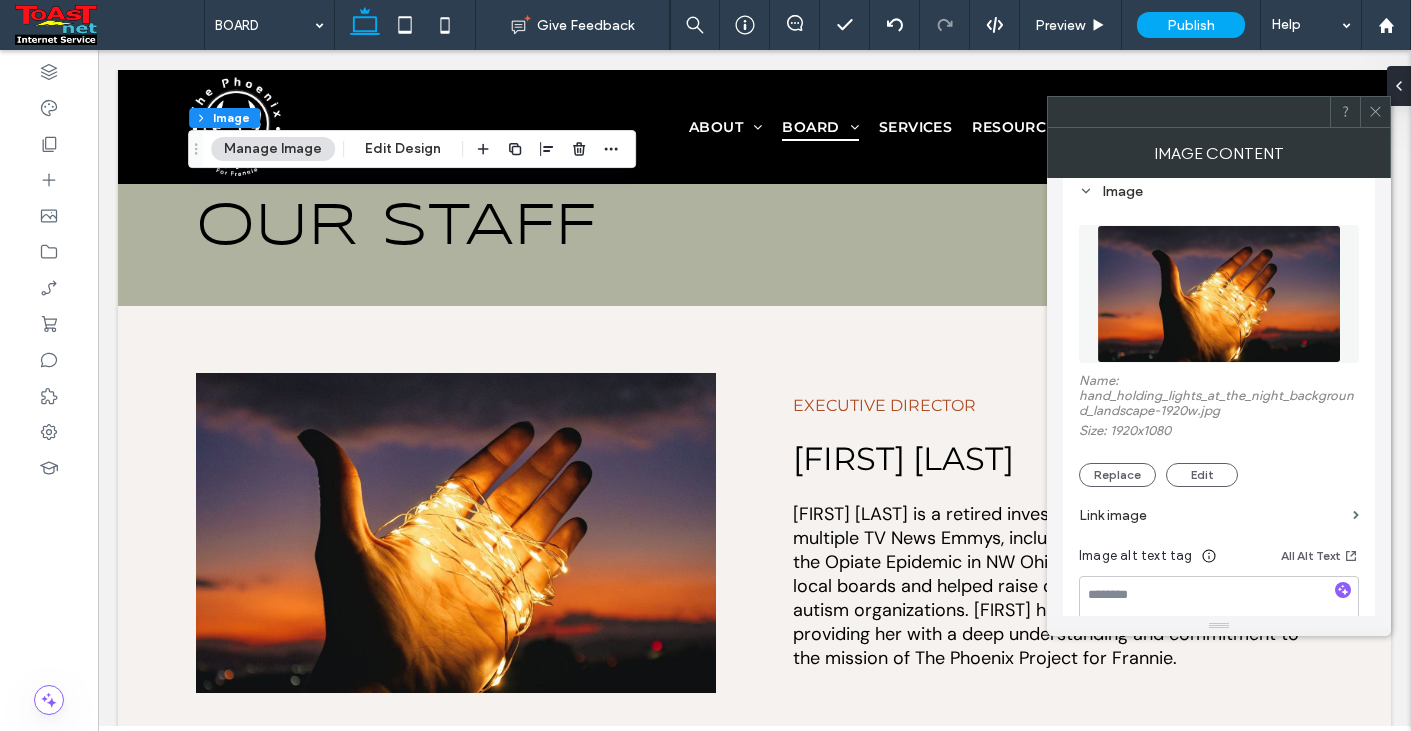 click 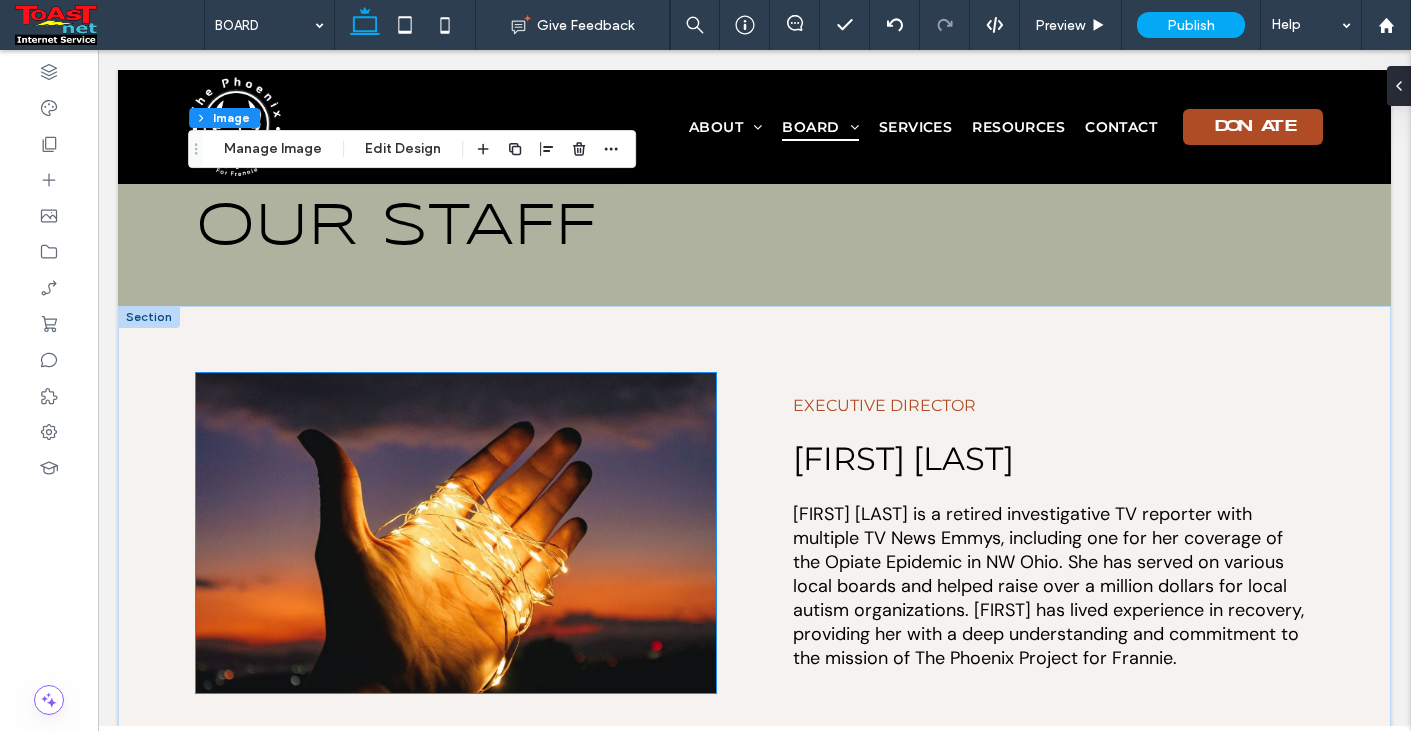 click at bounding box center [456, 533] 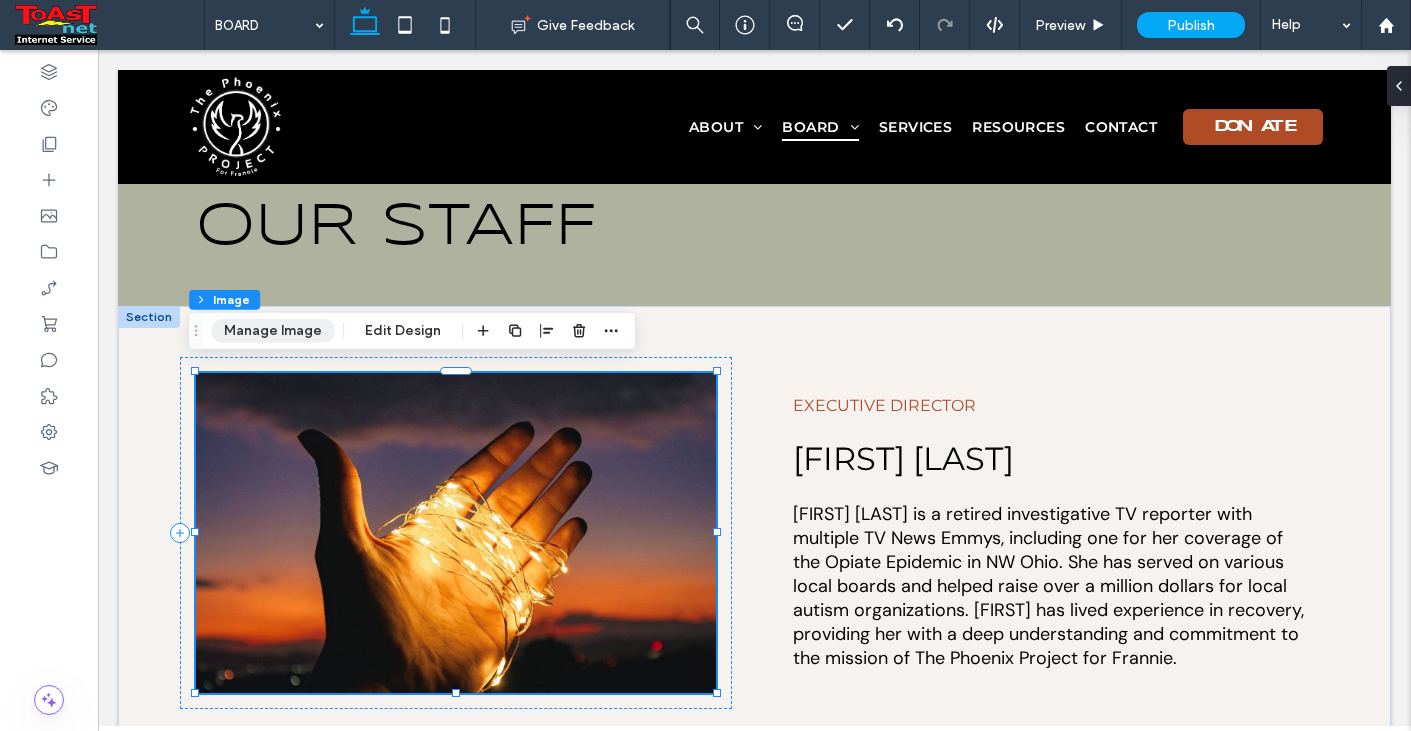 click on "Manage Image" at bounding box center (273, 331) 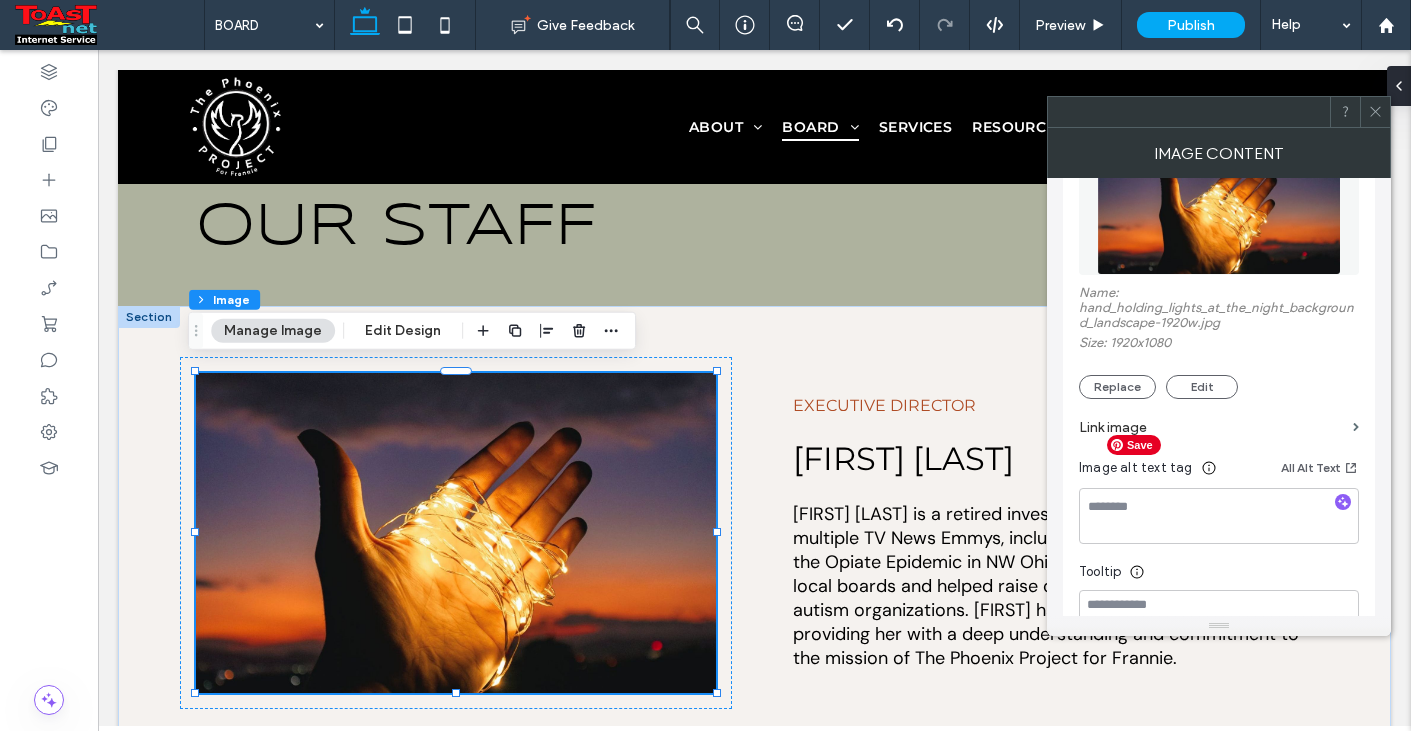 scroll, scrollTop: 300, scrollLeft: 0, axis: vertical 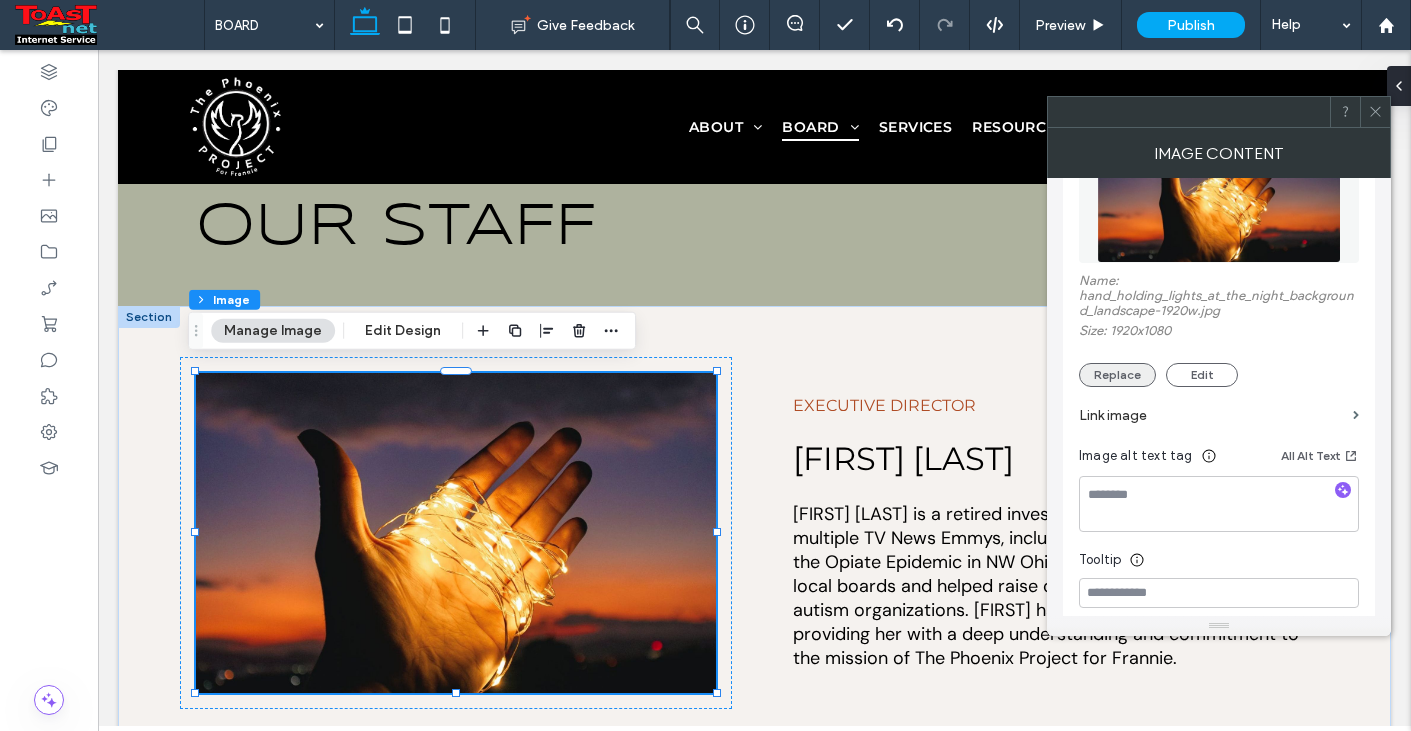 click on "Replace" at bounding box center (1117, 375) 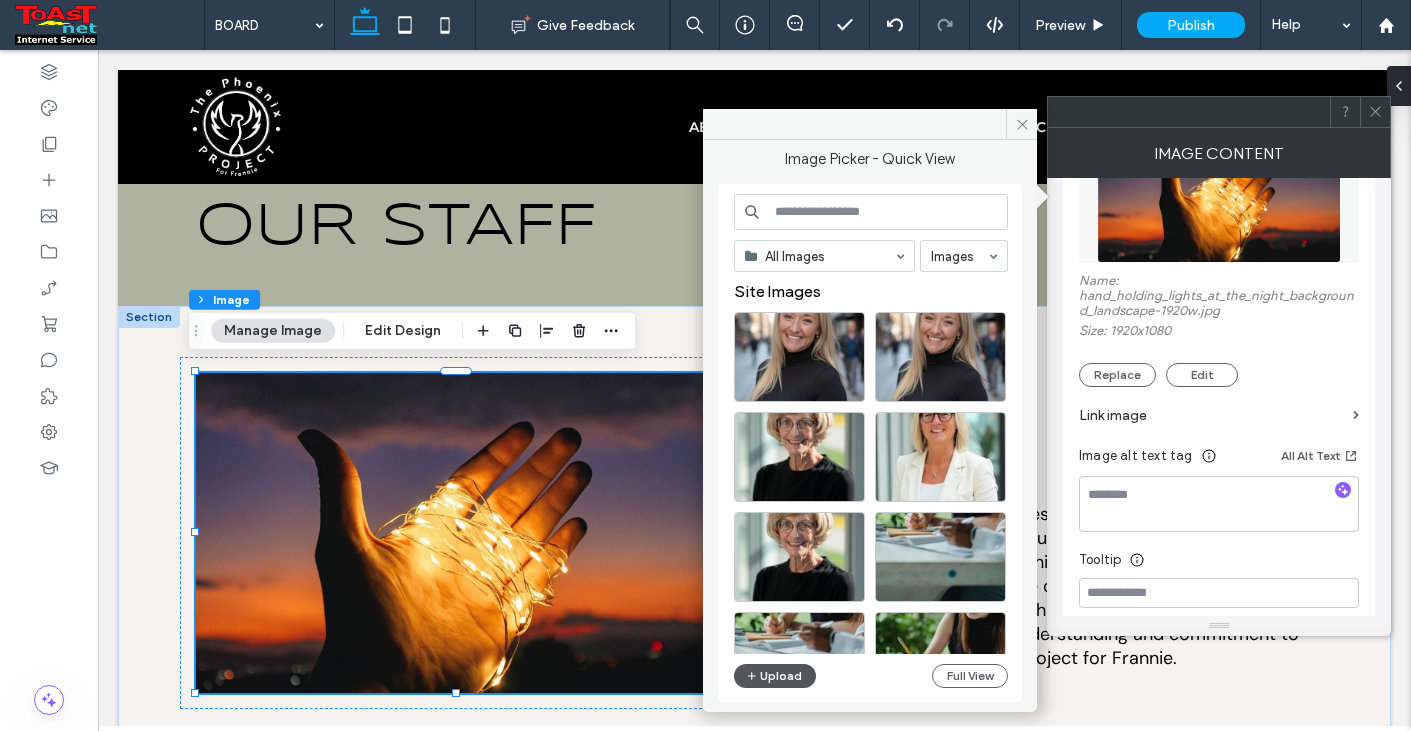click on "Upload" at bounding box center (775, 676) 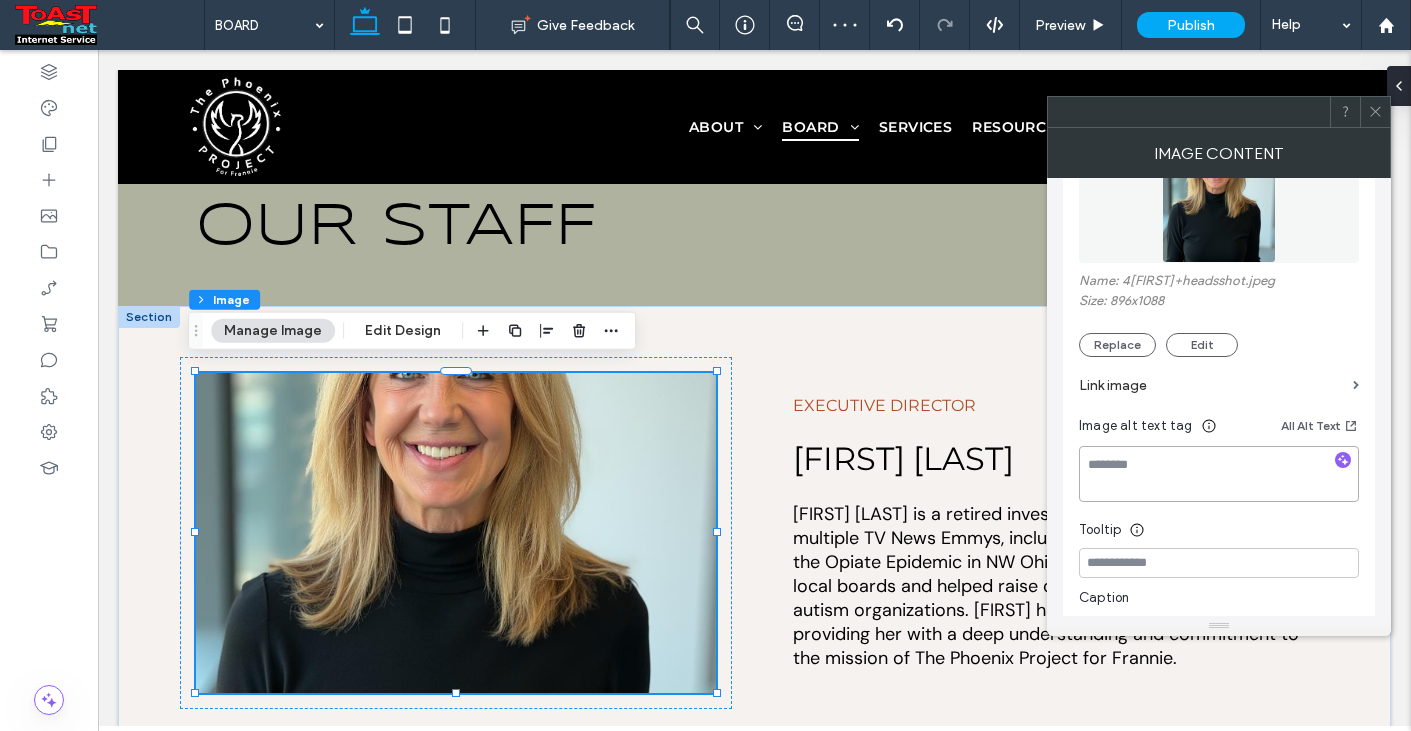click at bounding box center (1219, 474) 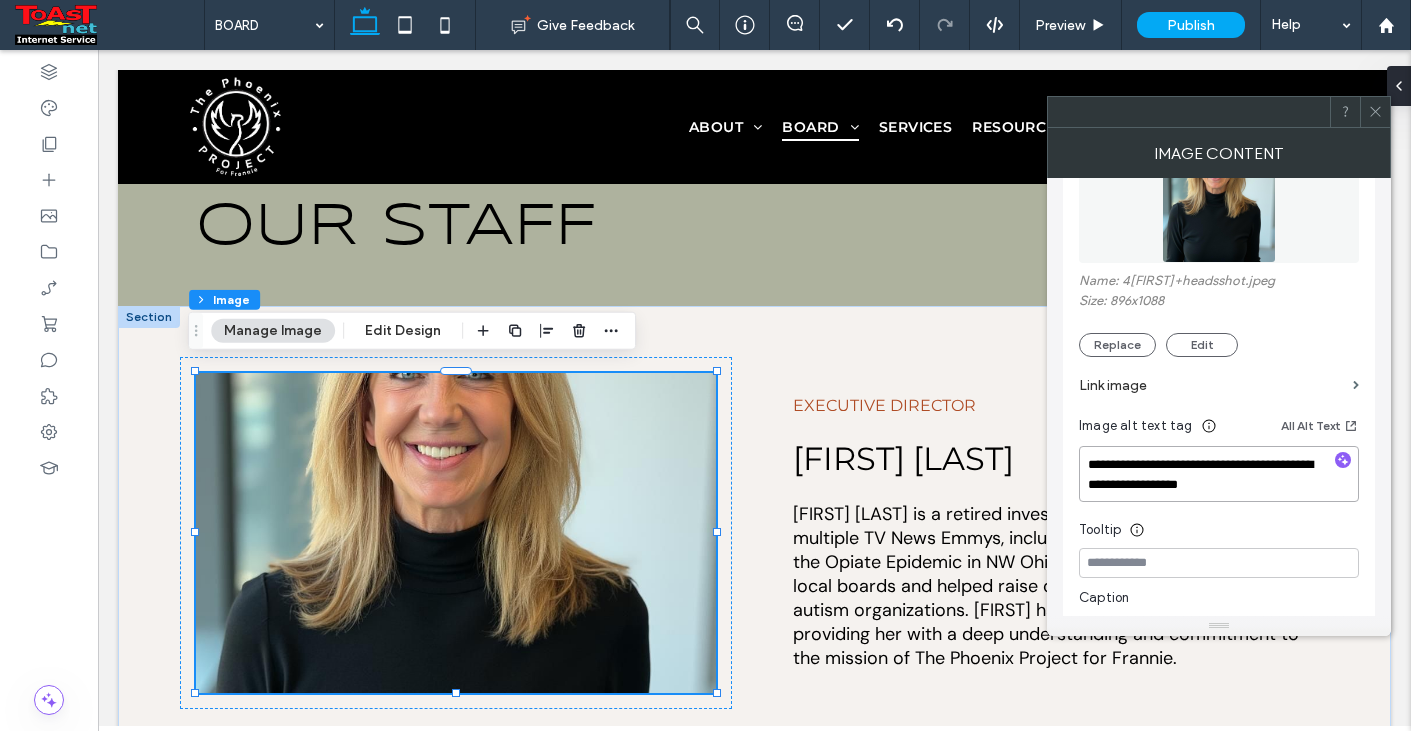 drag, startPoint x: 1089, startPoint y: 482, endPoint x: 1172, endPoint y: 484, distance: 83.02409 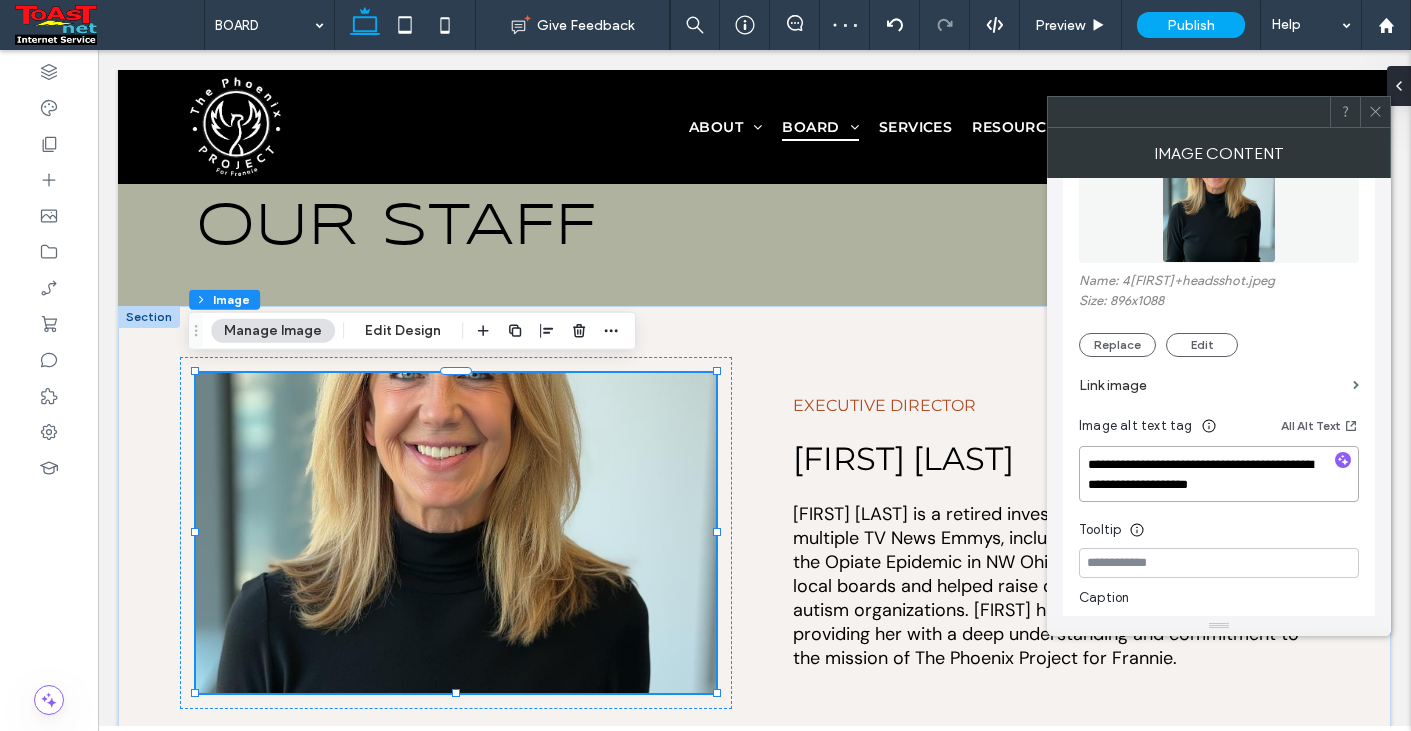 drag, startPoint x: 1194, startPoint y: 492, endPoint x: 1280, endPoint y: 495, distance: 86.05231 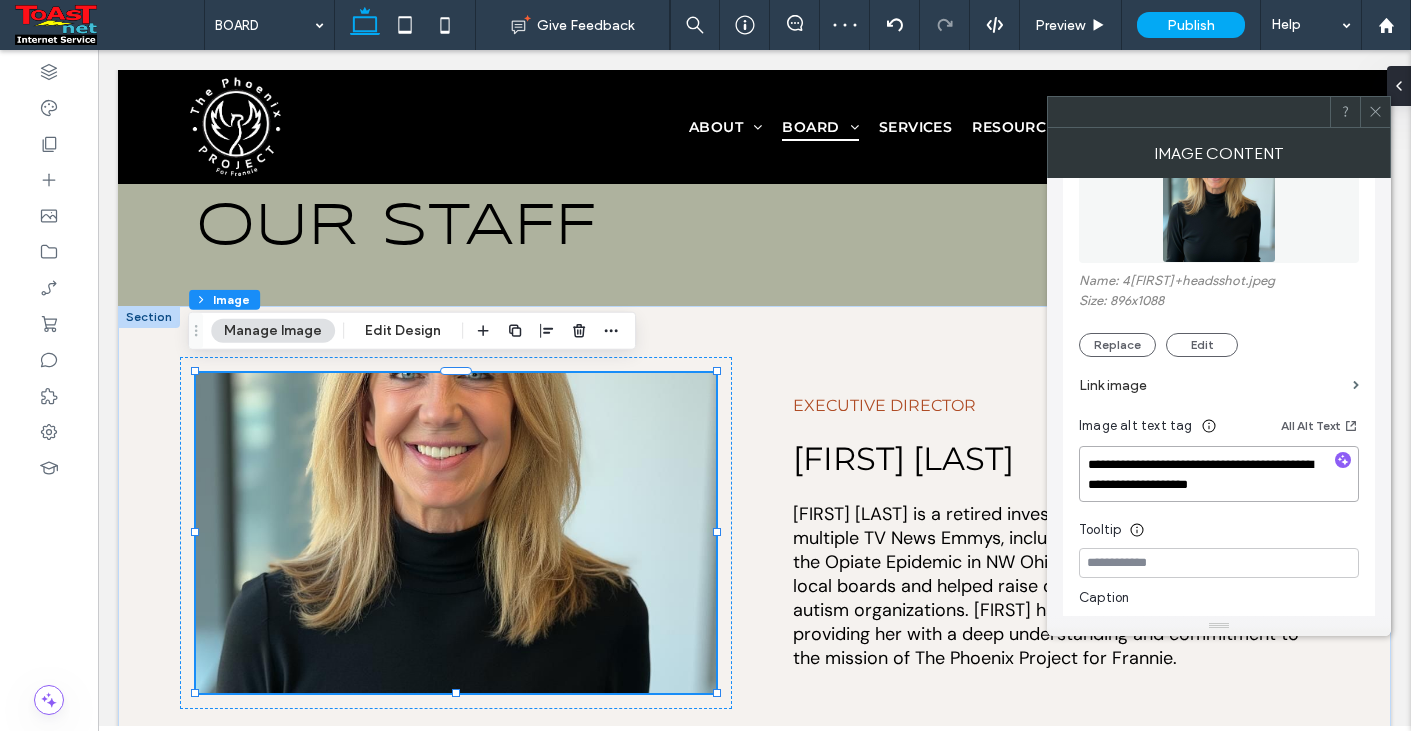 click on "**********" at bounding box center (1219, 474) 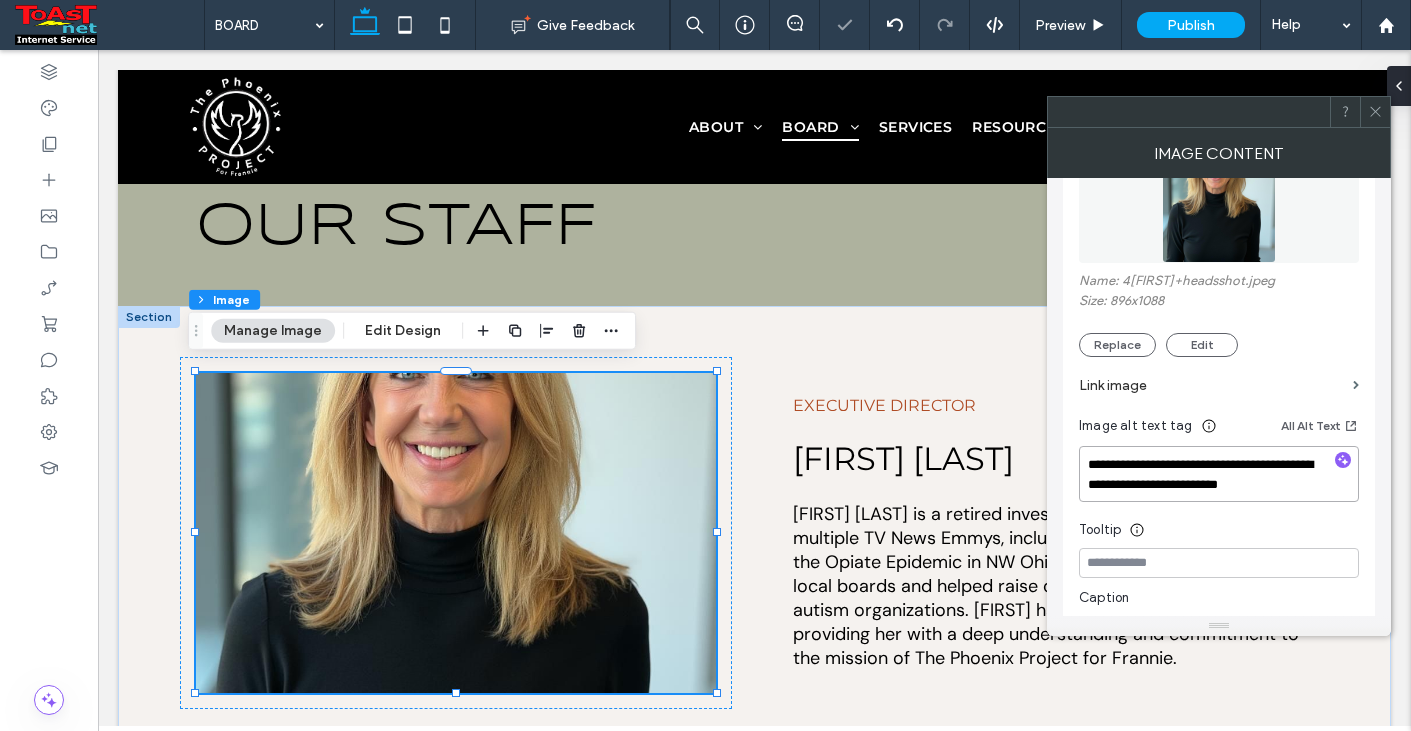 click on "**********" at bounding box center [1219, 474] 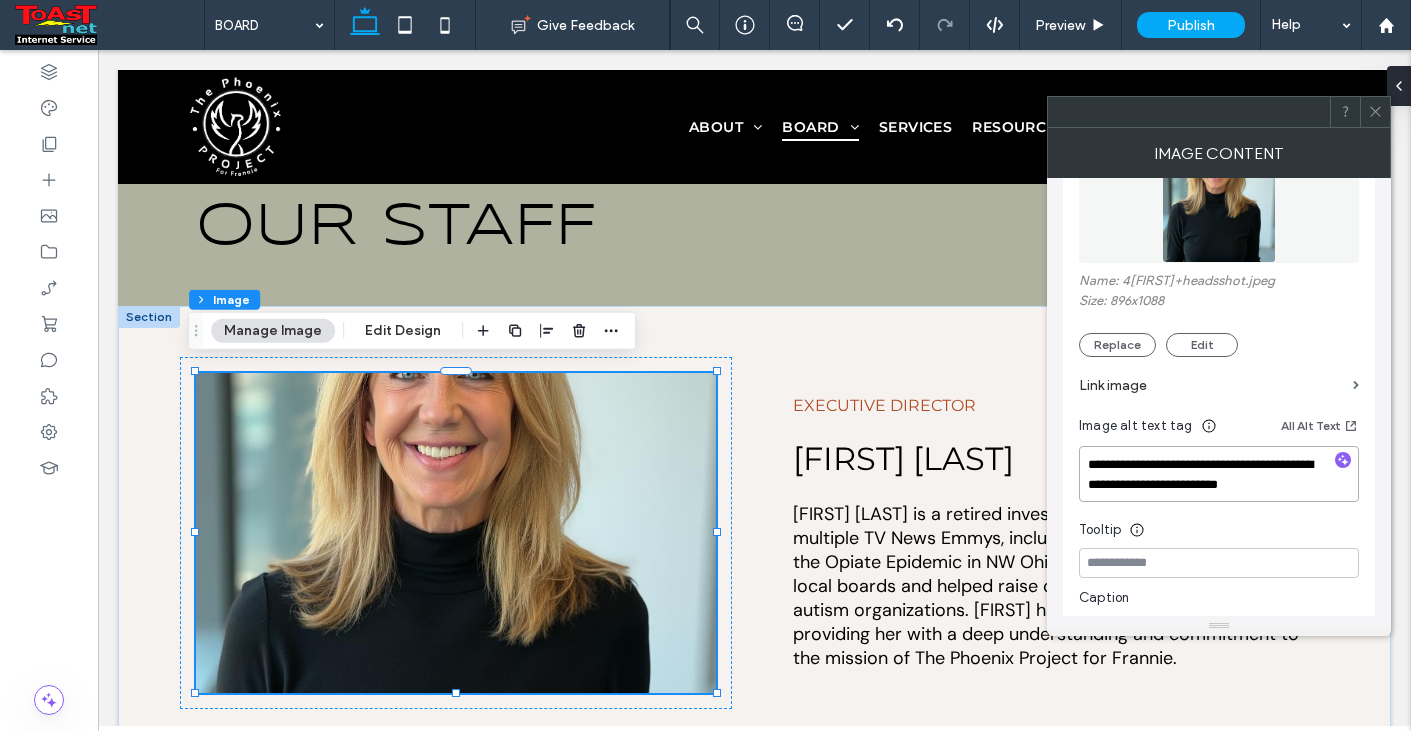 type on "**********" 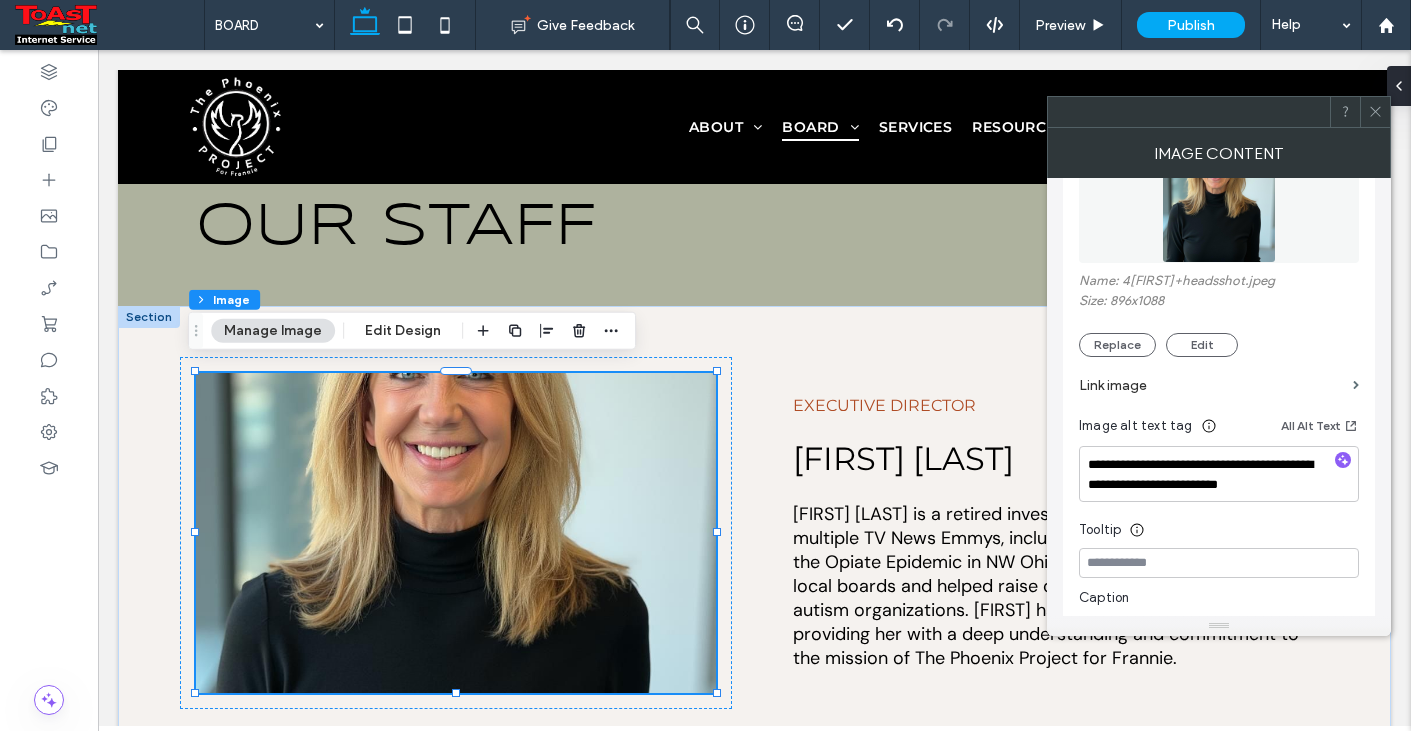 click 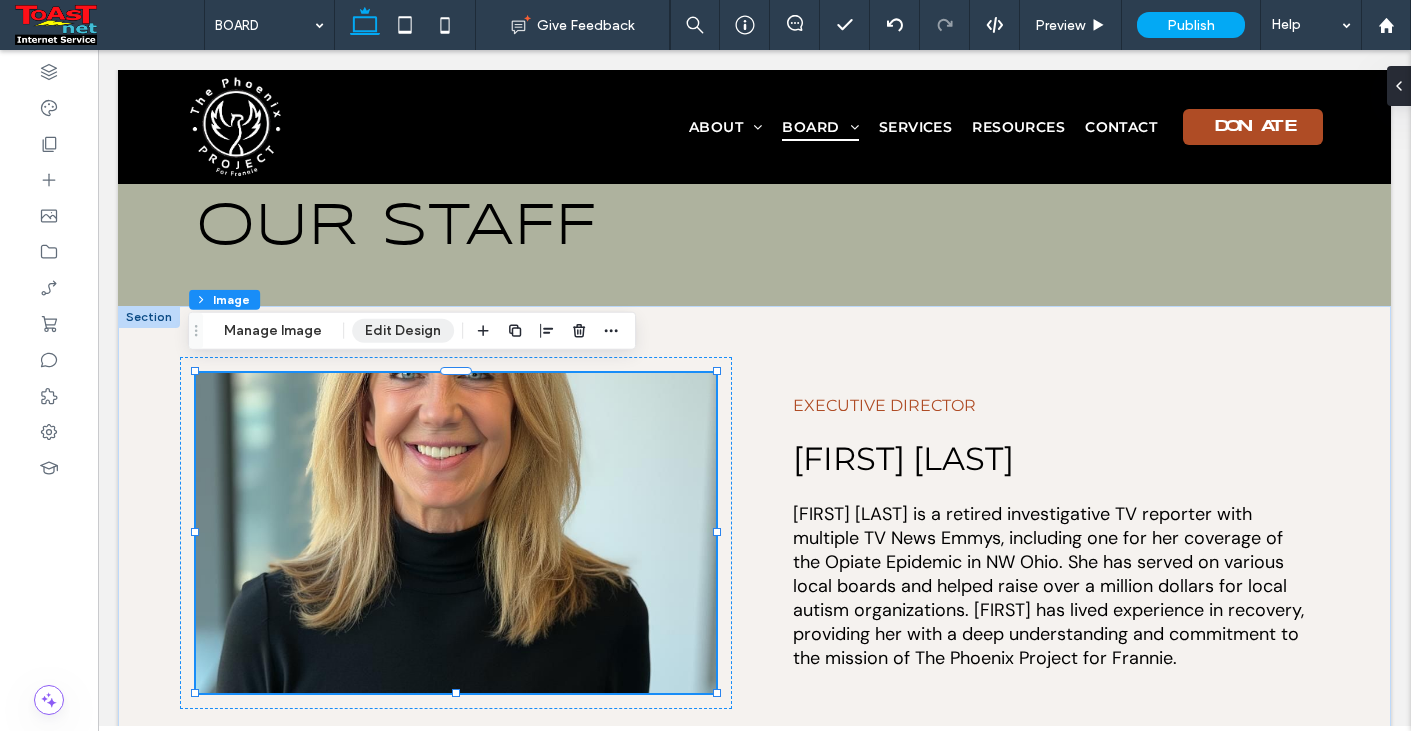 click on "Edit Design" at bounding box center [403, 331] 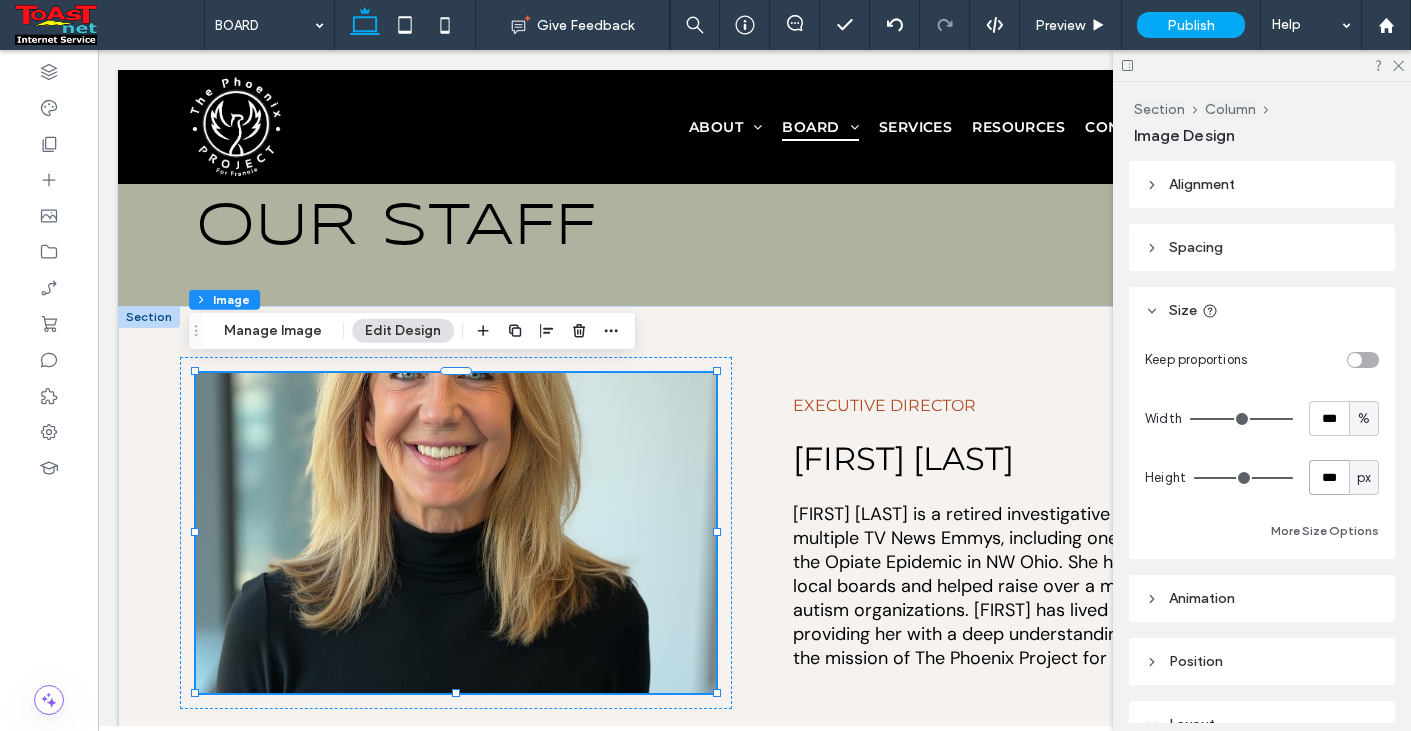 click on "***" at bounding box center (1329, 477) 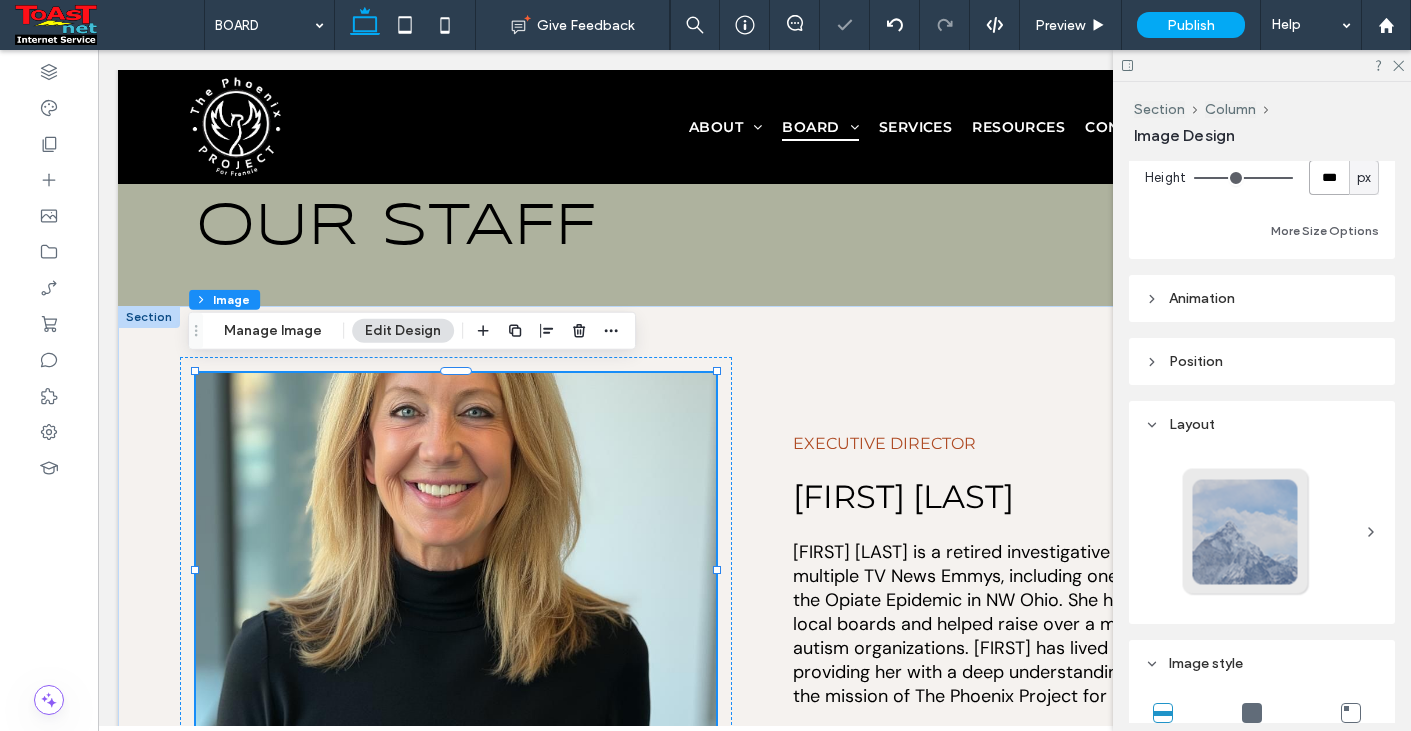 scroll, scrollTop: 500, scrollLeft: 0, axis: vertical 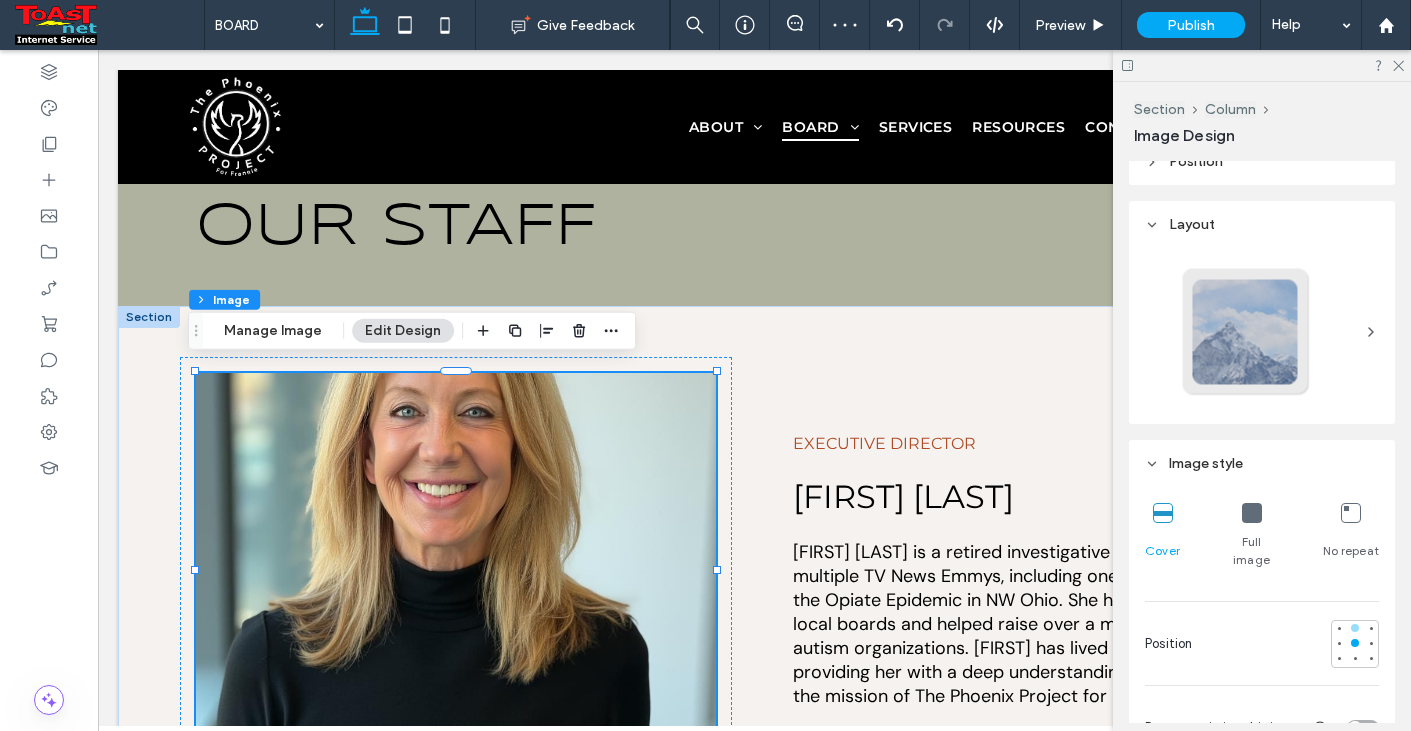 click at bounding box center [1355, 628] 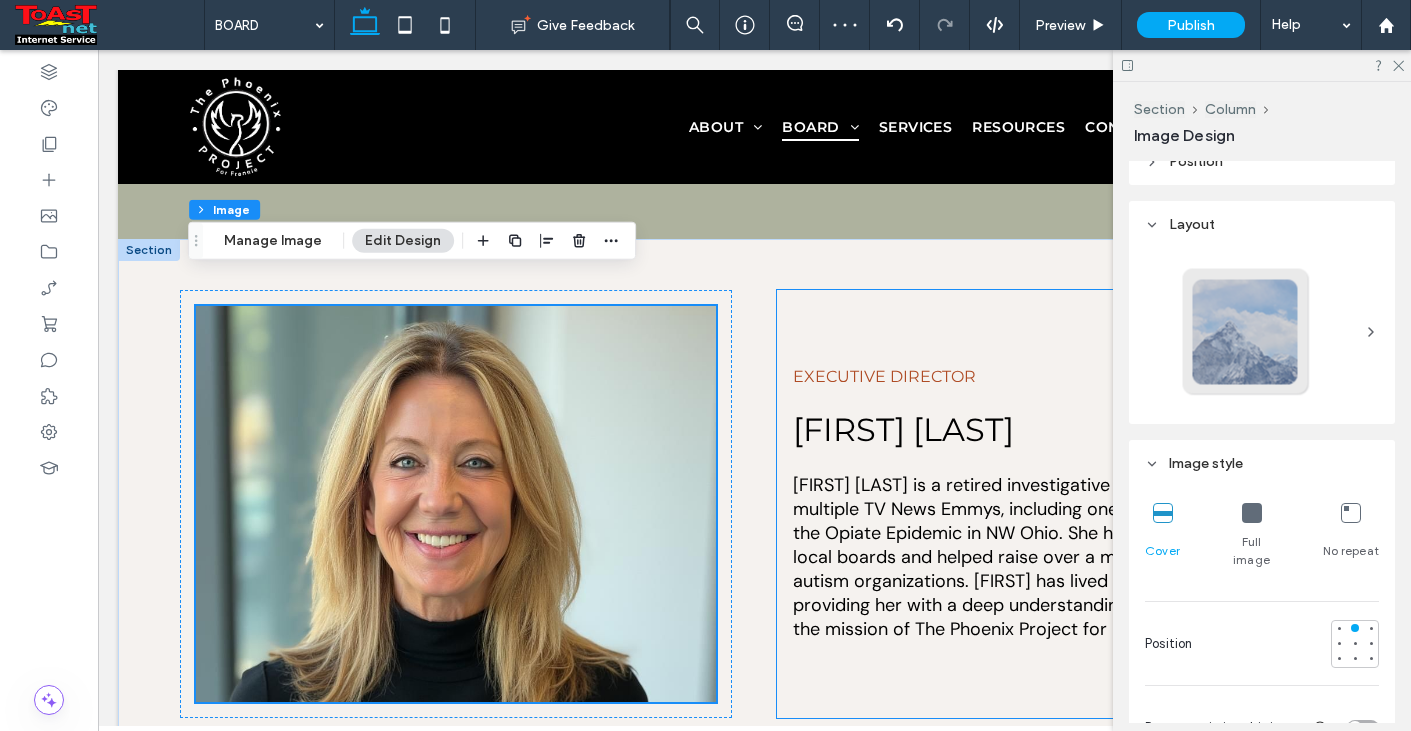 scroll, scrollTop: 4300, scrollLeft: 0, axis: vertical 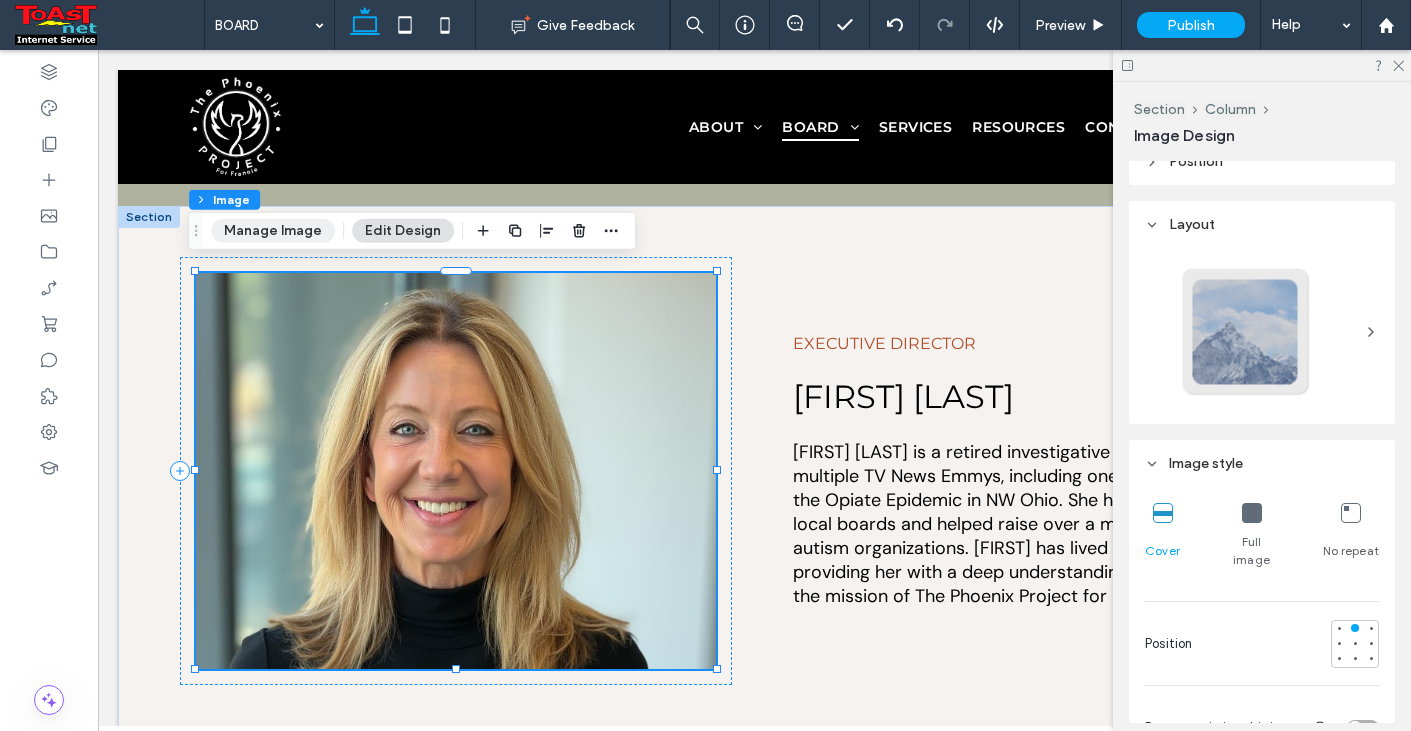 click on "Manage Image" at bounding box center [273, 231] 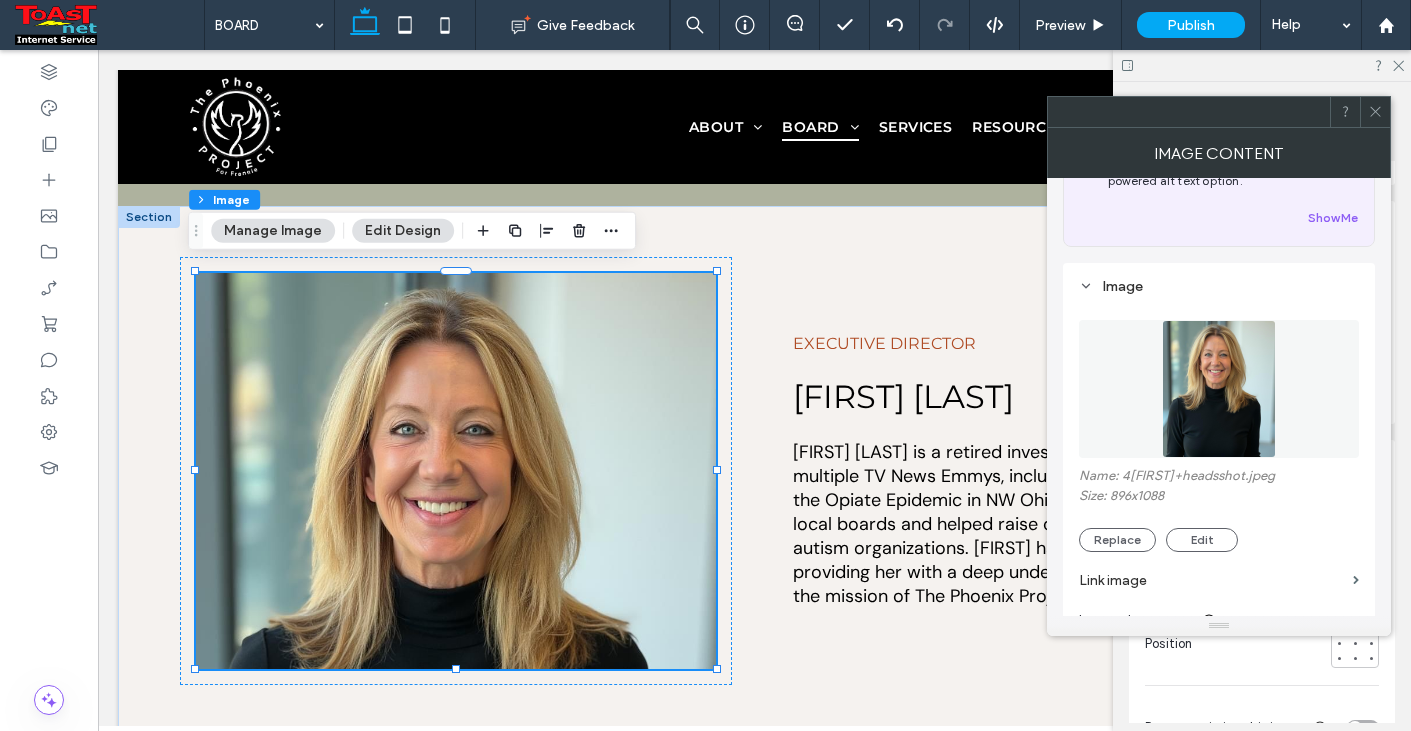 scroll, scrollTop: 200, scrollLeft: 0, axis: vertical 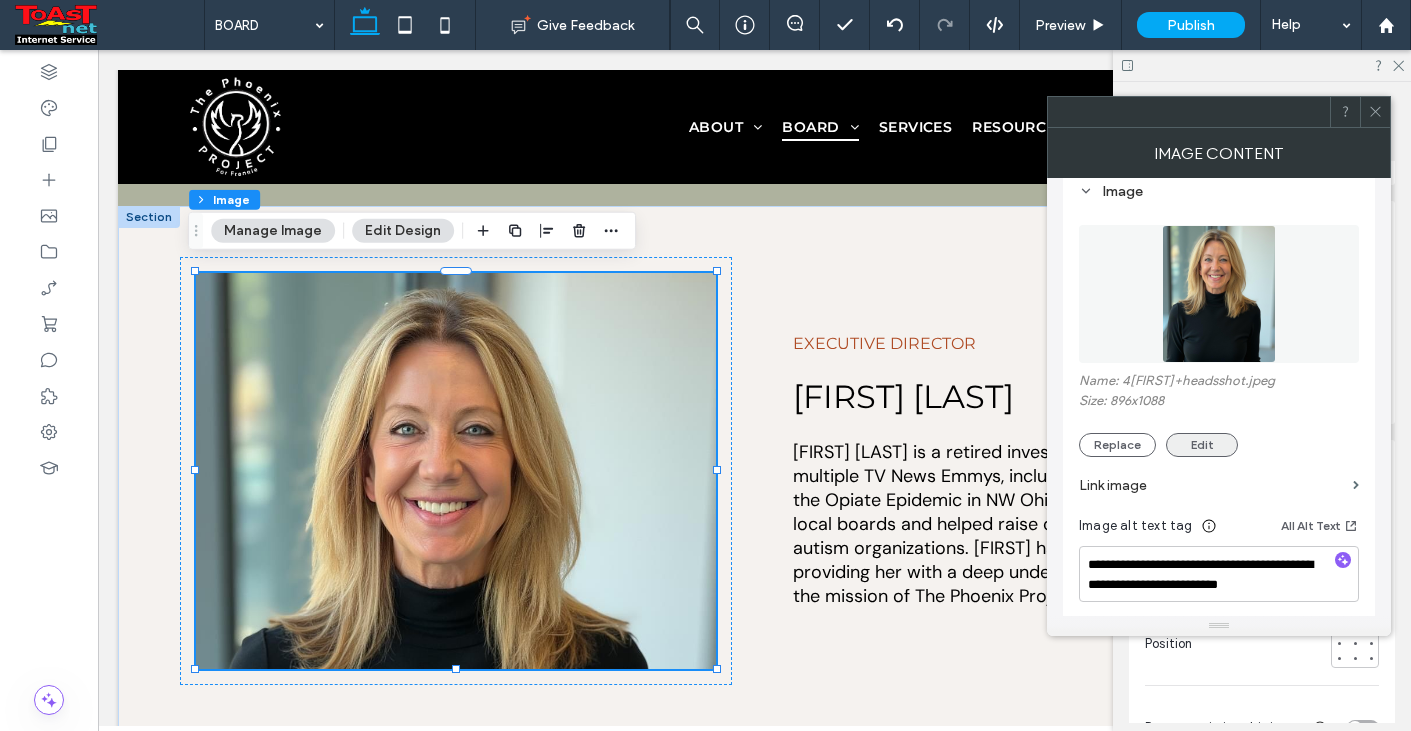click on "Edit" at bounding box center [1202, 445] 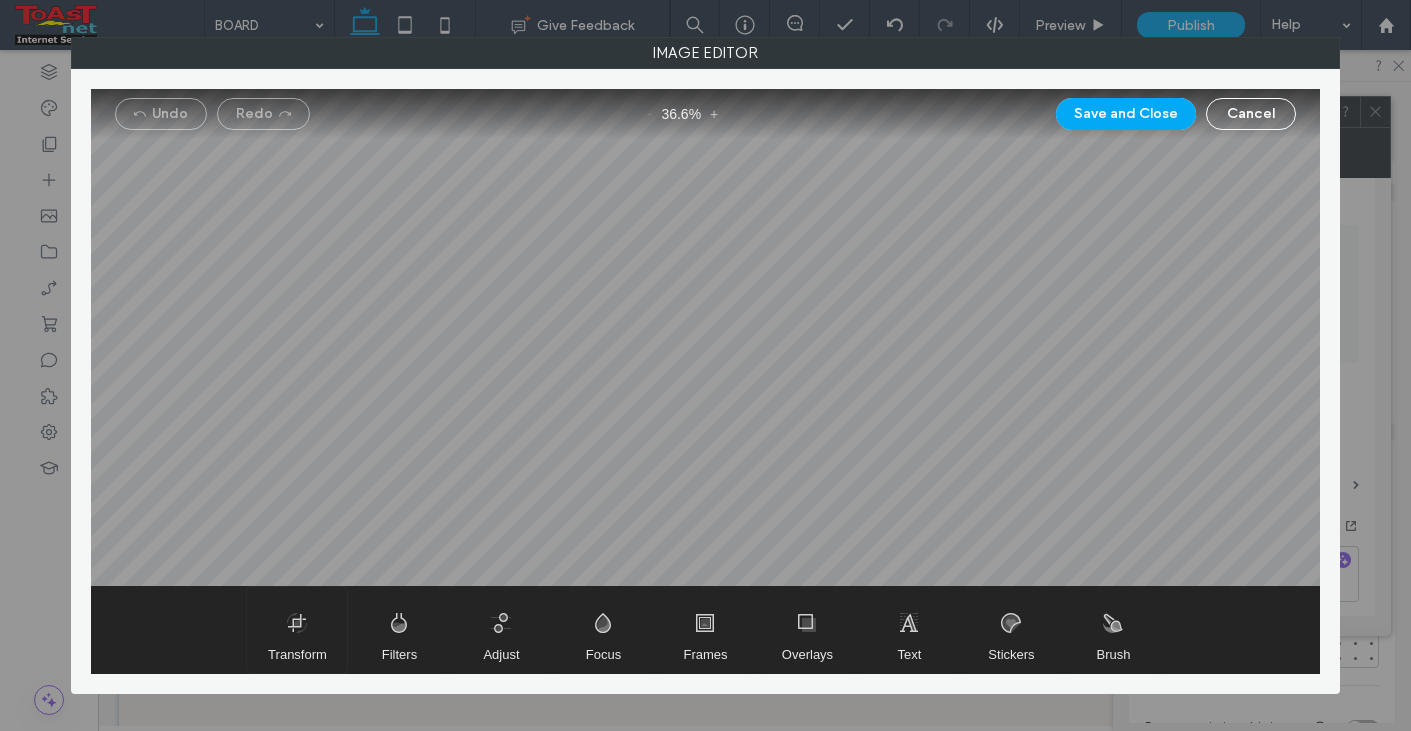 click at bounding box center (297, 630) 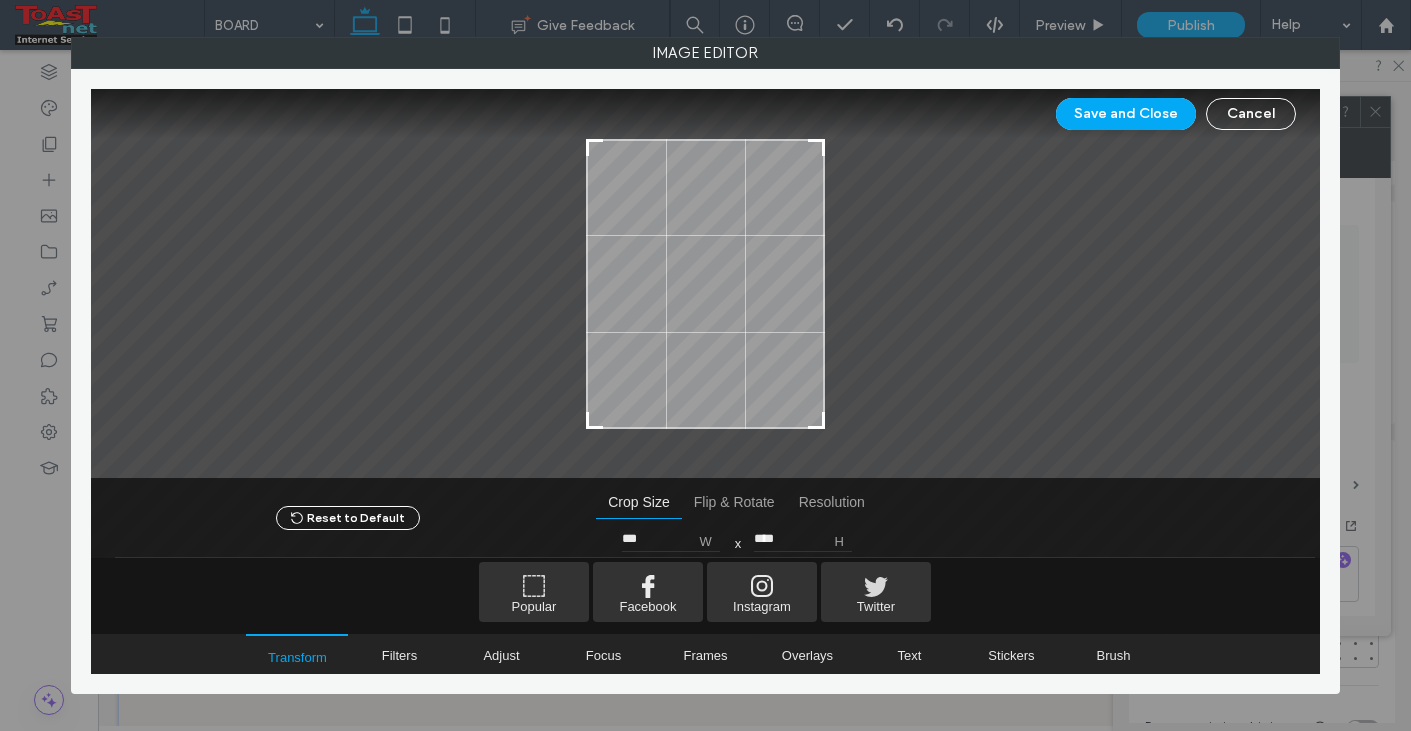 type on "****" 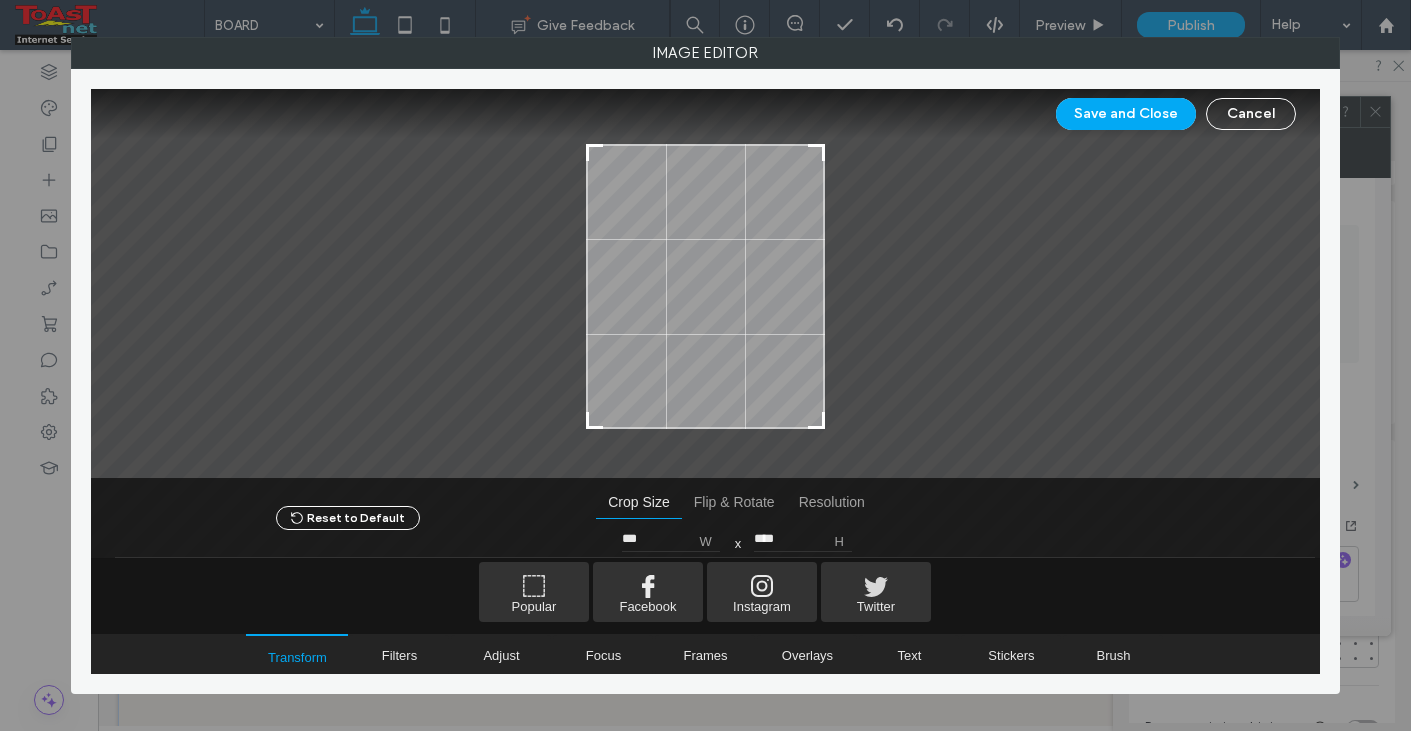 click at bounding box center [816, 153] 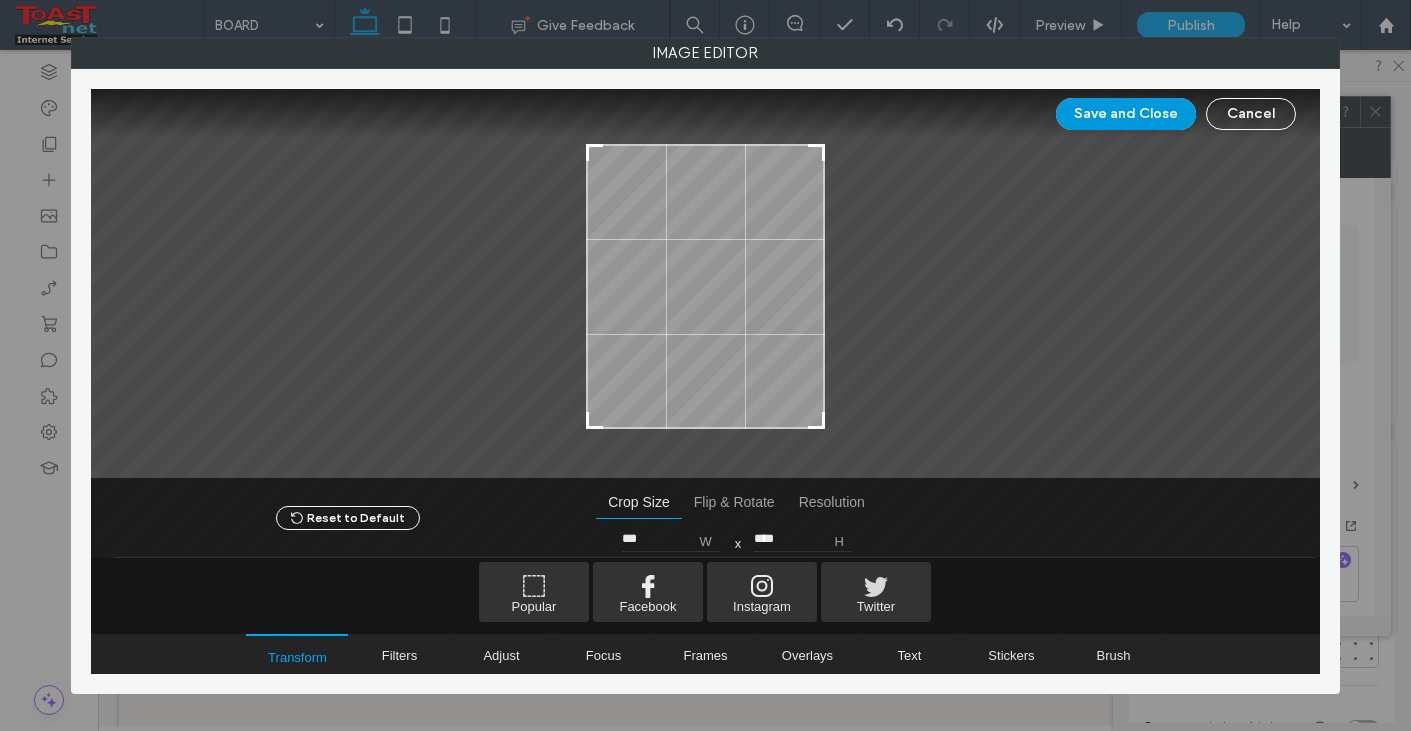 click on "Save and Close" at bounding box center (1126, 114) 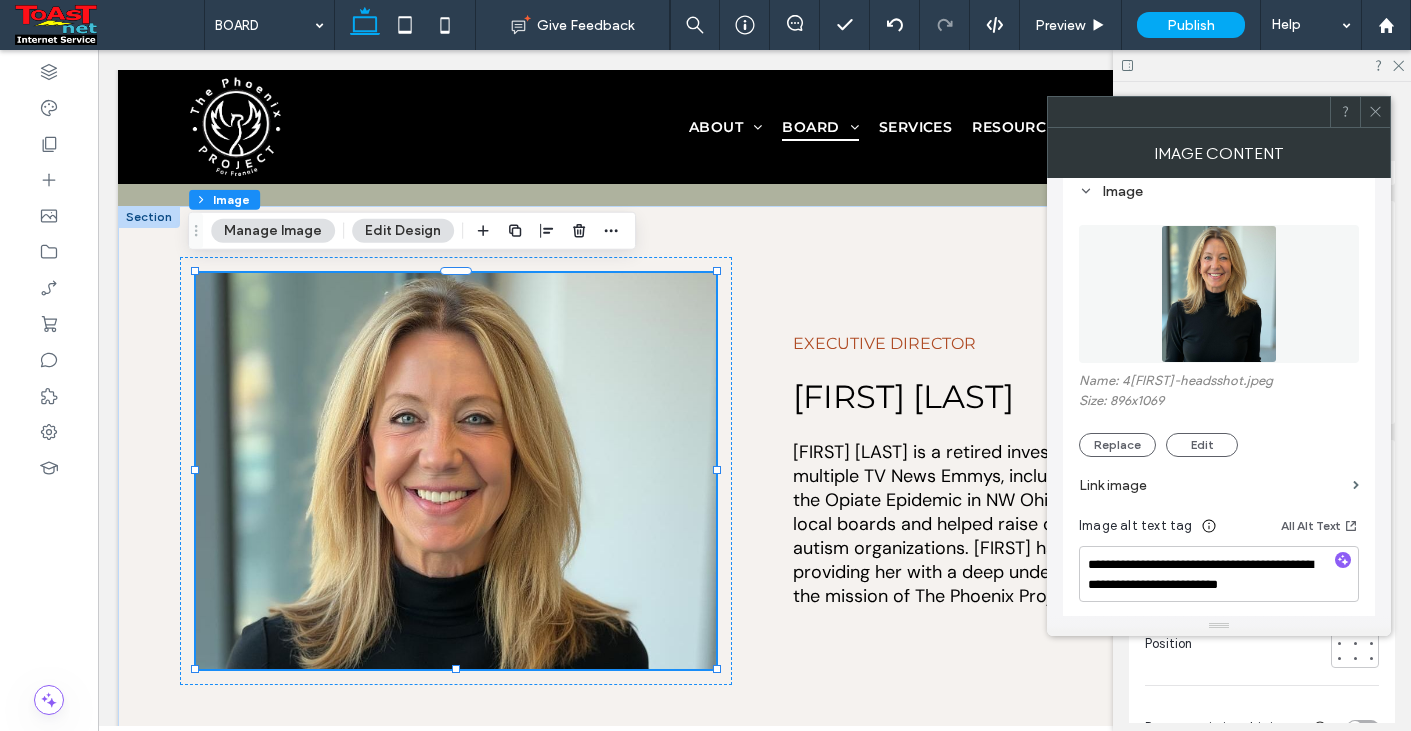 click 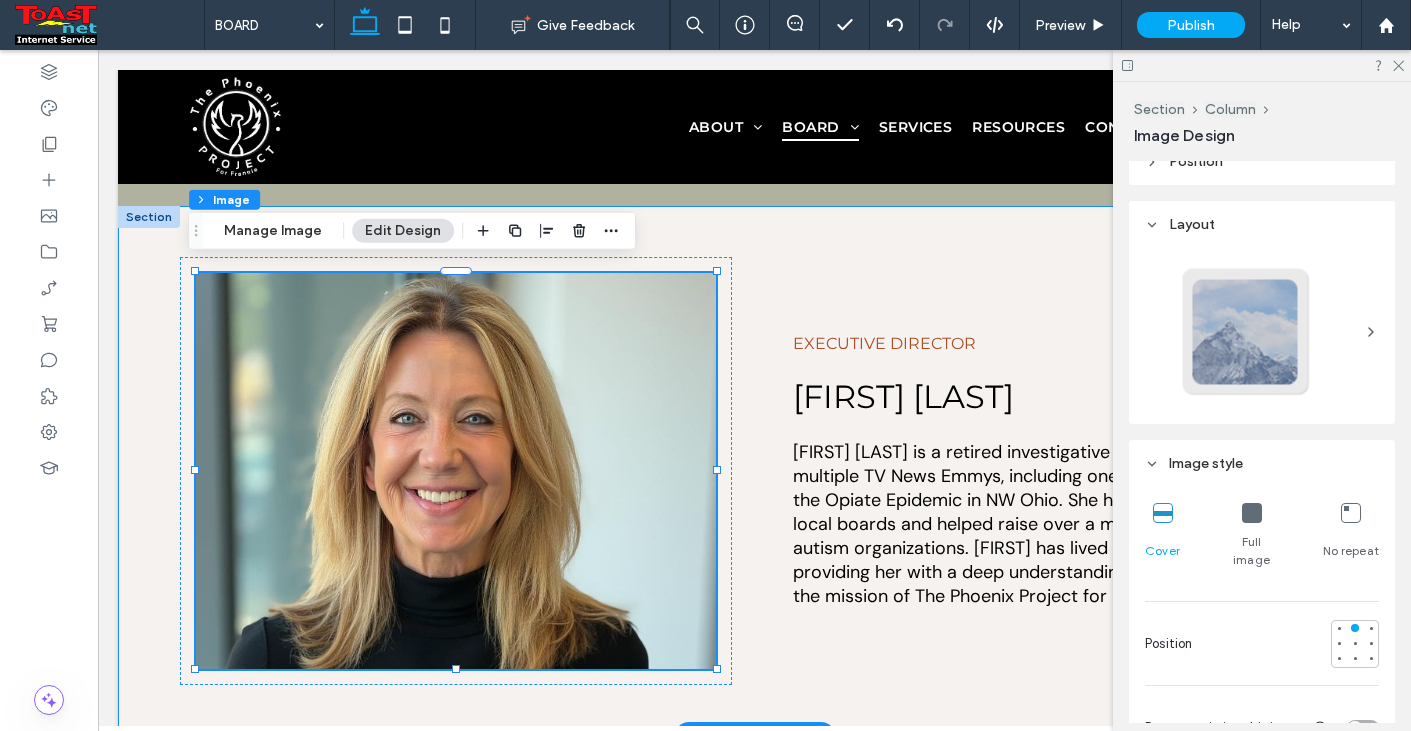 click on "executive director
[FIRST] [LAST]
[FIRST] [LAST] is a retired investigative TV reporter with multiple TV News Emmys, including one for her coverage of the Opiate Epidemic in NW Ohio. She has served on various local boards and helped raise over a million dollars for local autism organizations. [FIRST] has lived experience in recovery, providing her with a deep understanding and commitment to the mission of The Phoenix Project for Frannie." at bounding box center [755, 471] 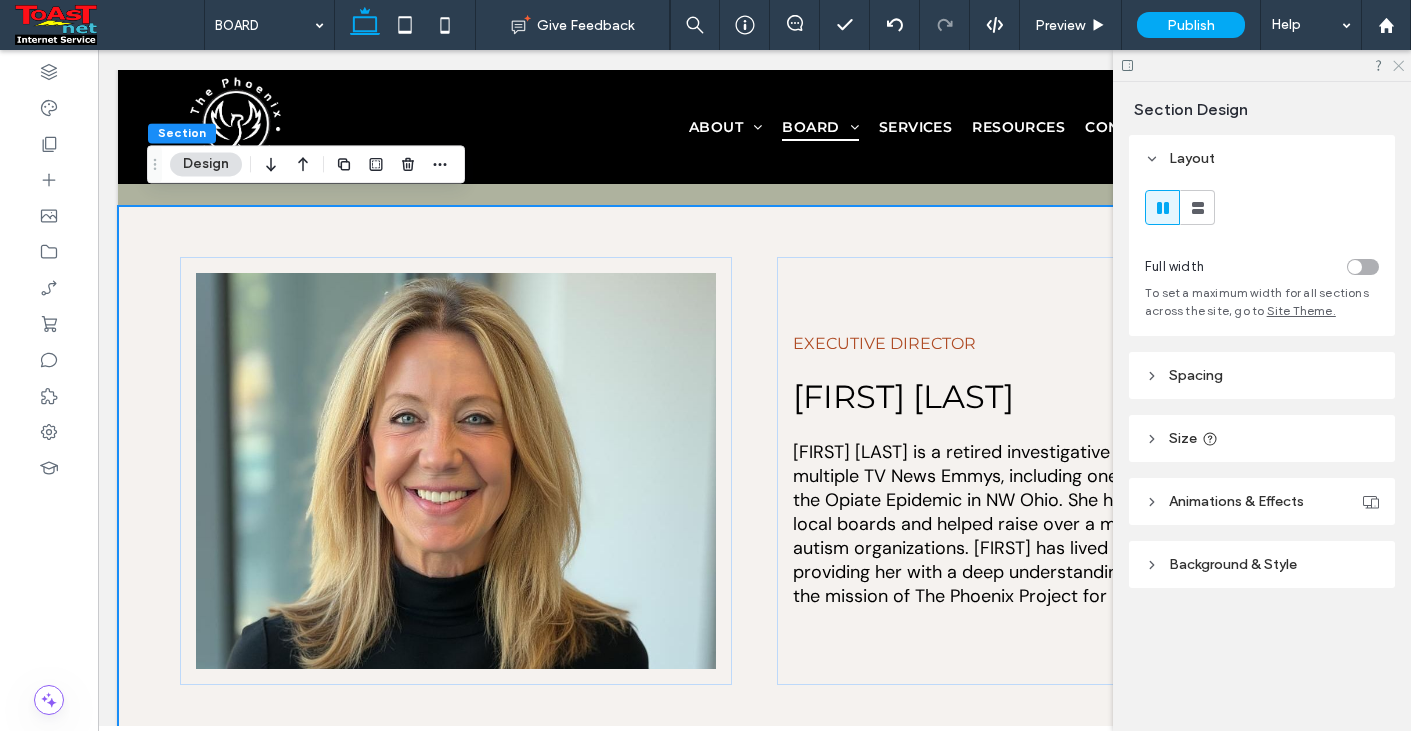 click 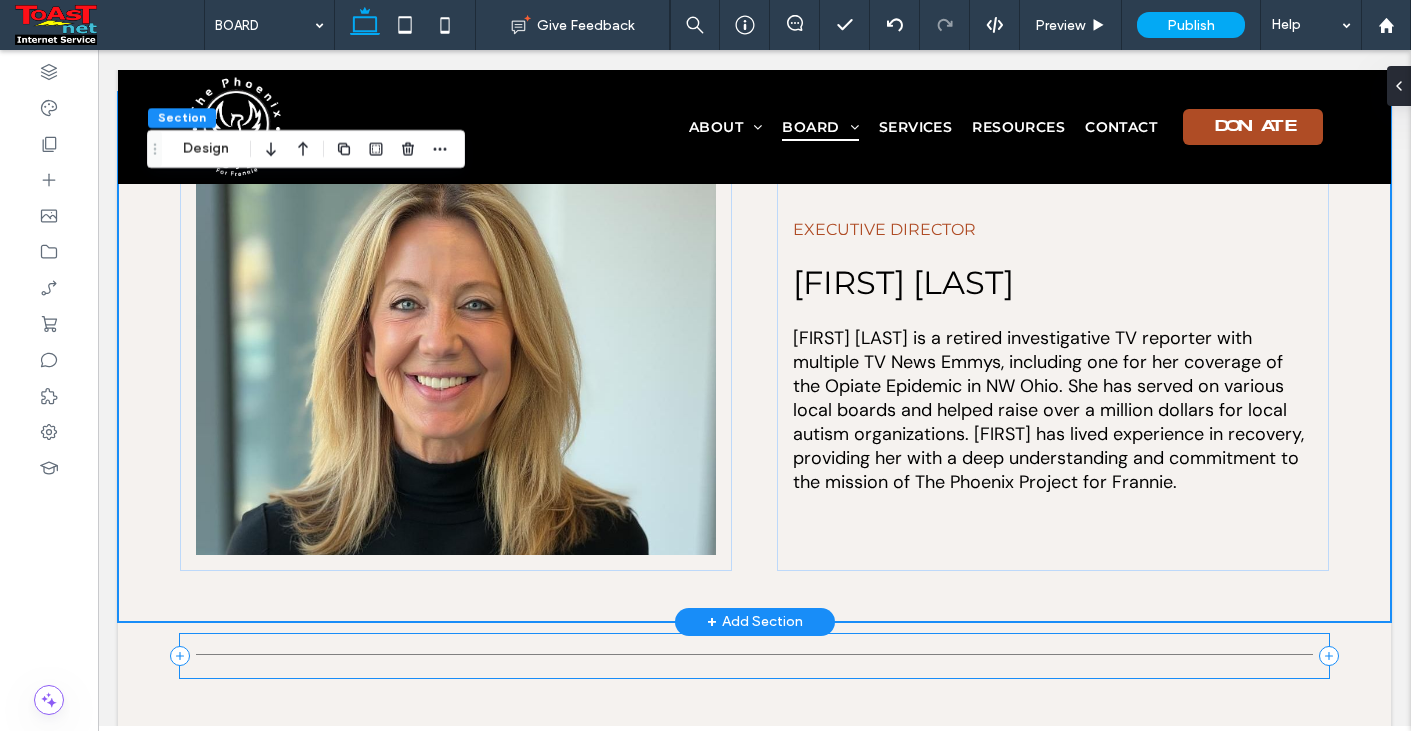 scroll, scrollTop: 4400, scrollLeft: 0, axis: vertical 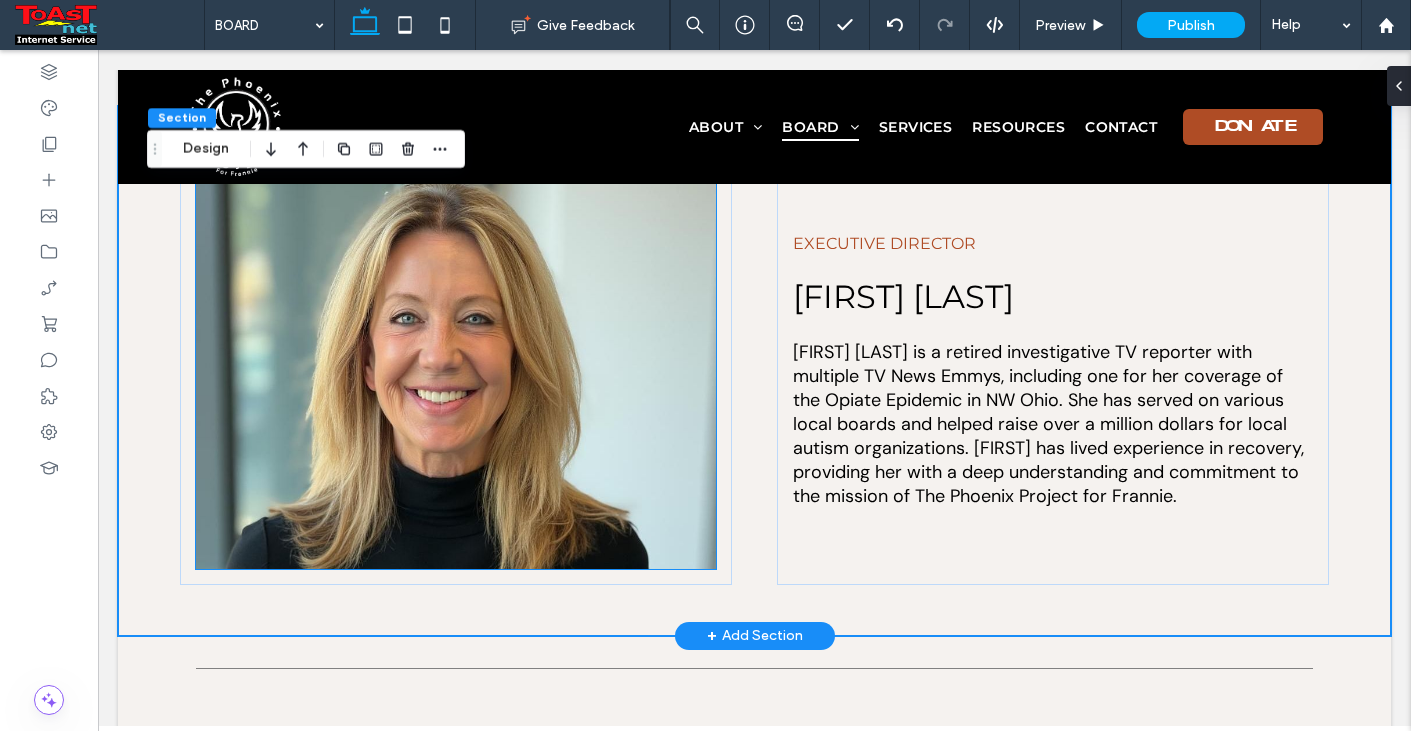 click at bounding box center (456, 371) 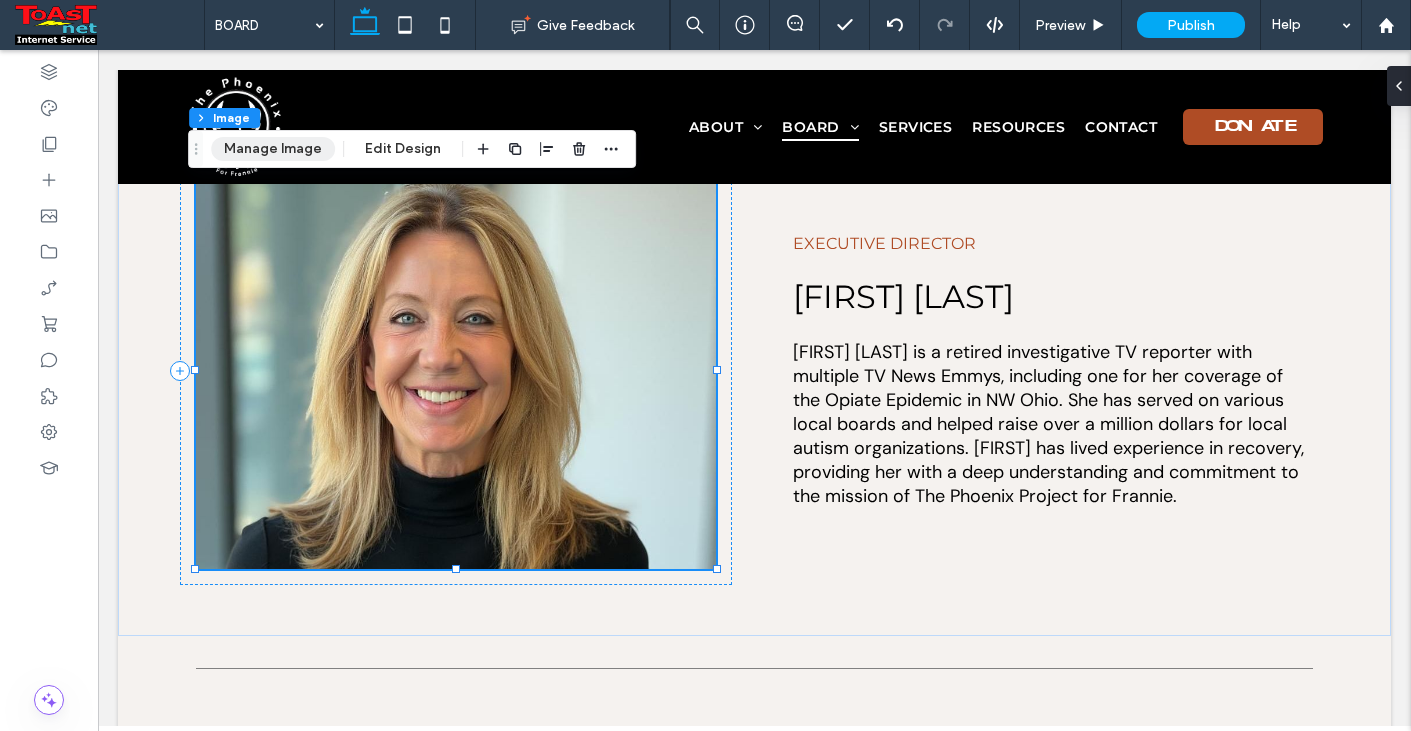 click on "Manage Image" at bounding box center (273, 149) 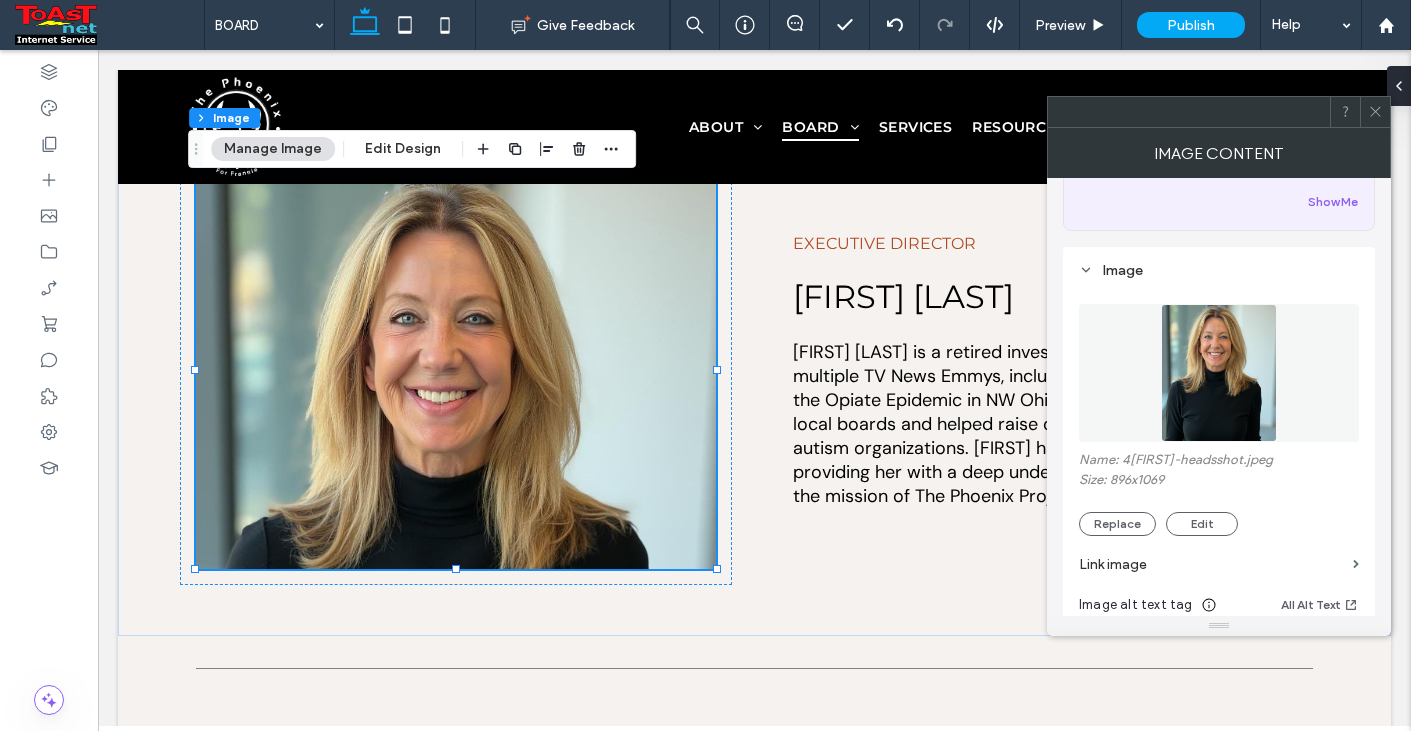 scroll, scrollTop: 300, scrollLeft: 0, axis: vertical 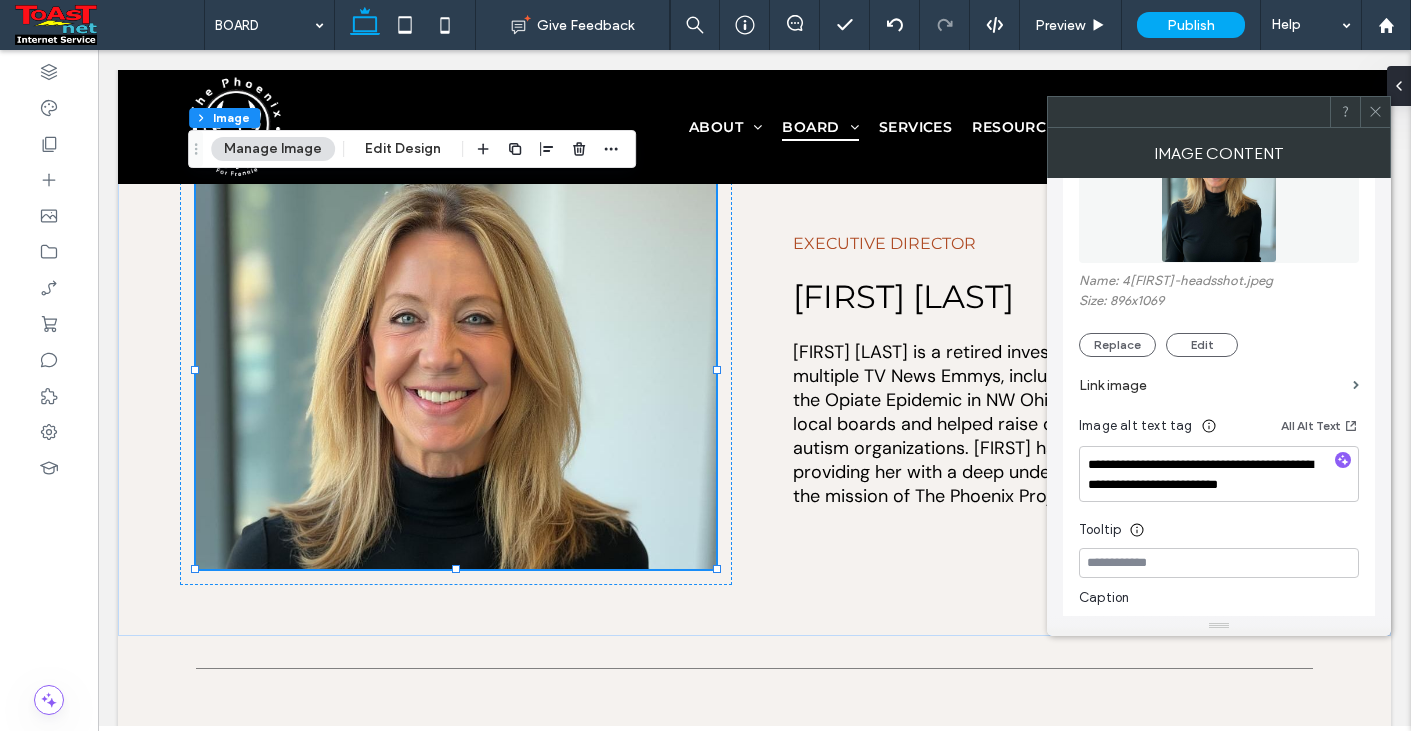 click 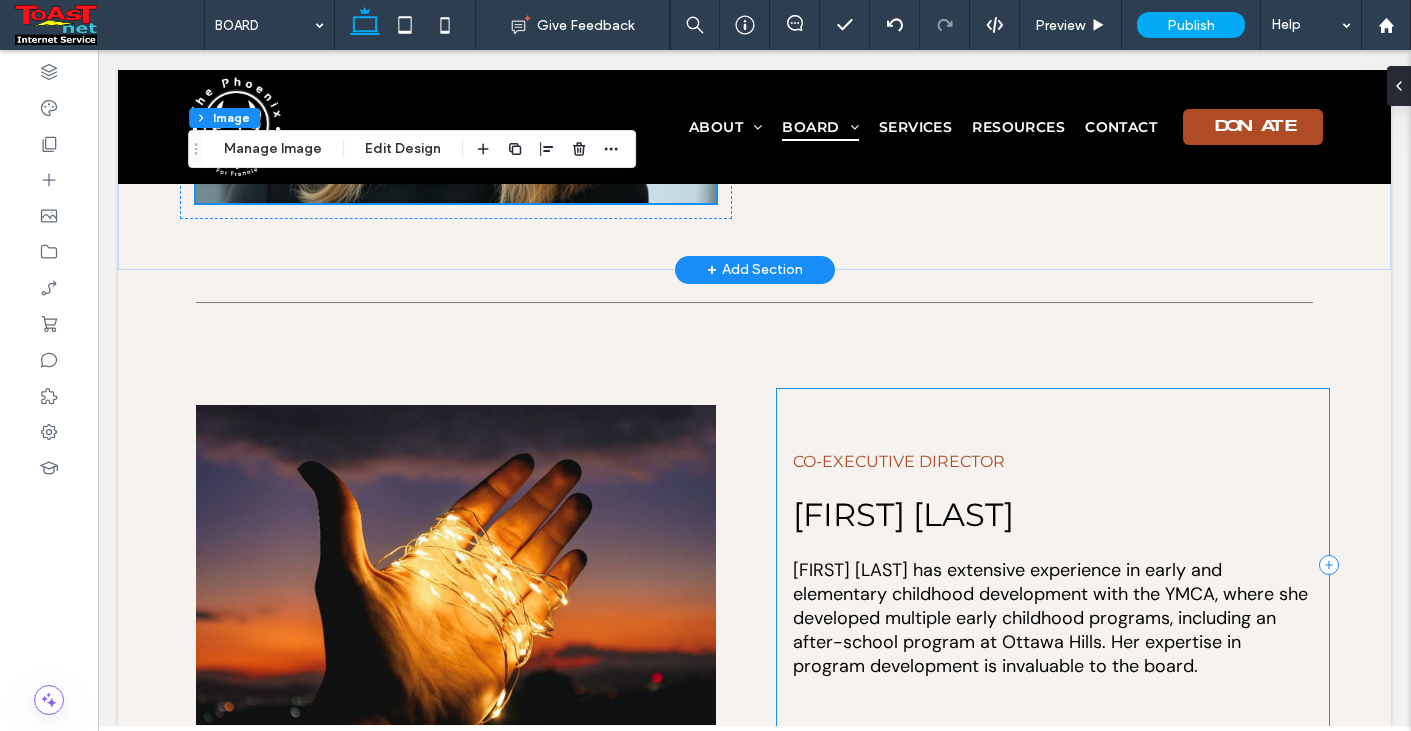scroll, scrollTop: 5000, scrollLeft: 0, axis: vertical 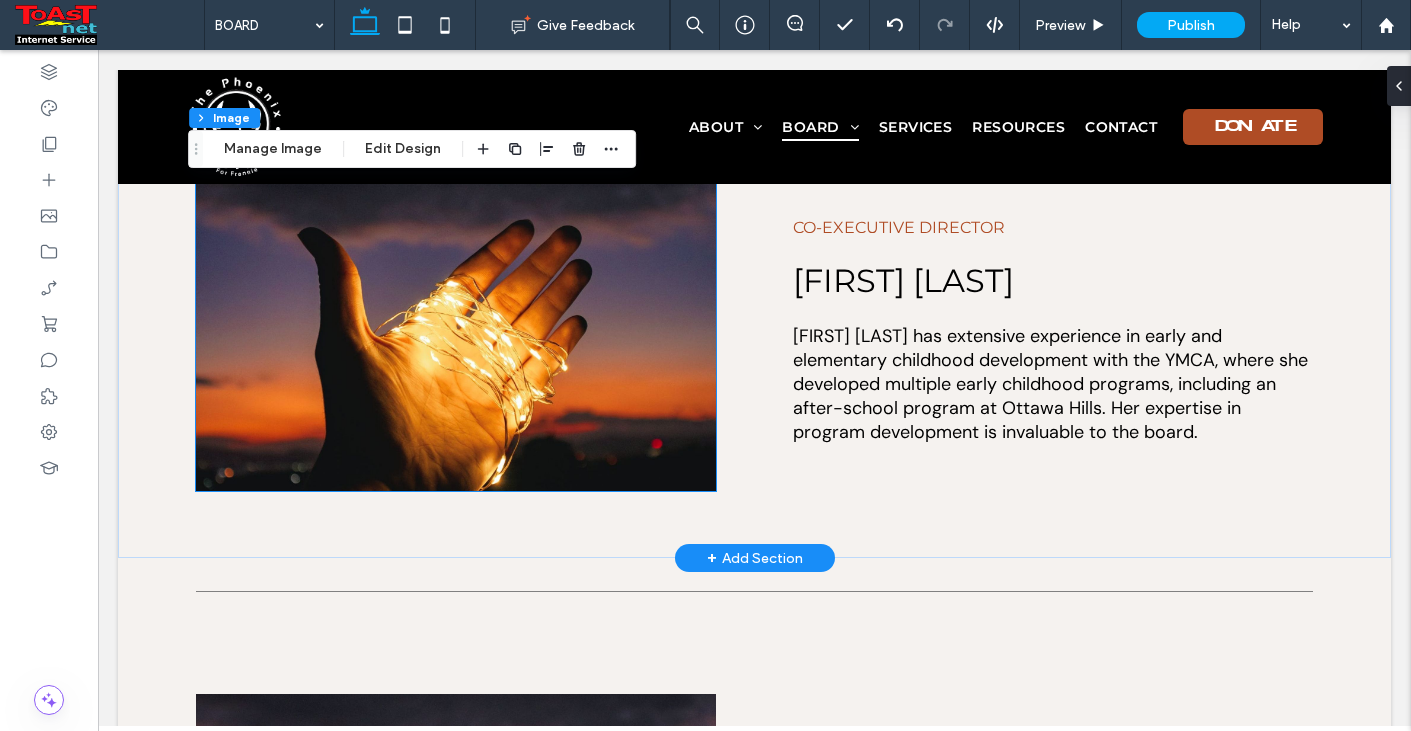 click at bounding box center (456, 331) 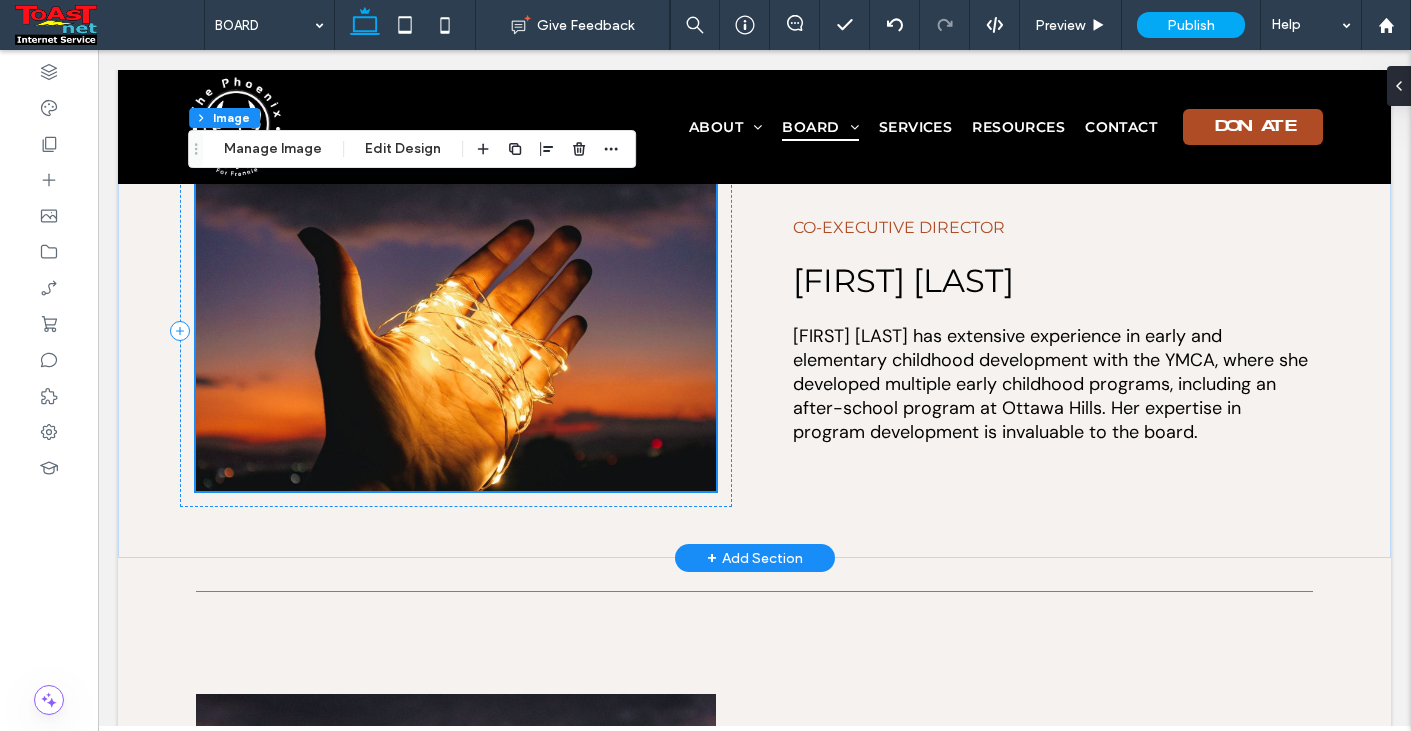 scroll, scrollTop: 4700, scrollLeft: 0, axis: vertical 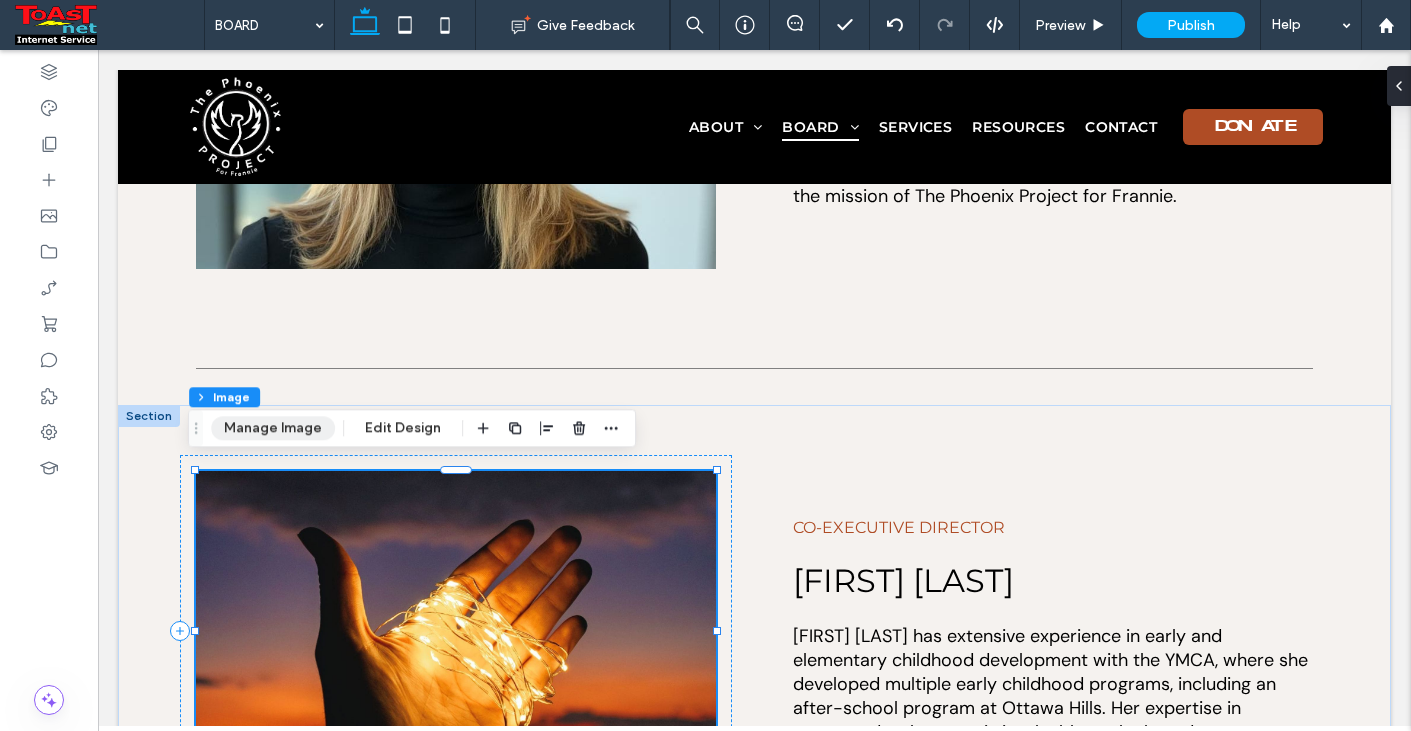click on "Manage Image" at bounding box center [273, 428] 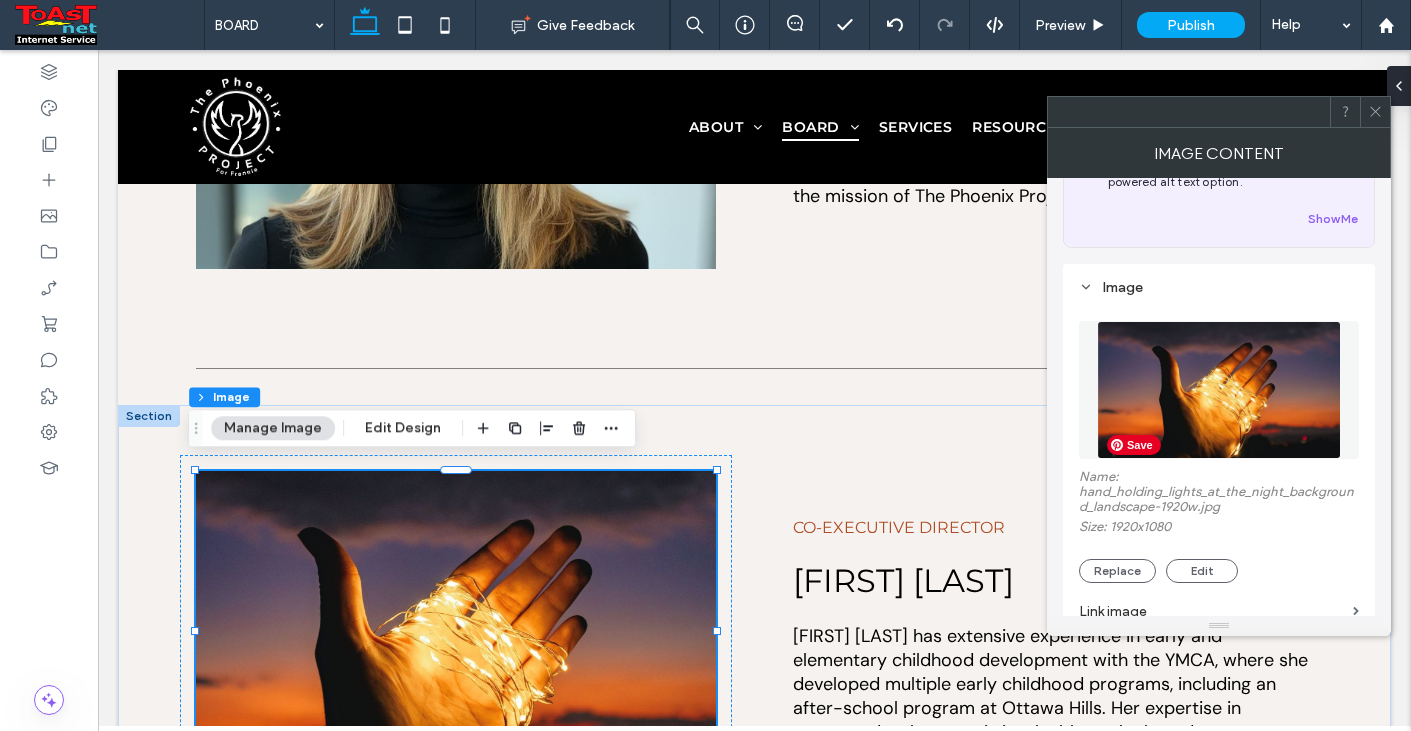 scroll, scrollTop: 300, scrollLeft: 0, axis: vertical 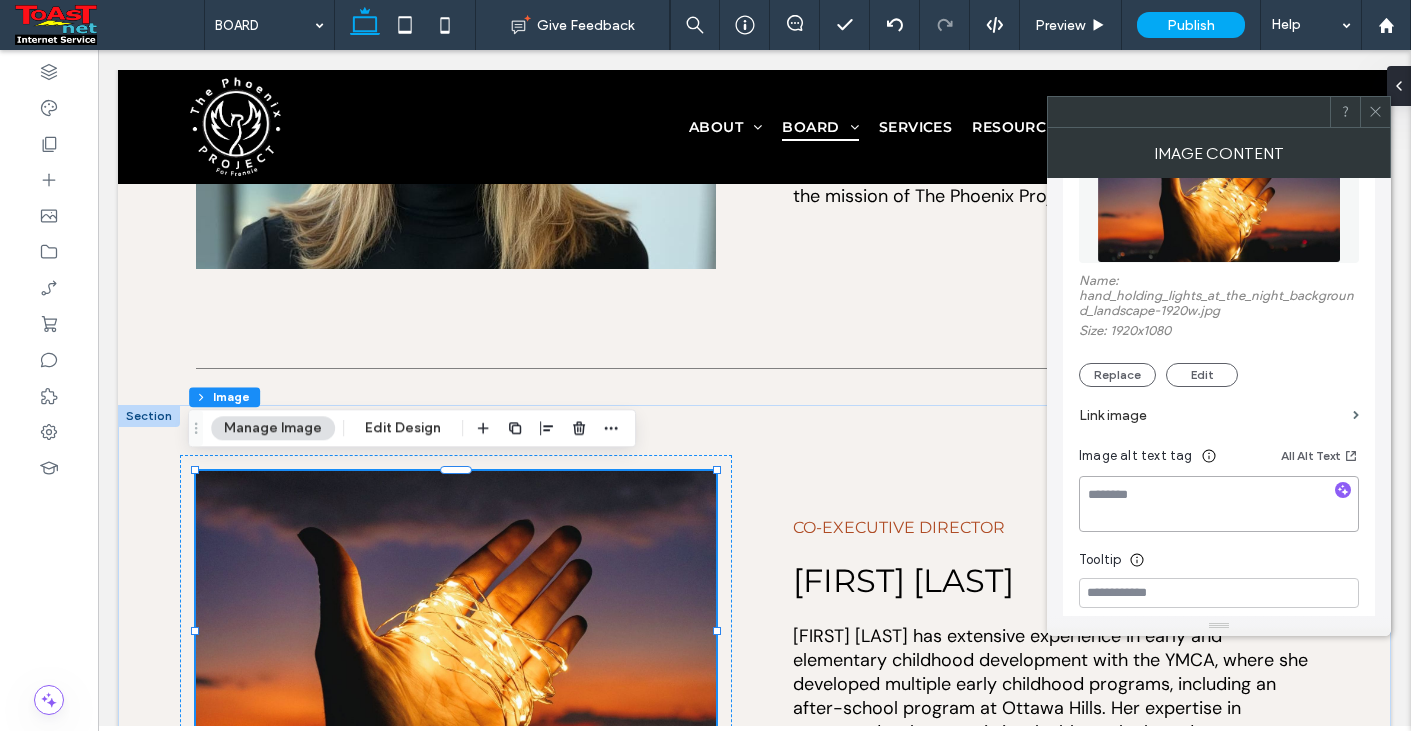 click at bounding box center (1219, 504) 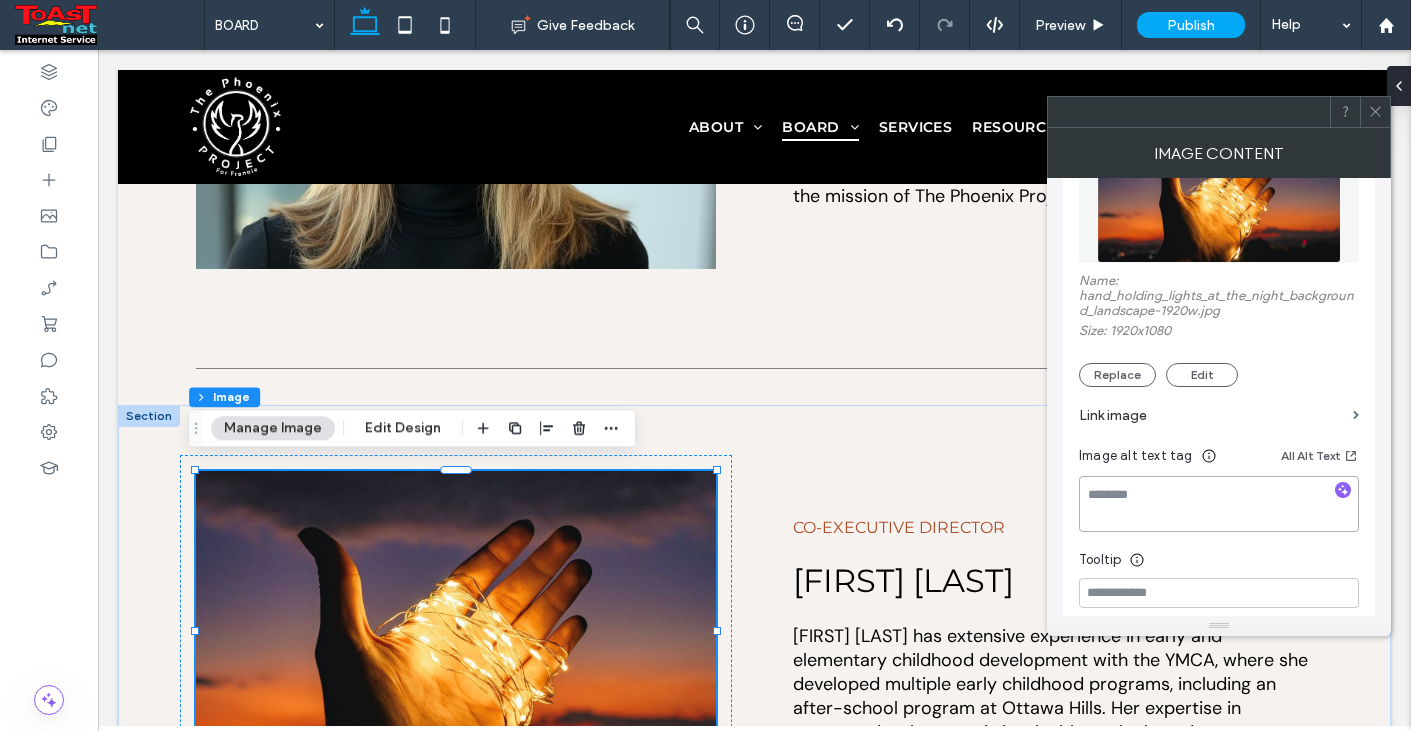paste on "**********" 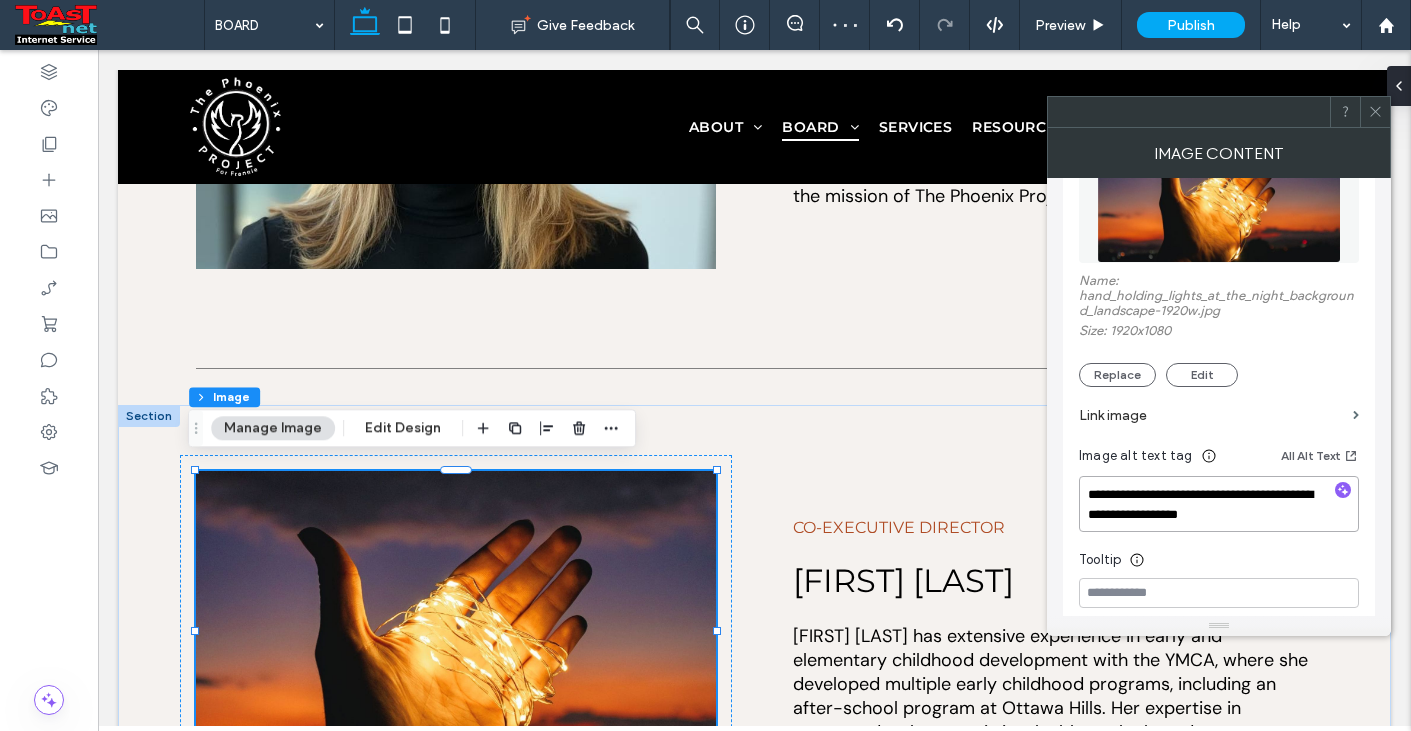 drag, startPoint x: 1086, startPoint y: 512, endPoint x: 1172, endPoint y: 519, distance: 86.28442 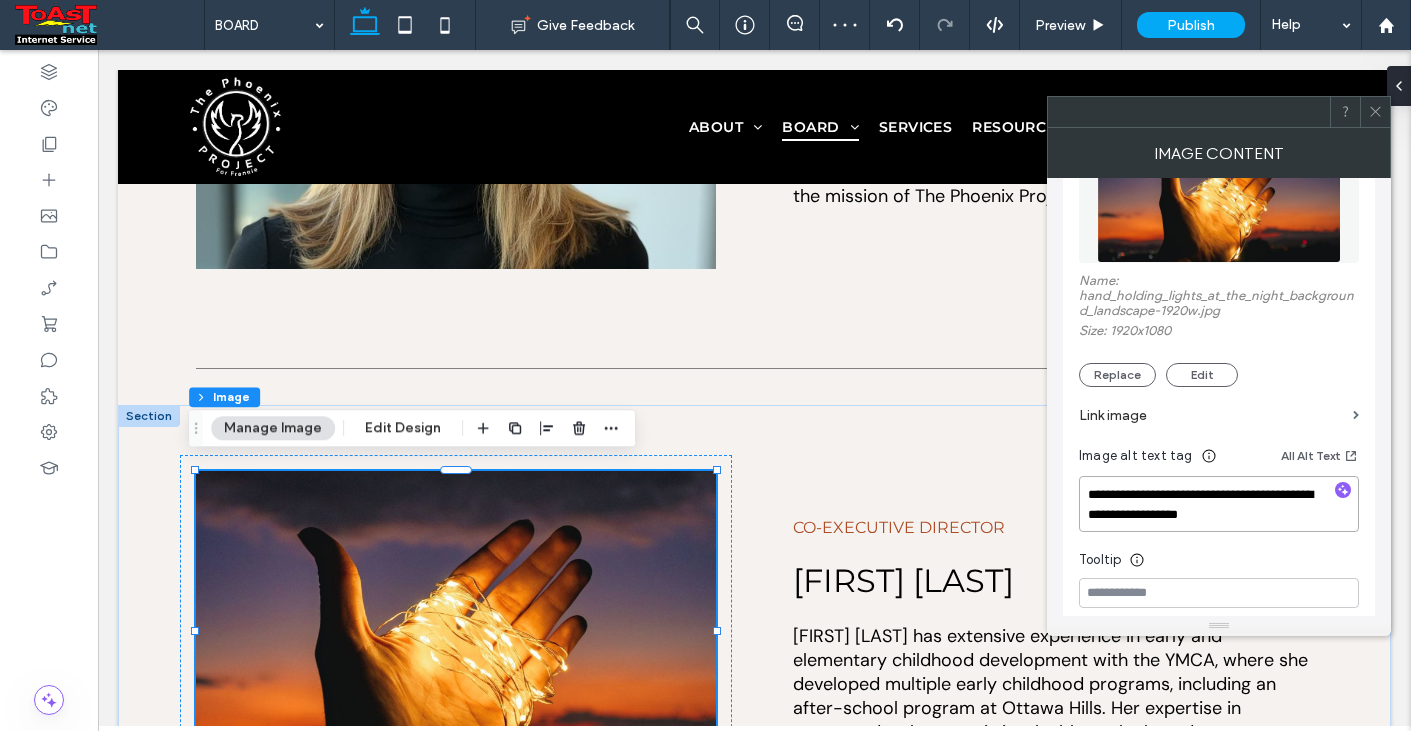 click on "**********" at bounding box center [1219, 504] 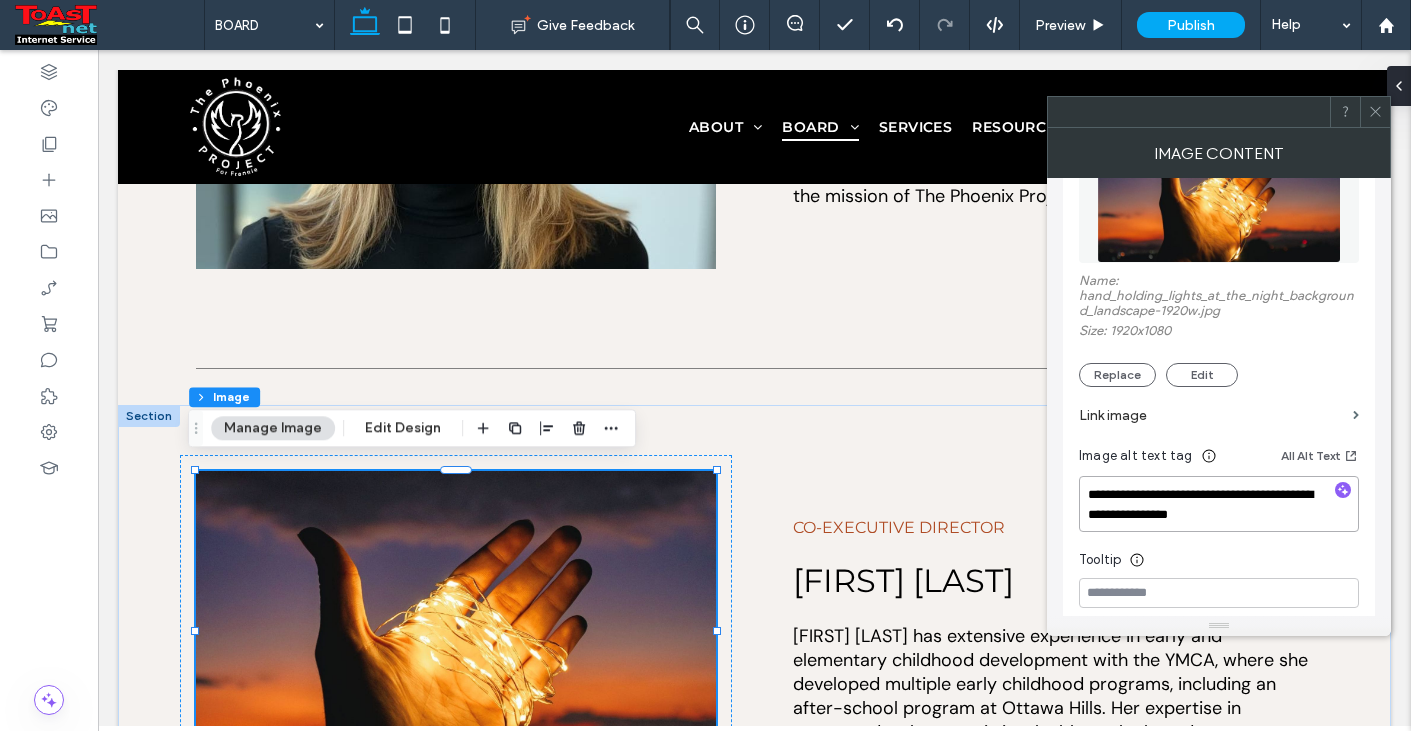 drag, startPoint x: 1177, startPoint y: 515, endPoint x: 1265, endPoint y: 514, distance: 88.005684 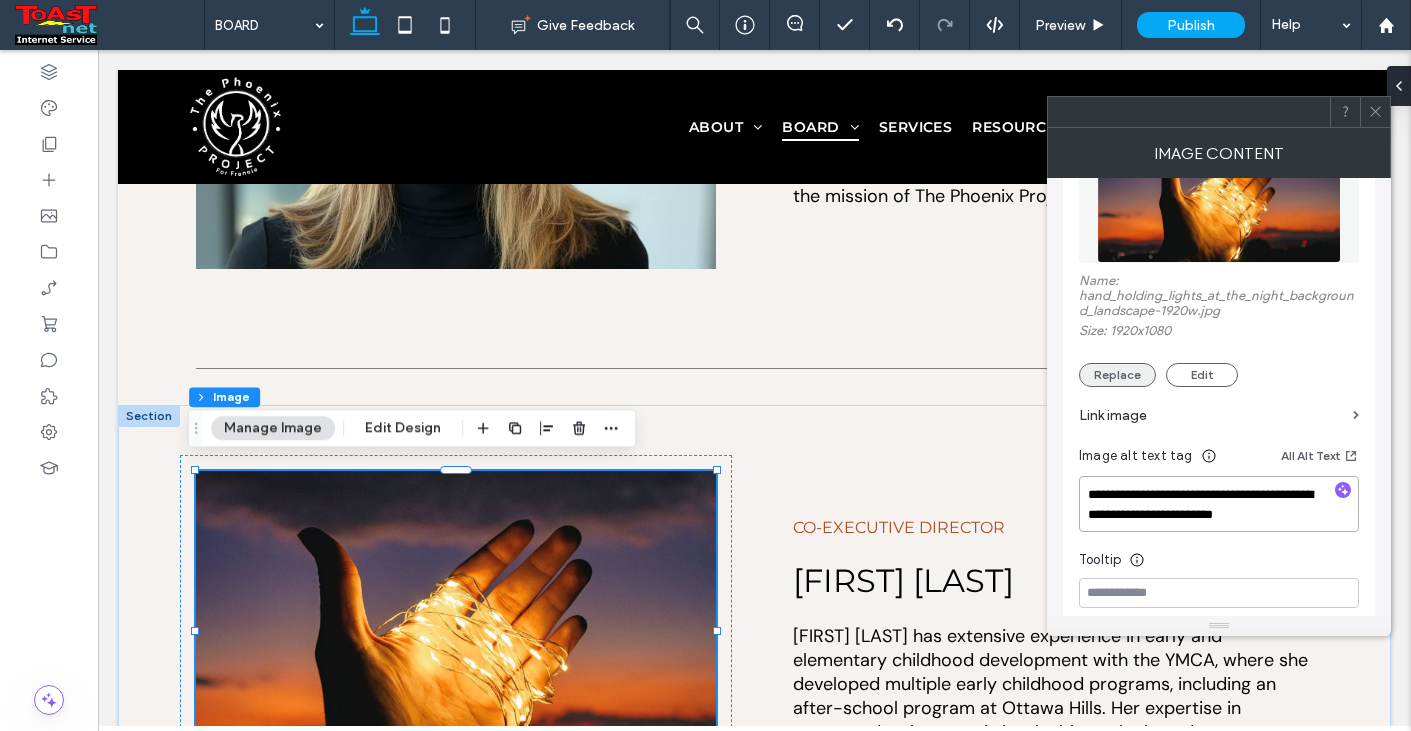 type on "**********" 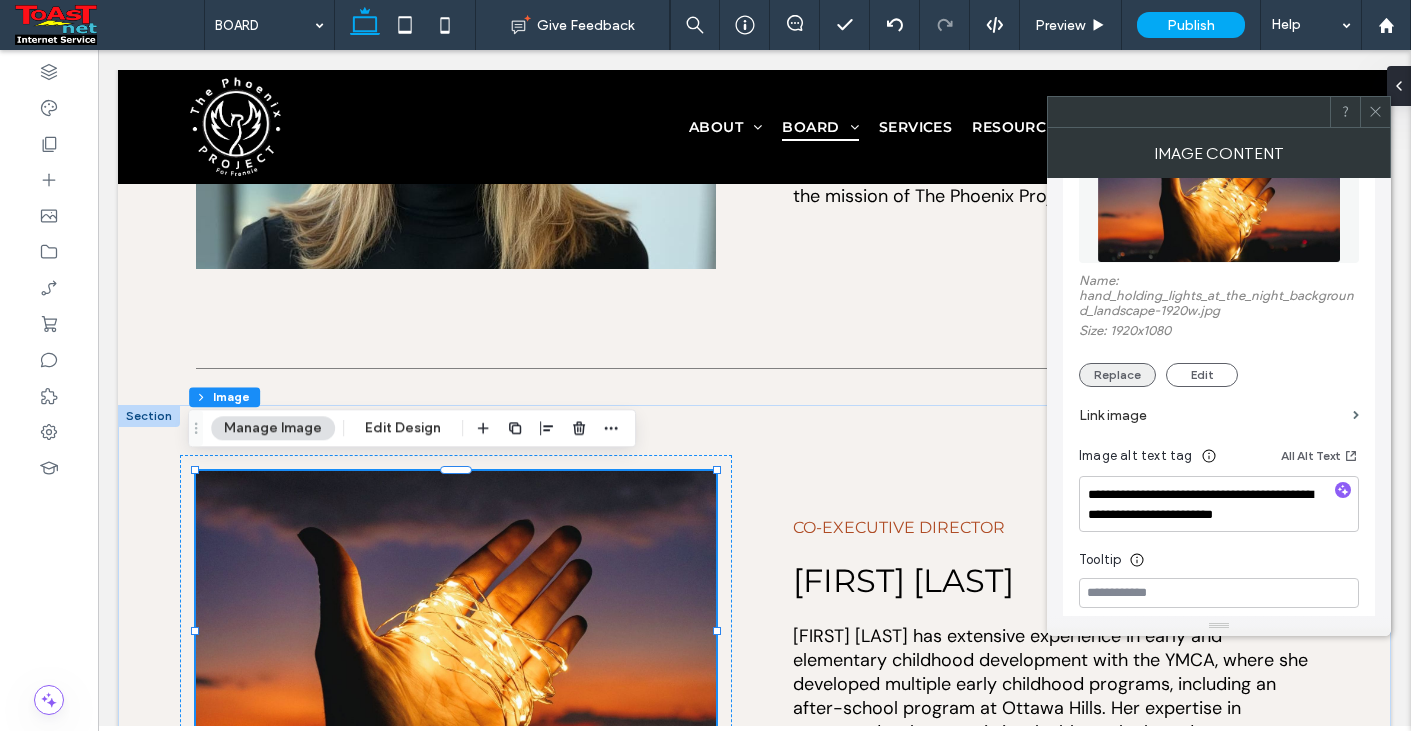click on "Replace" at bounding box center (1117, 375) 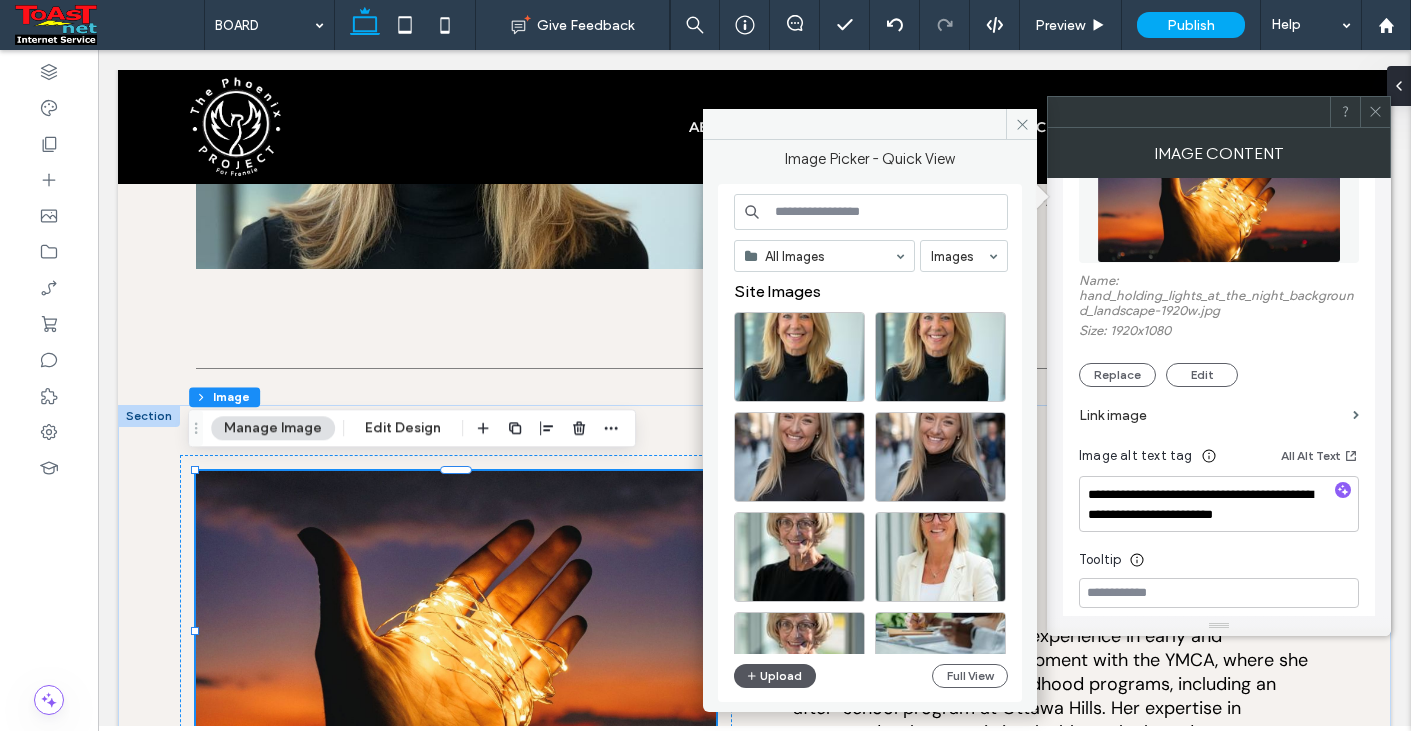 click on "Upload" at bounding box center [775, 676] 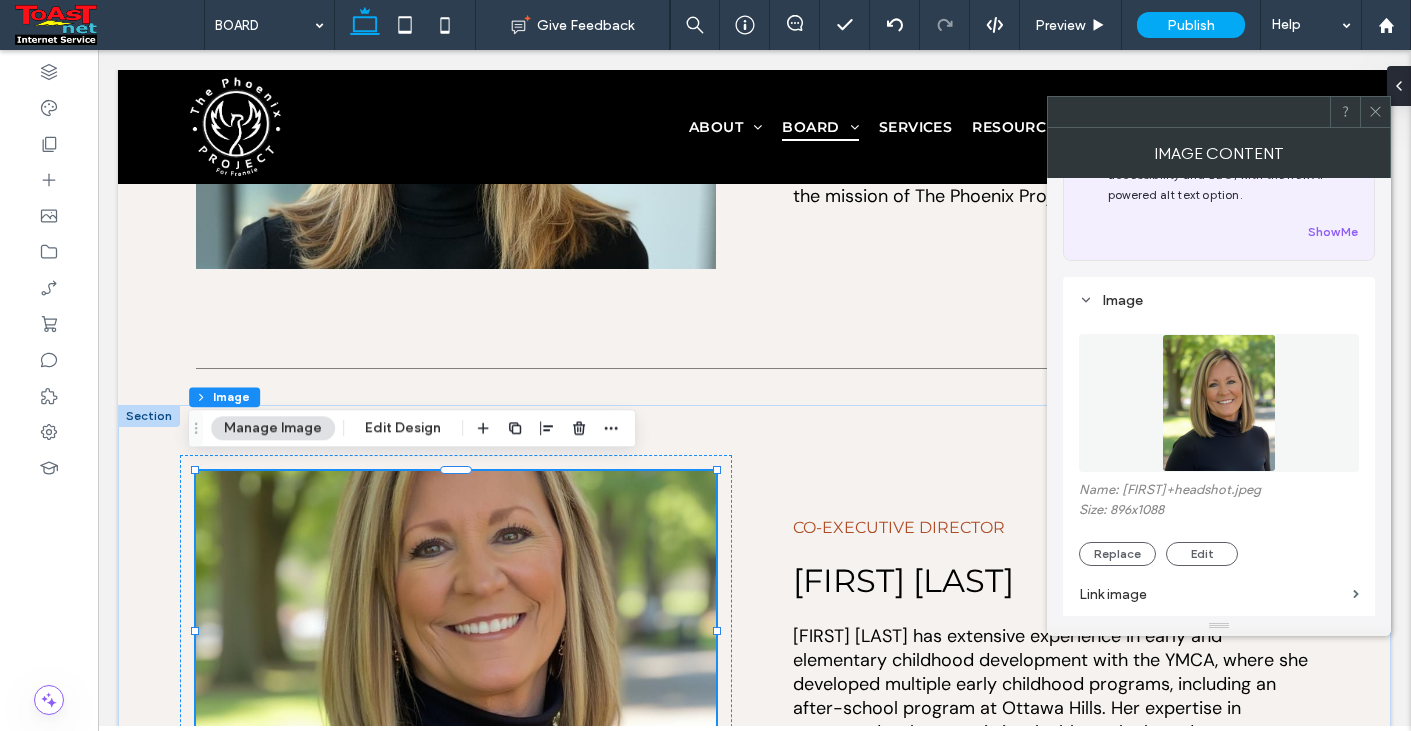 scroll, scrollTop: 200, scrollLeft: 0, axis: vertical 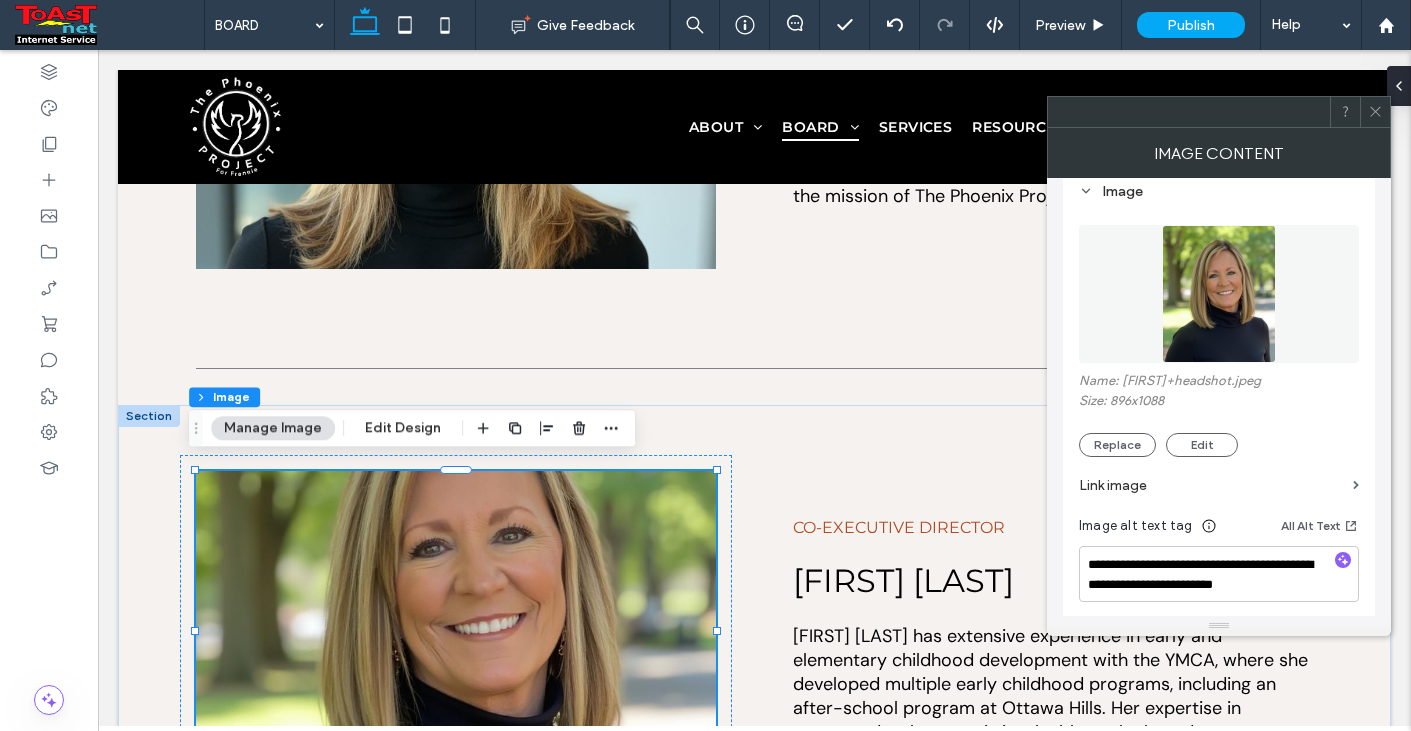 click at bounding box center (1375, 112) 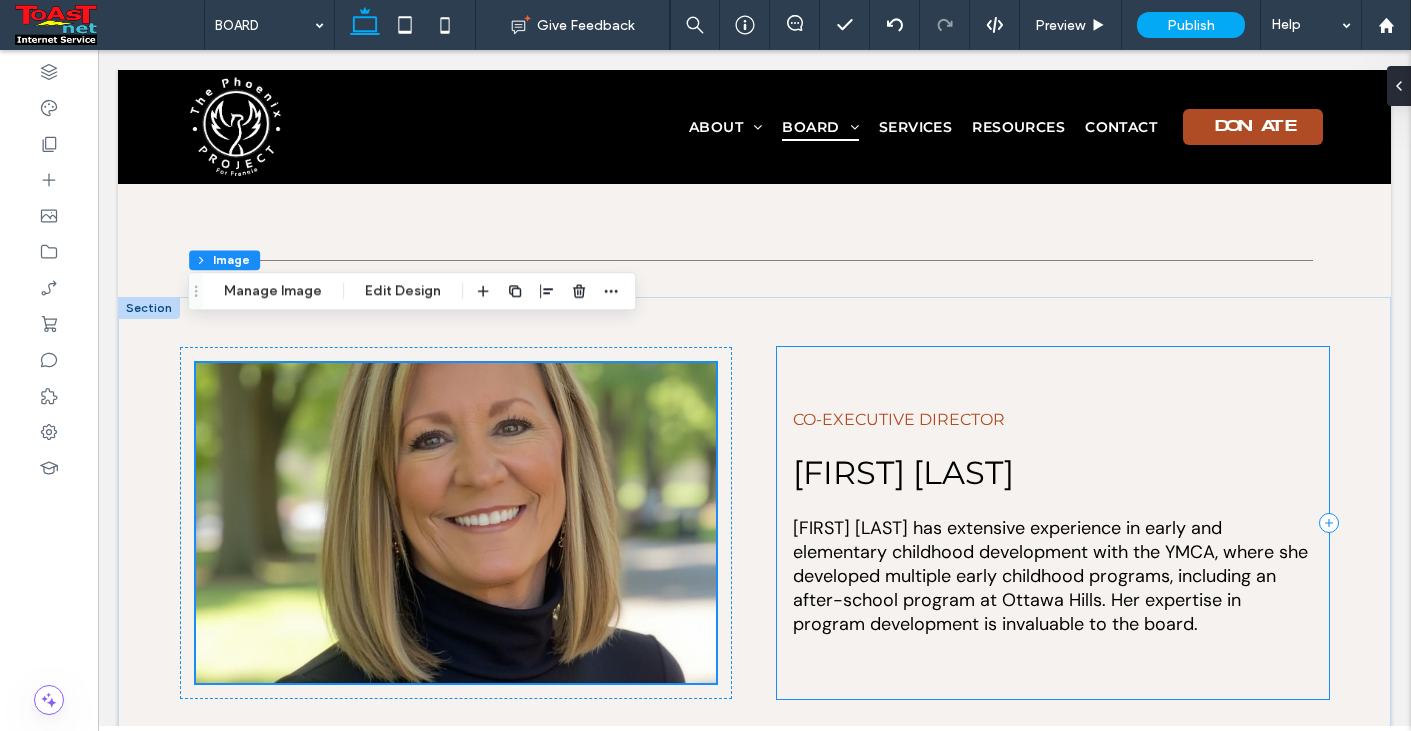 scroll, scrollTop: 4900, scrollLeft: 0, axis: vertical 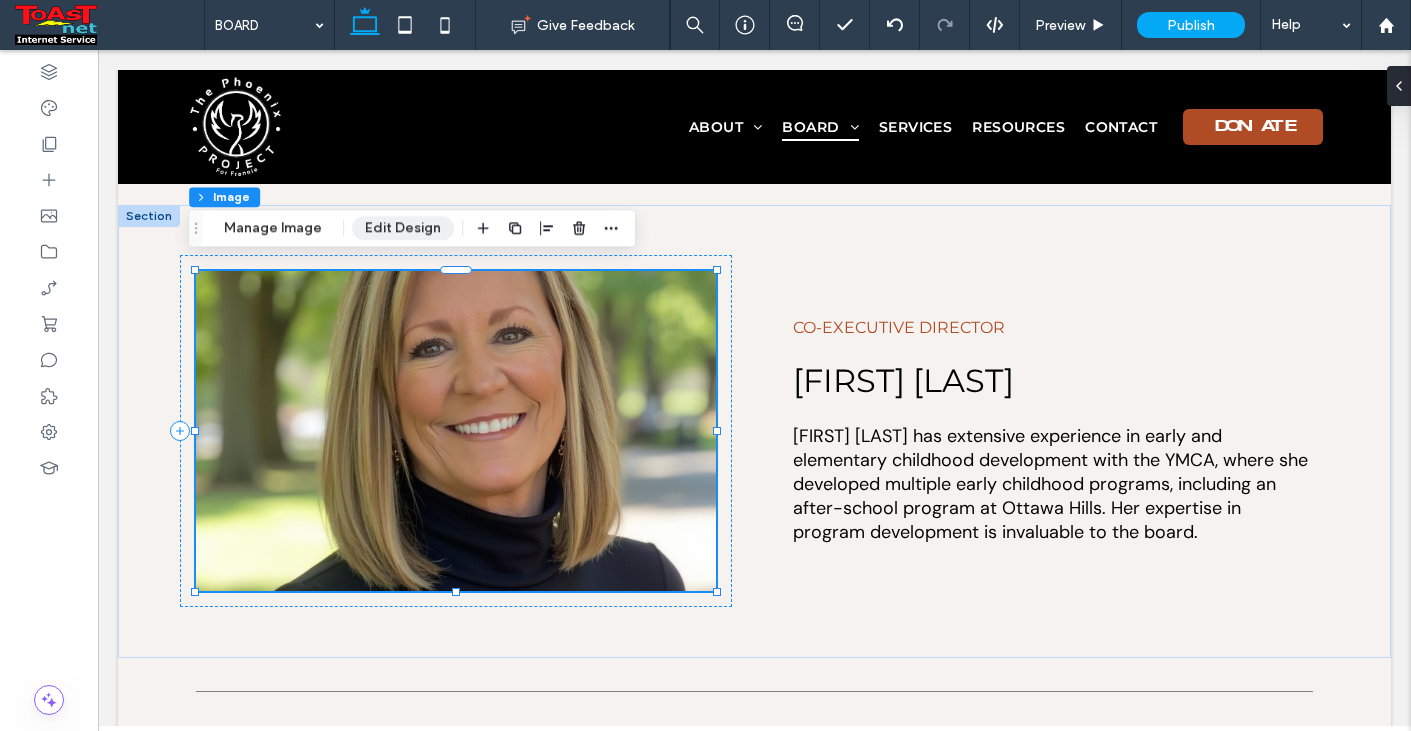 click on "Edit Design" at bounding box center [403, 228] 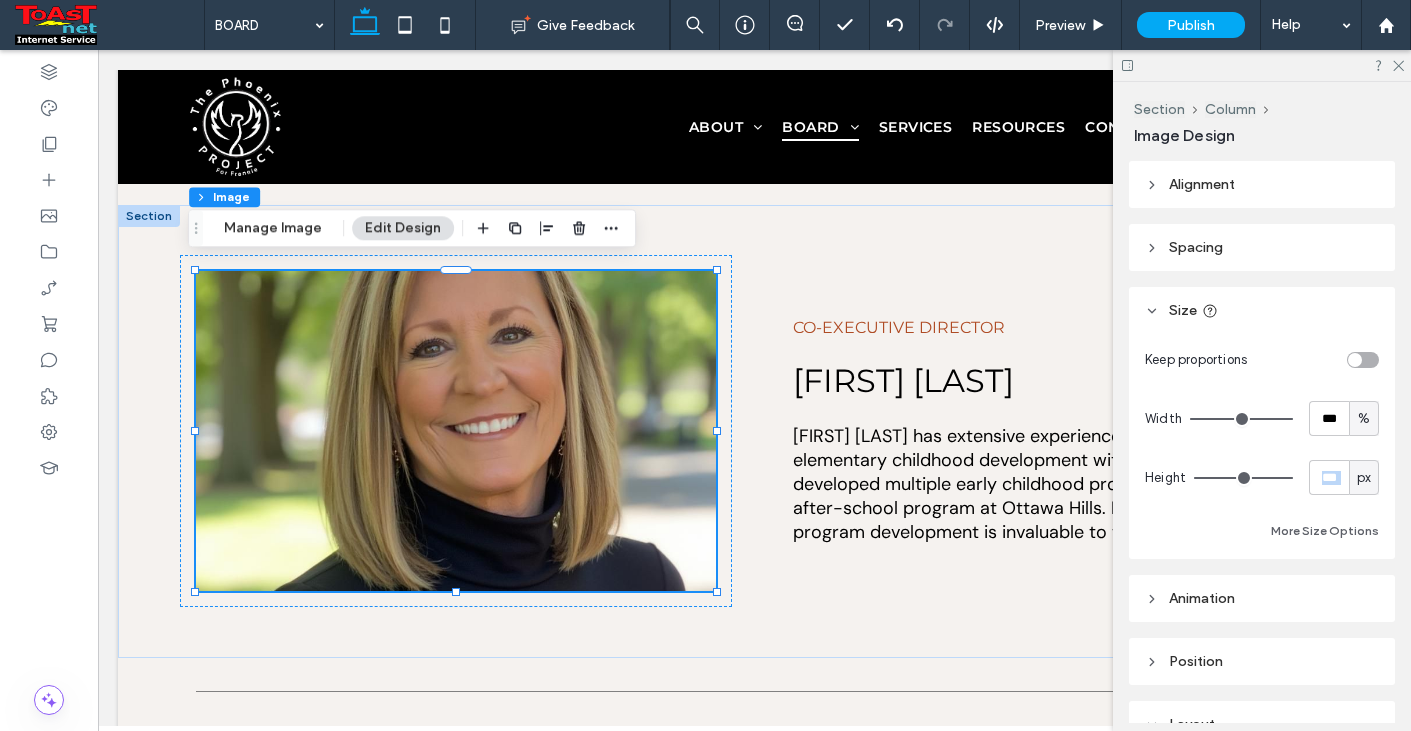 drag, startPoint x: 1294, startPoint y: 480, endPoint x: 1345, endPoint y: 479, distance: 51.009804 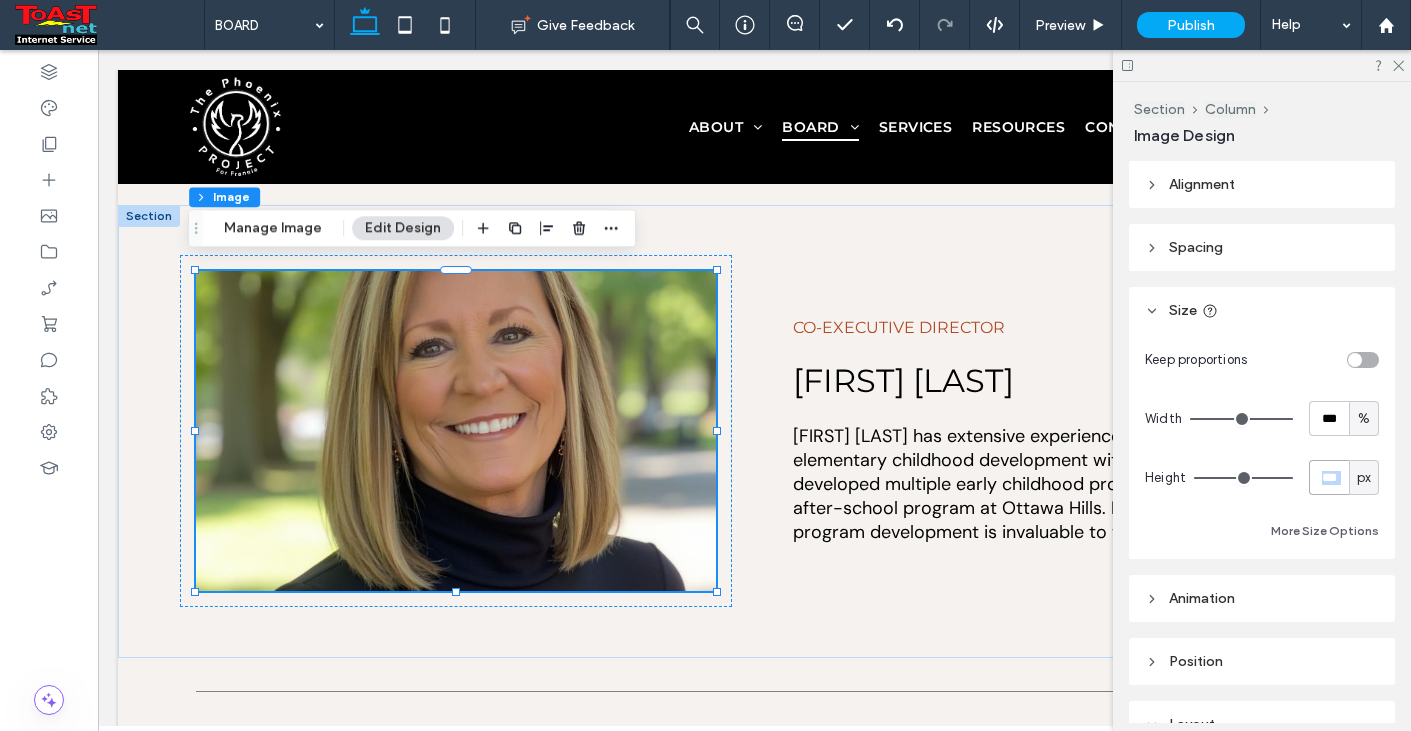 click on "***" at bounding box center [1329, 477] 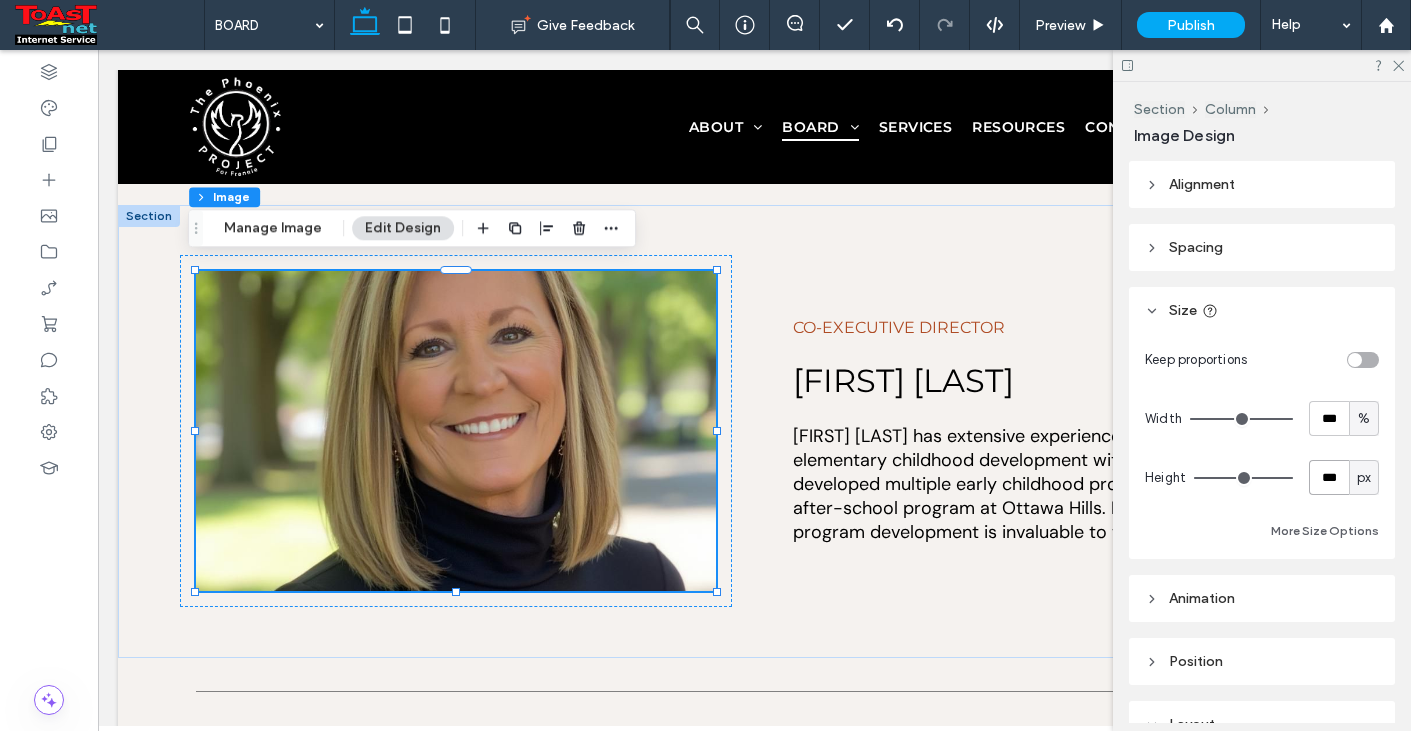 type on "***" 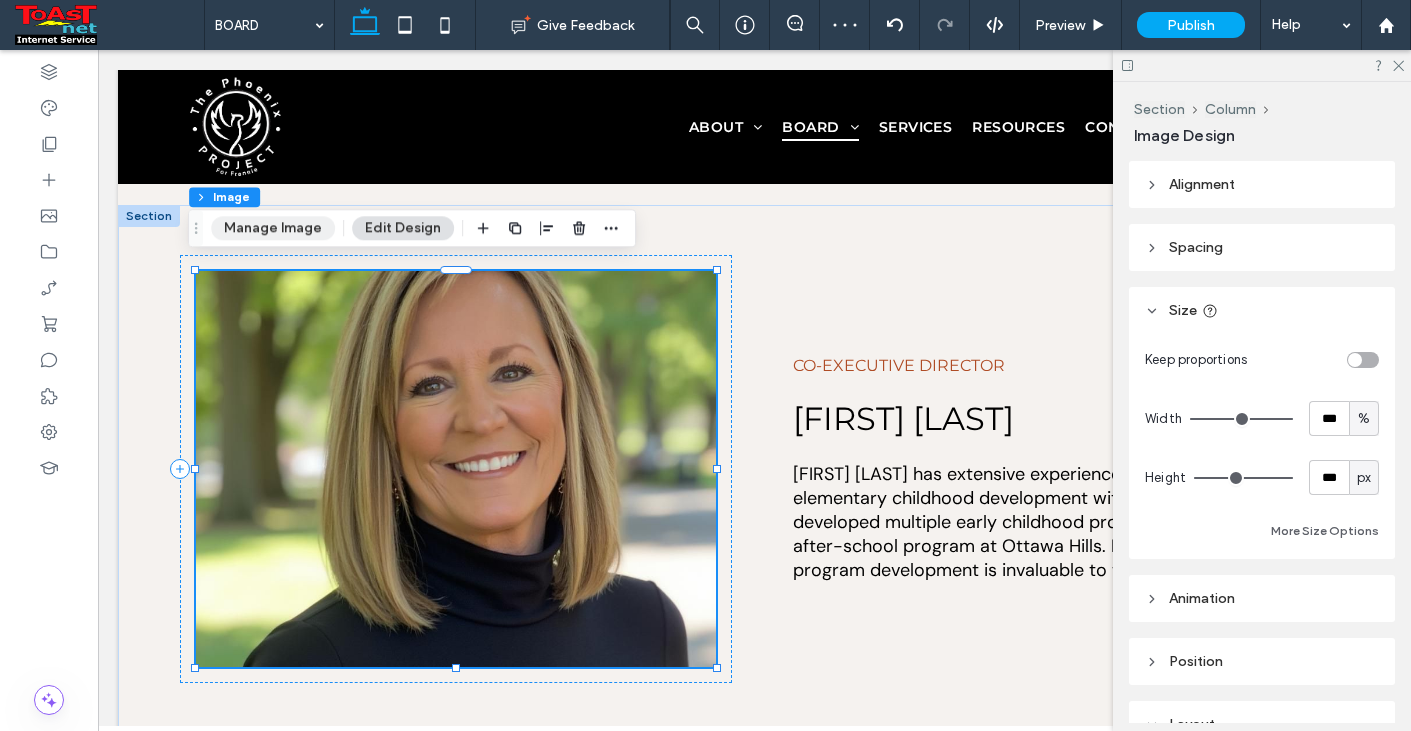 click on "Manage Image" at bounding box center [273, 228] 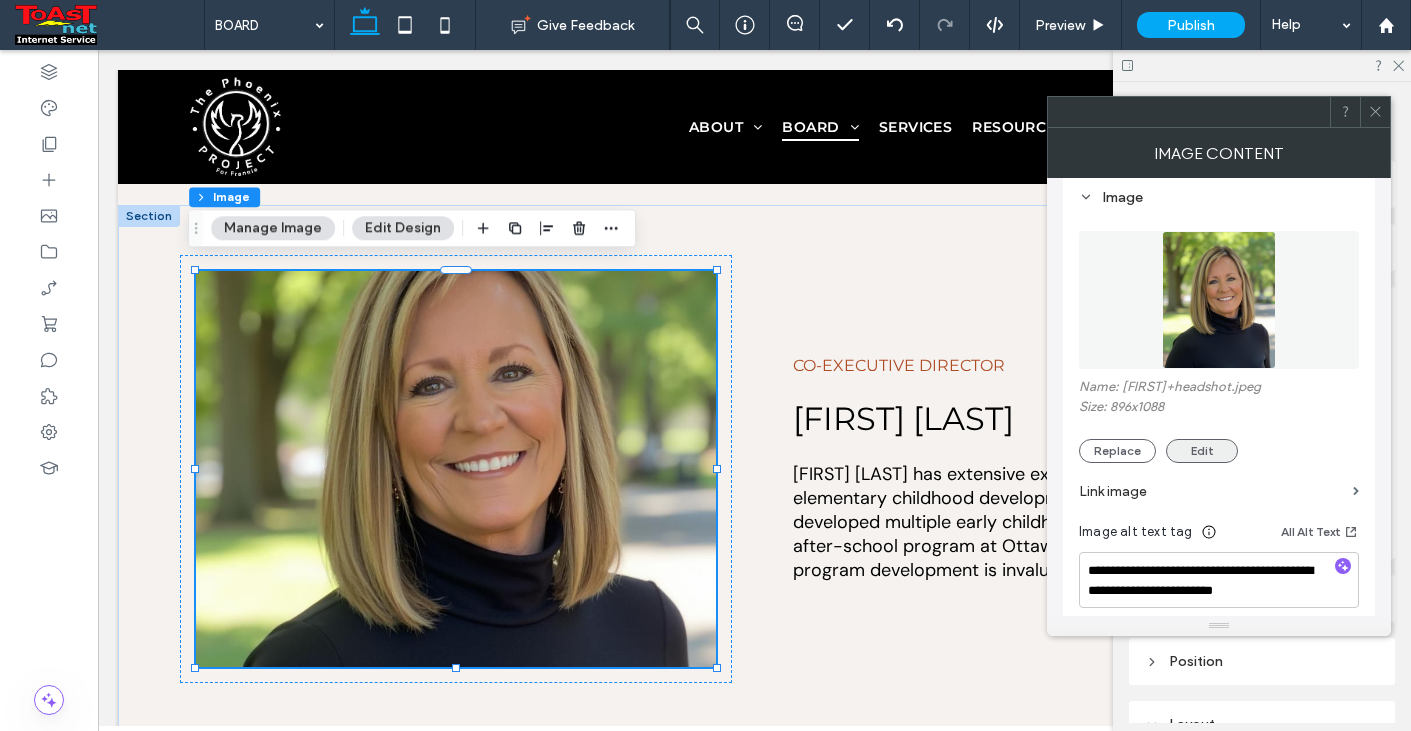 scroll, scrollTop: 200, scrollLeft: 0, axis: vertical 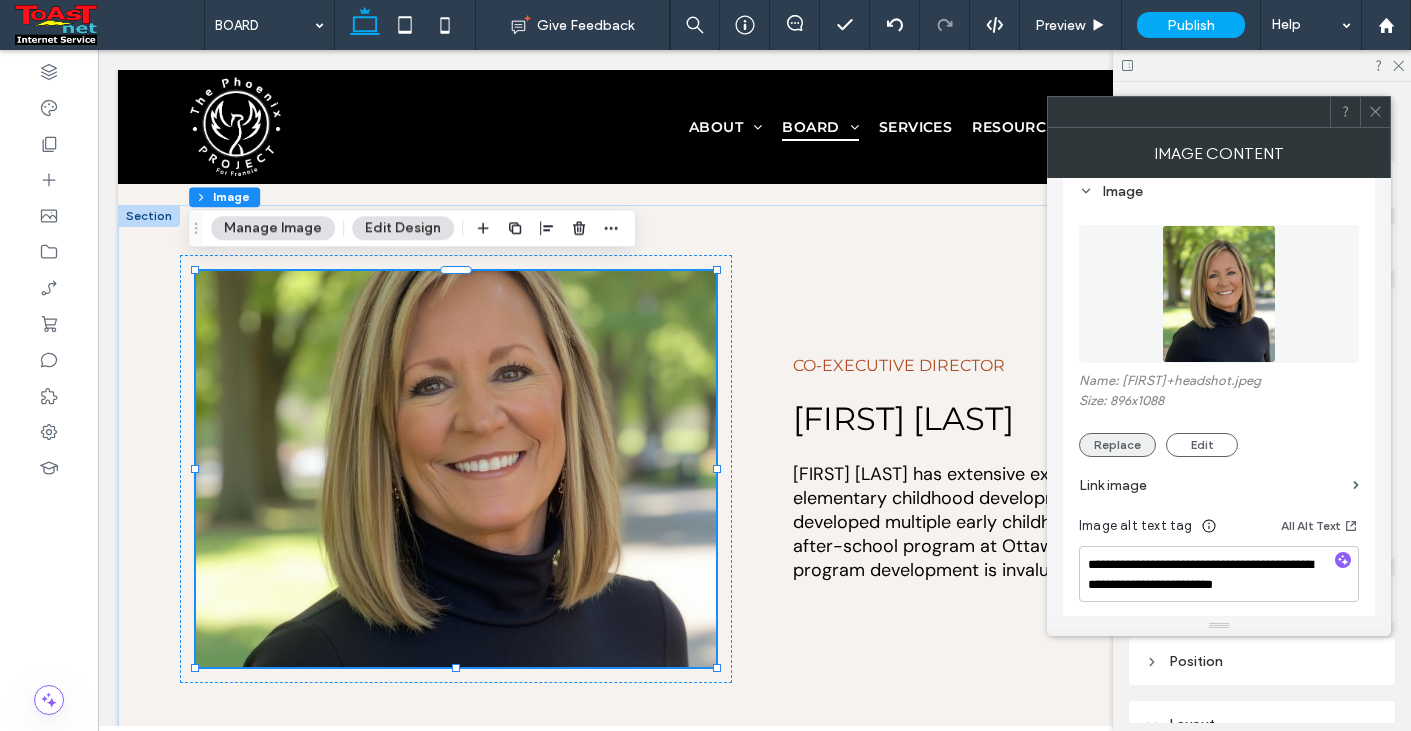 click on "Replace" at bounding box center [1117, 445] 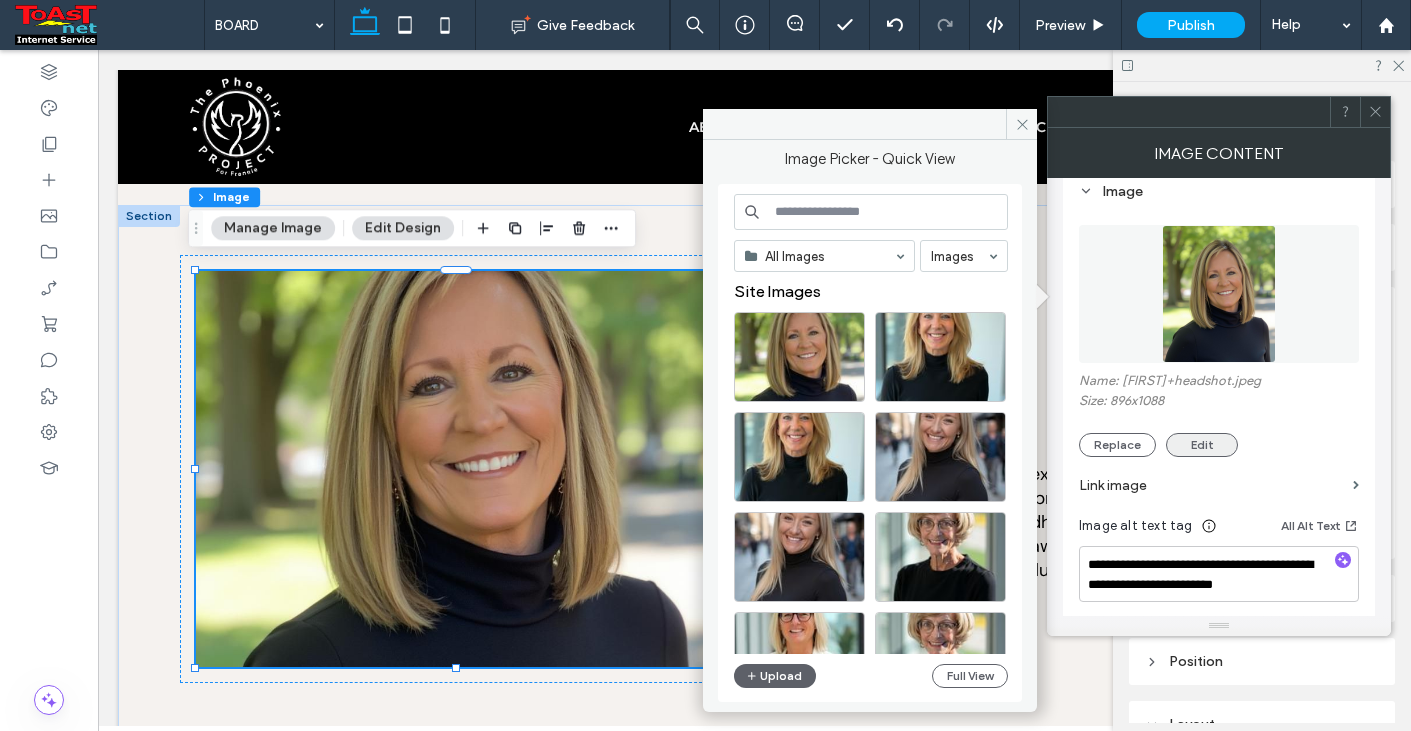 click on "Edit" at bounding box center (1202, 445) 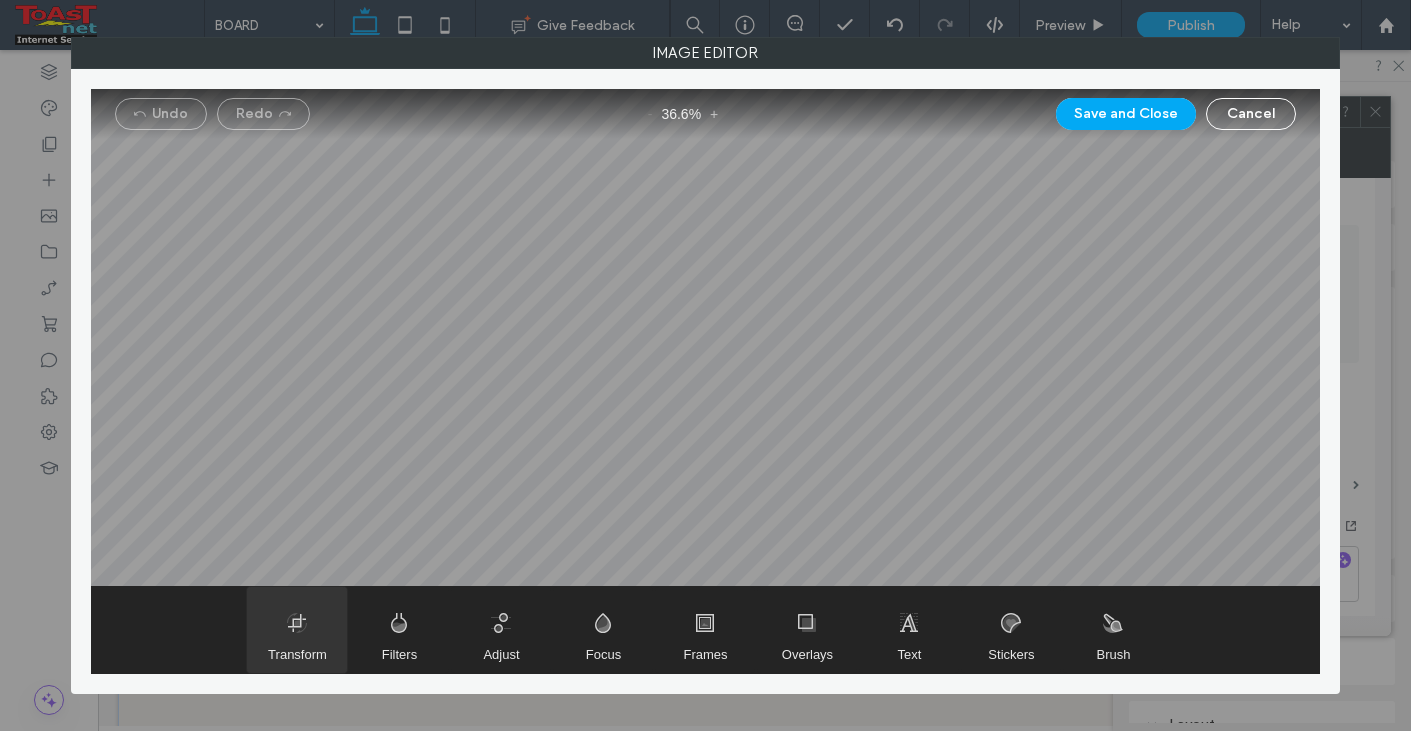 click at bounding box center (297, 630) 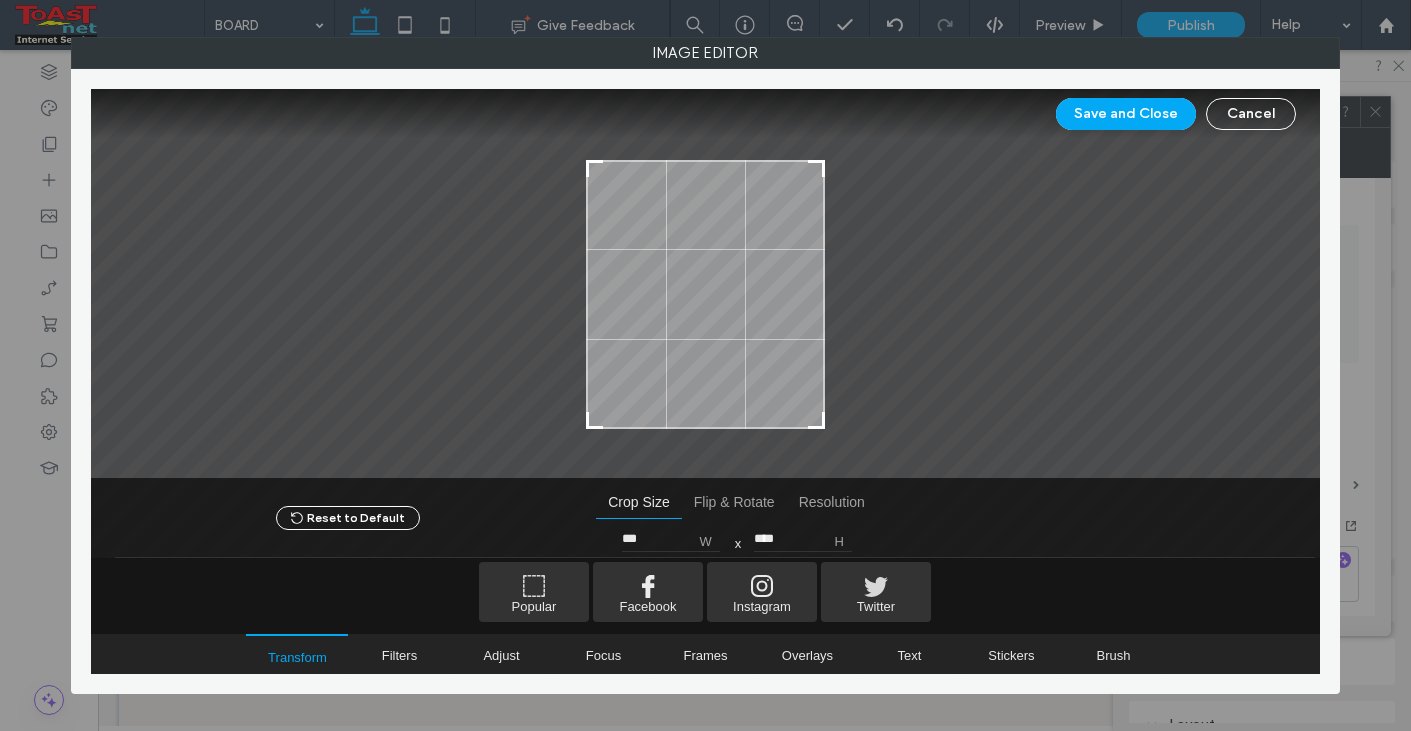 type on "****" 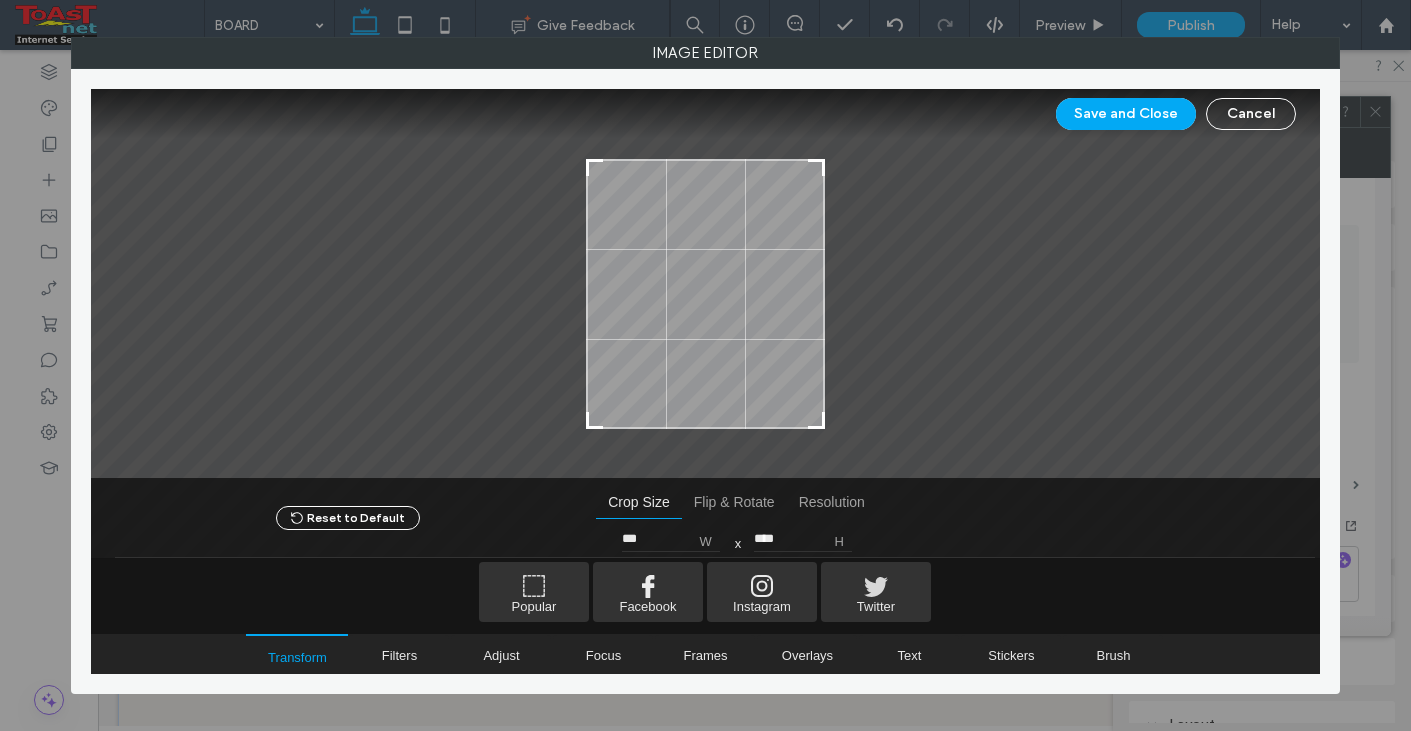 drag, startPoint x: 820, startPoint y: 142, endPoint x: 828, endPoint y: 162, distance: 21.540659 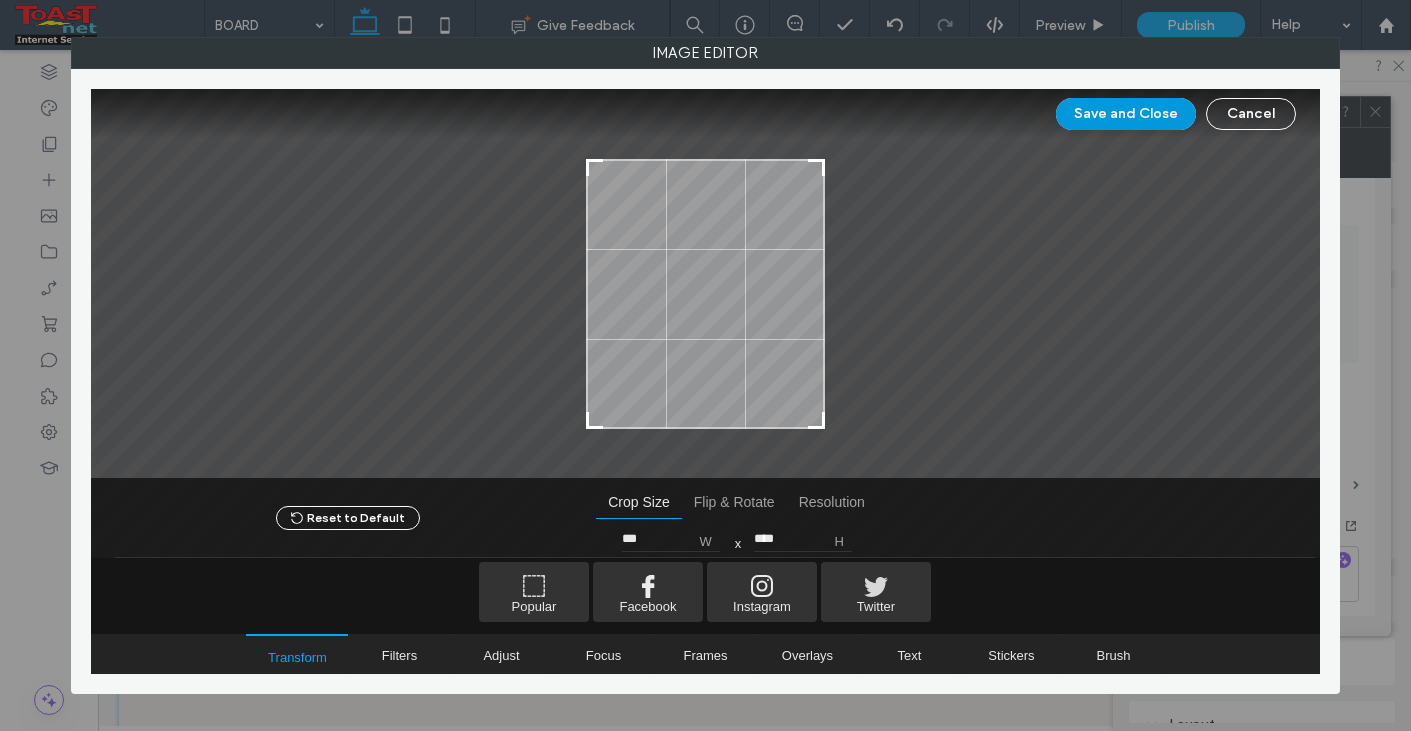 click on "Save and Close" at bounding box center (1126, 114) 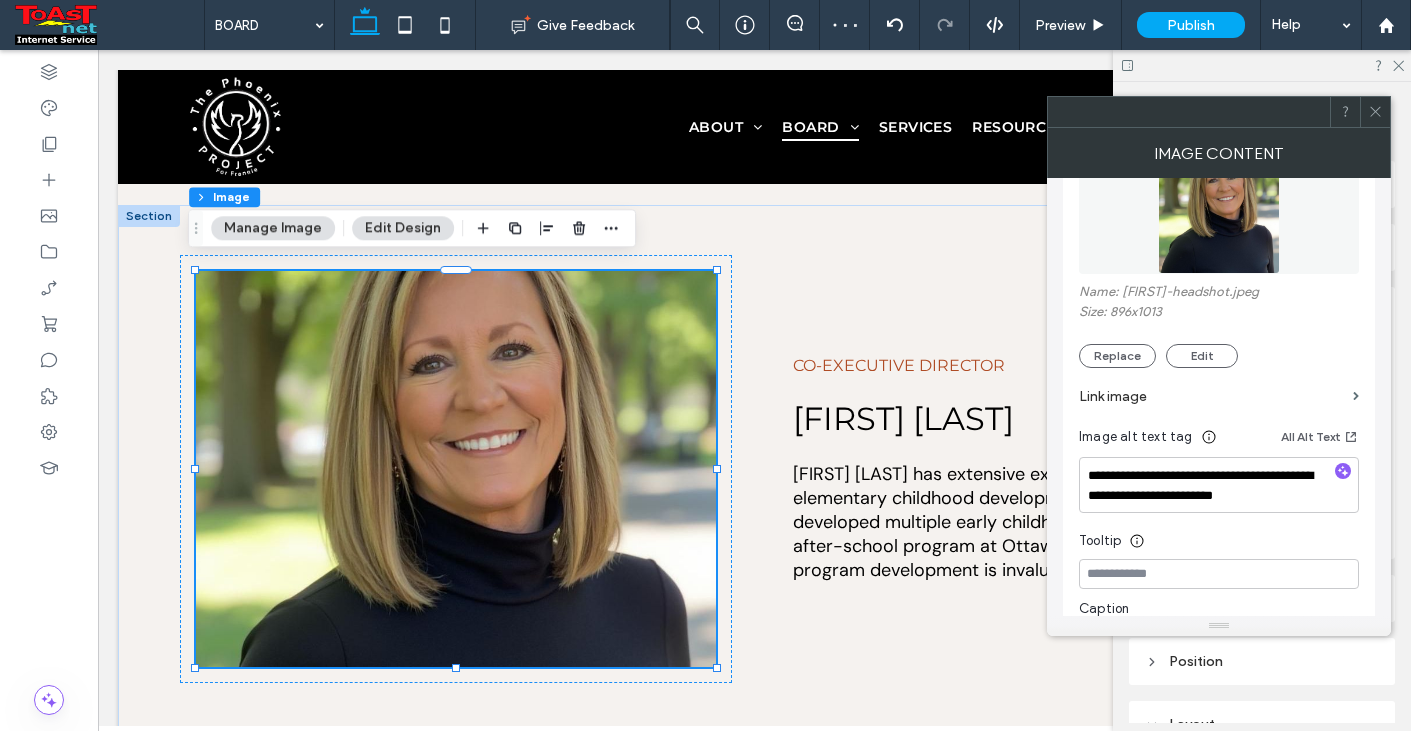 scroll, scrollTop: 151, scrollLeft: 0, axis: vertical 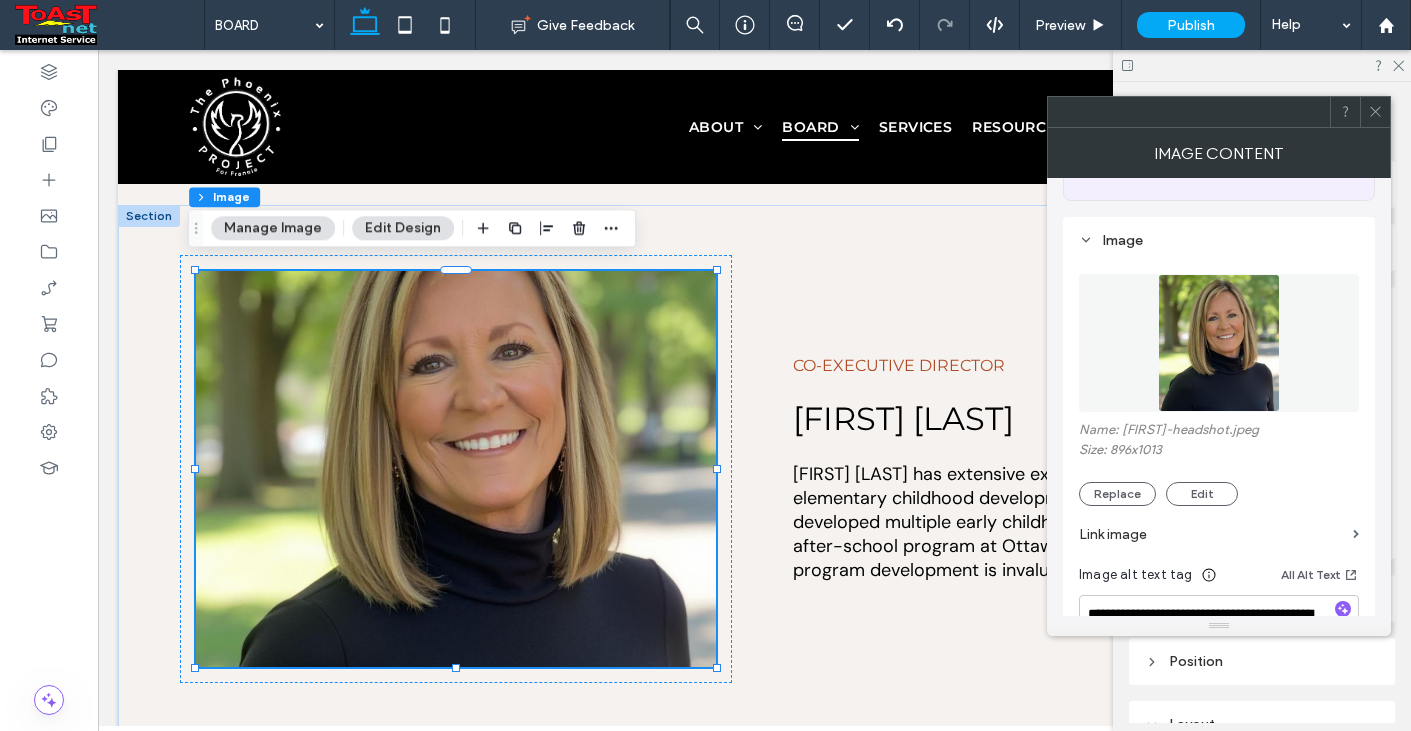 click 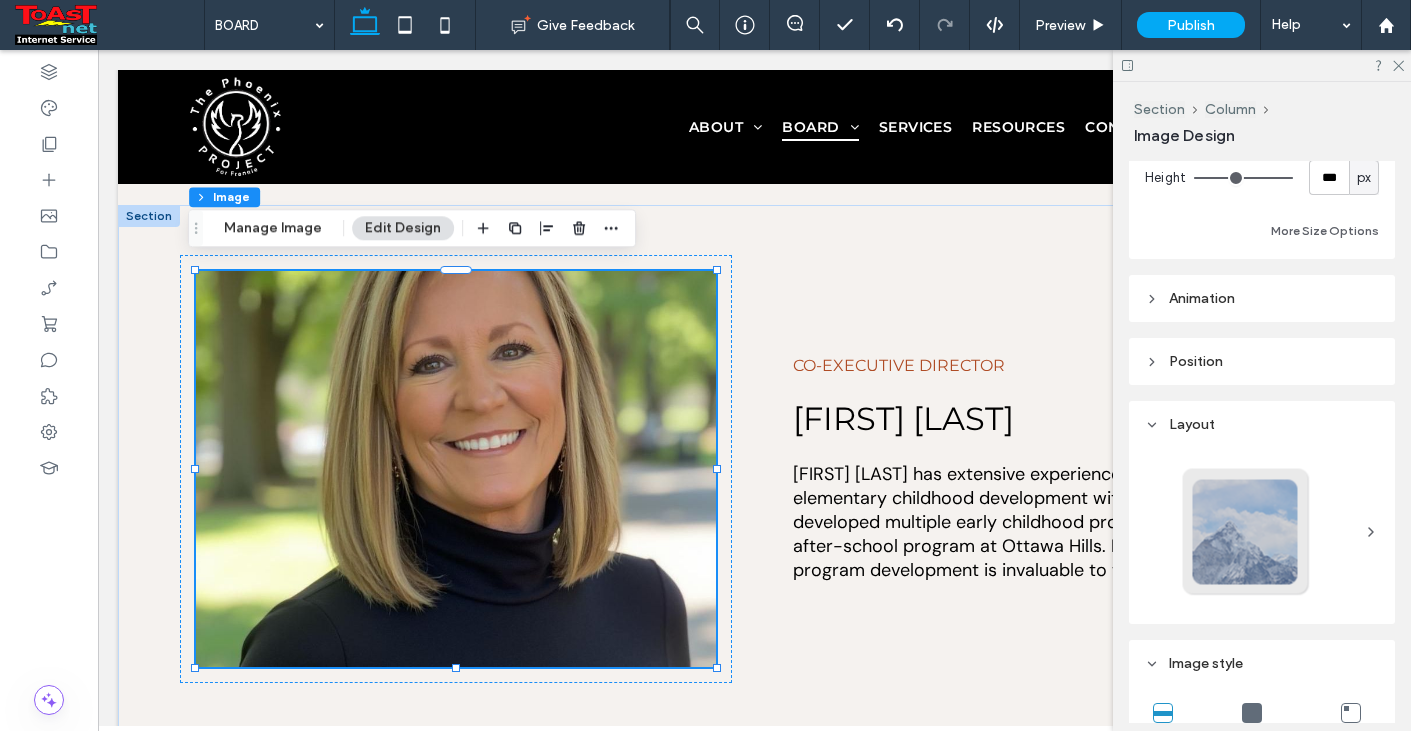 scroll, scrollTop: 600, scrollLeft: 0, axis: vertical 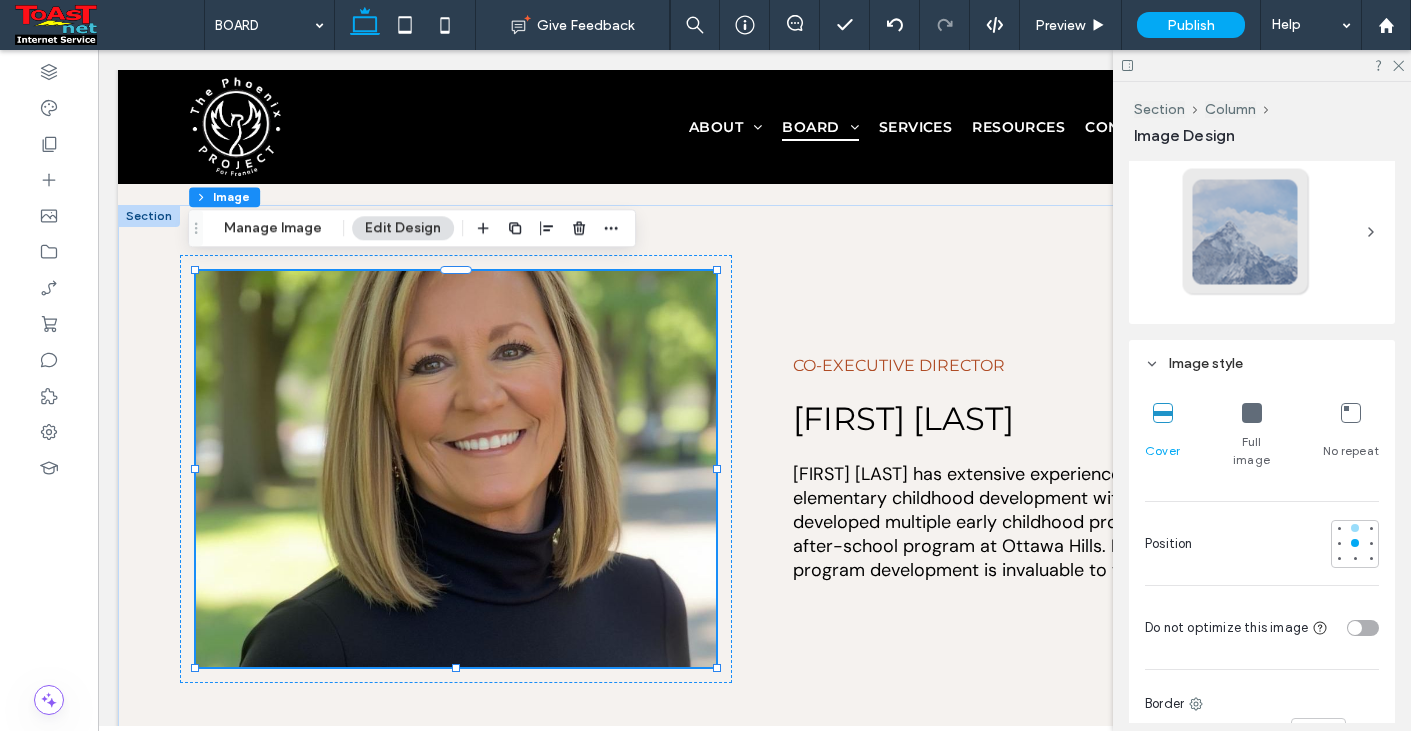 click at bounding box center (1355, 528) 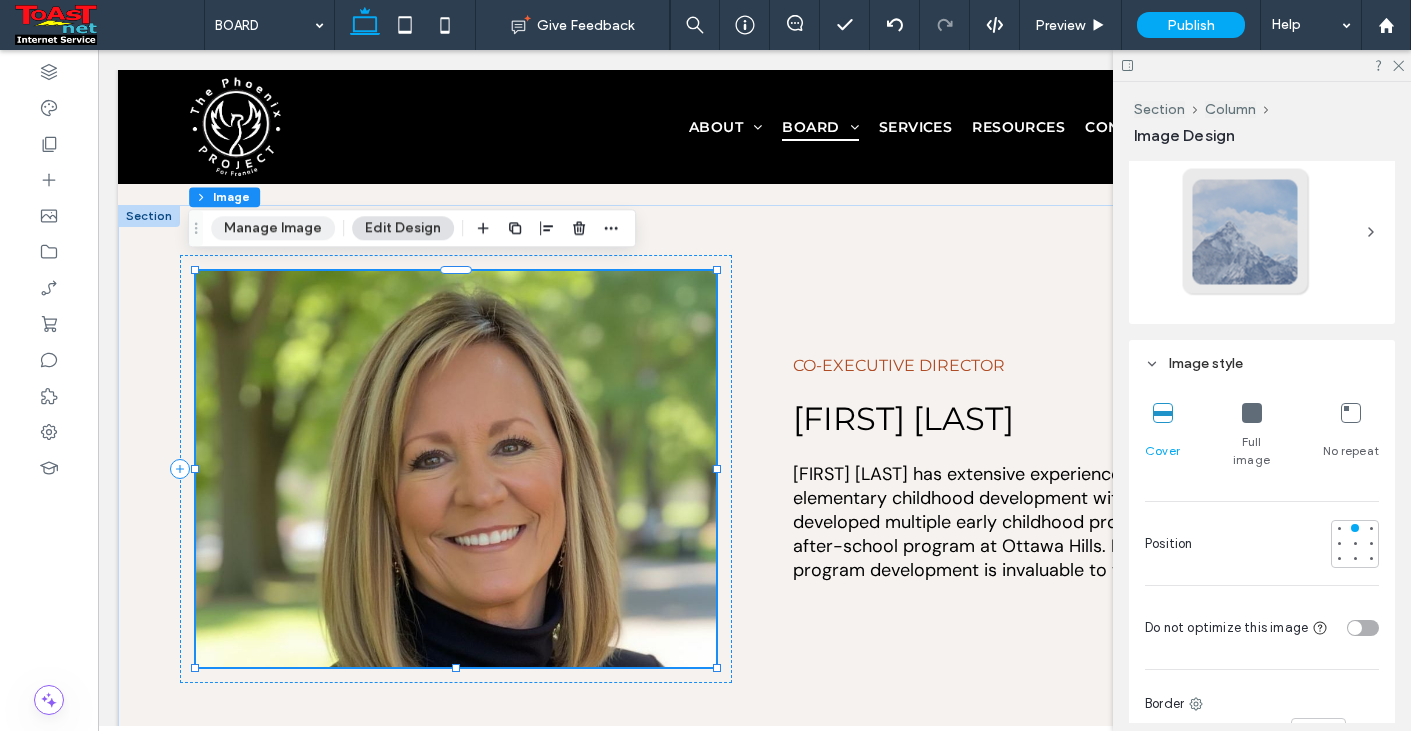 click on "Manage Image" at bounding box center (273, 228) 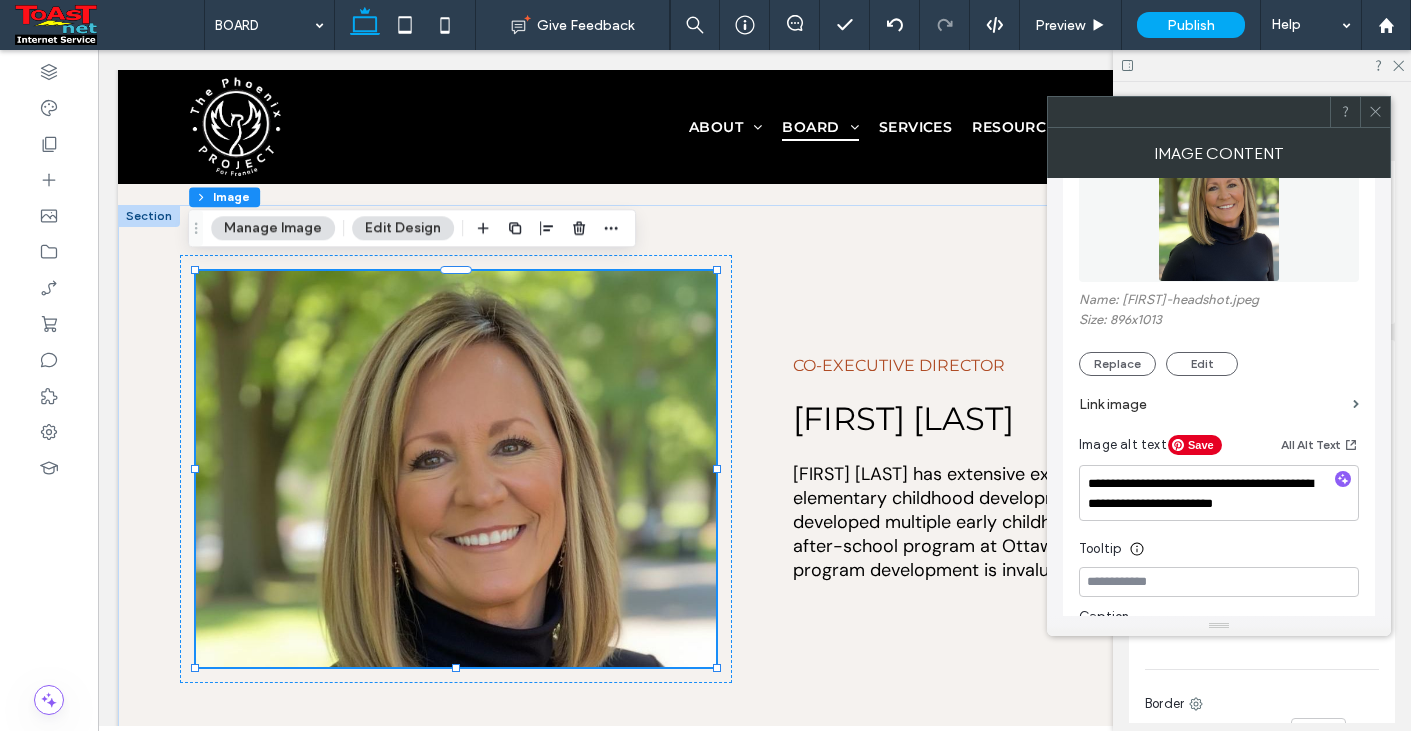 scroll, scrollTop: 300, scrollLeft: 0, axis: vertical 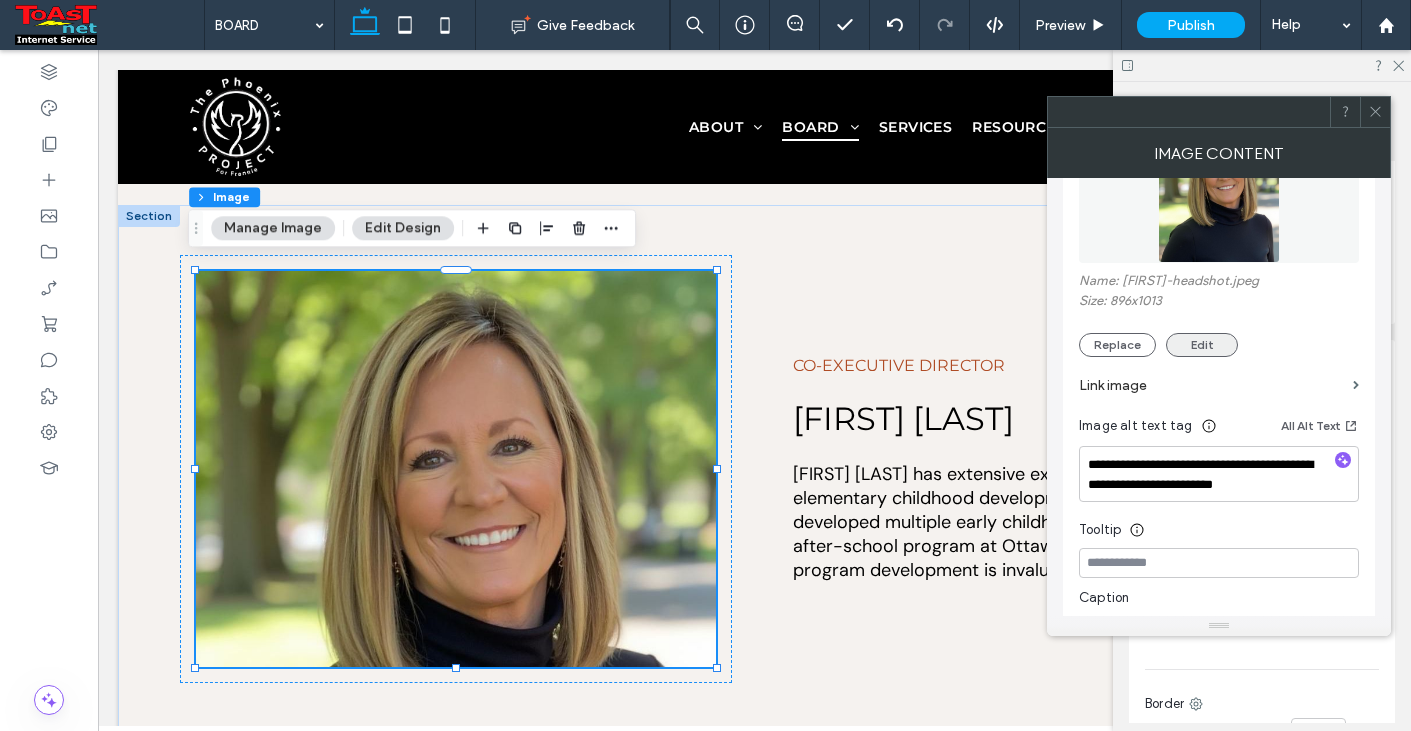 click on "Edit" at bounding box center (1202, 345) 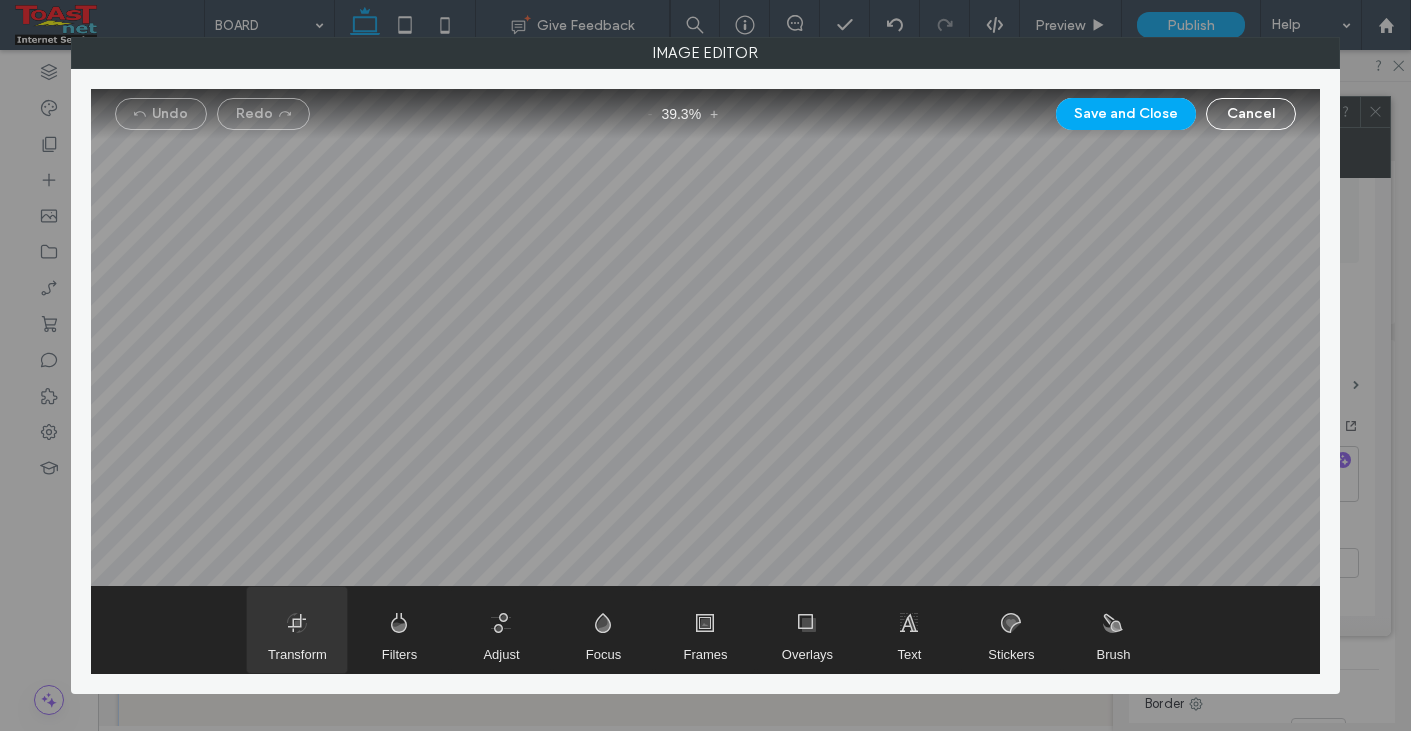 click at bounding box center (297, 630) 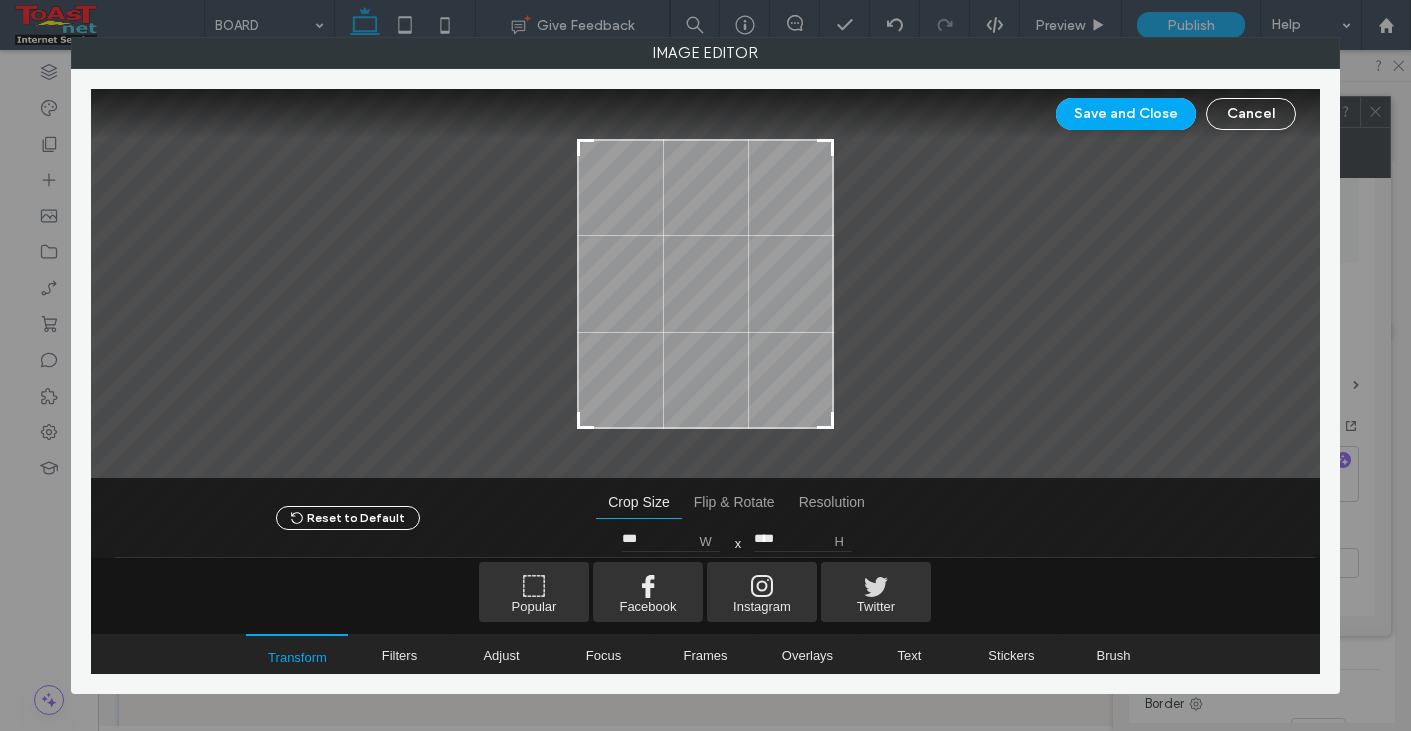 type on "***" 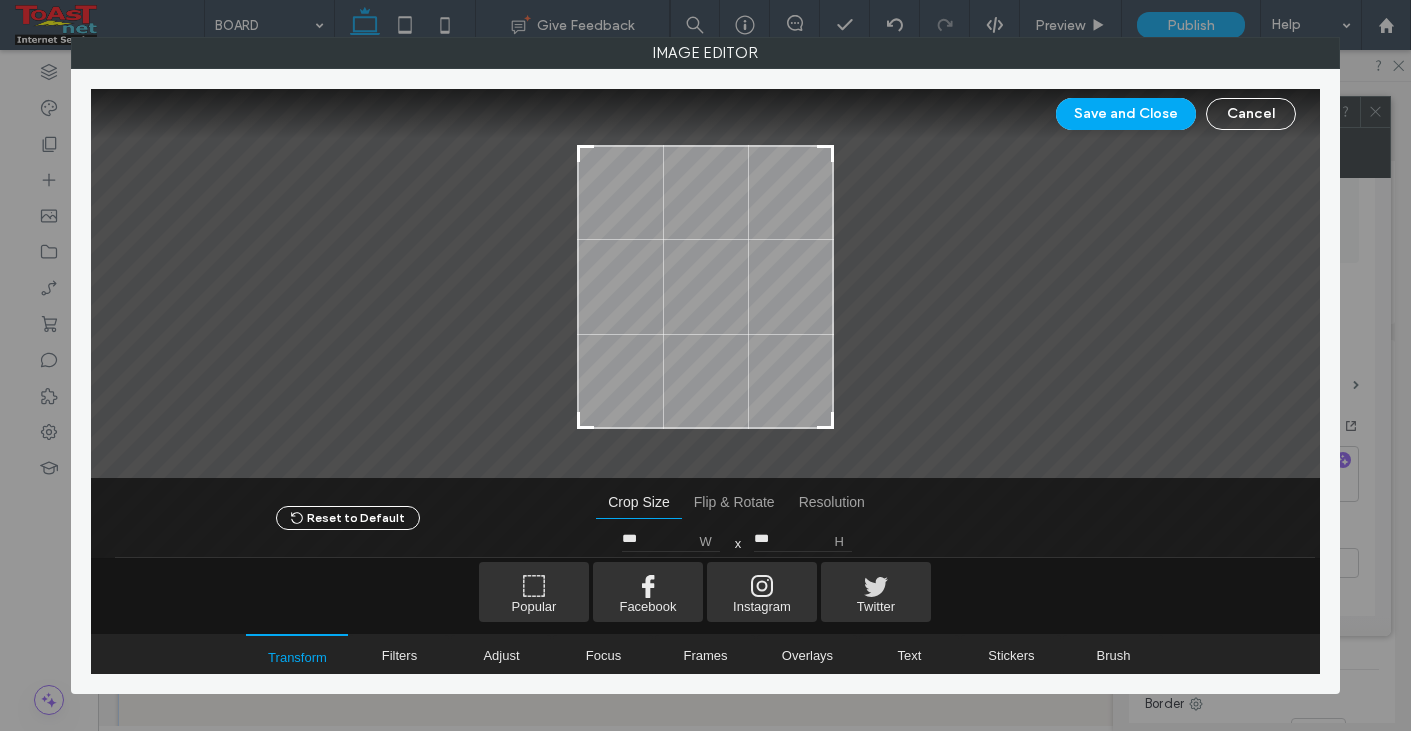 click at bounding box center [706, 284] 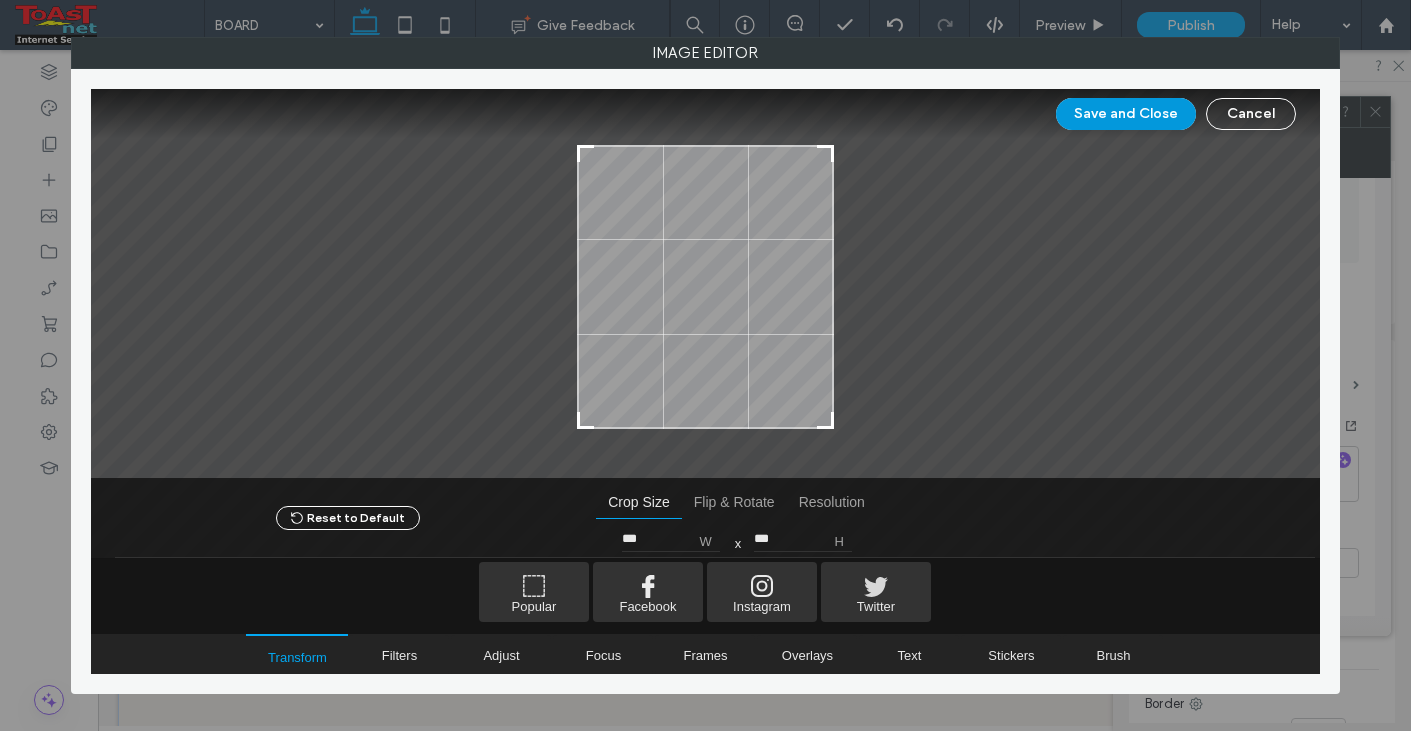 click on "Save and Close" at bounding box center (1126, 114) 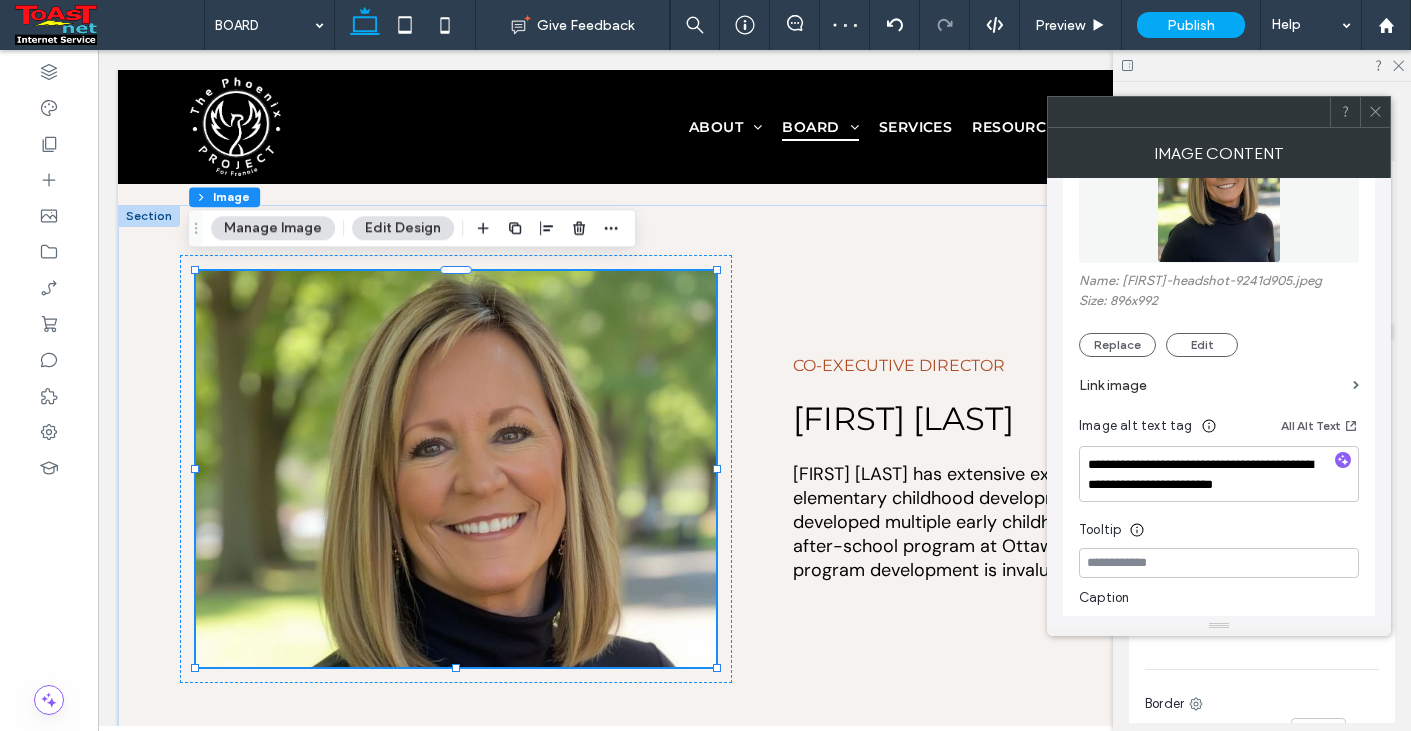 drag, startPoint x: 1380, startPoint y: 110, endPoint x: 1286, endPoint y: 125, distance: 95.189285 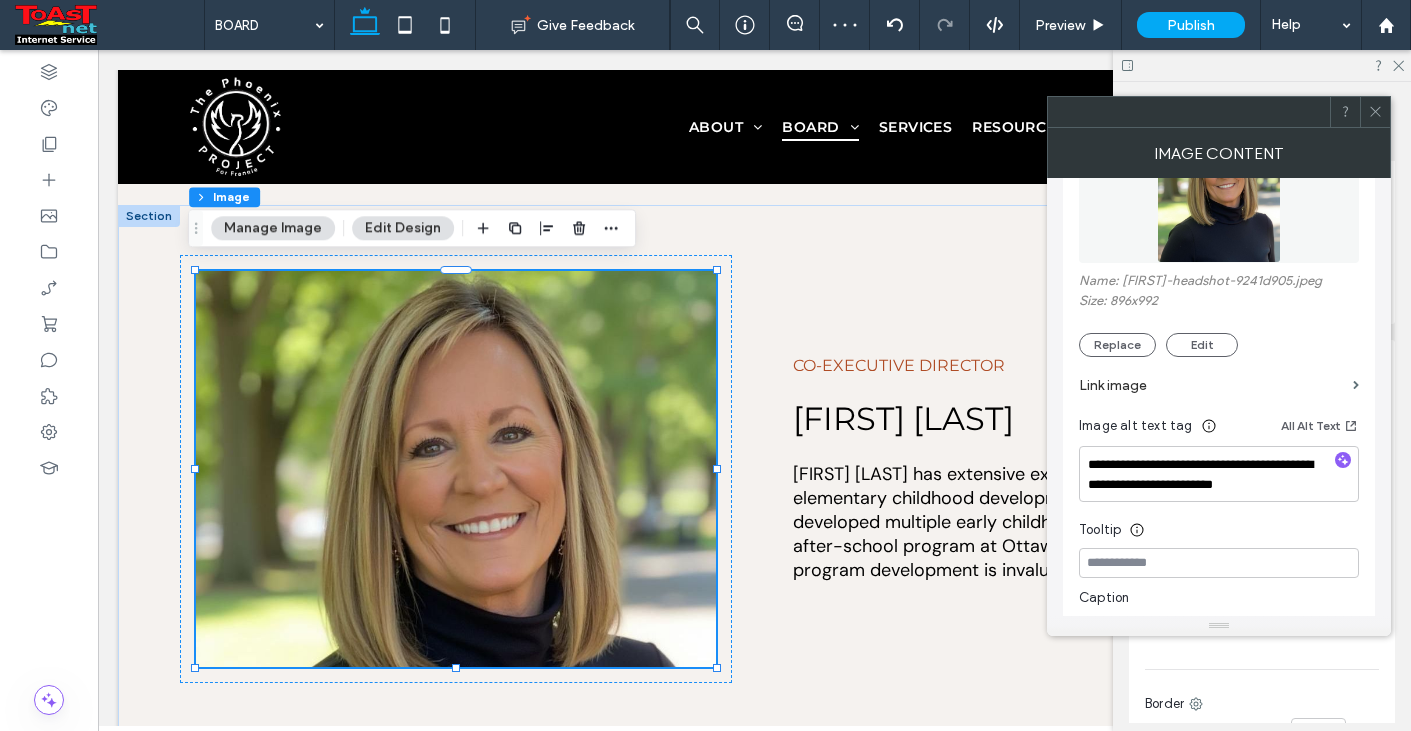 click 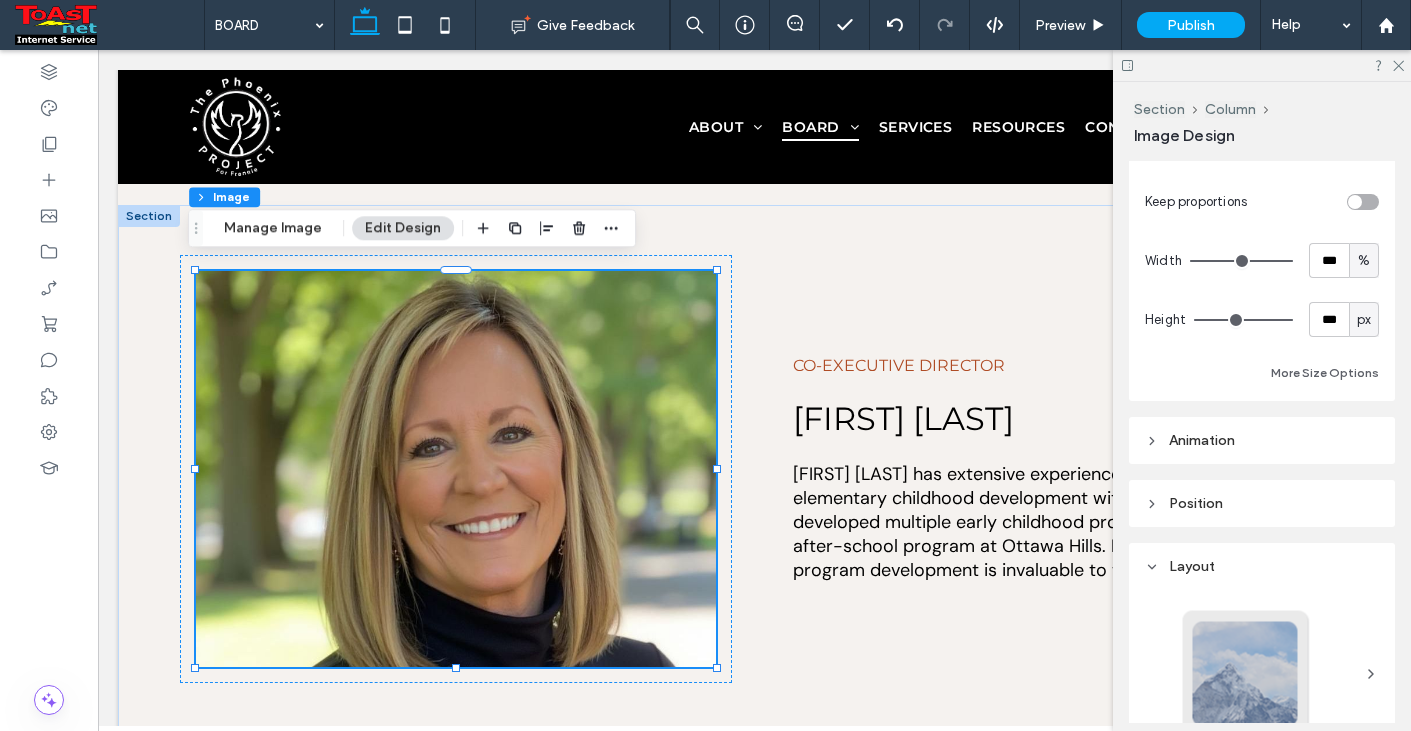 scroll, scrollTop: 20, scrollLeft: 0, axis: vertical 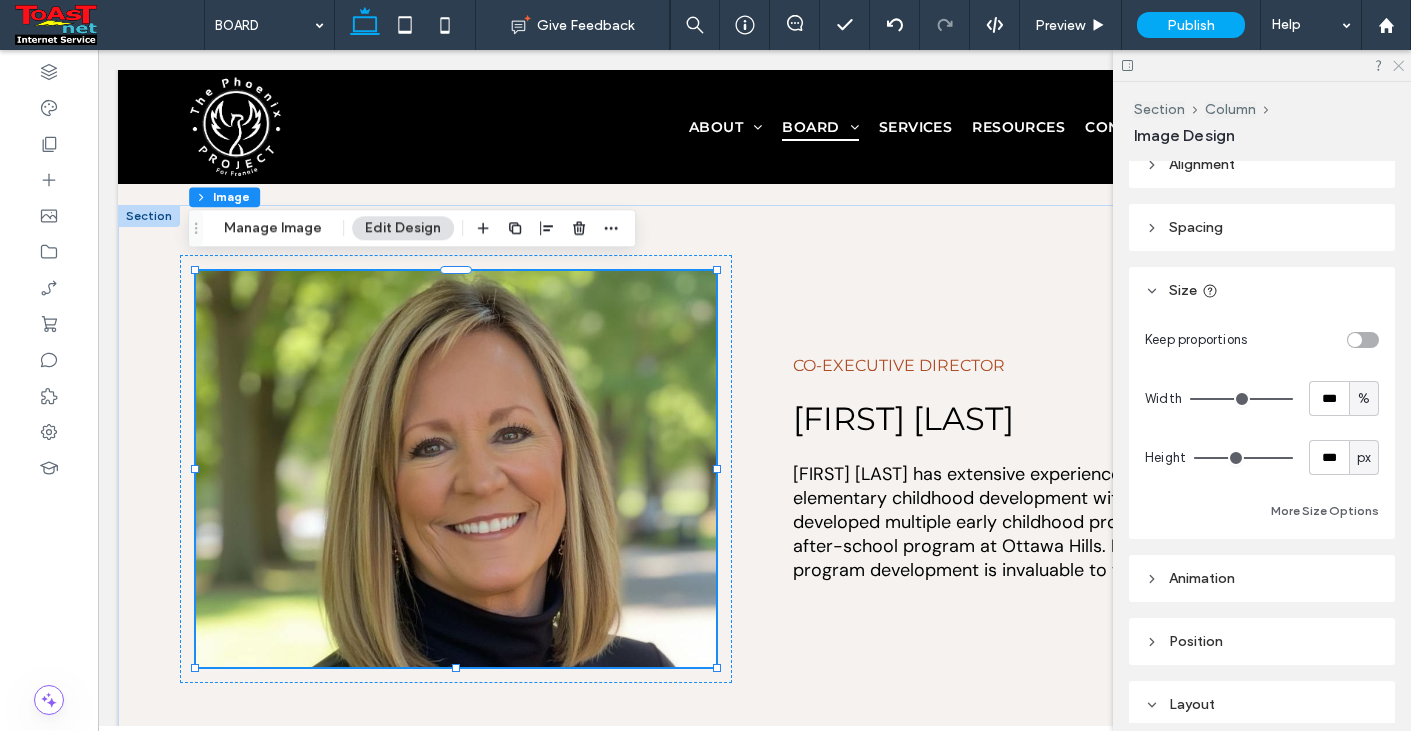 click 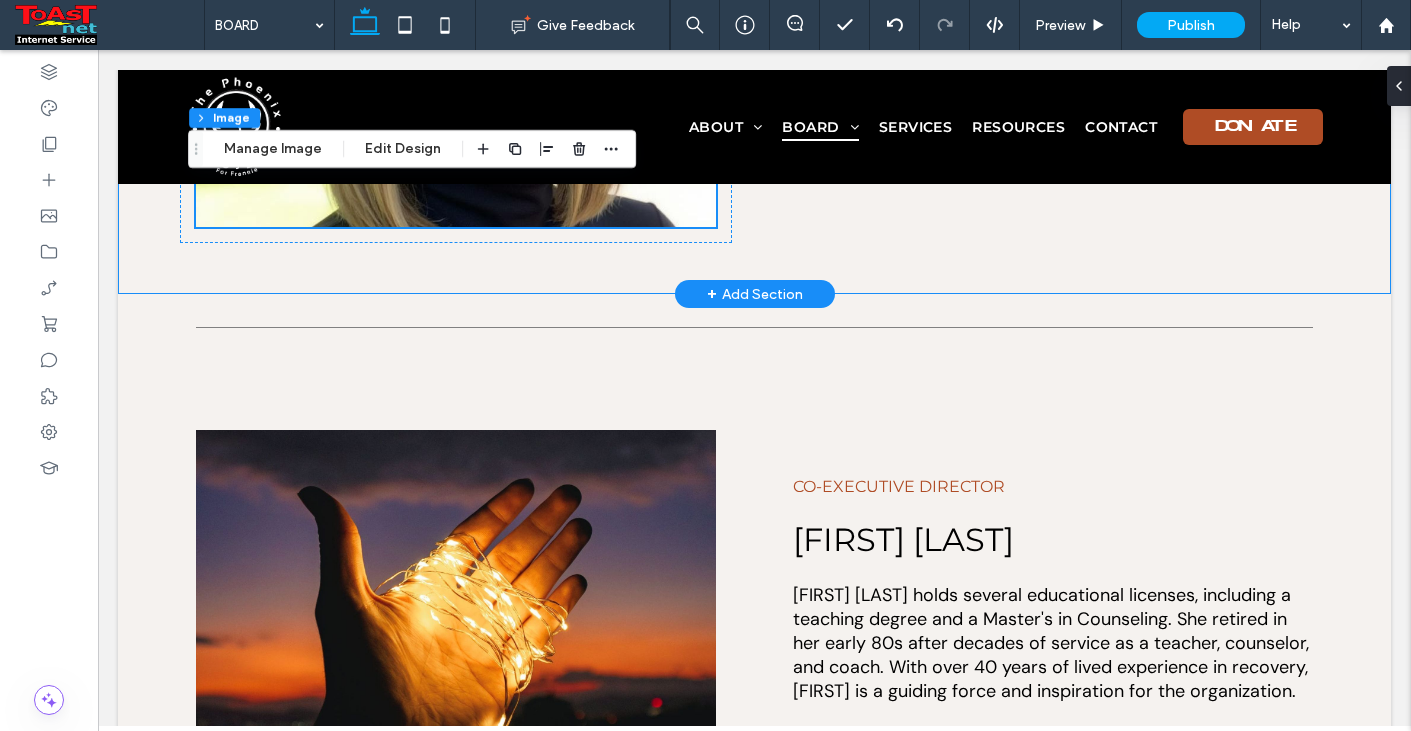 scroll, scrollTop: 5600, scrollLeft: 0, axis: vertical 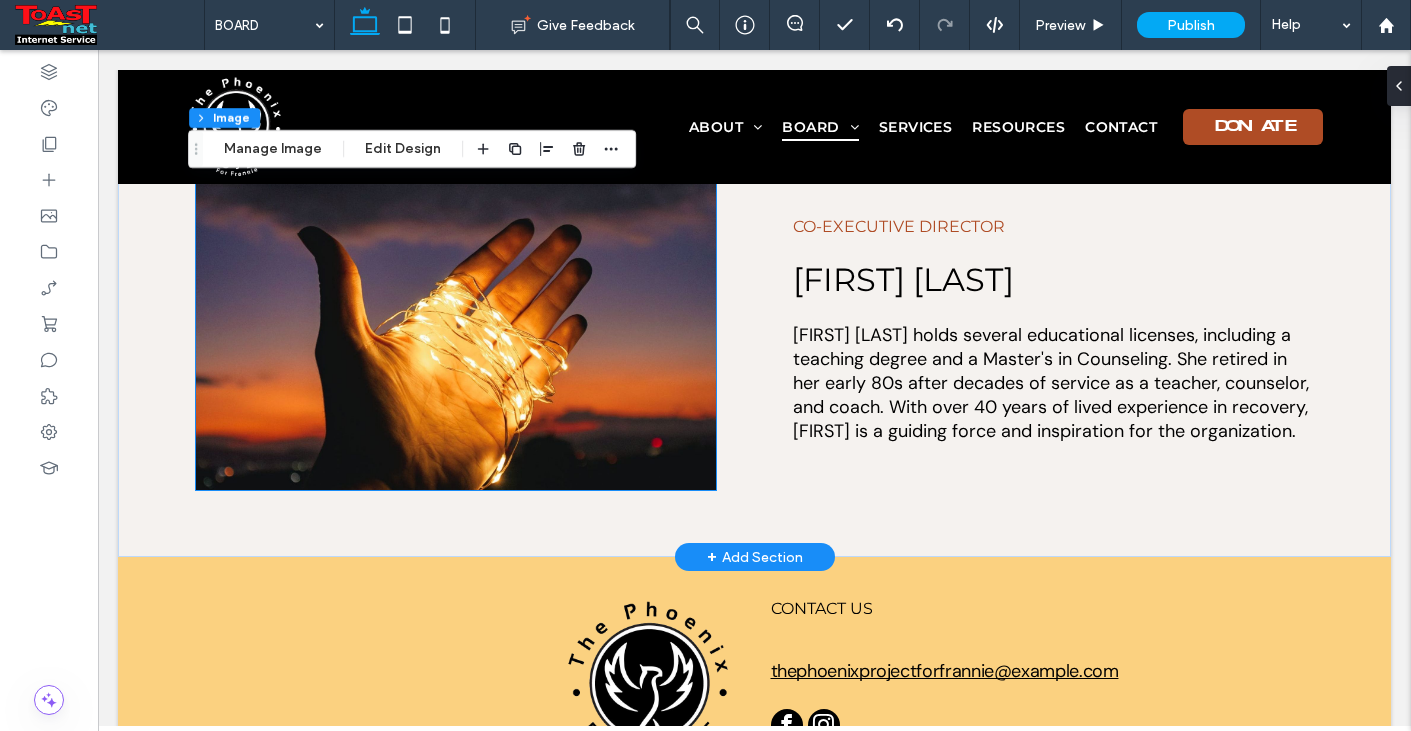 click at bounding box center (456, 330) 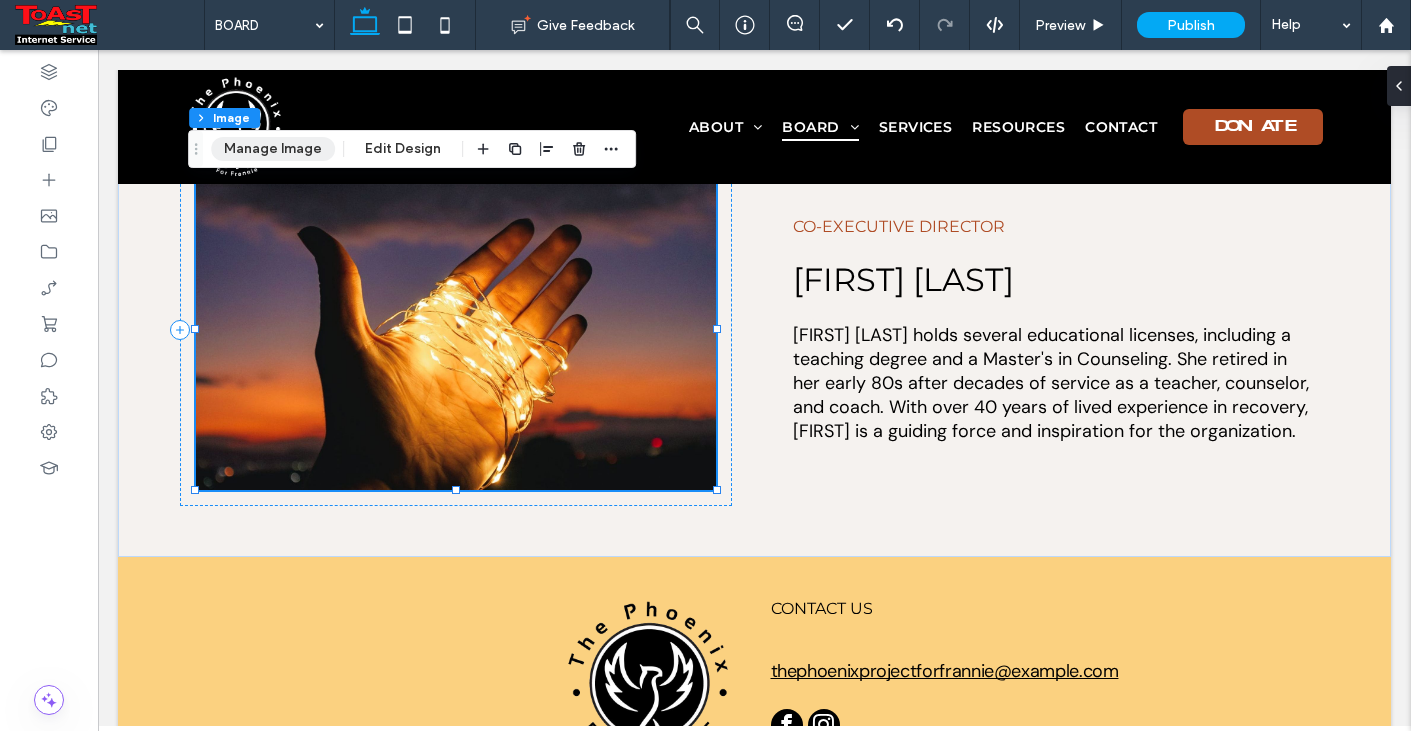 click on "Manage Image" at bounding box center [273, 149] 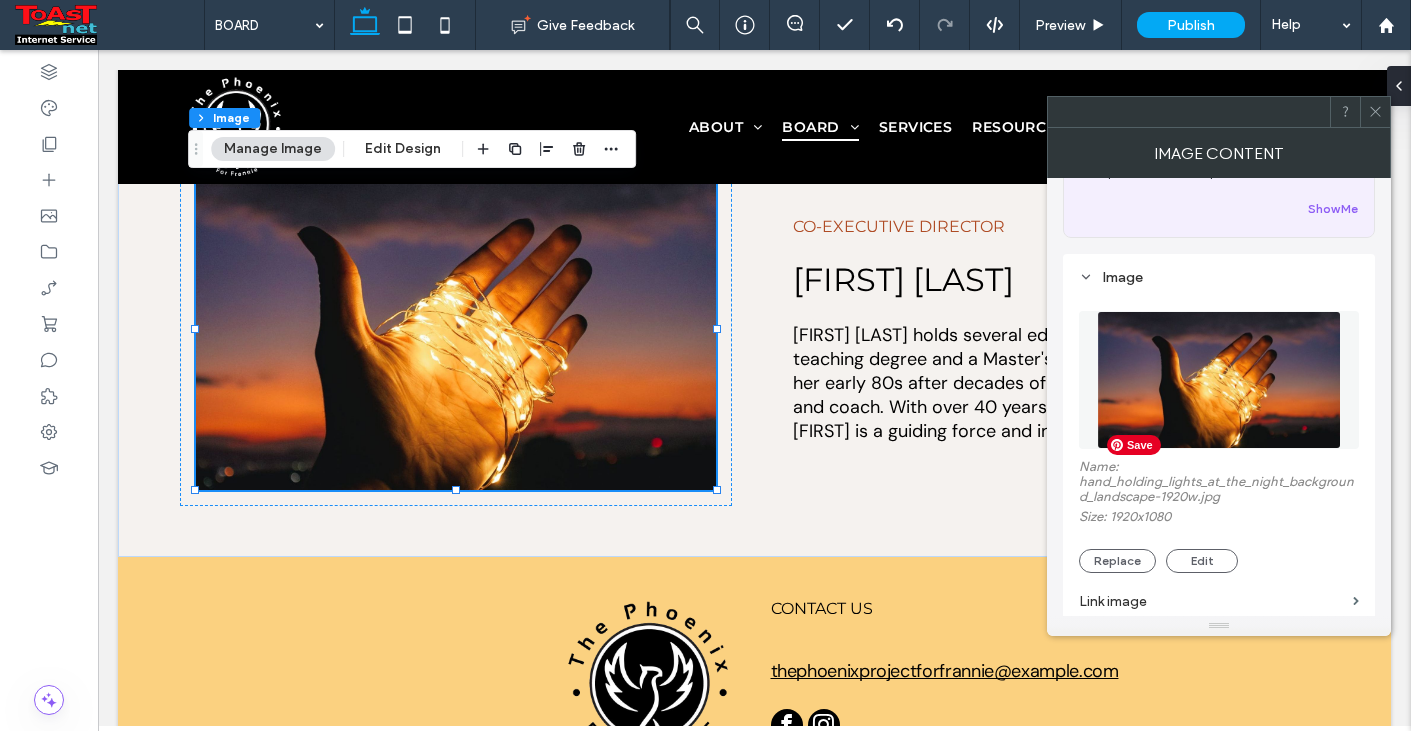 scroll, scrollTop: 200, scrollLeft: 0, axis: vertical 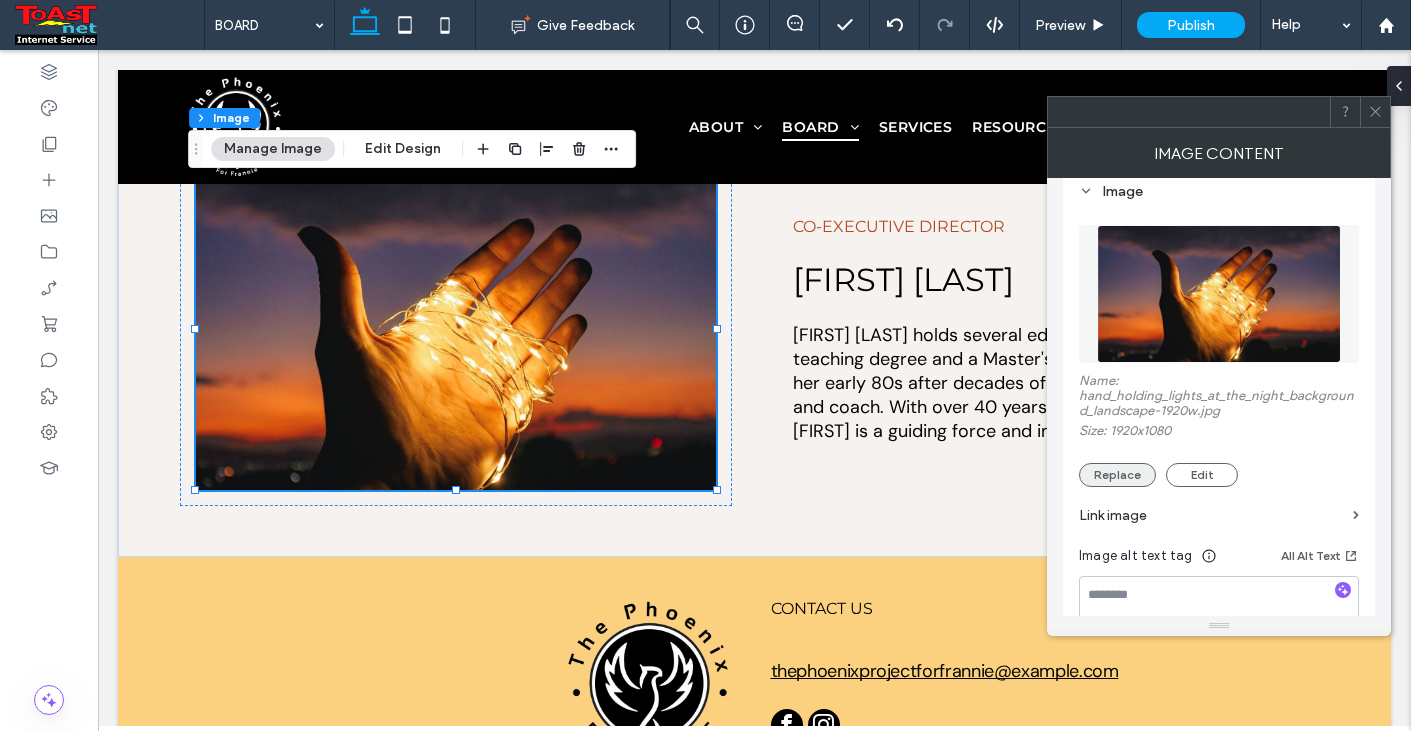 click on "Replace" at bounding box center (1117, 475) 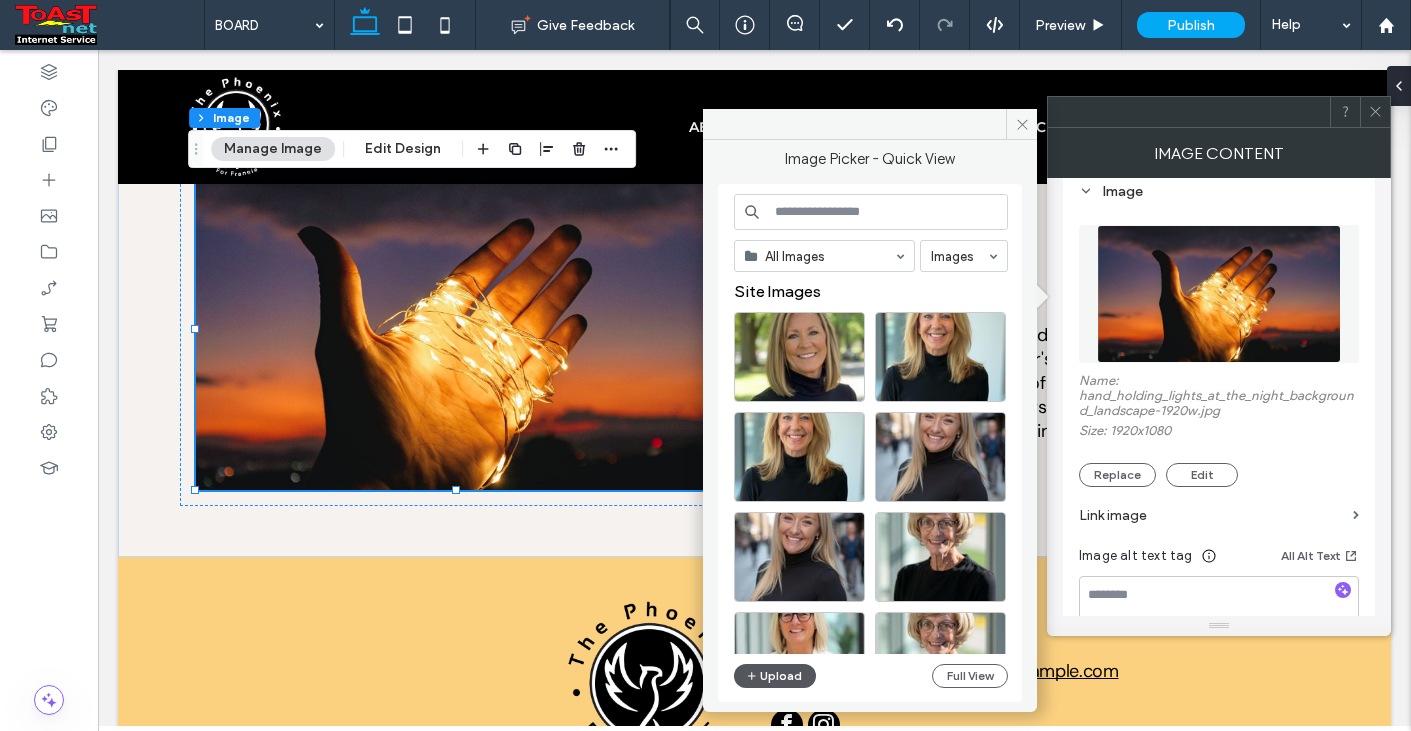 click on "Upload" at bounding box center (775, 676) 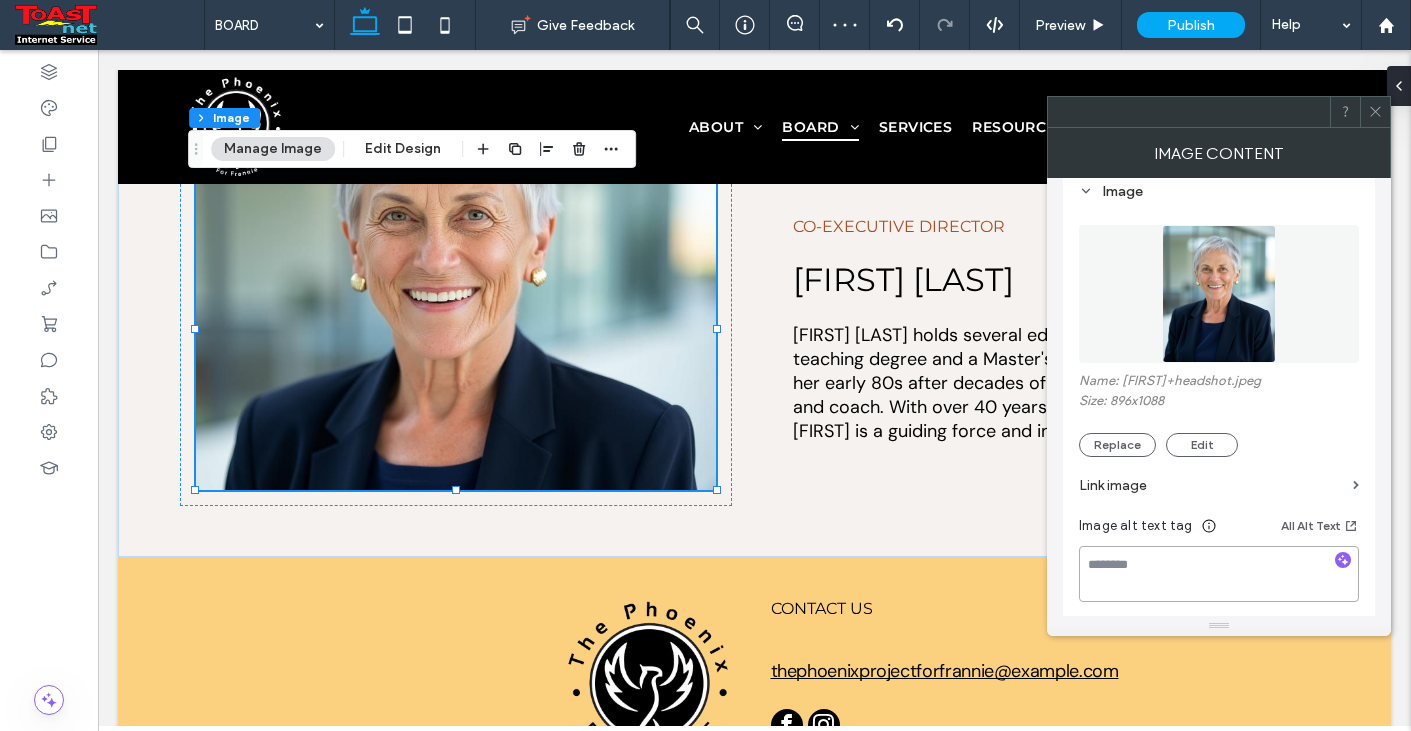 click at bounding box center [1219, 574] 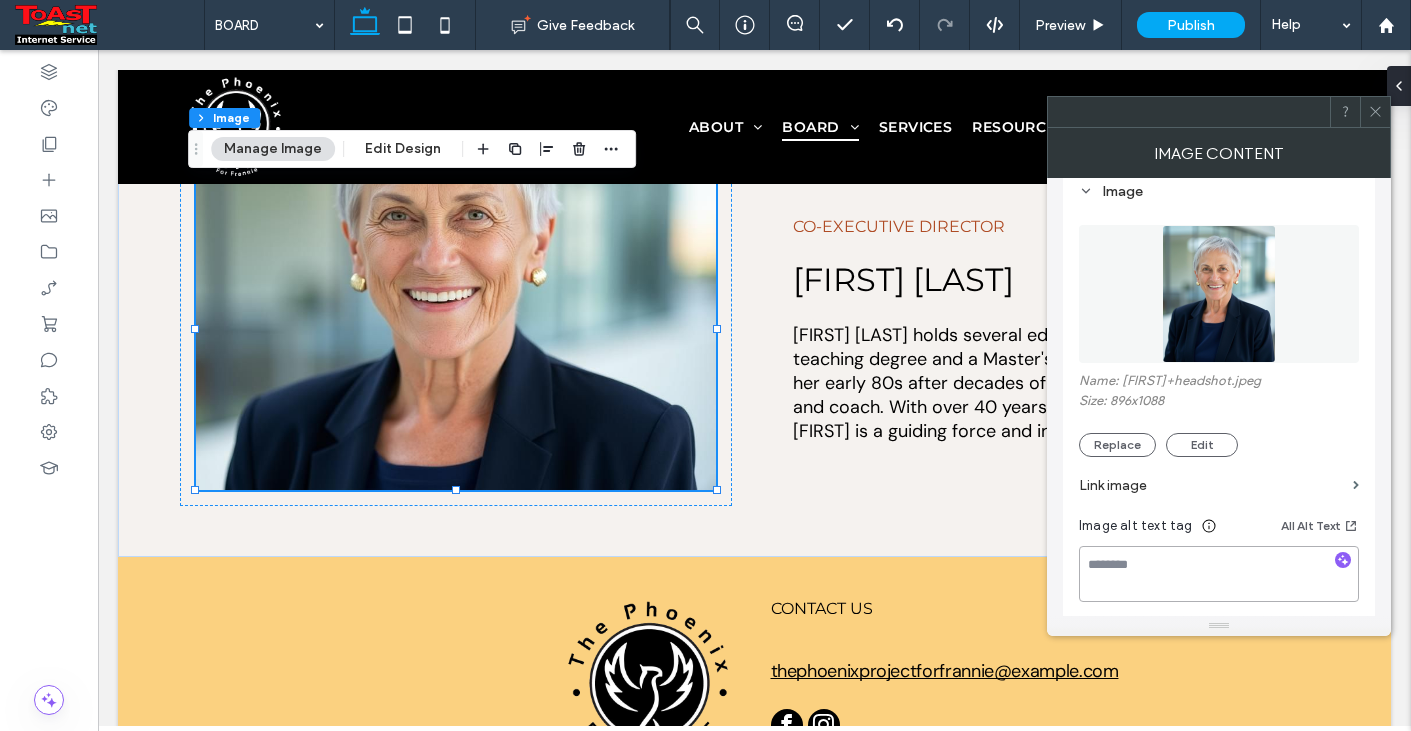 paste on "**********" 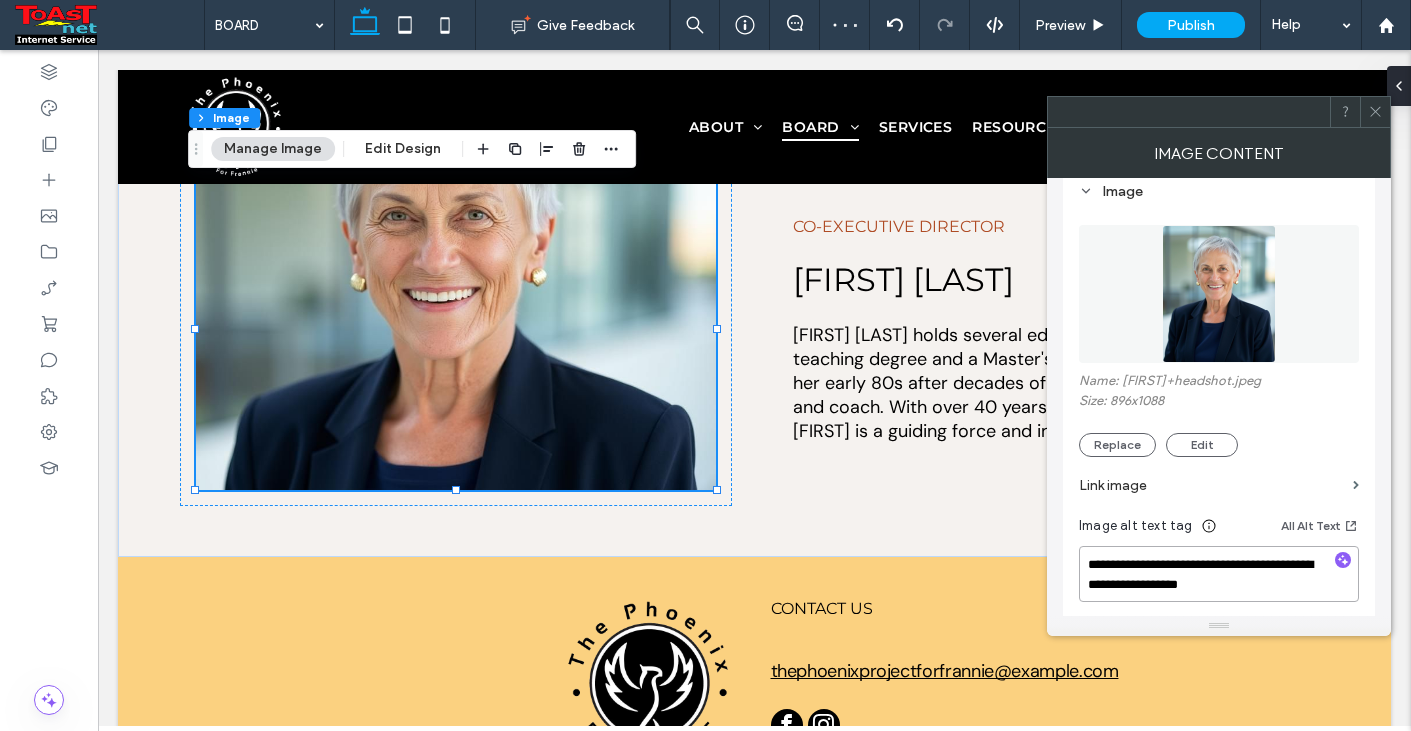 drag, startPoint x: 1087, startPoint y: 585, endPoint x: 1171, endPoint y: 587, distance: 84.0238 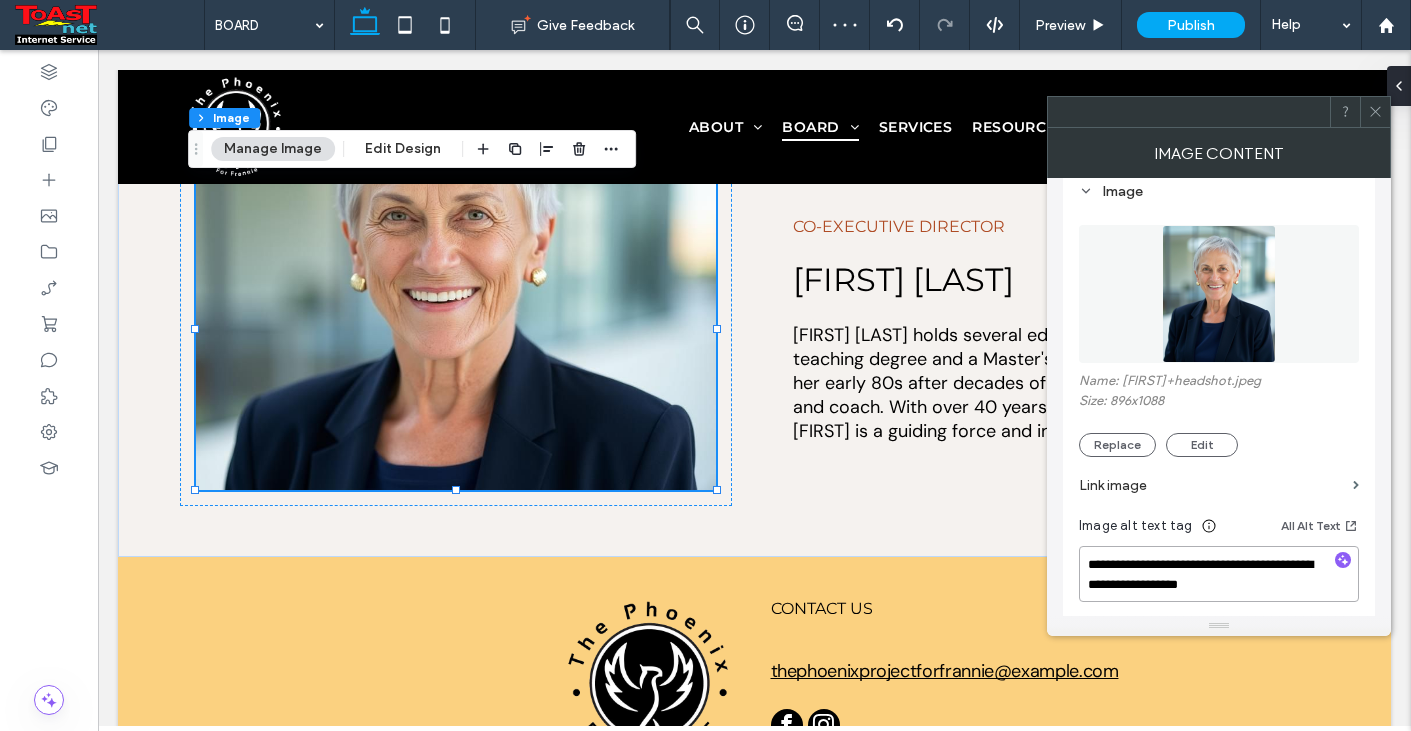 click on "**********" at bounding box center [1219, 574] 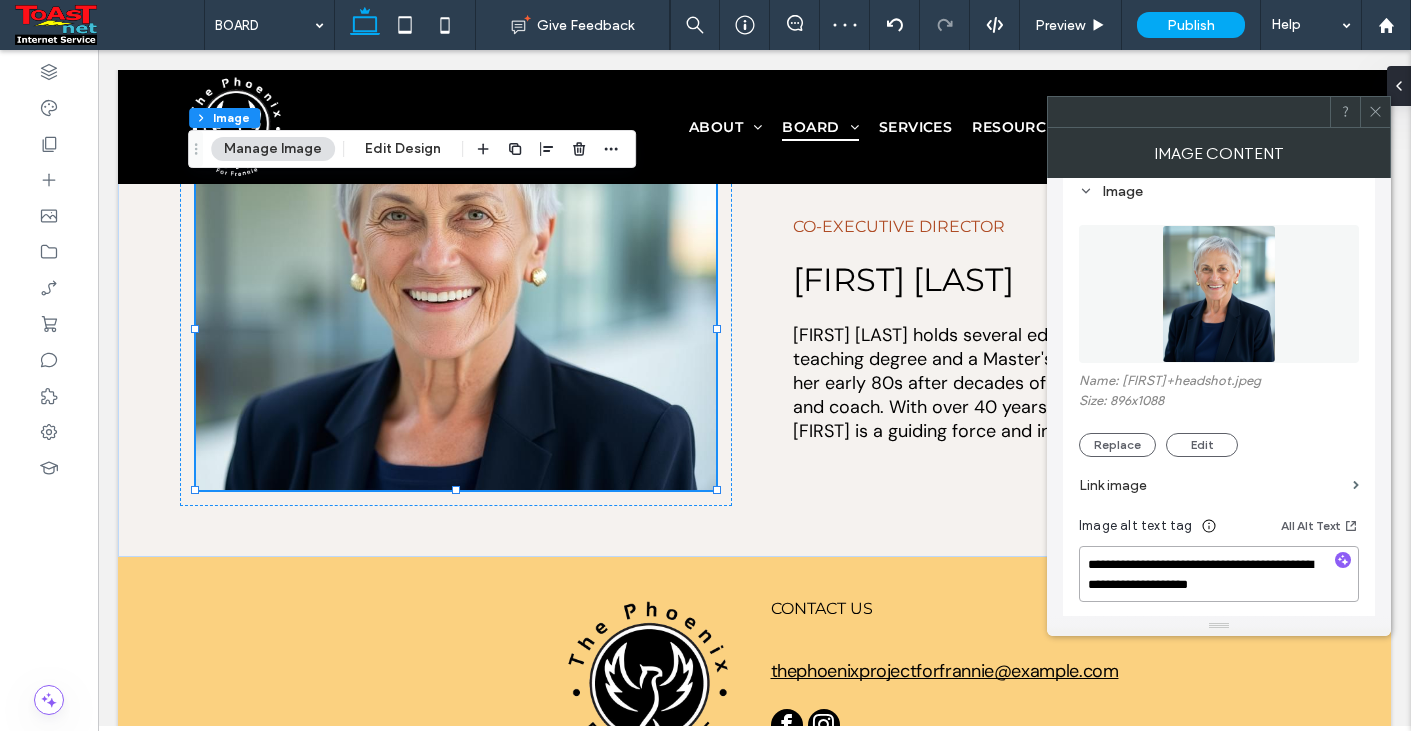 drag, startPoint x: 1199, startPoint y: 588, endPoint x: 1292, endPoint y: 592, distance: 93.08598 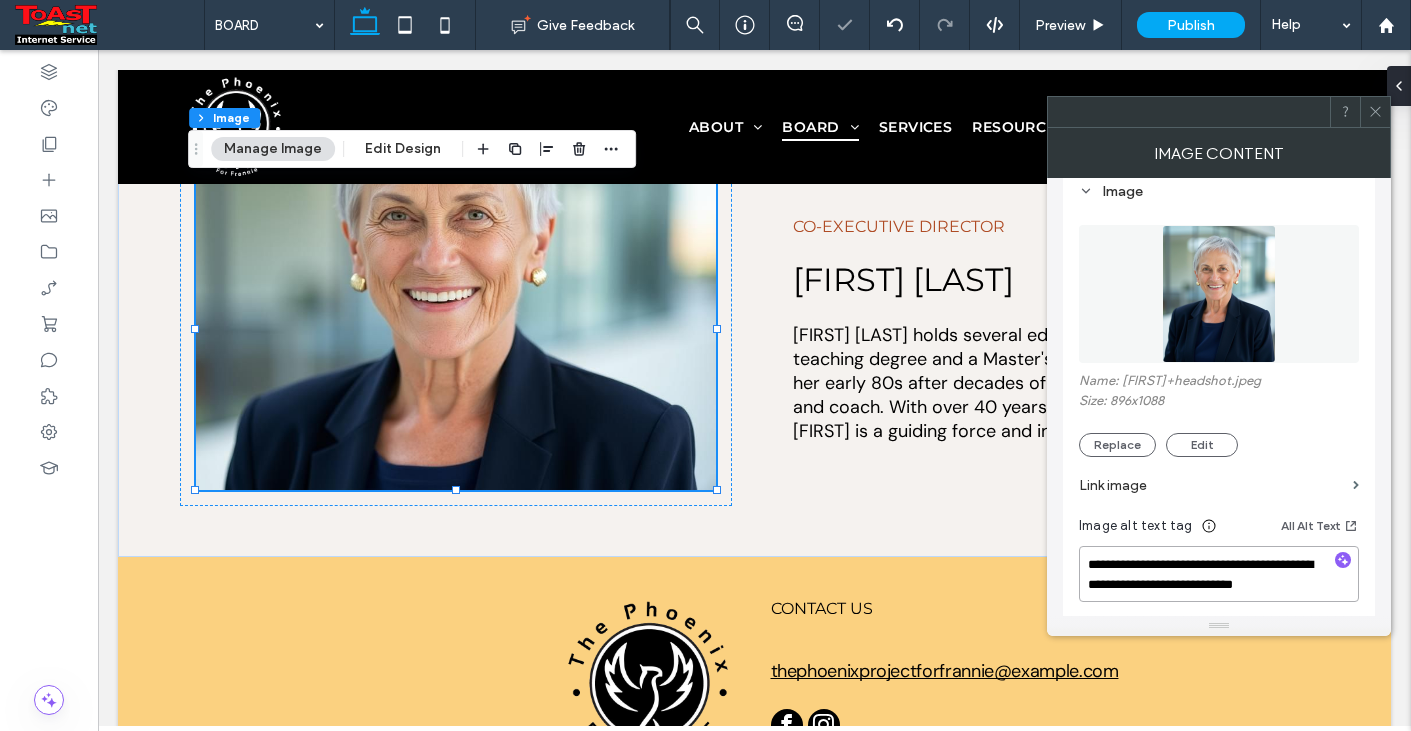 scroll, scrollTop: 2, scrollLeft: 0, axis: vertical 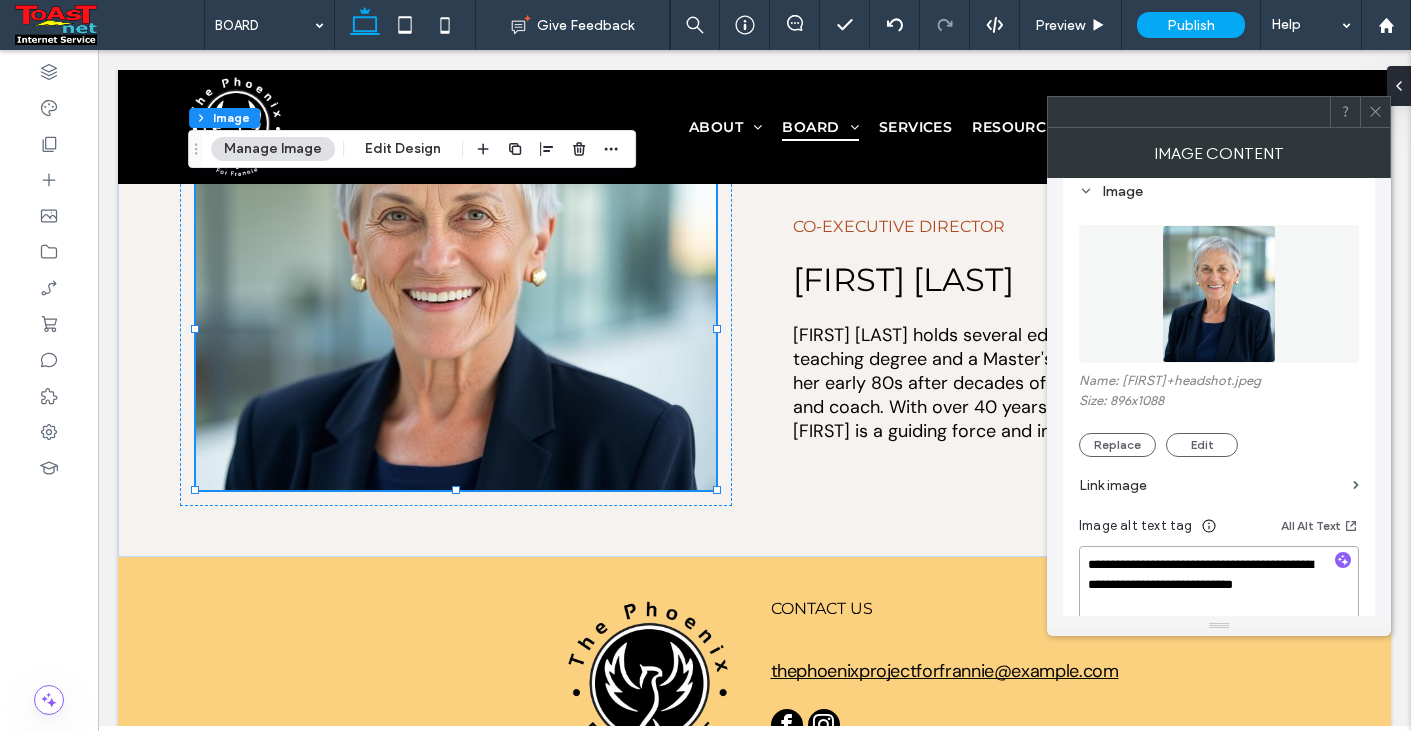 type on "**********" 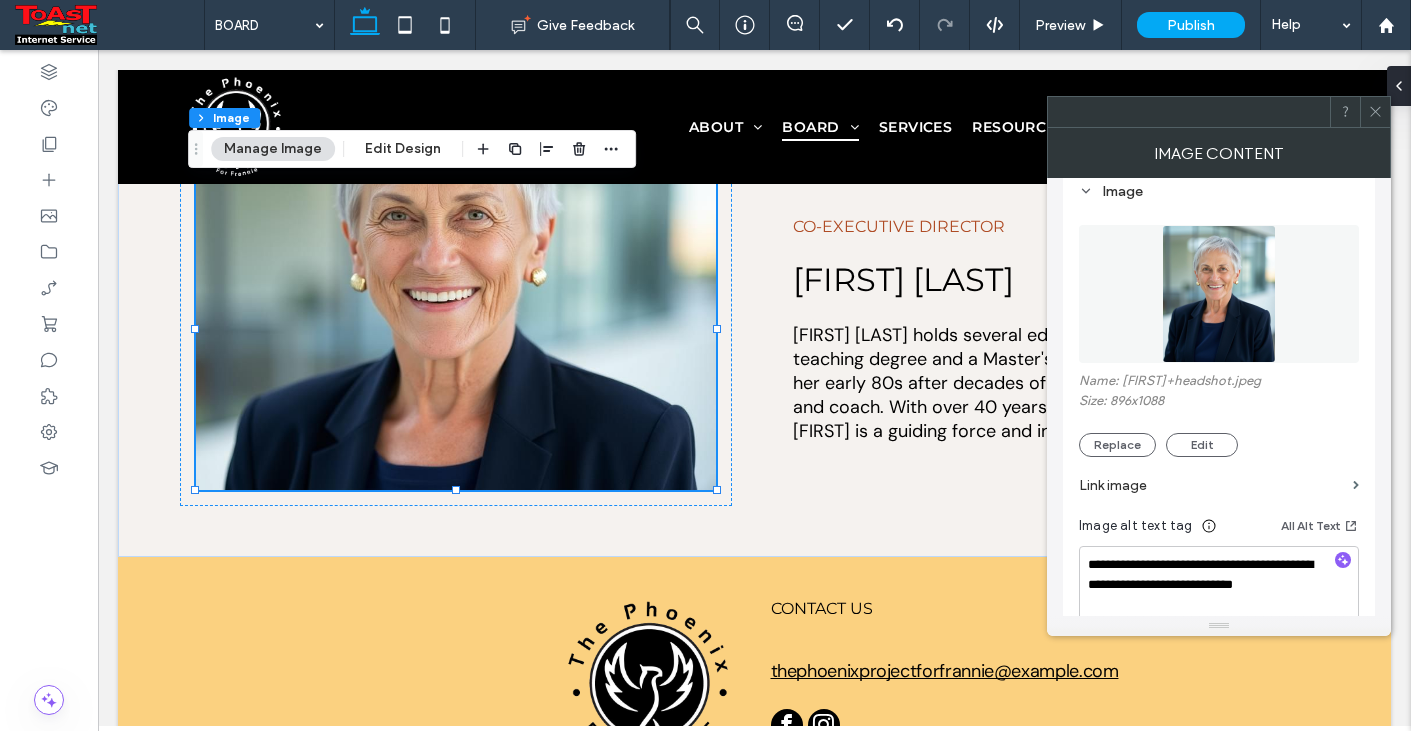 click 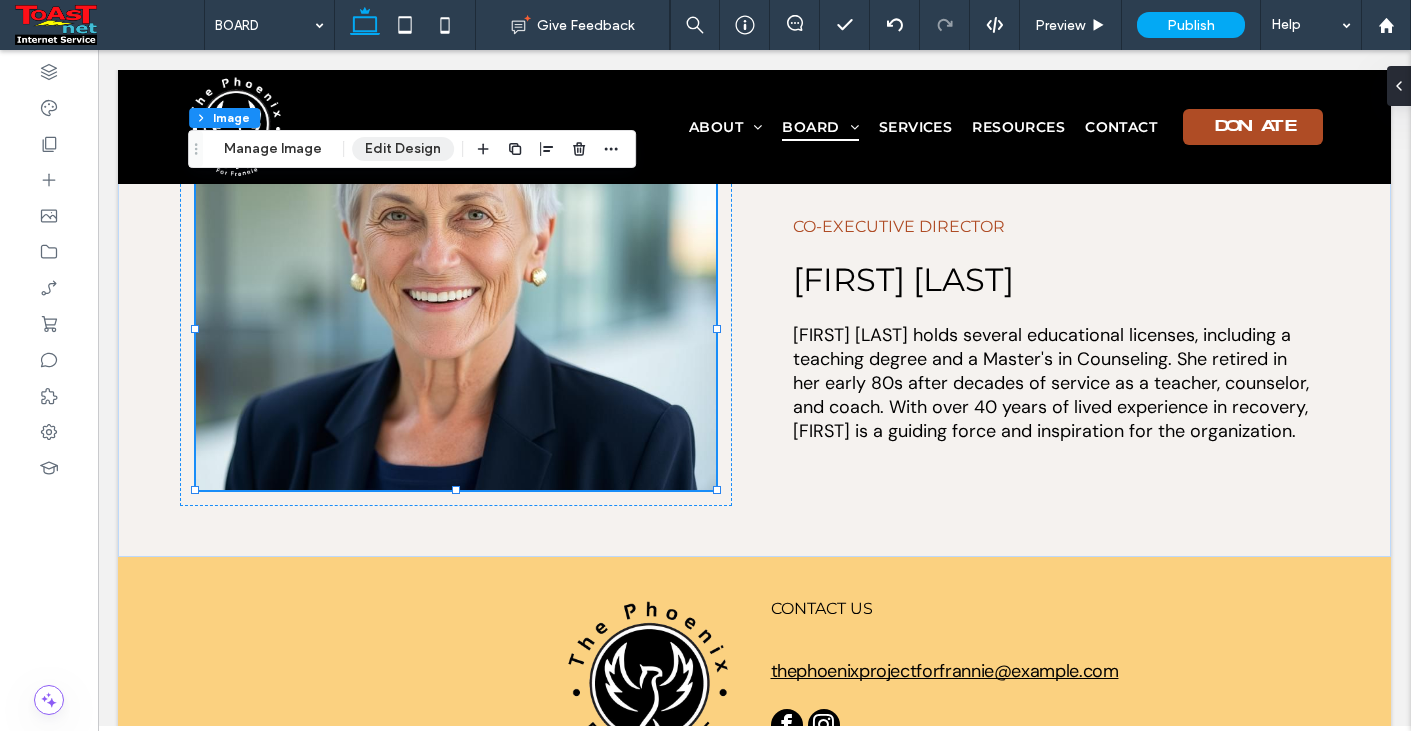 click on "Edit Design" at bounding box center [403, 149] 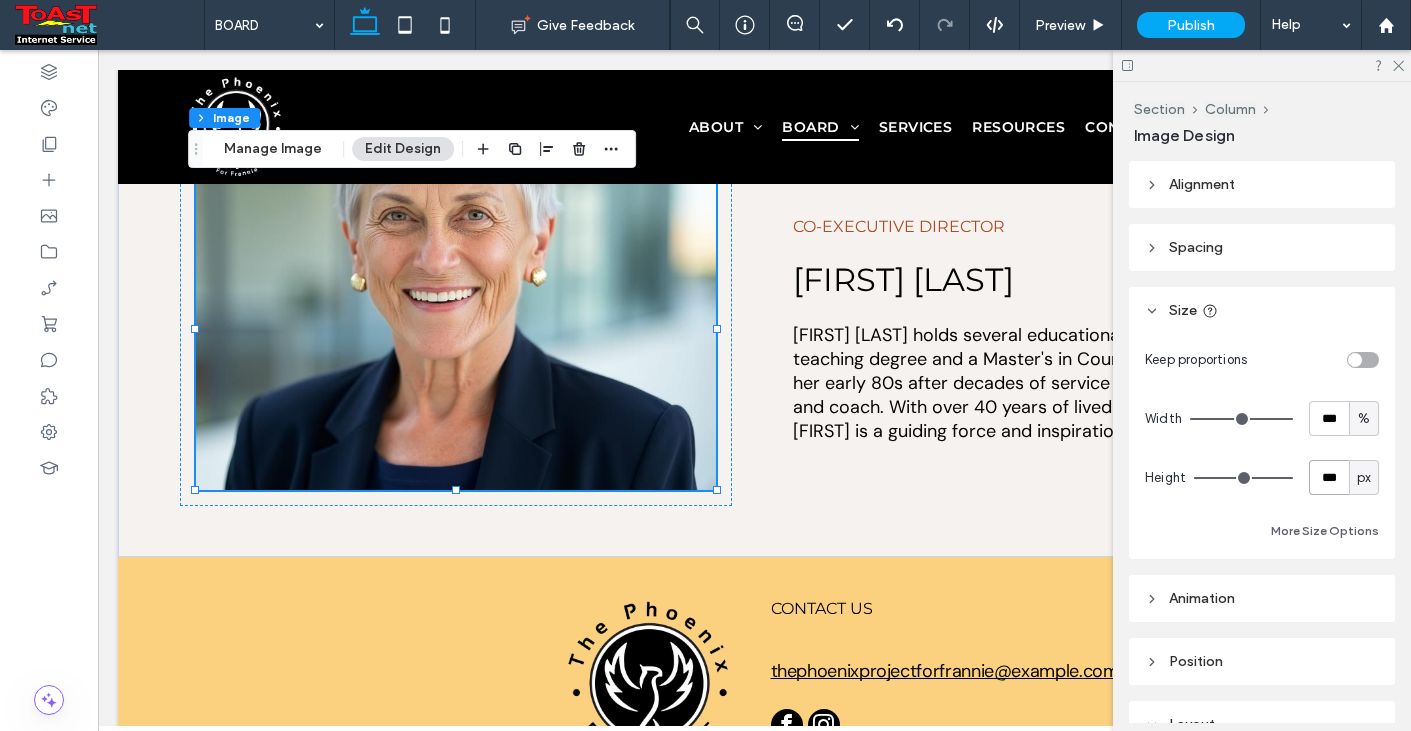 click on "***" at bounding box center [1329, 477] 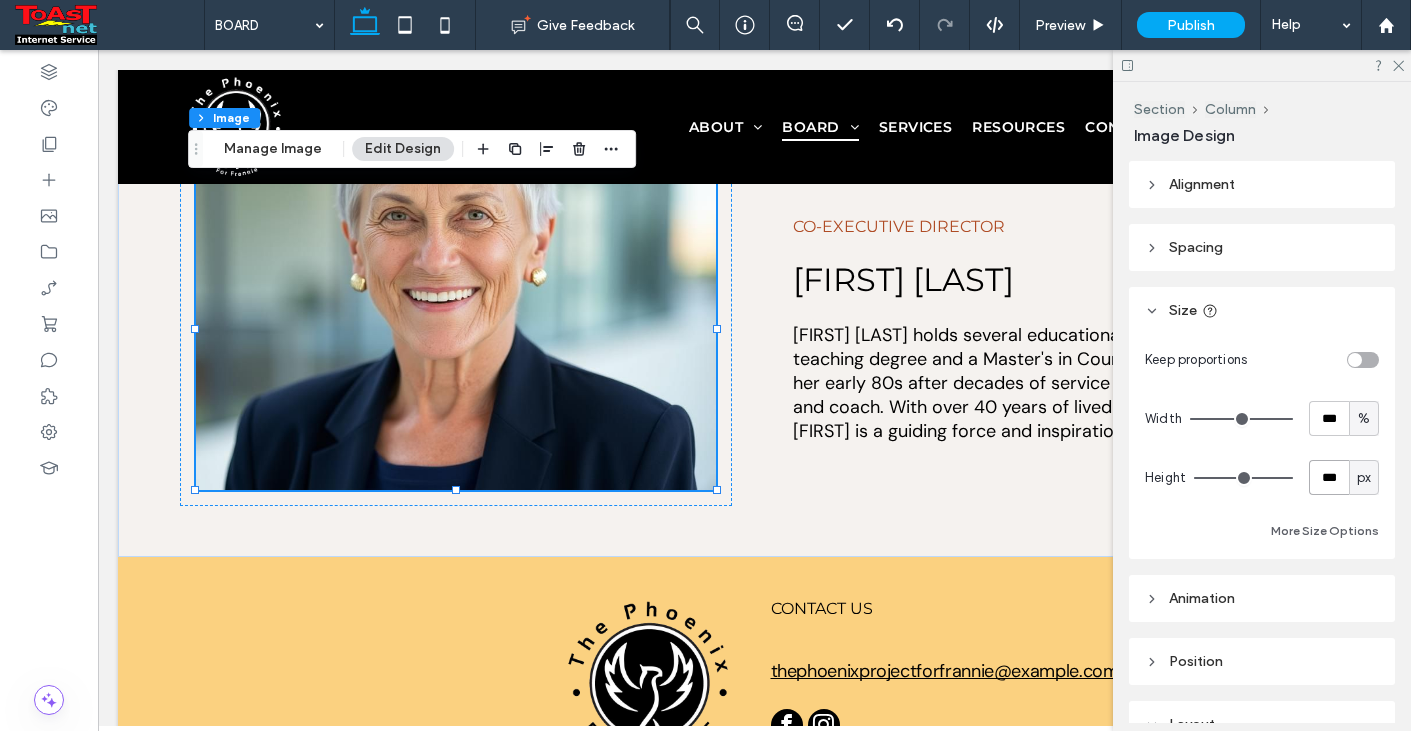 type on "***" 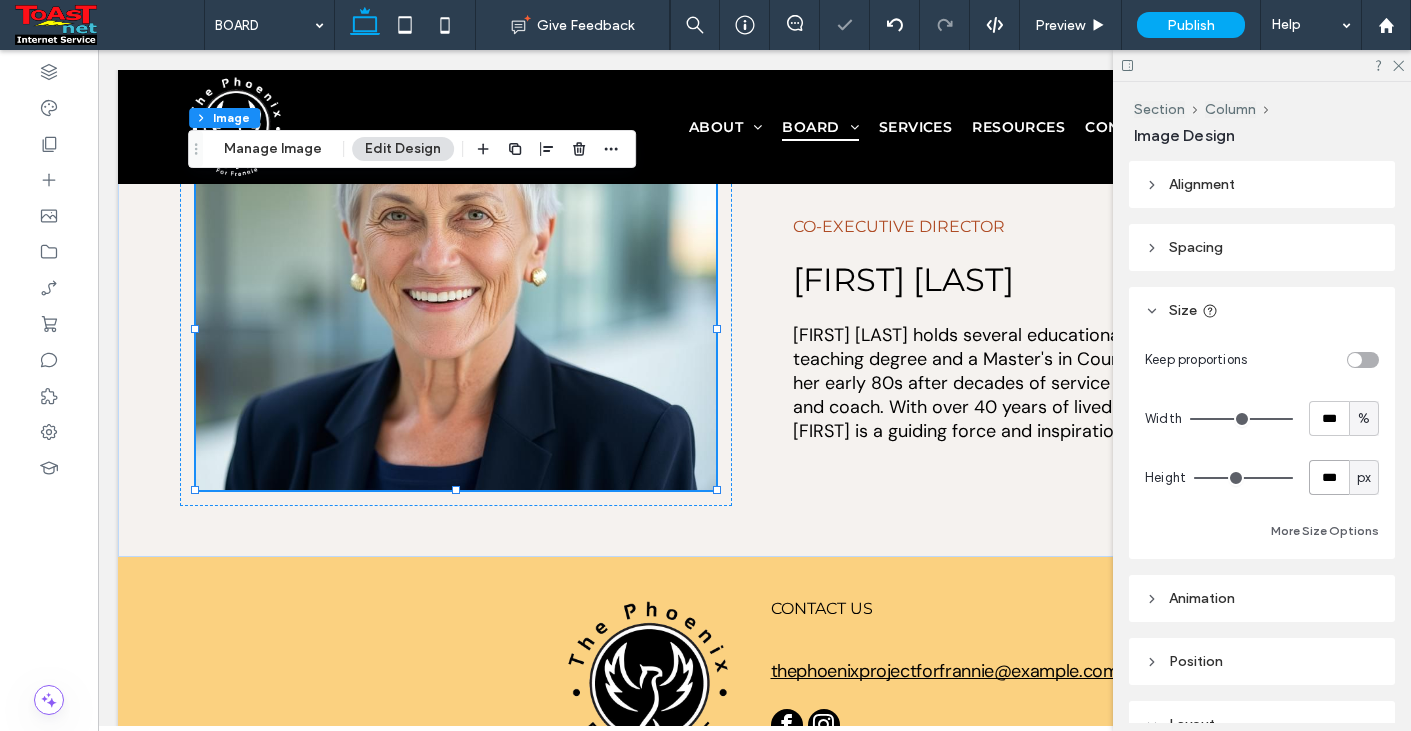 type on "***" 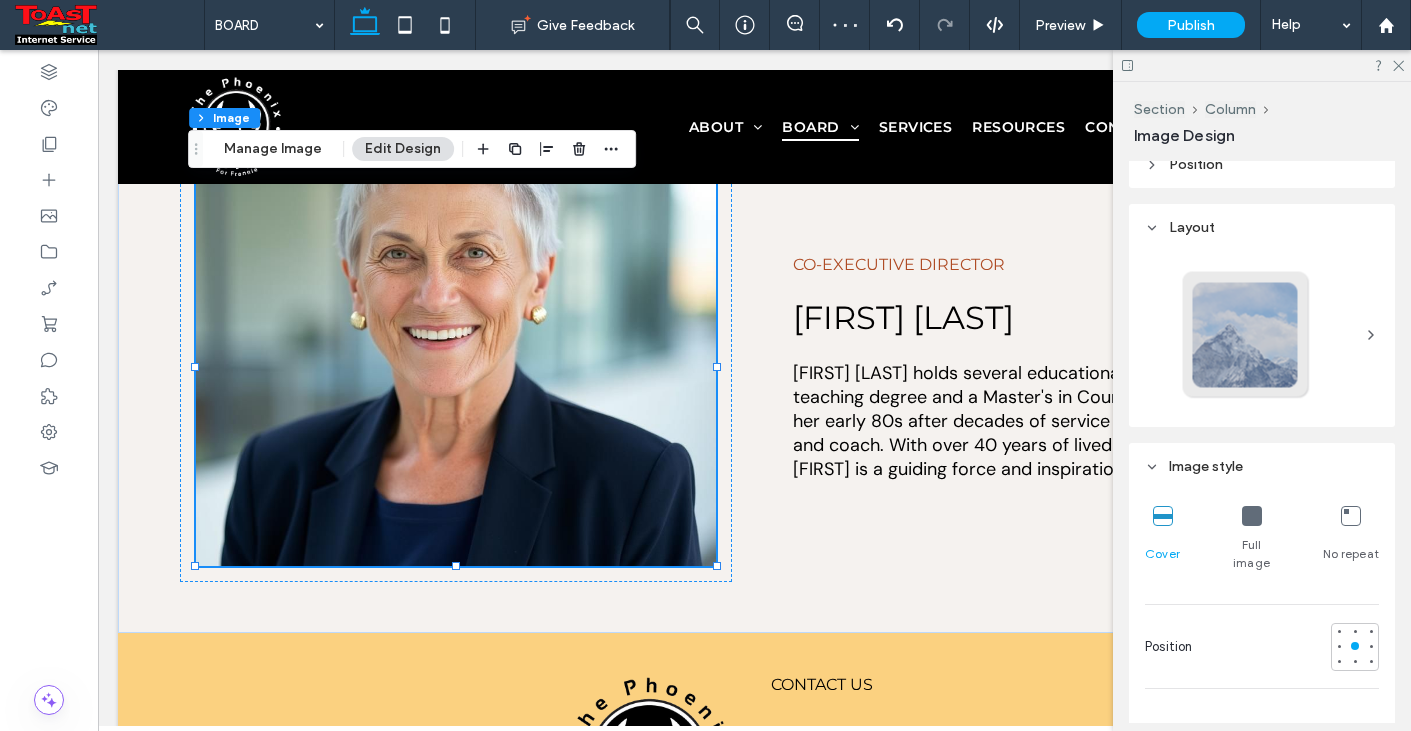scroll, scrollTop: 500, scrollLeft: 0, axis: vertical 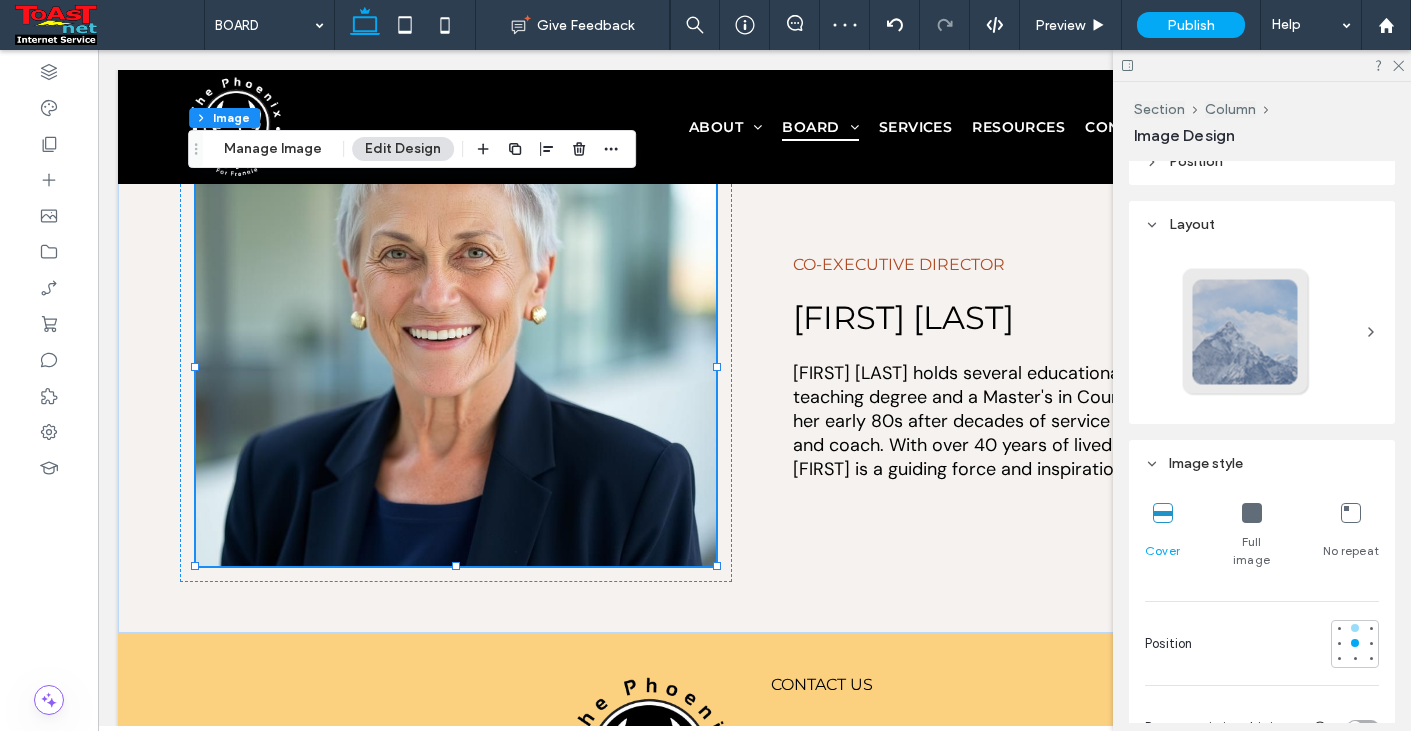 click at bounding box center (1355, 628) 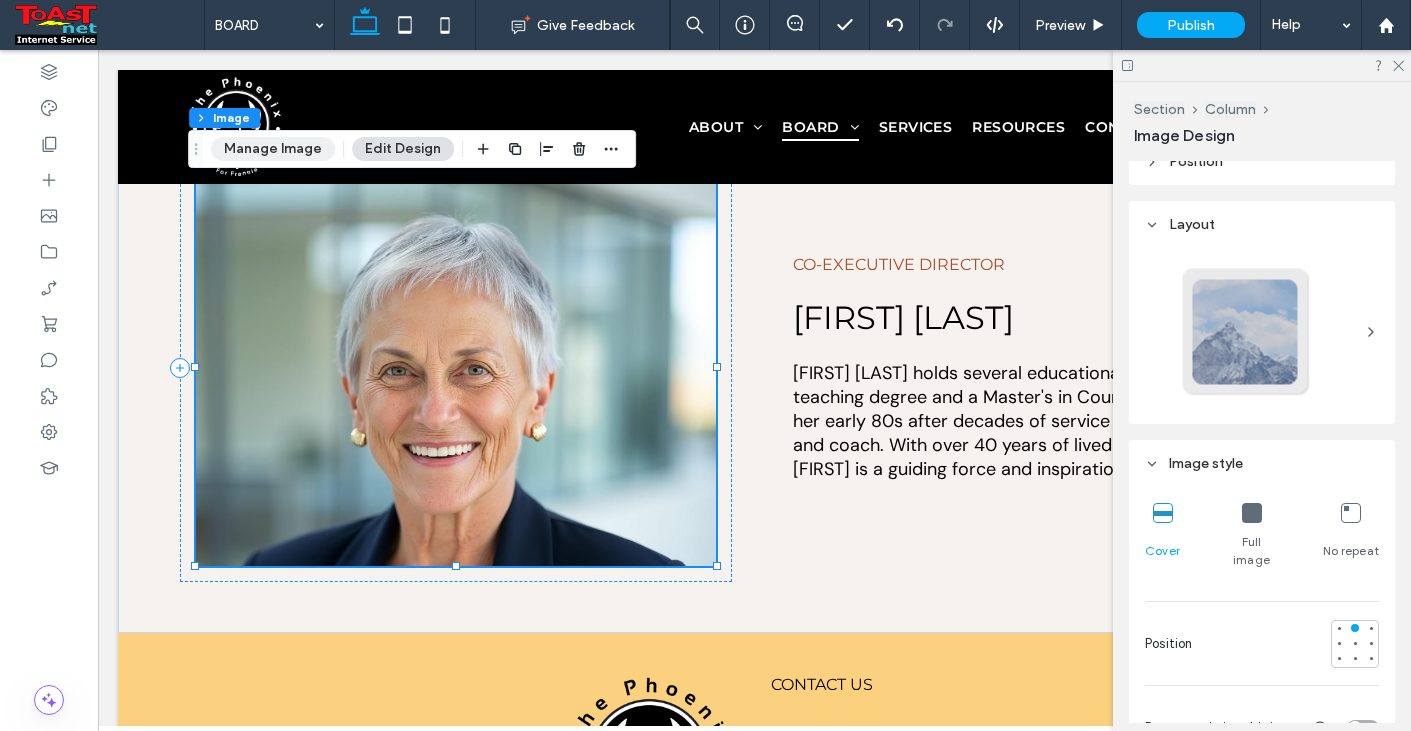 click on "Manage Image" at bounding box center [273, 149] 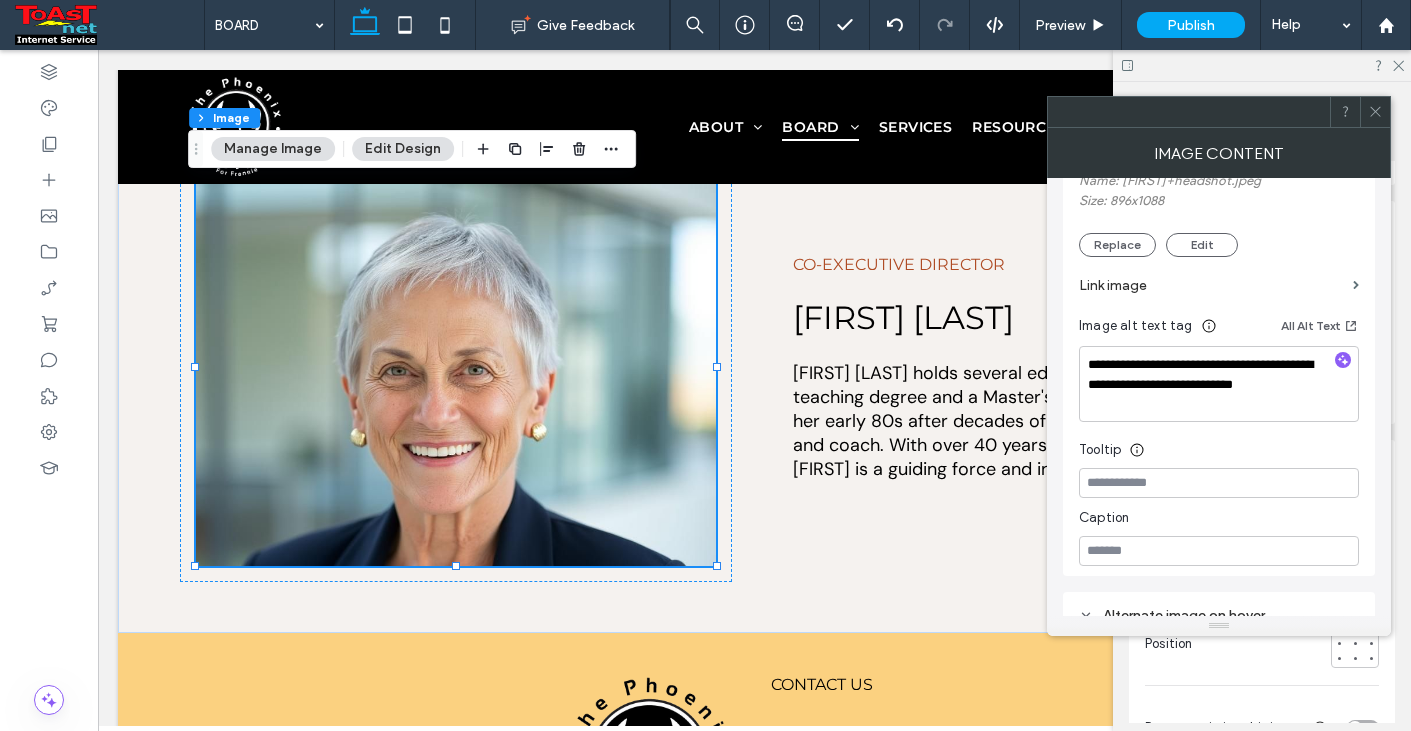 scroll, scrollTop: 100, scrollLeft: 0, axis: vertical 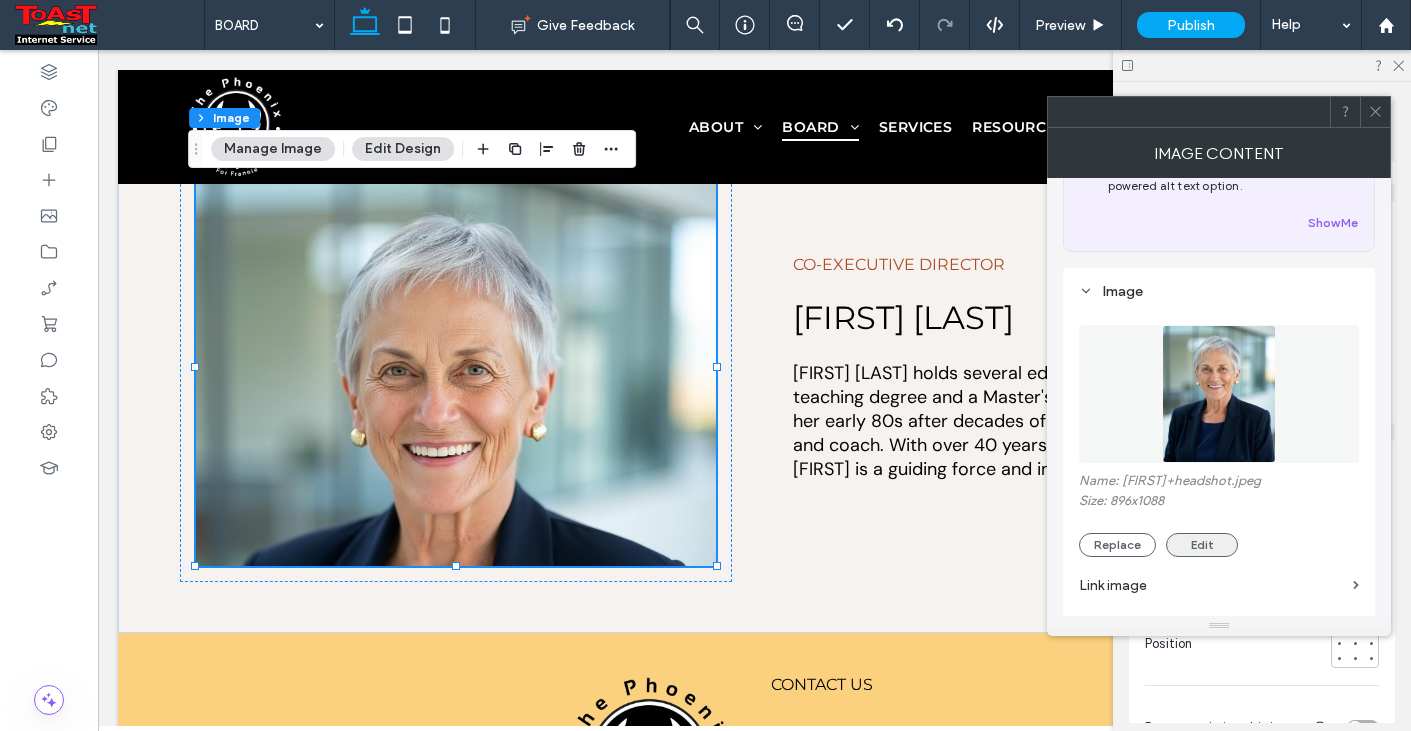 click on "Edit" at bounding box center [1202, 545] 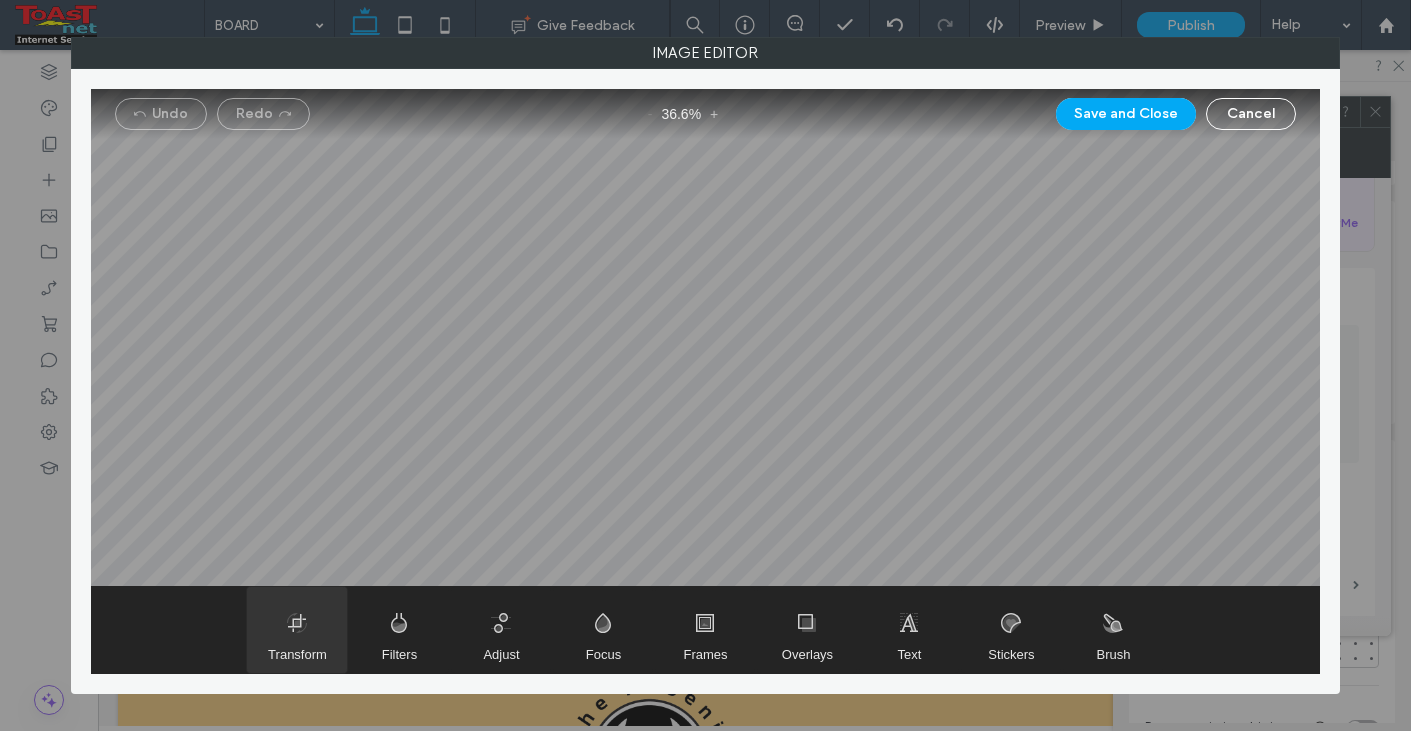 click at bounding box center (297, 630) 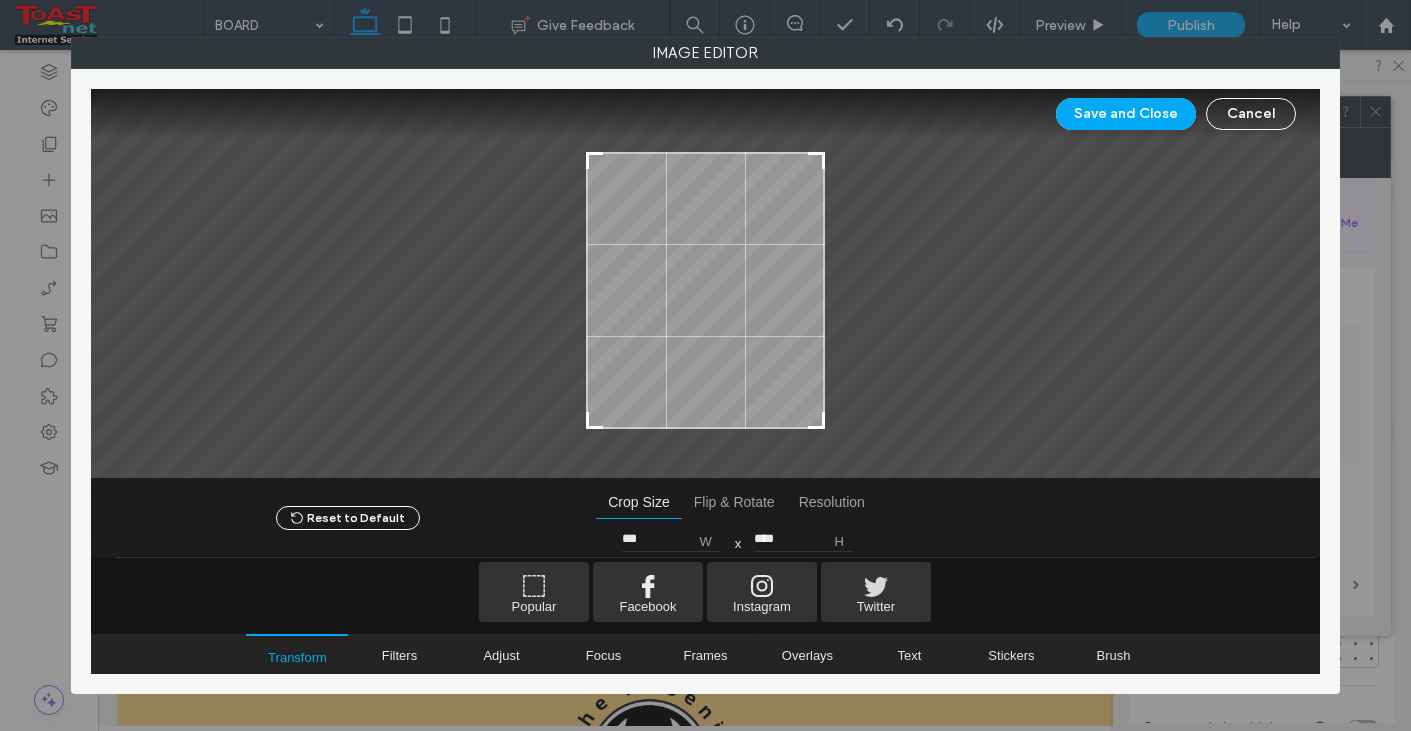type on "****" 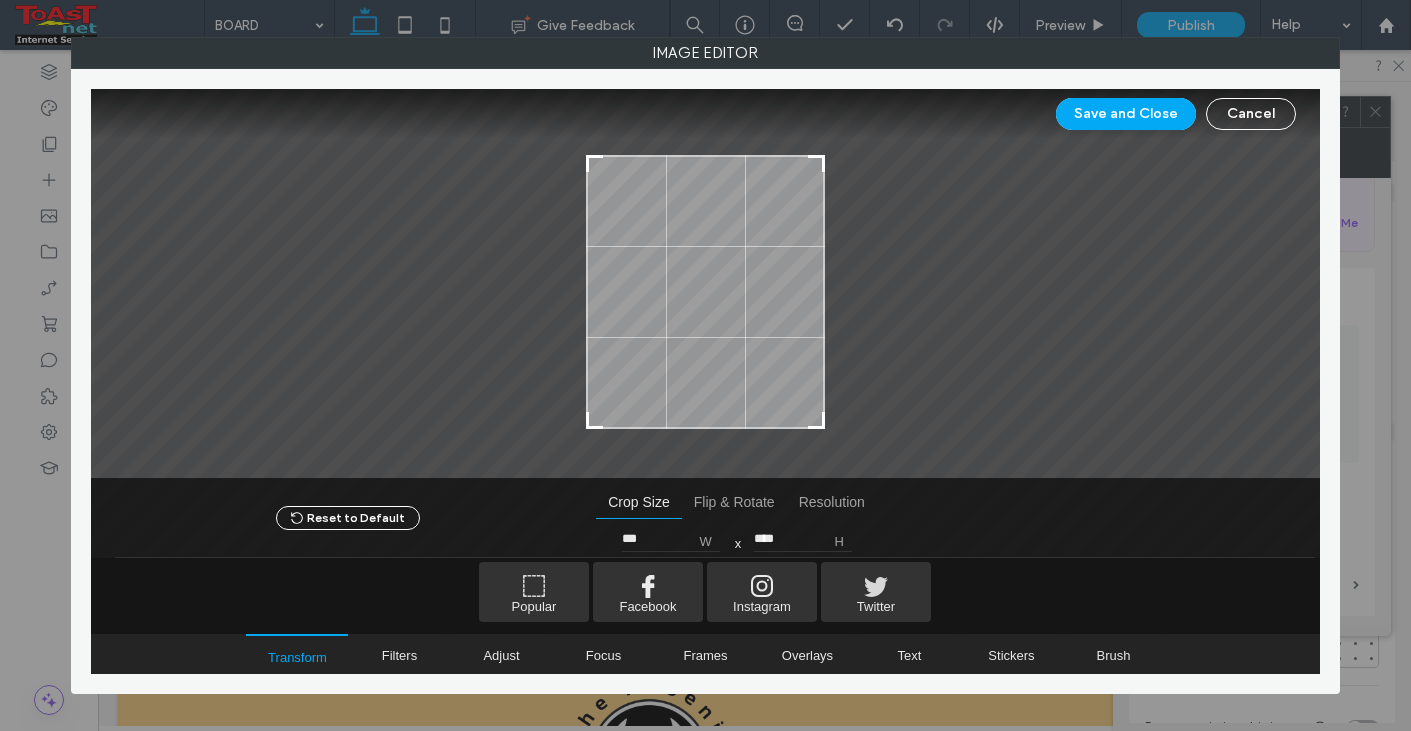 drag, startPoint x: 819, startPoint y: 143, endPoint x: 825, endPoint y: 159, distance: 17.088007 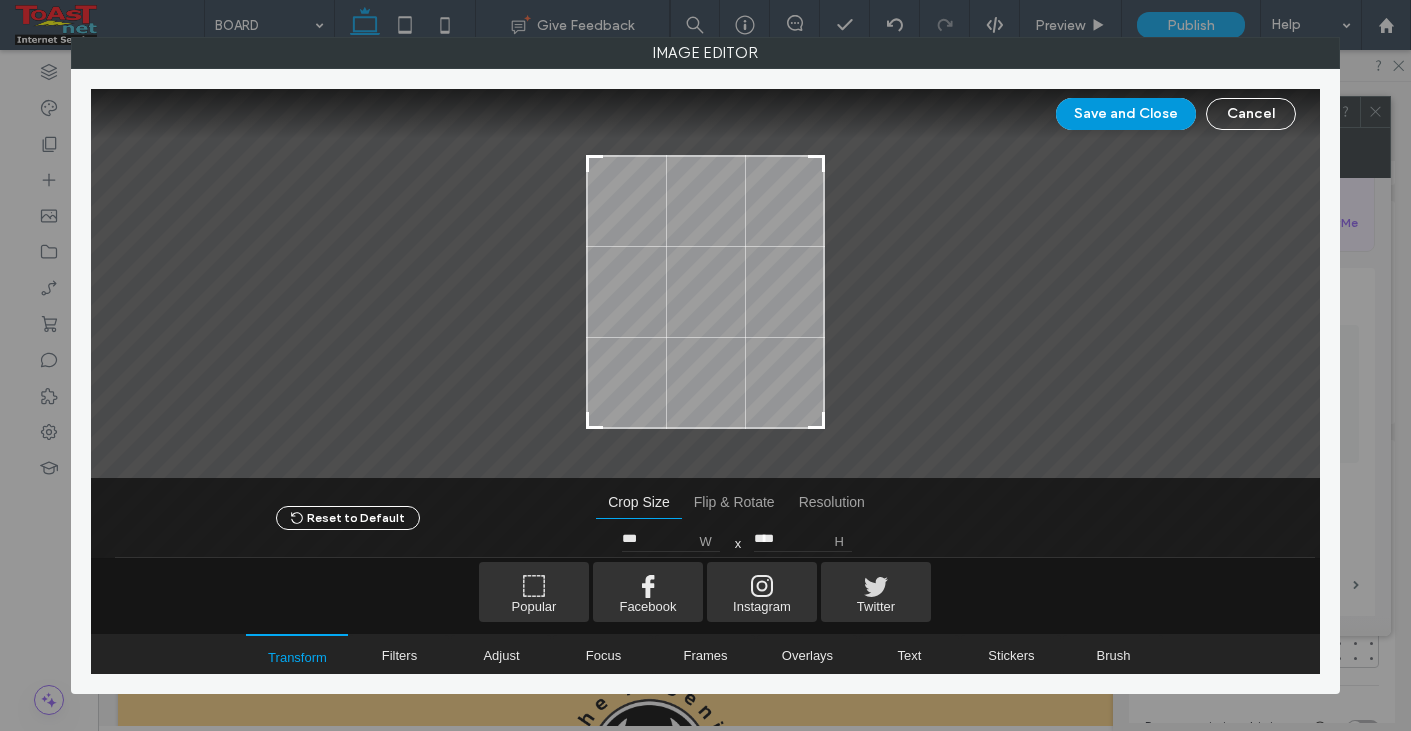 click on "Save and Close" at bounding box center [1126, 114] 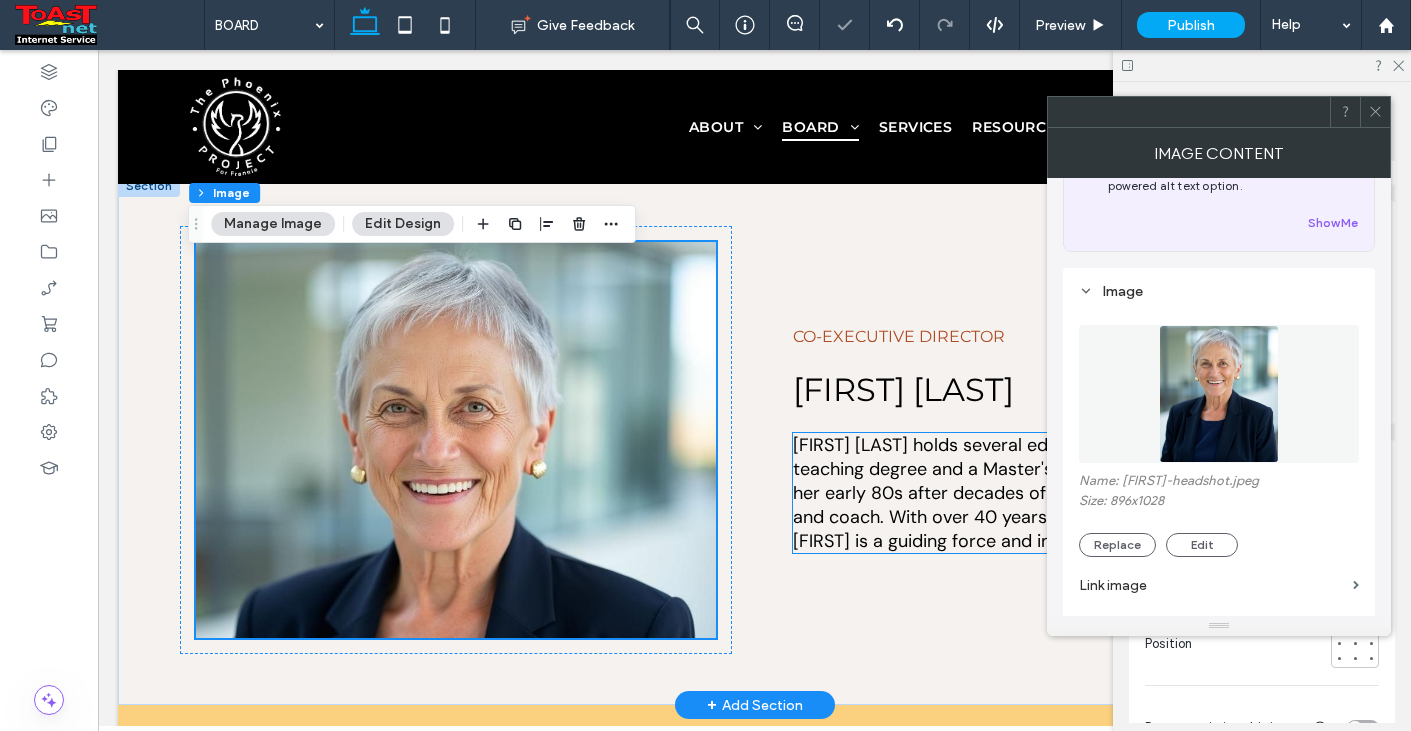 scroll, scrollTop: 5500, scrollLeft: 0, axis: vertical 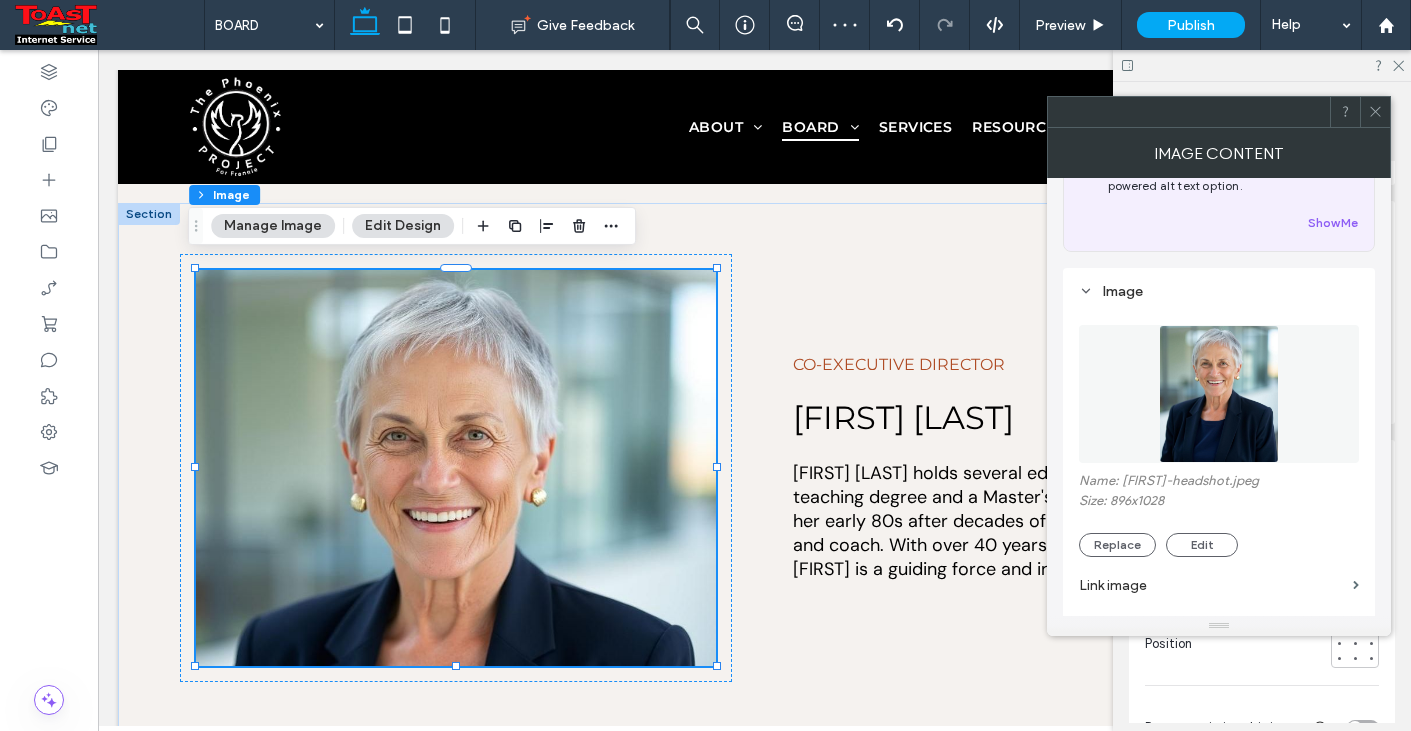 click 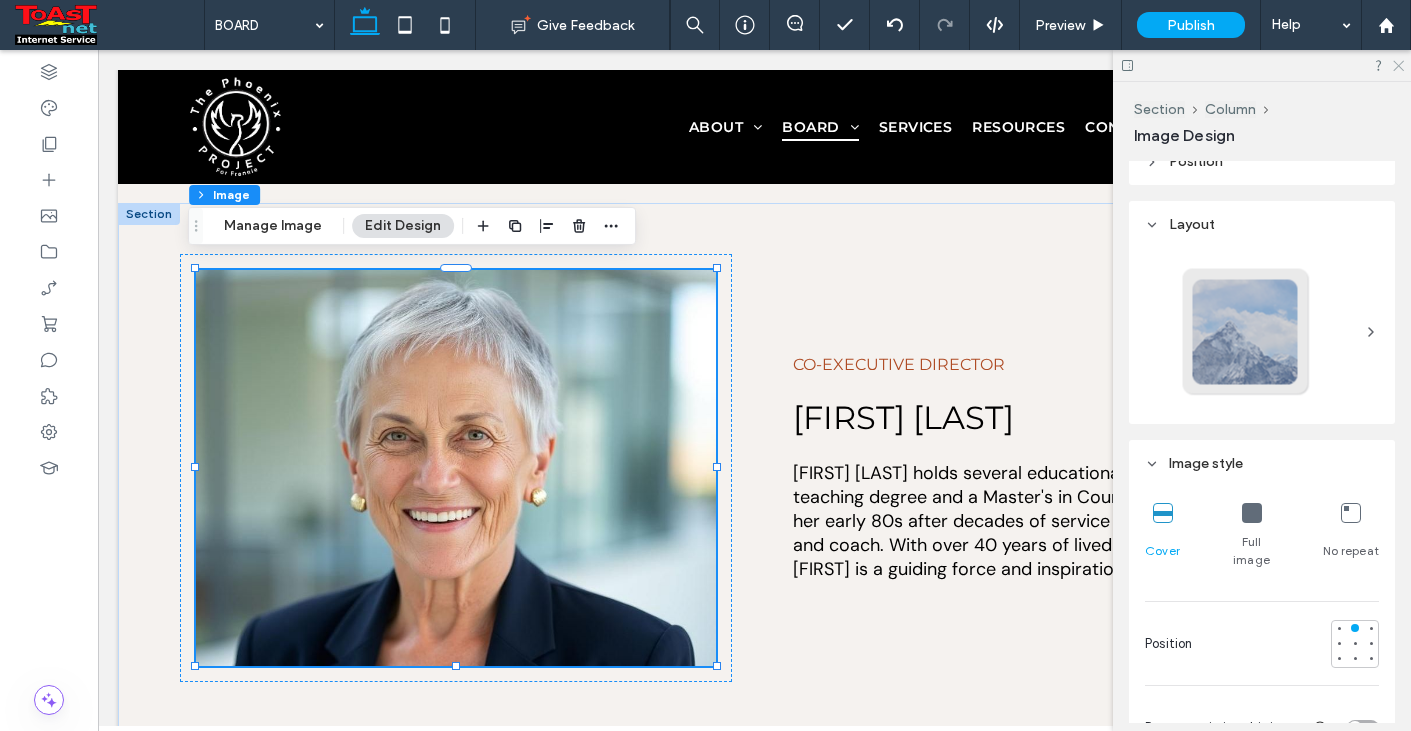 click 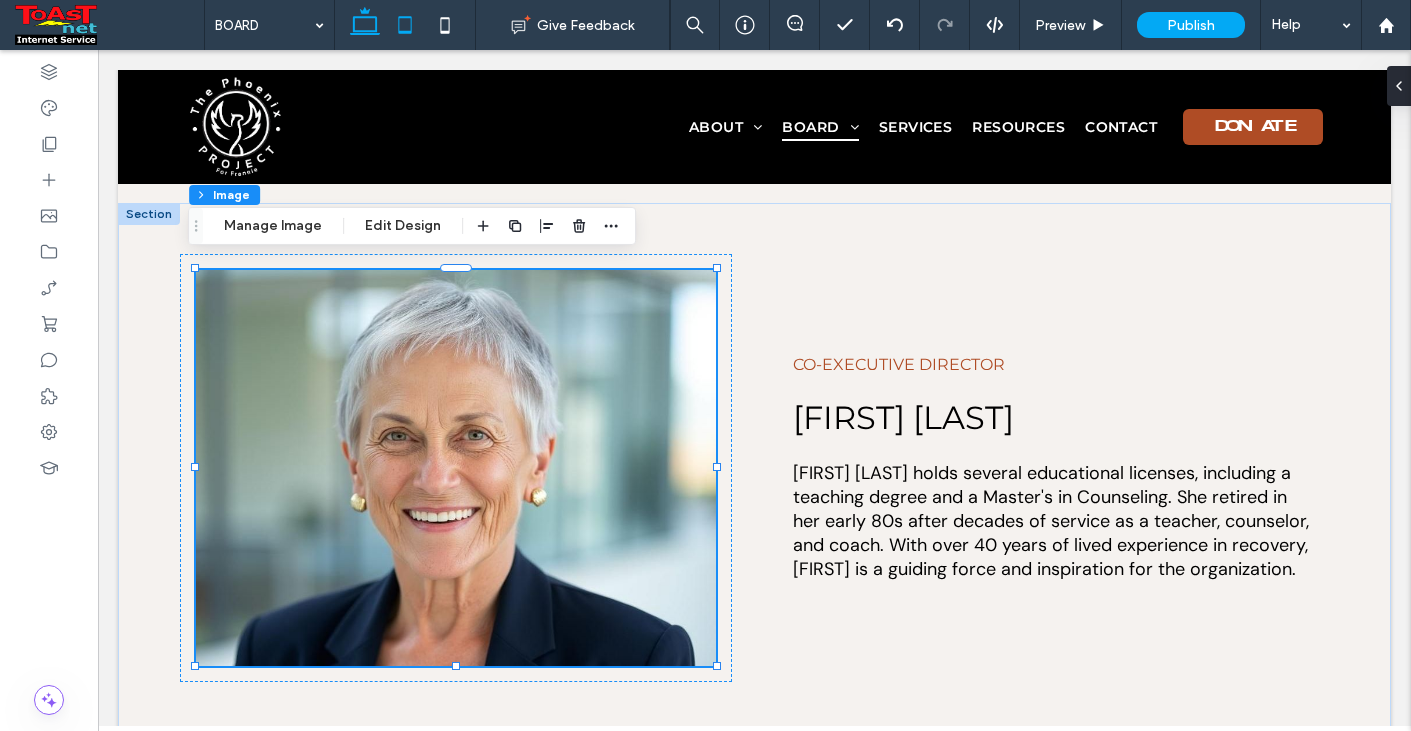 click 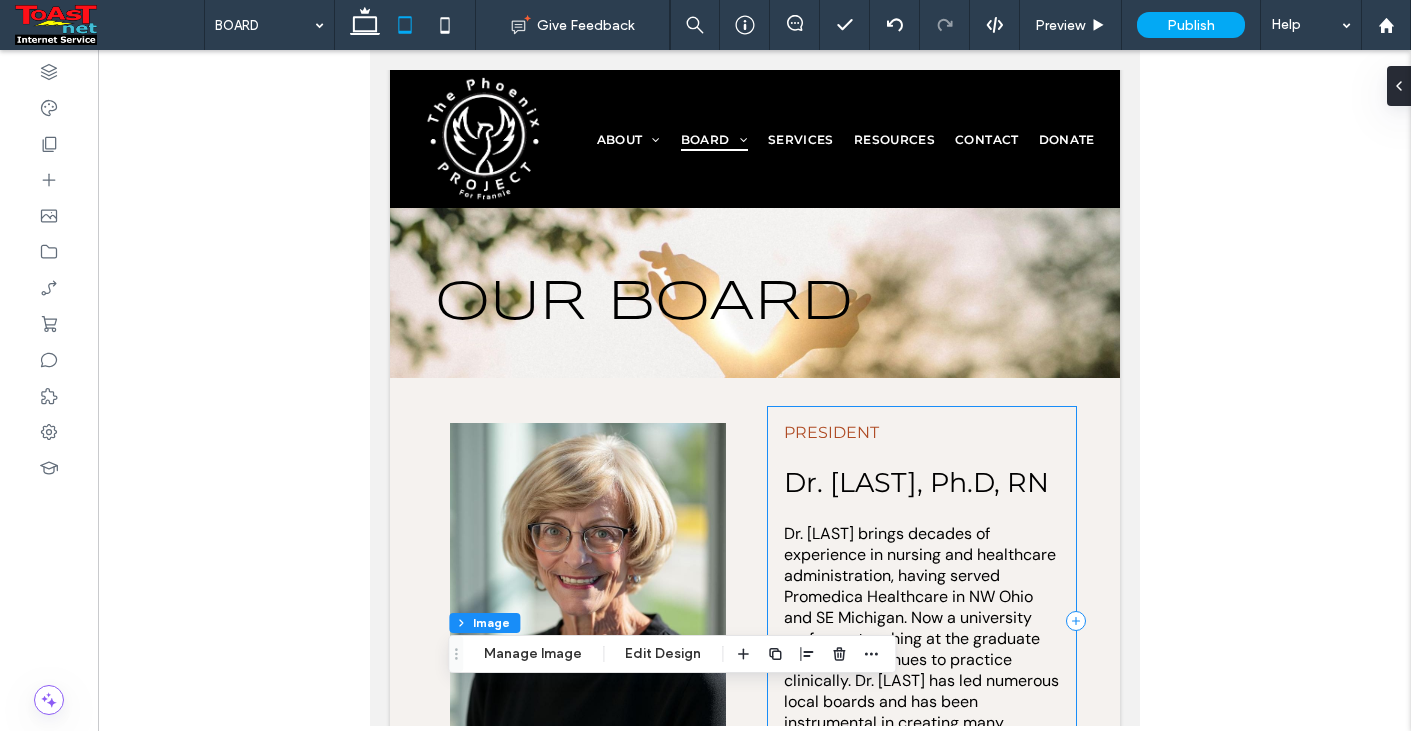 scroll, scrollTop: 0, scrollLeft: 0, axis: both 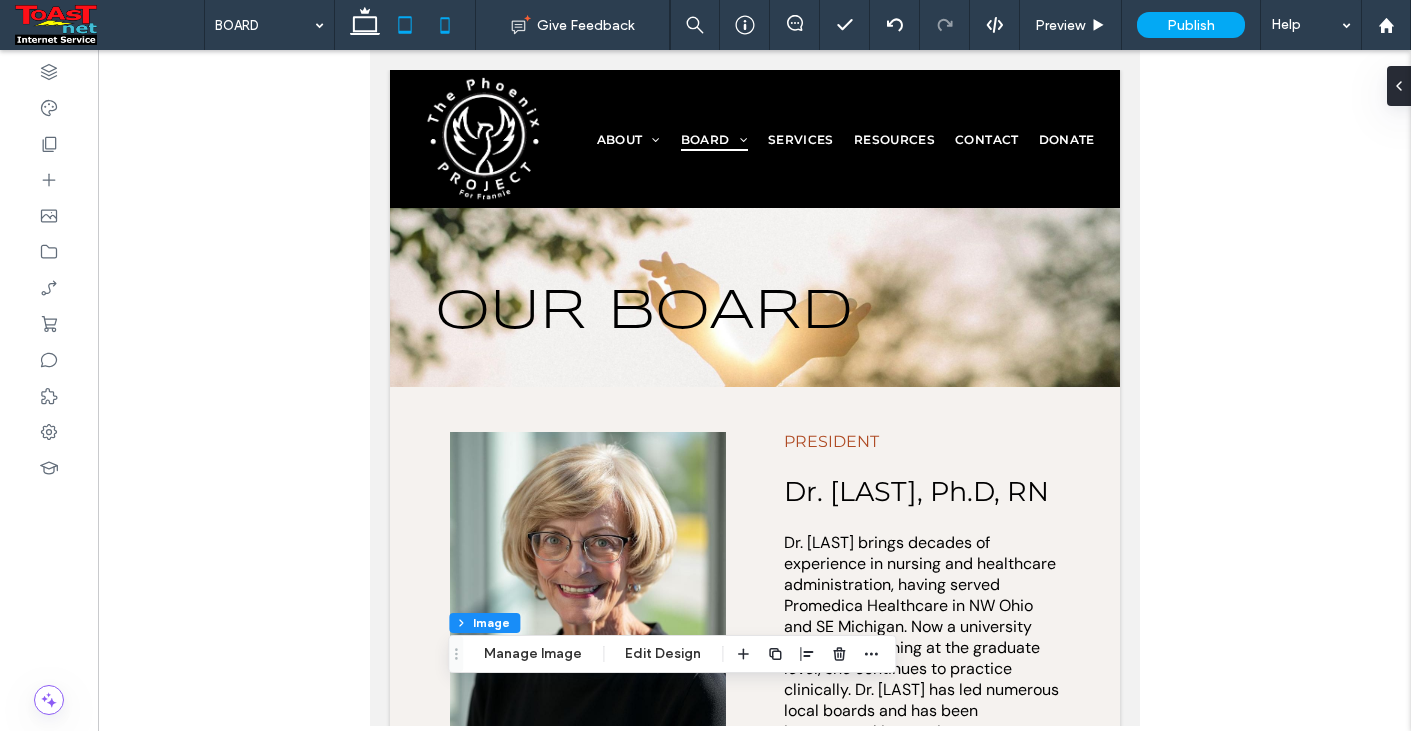 click 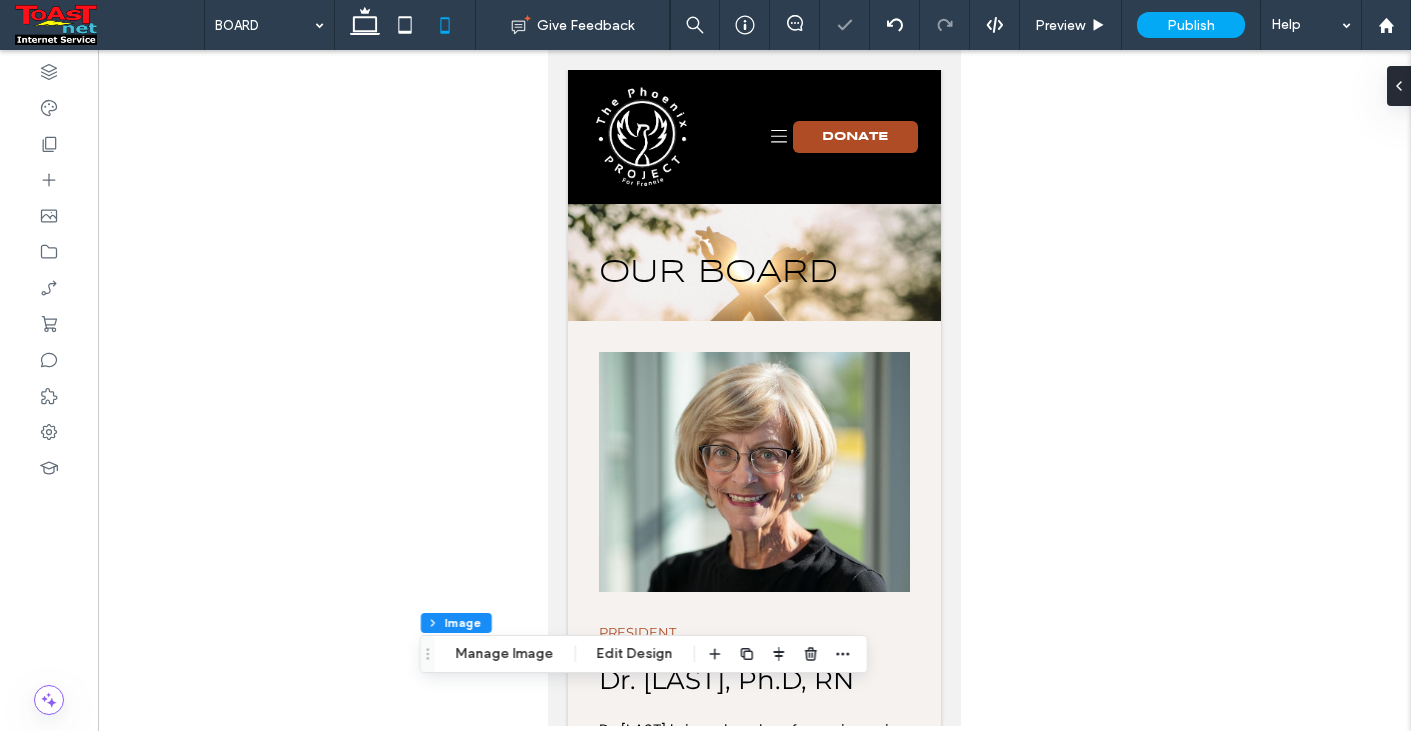 type on "***" 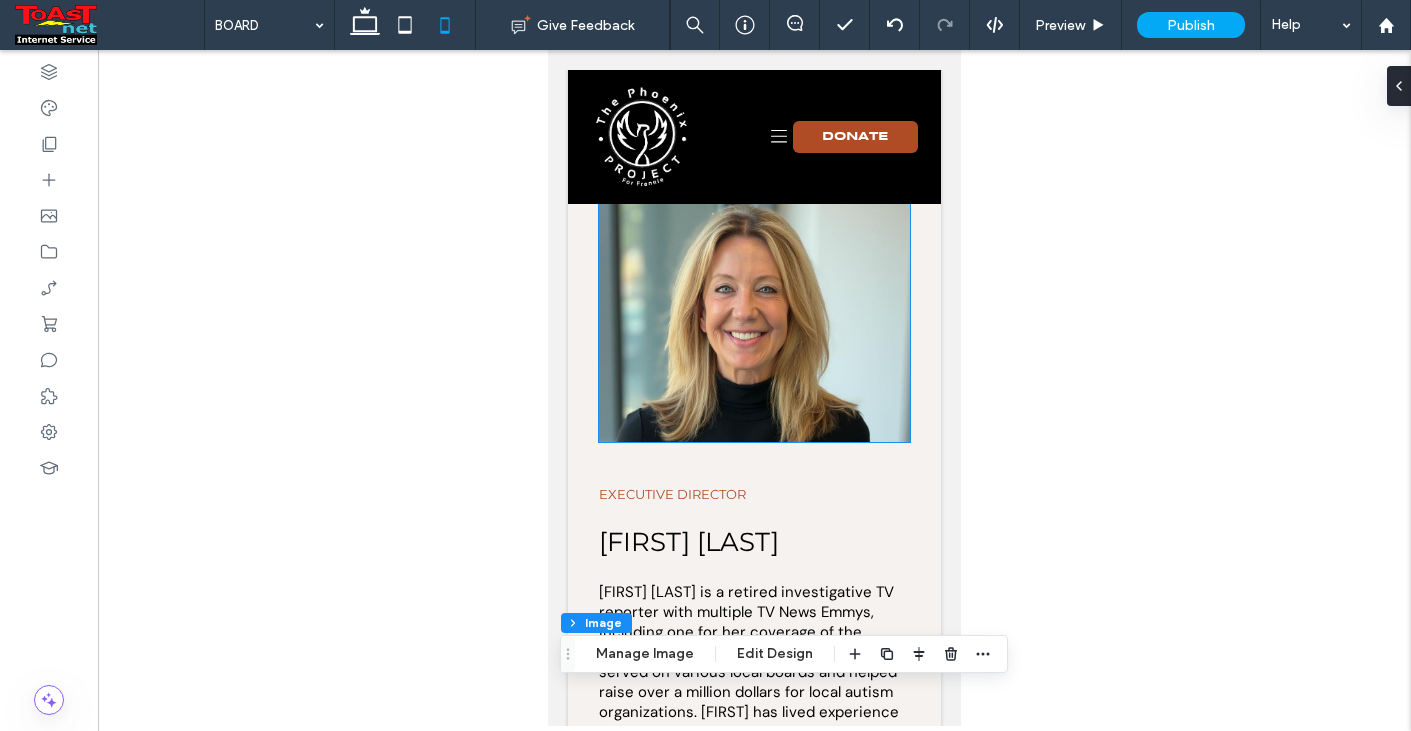 scroll, scrollTop: 4800, scrollLeft: 0, axis: vertical 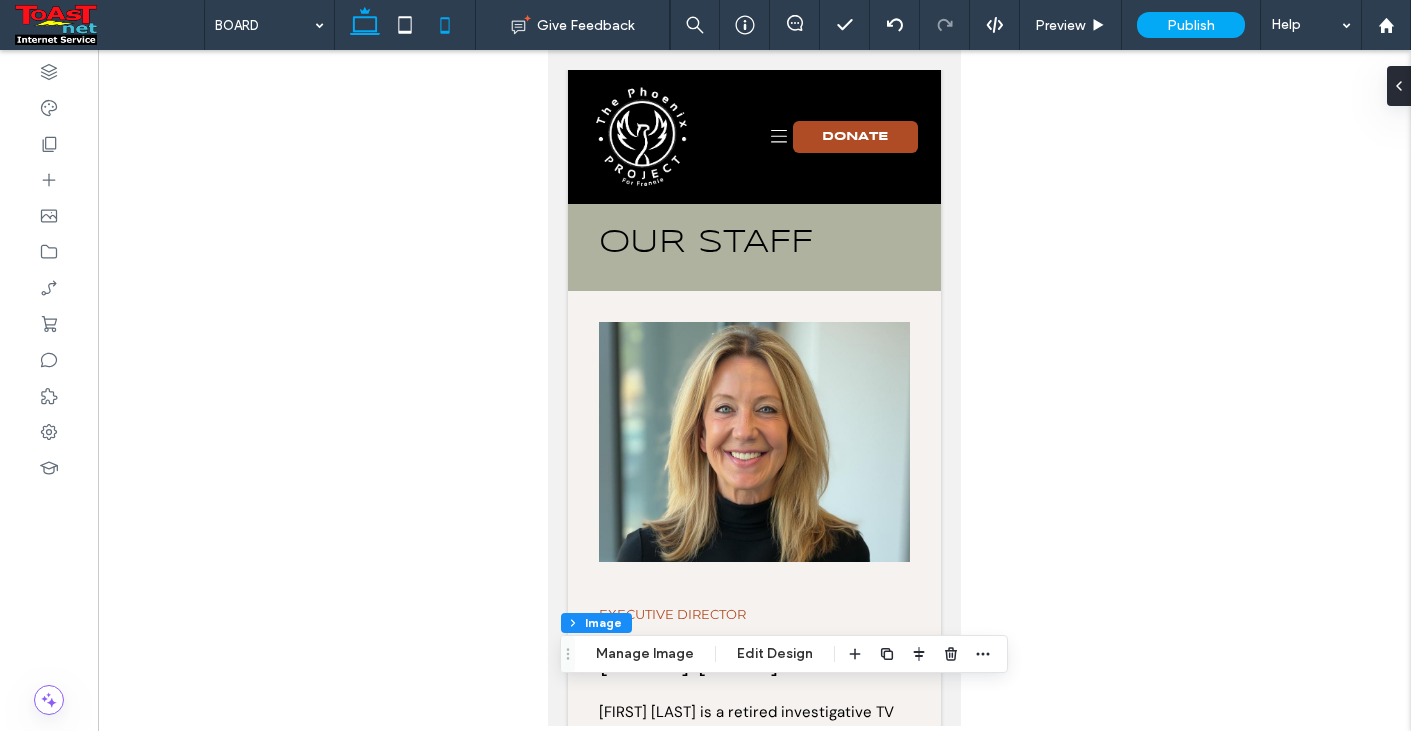 click 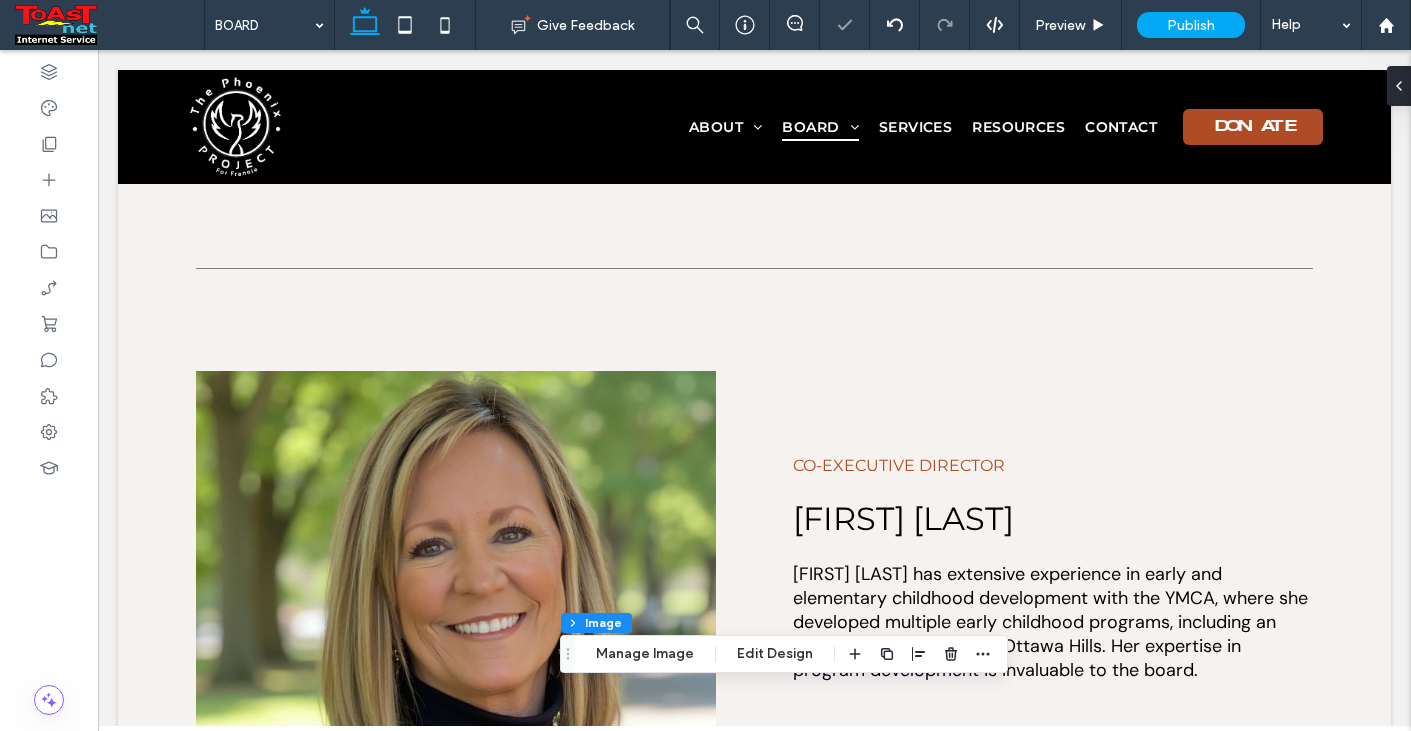 type on "***" 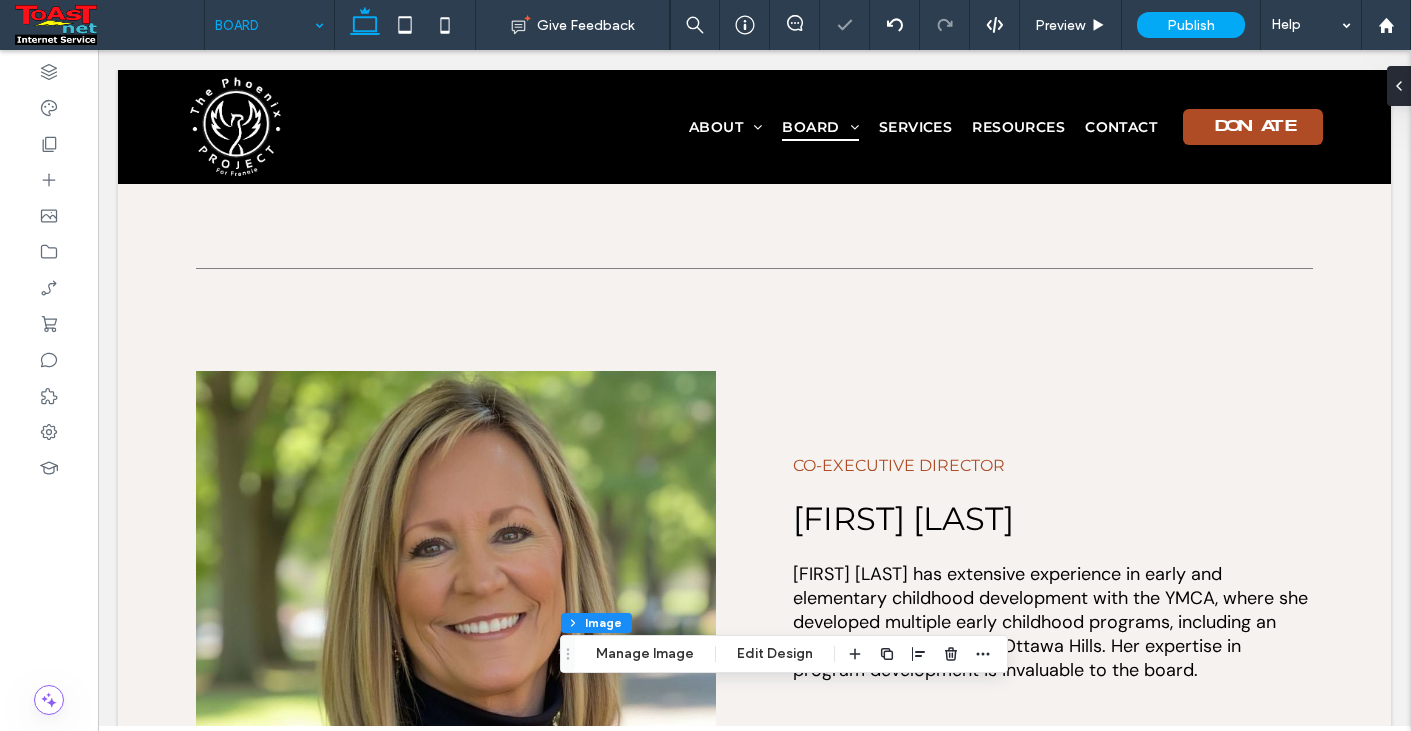 scroll, scrollTop: 4156, scrollLeft: 0, axis: vertical 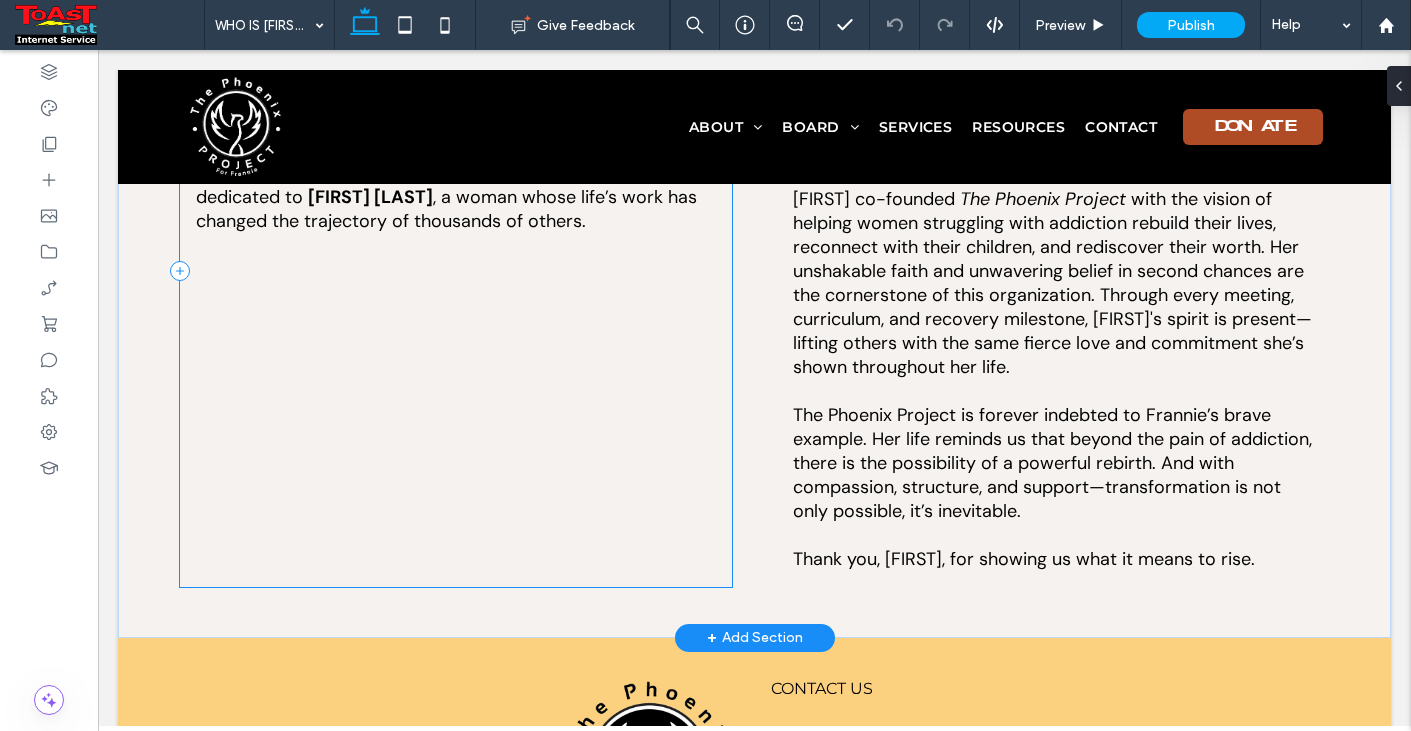 click on "Dedication to [FIRST] [LAST]
The heart and soul of the phoenix project
The Phoenix Project for Frannie is lovingly and gratefully dedicated to
[FIRST] [LAST] , a woman whose life’s work has changed the trajectory of thousands of others." at bounding box center (456, 271) 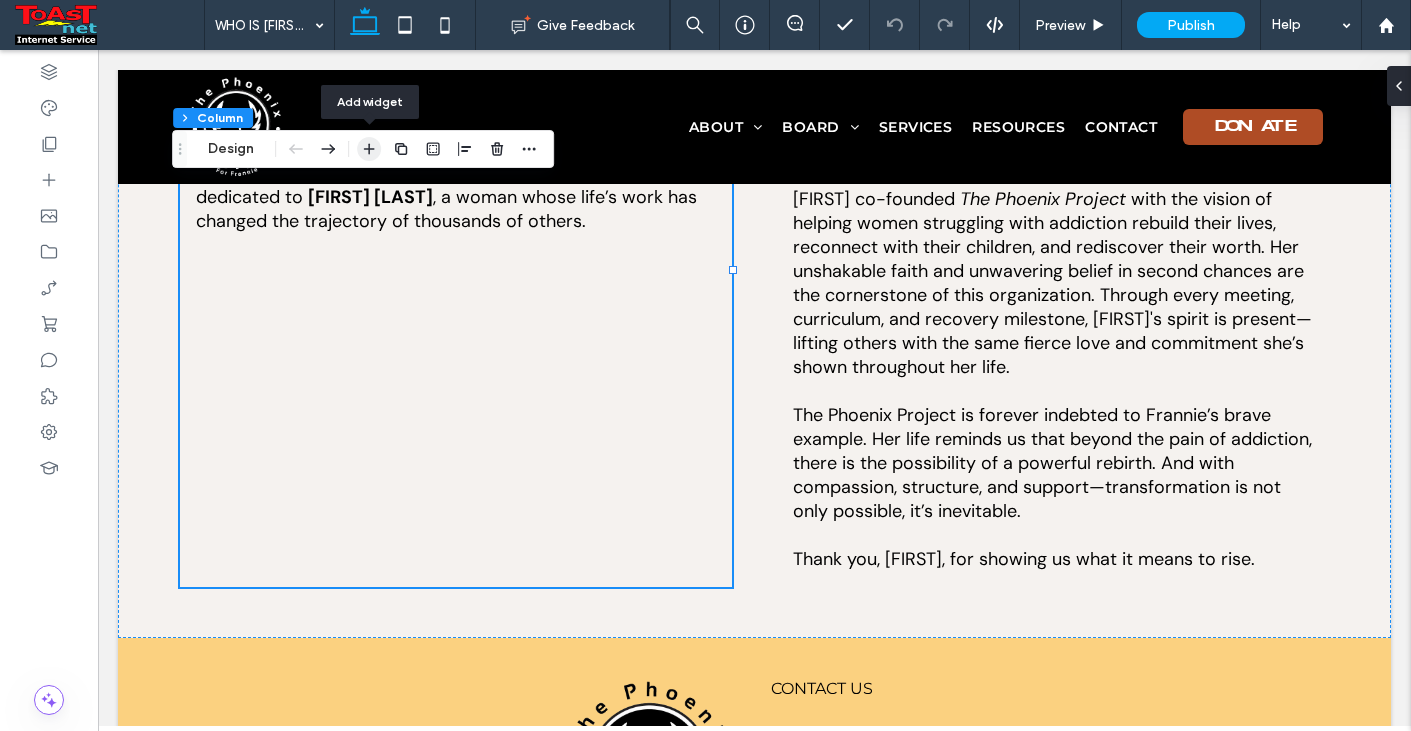 click 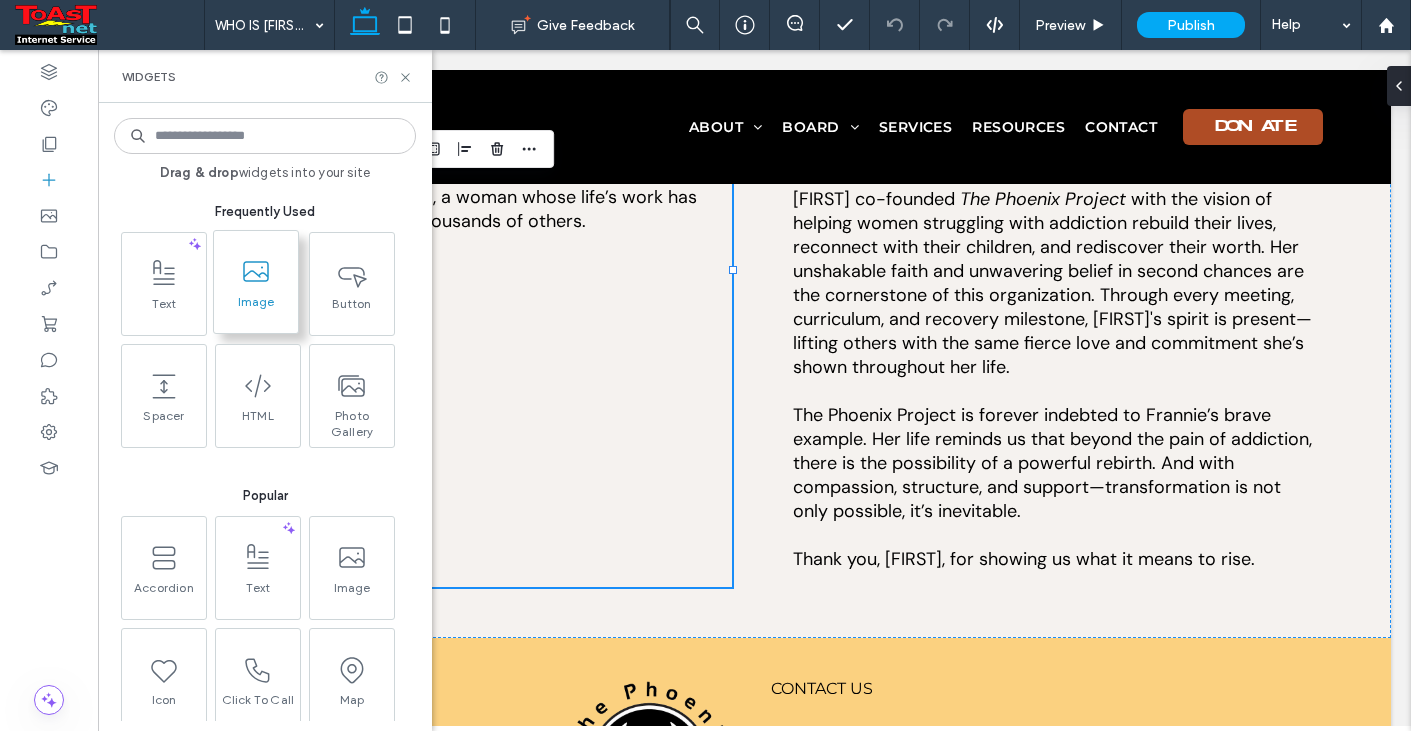click 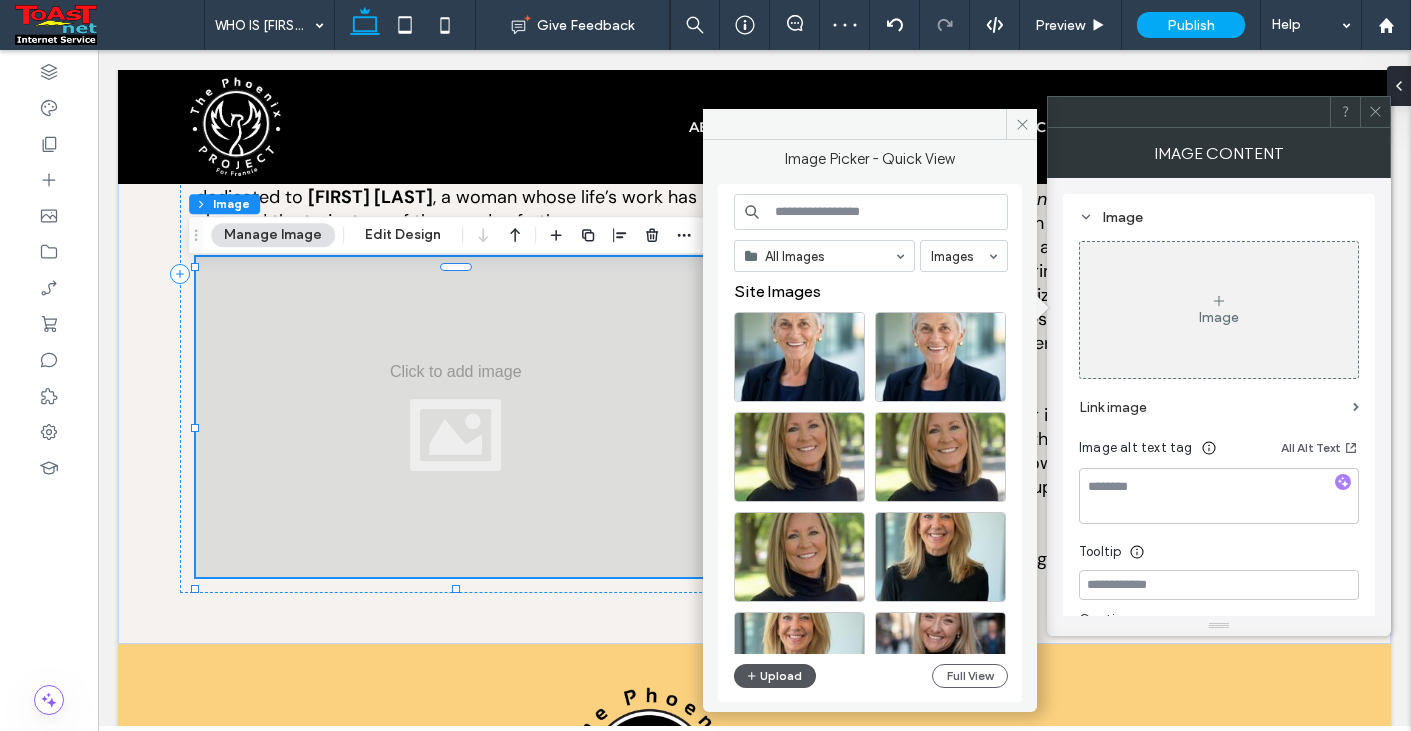 click on "Upload" at bounding box center [775, 676] 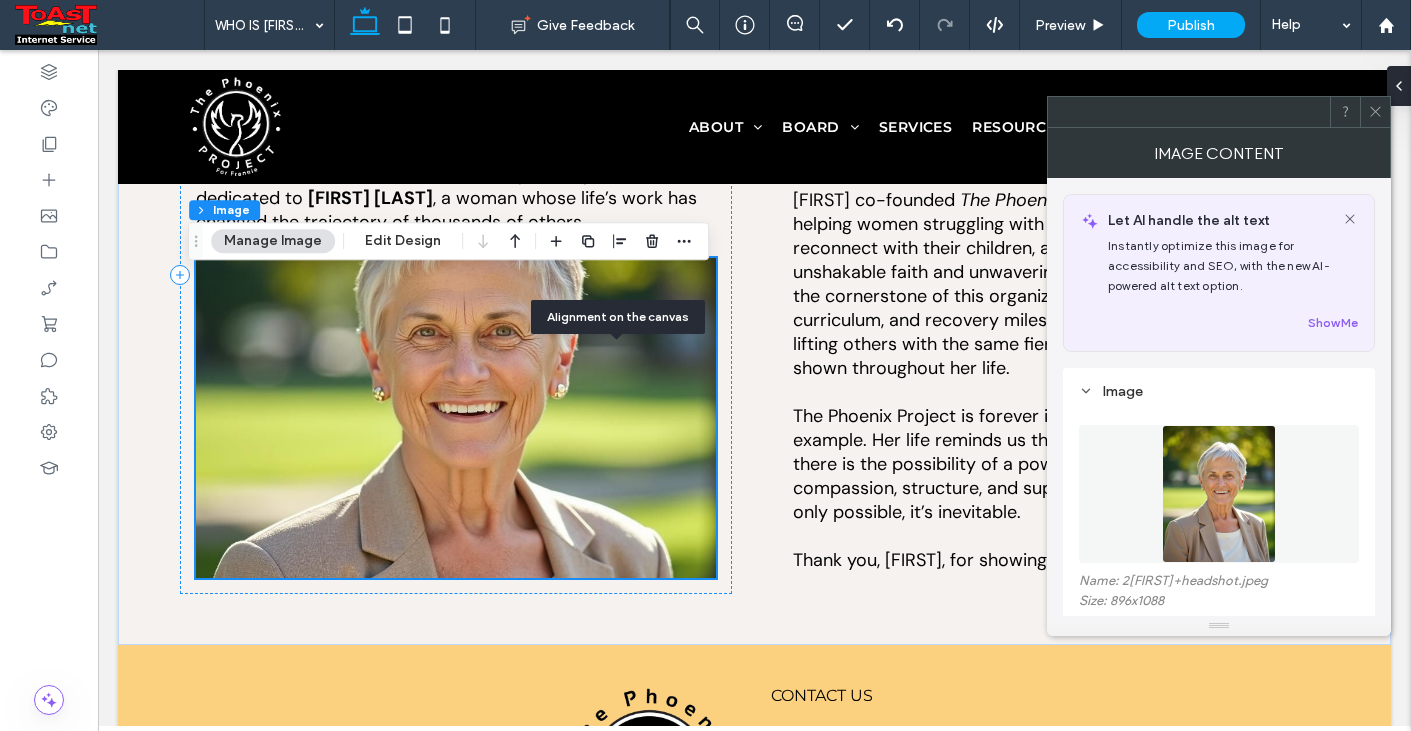 scroll, scrollTop: 600, scrollLeft: 0, axis: vertical 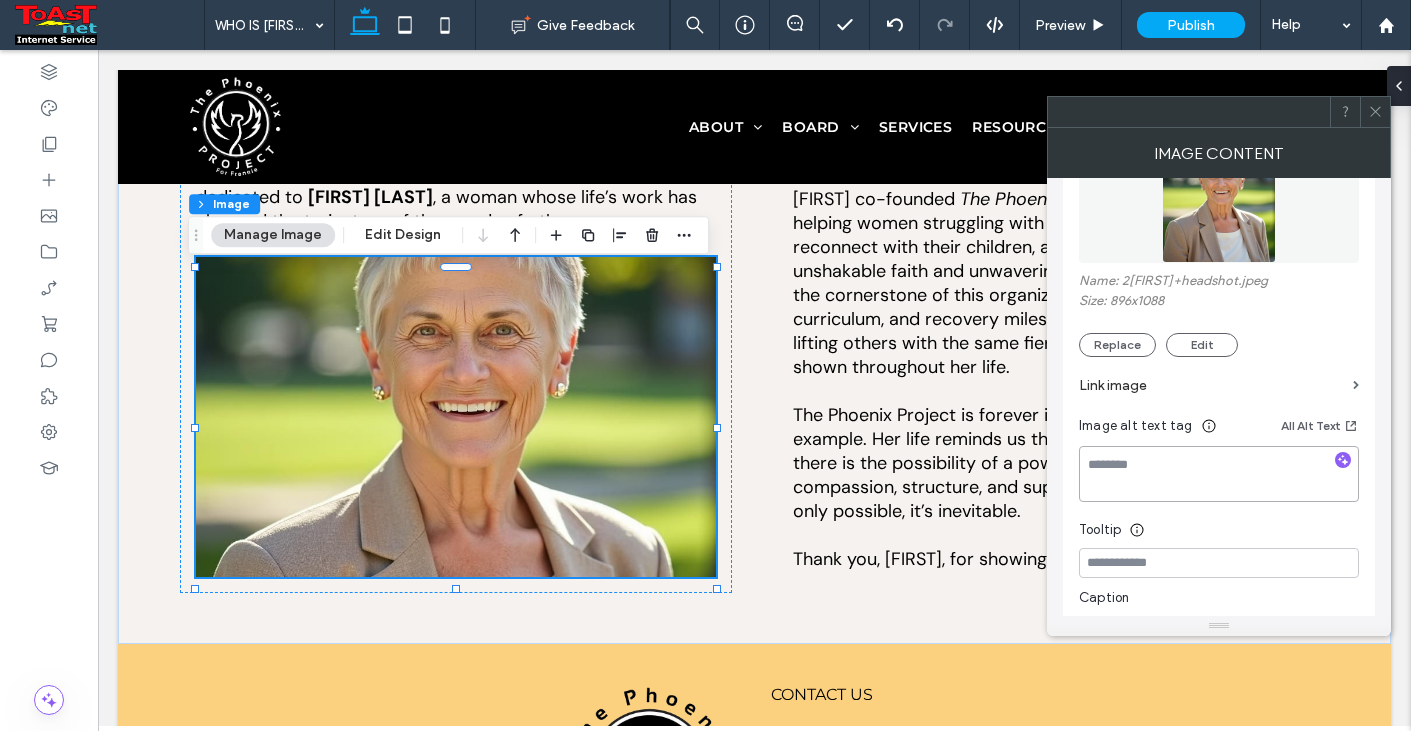 click at bounding box center (1219, 474) 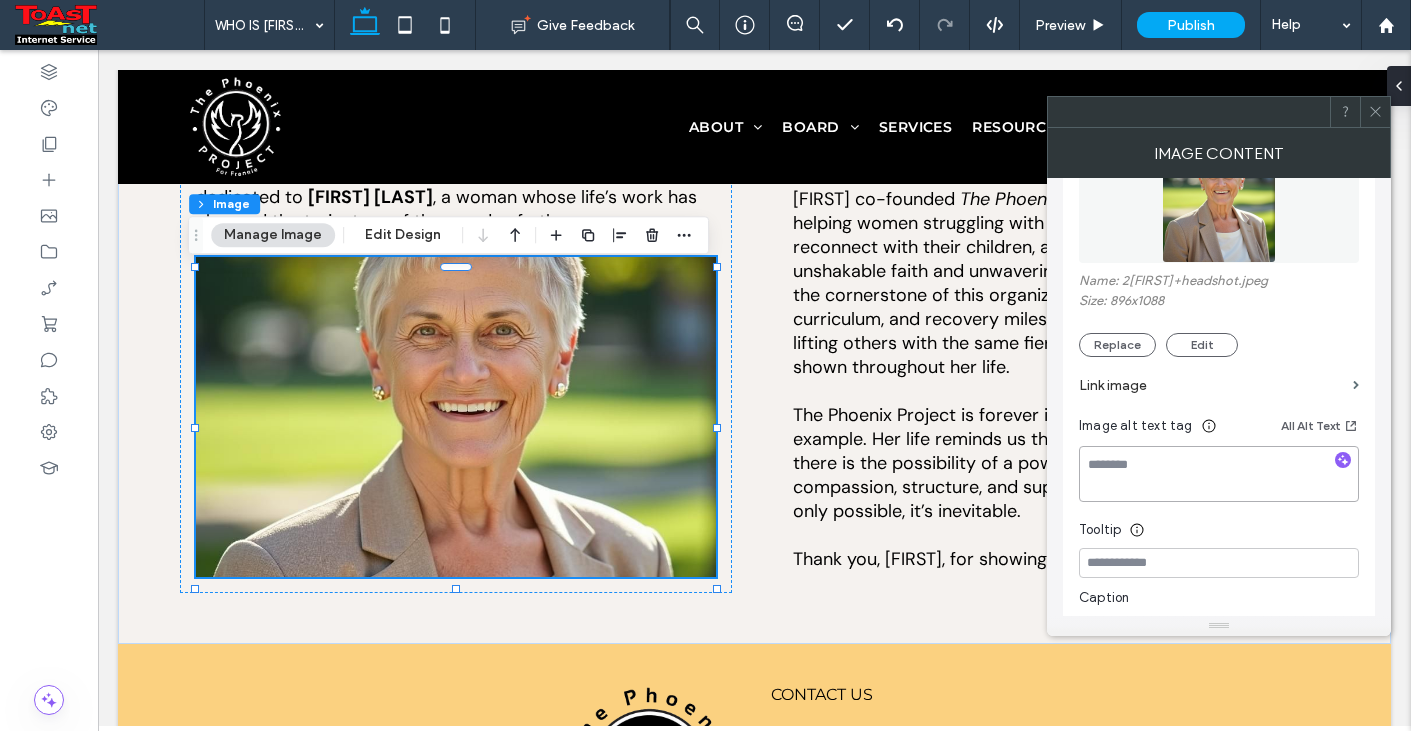 paste on "**********" 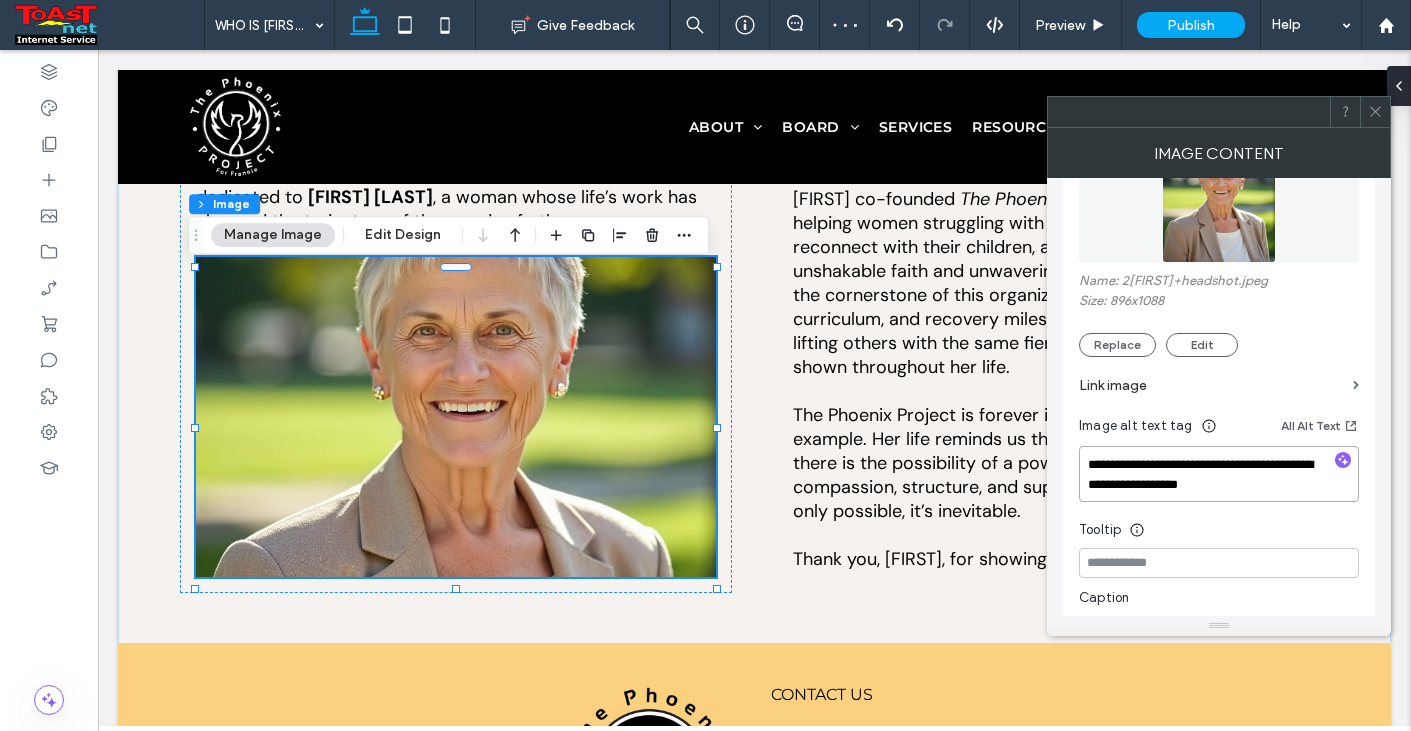 drag, startPoint x: 1085, startPoint y: 484, endPoint x: 1171, endPoint y: 485, distance: 86.00581 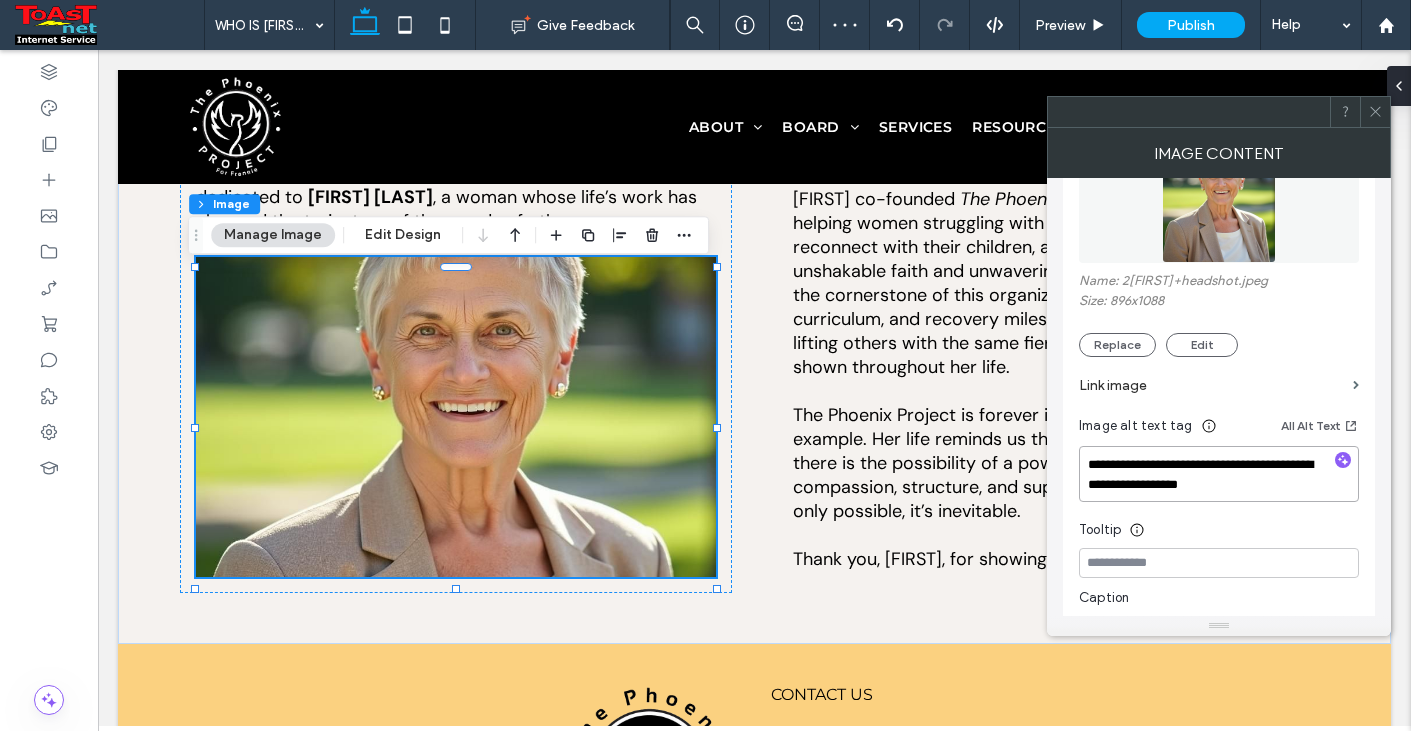 click on "**********" at bounding box center [1219, 474] 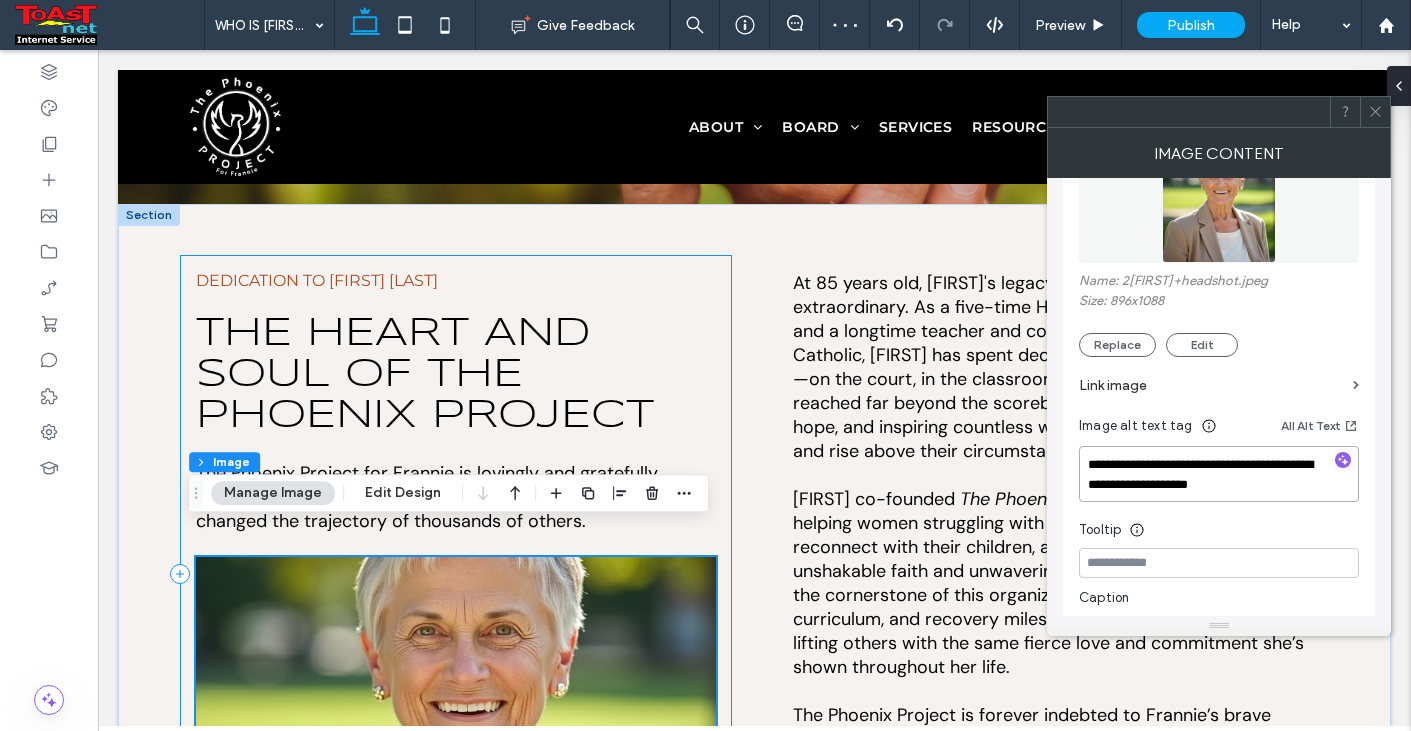 scroll, scrollTop: 400, scrollLeft: 0, axis: vertical 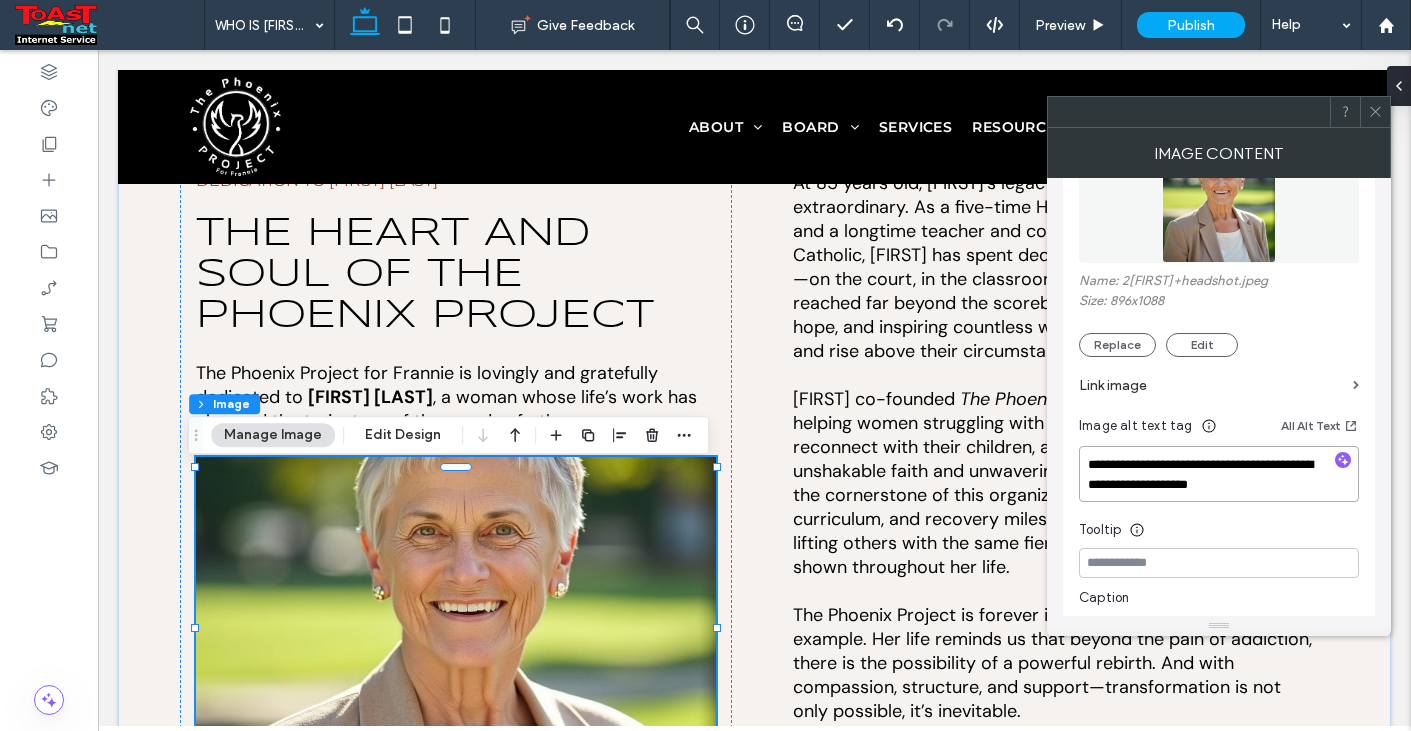drag, startPoint x: 1199, startPoint y: 485, endPoint x: 1297, endPoint y: 479, distance: 98.1835 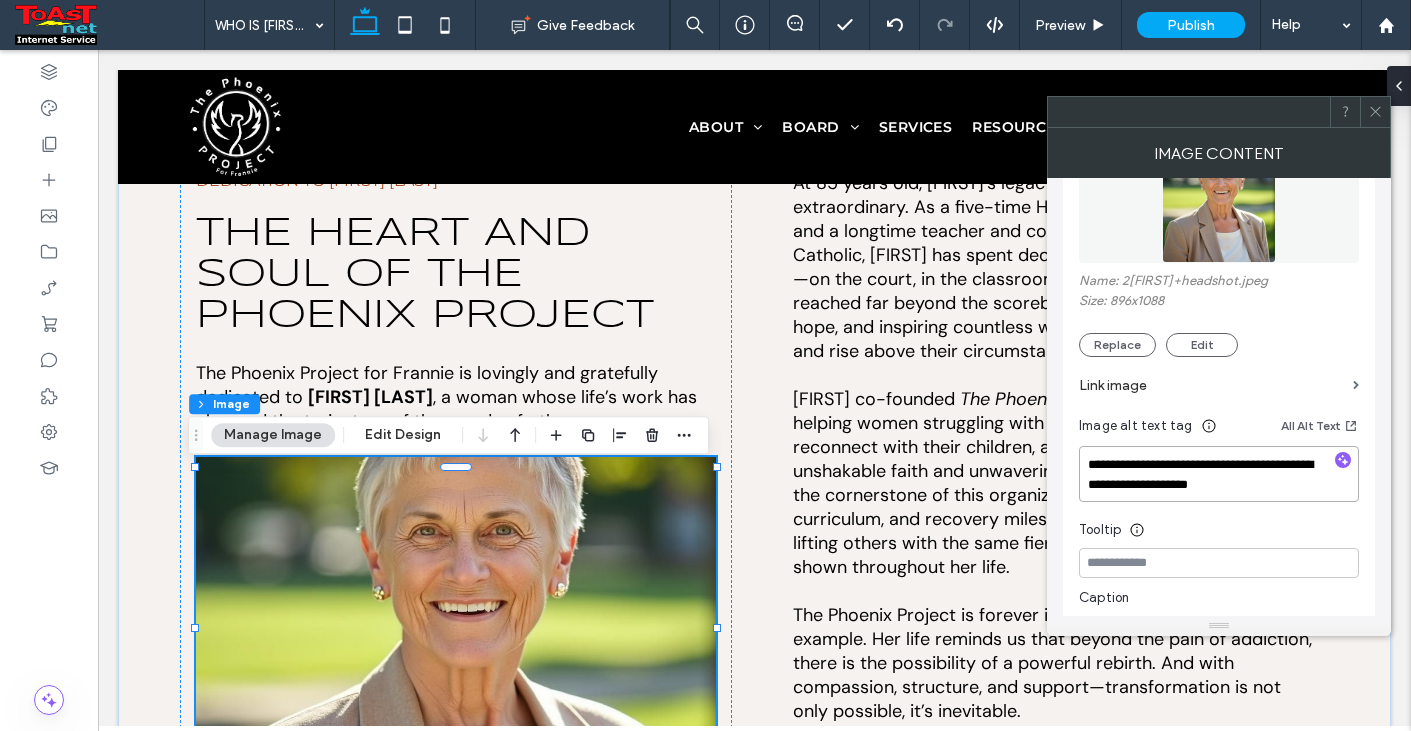 drag, startPoint x: 1087, startPoint y: 463, endPoint x: 1310, endPoint y: 465, distance: 223.00897 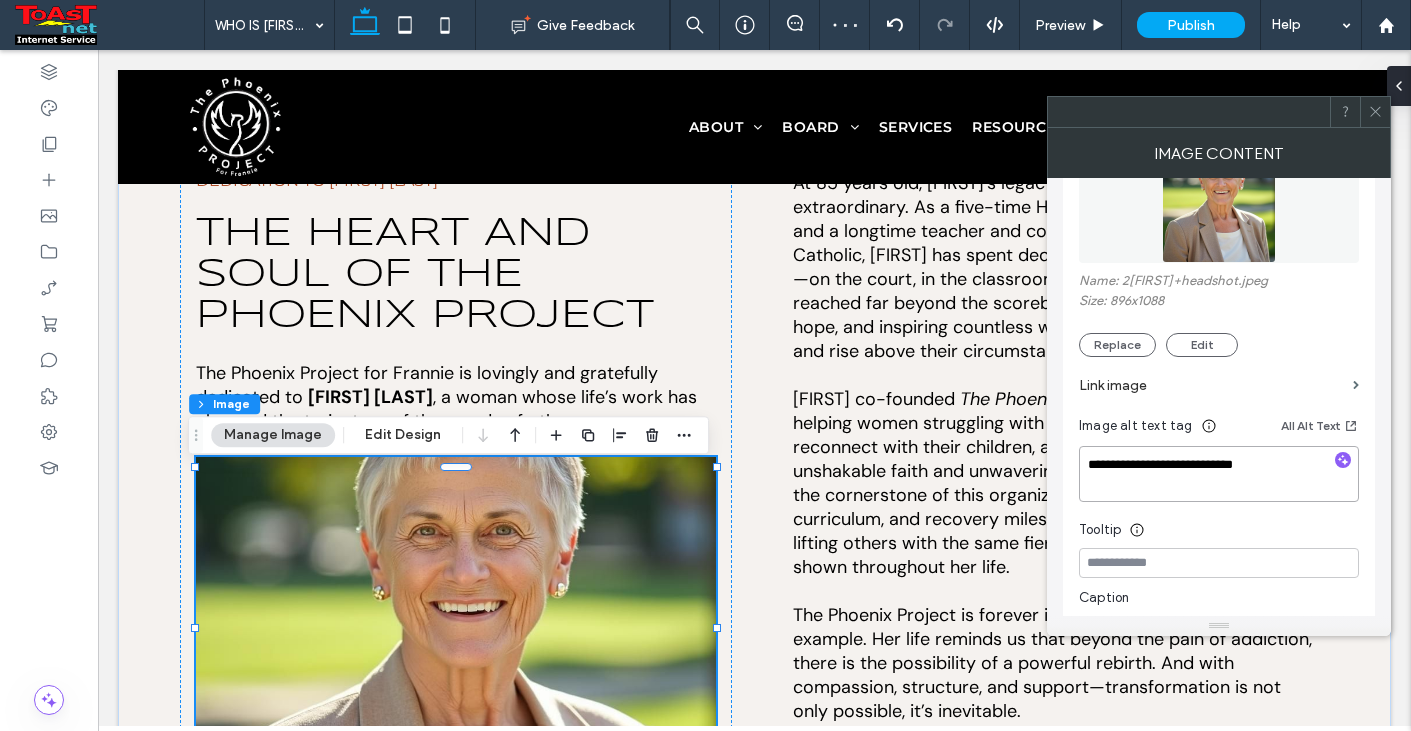drag, startPoint x: 1188, startPoint y: 465, endPoint x: 1305, endPoint y: 465, distance: 117 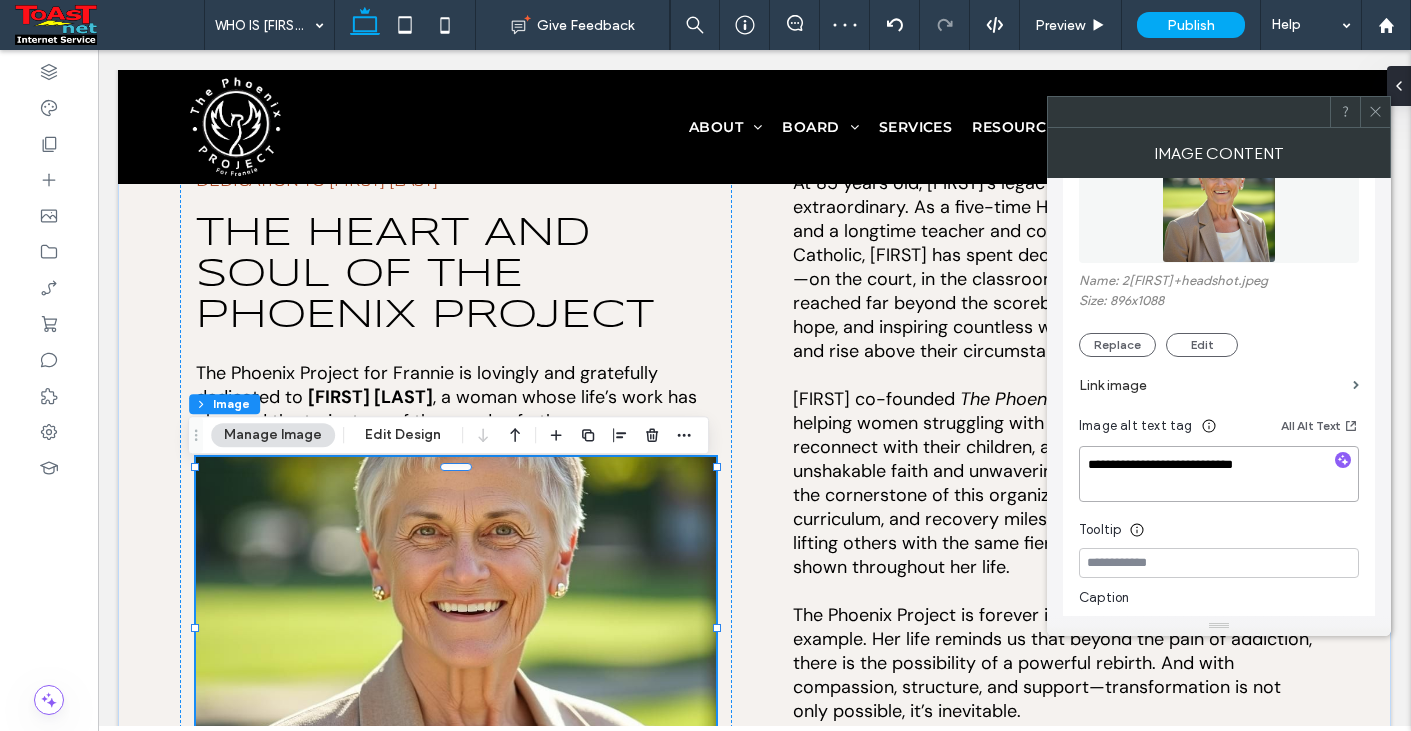 click on "**********" at bounding box center [1219, 474] 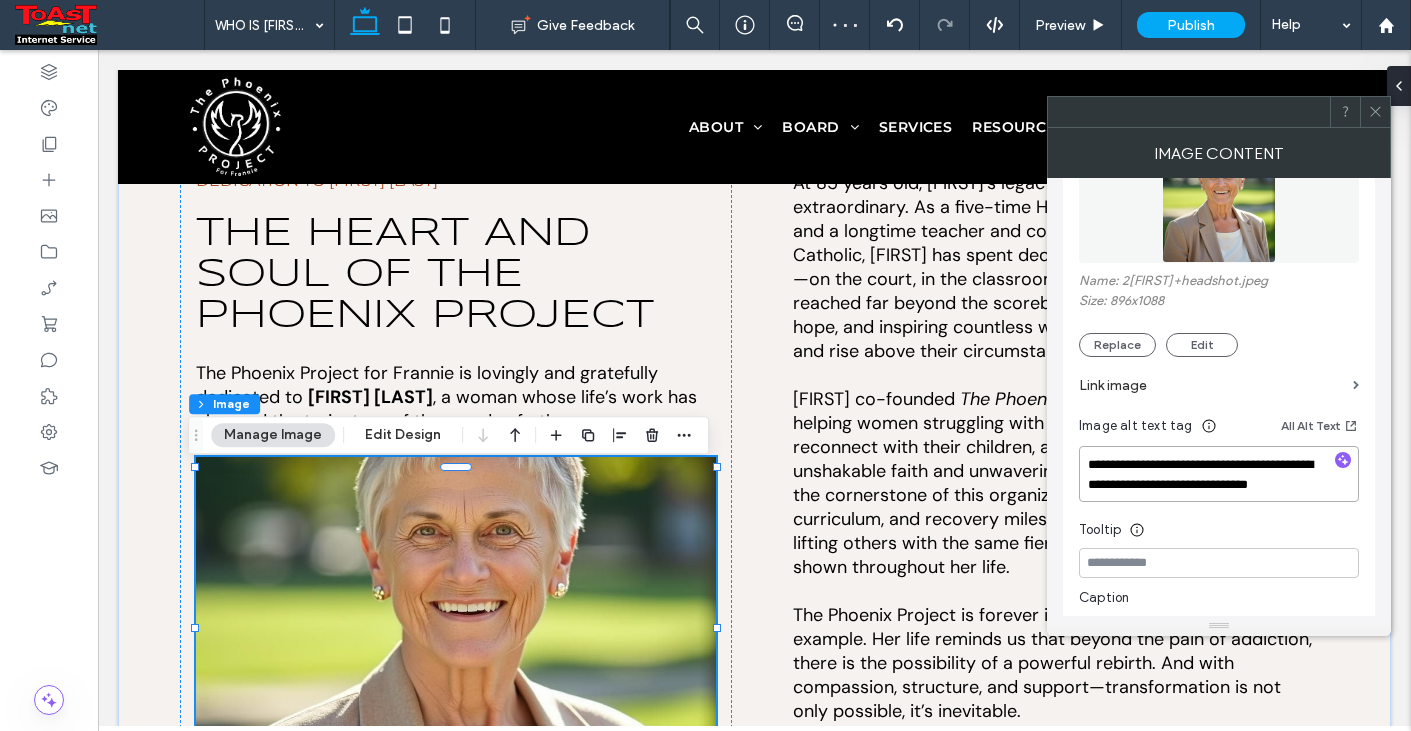 scroll, scrollTop: 2, scrollLeft: 0, axis: vertical 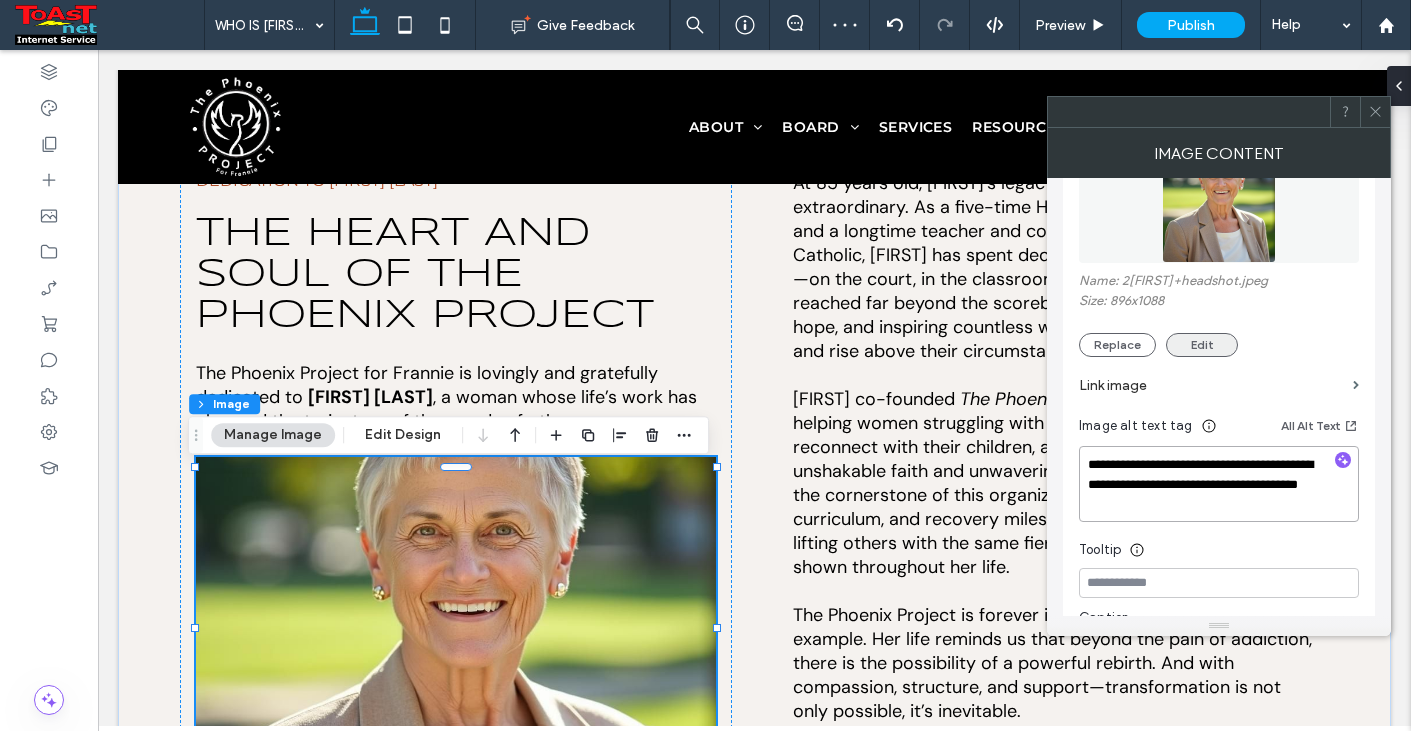 type on "**********" 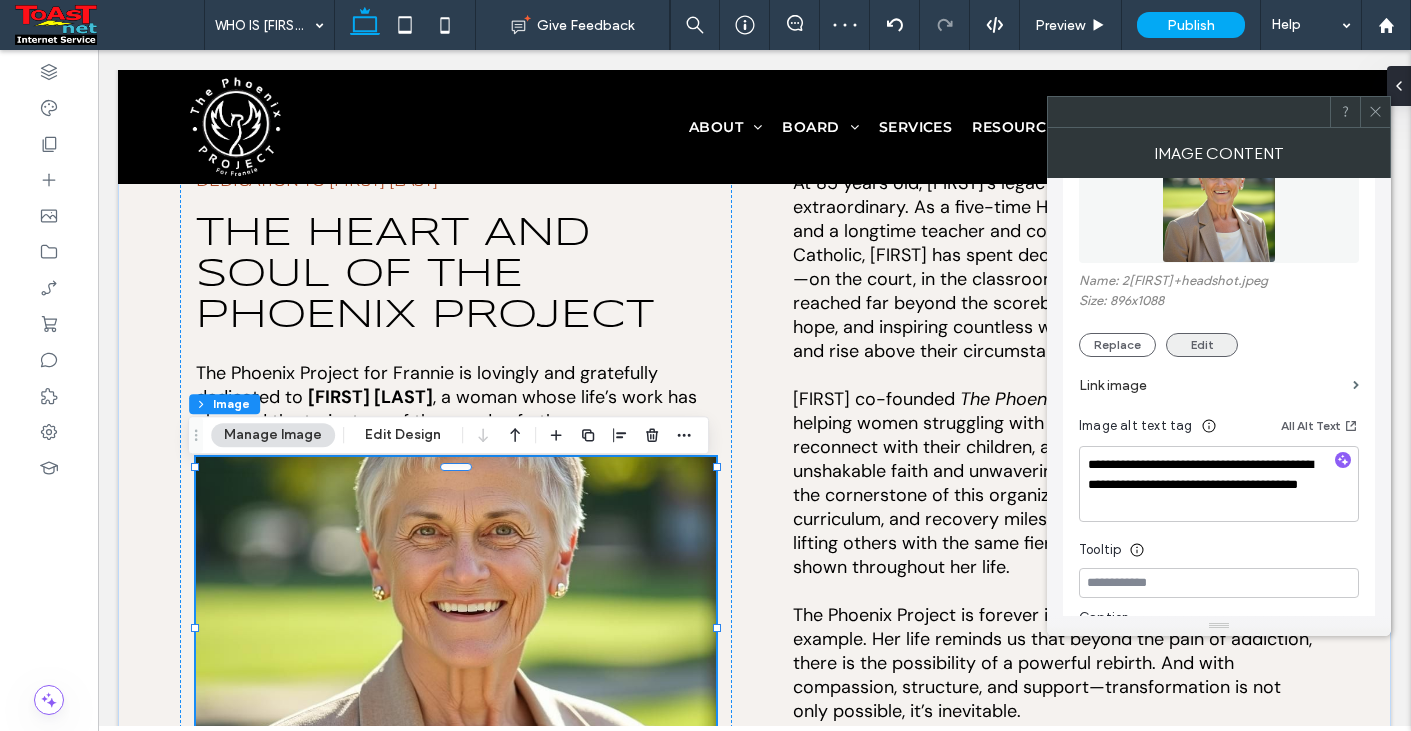 click on "Edit" at bounding box center [1202, 345] 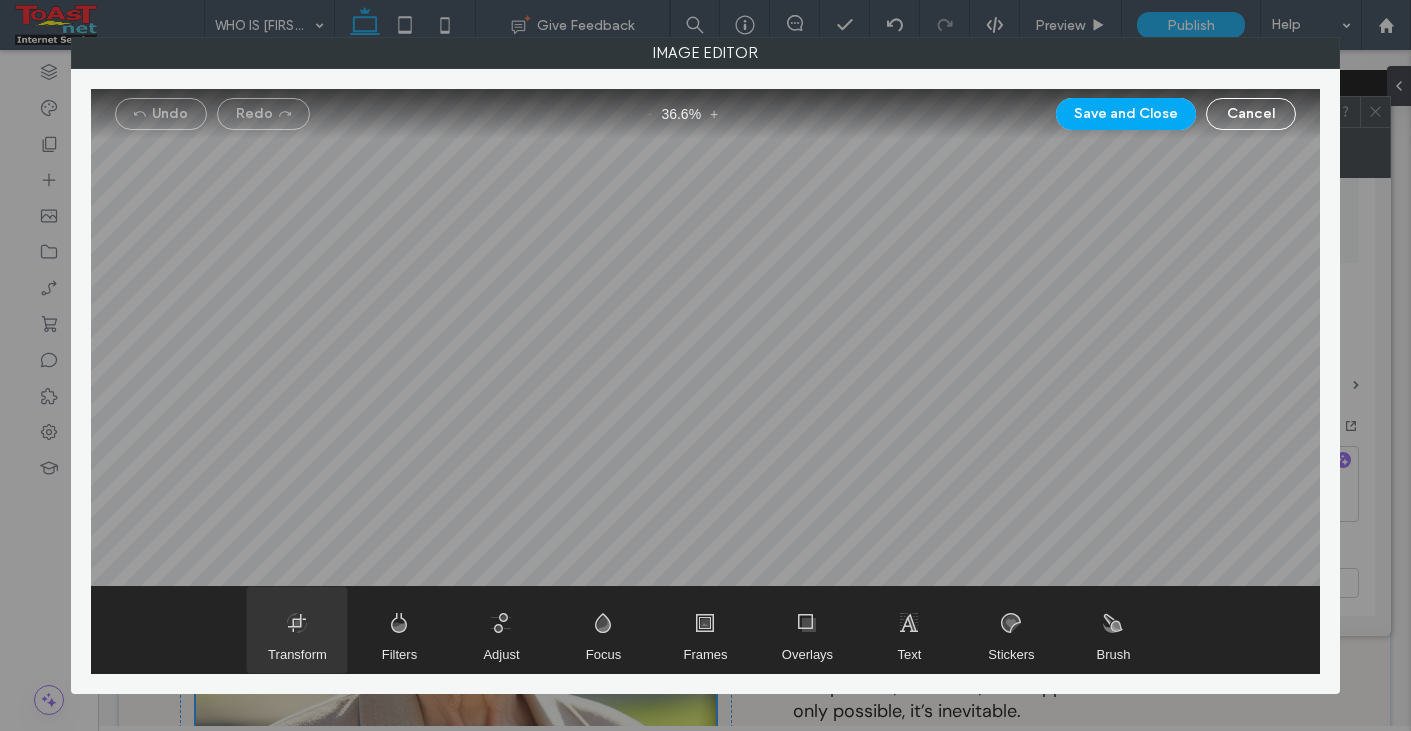 click at bounding box center [297, 630] 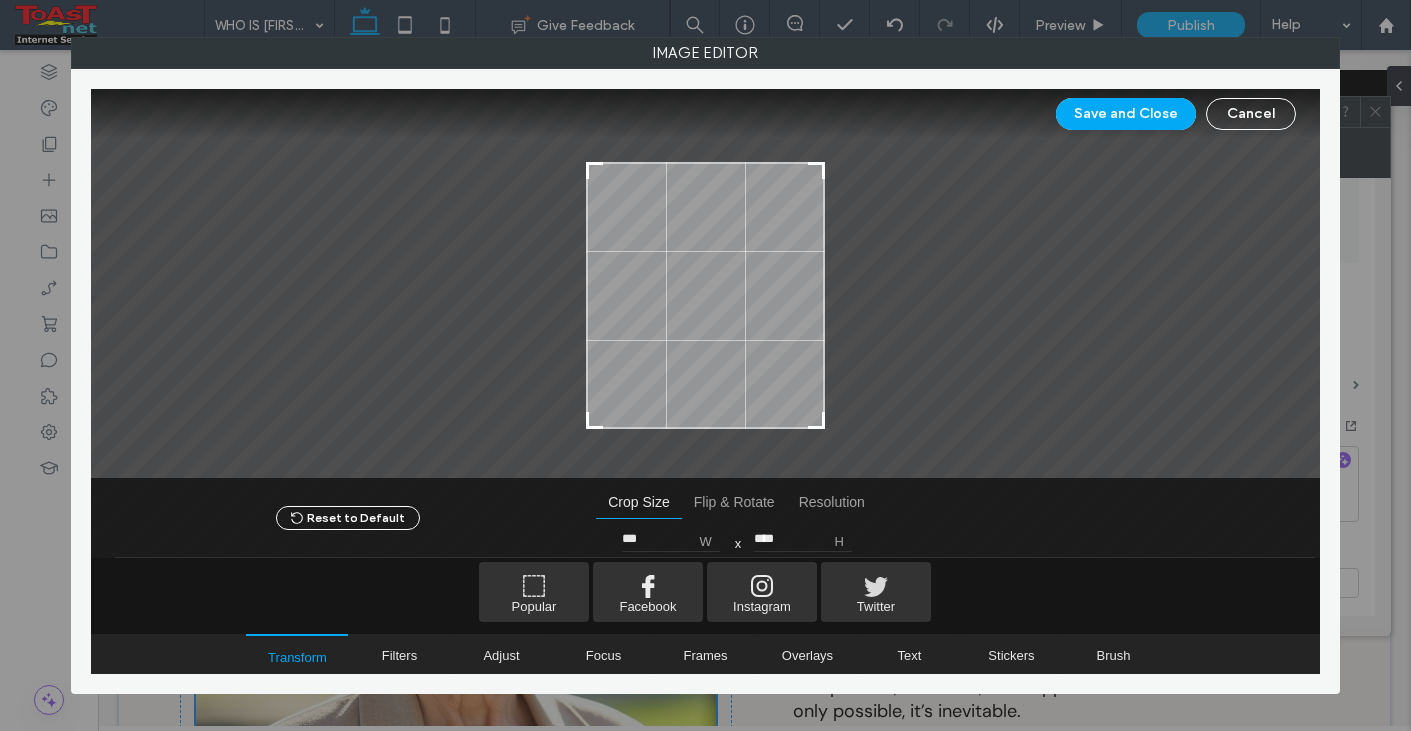 type on "***" 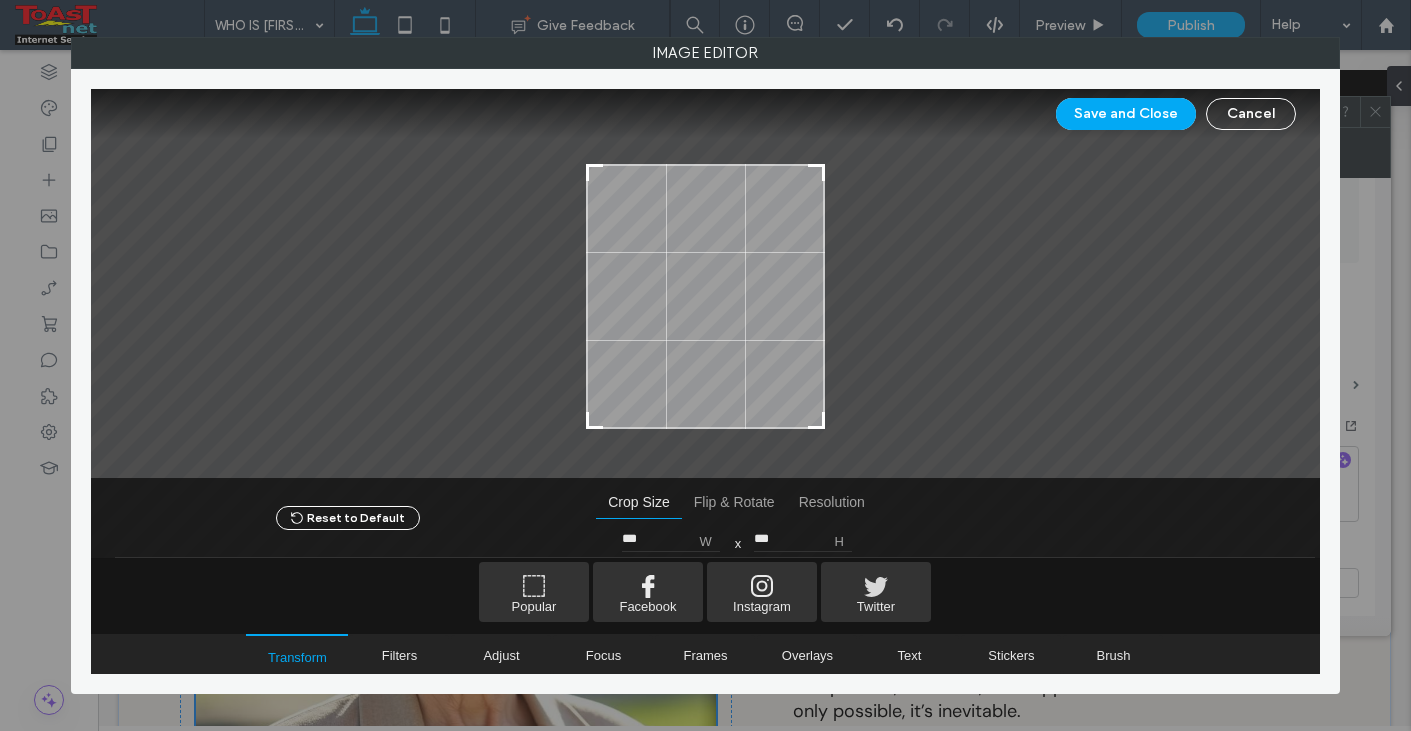 drag, startPoint x: 821, startPoint y: 143, endPoint x: 836, endPoint y: 168, distance: 29.15476 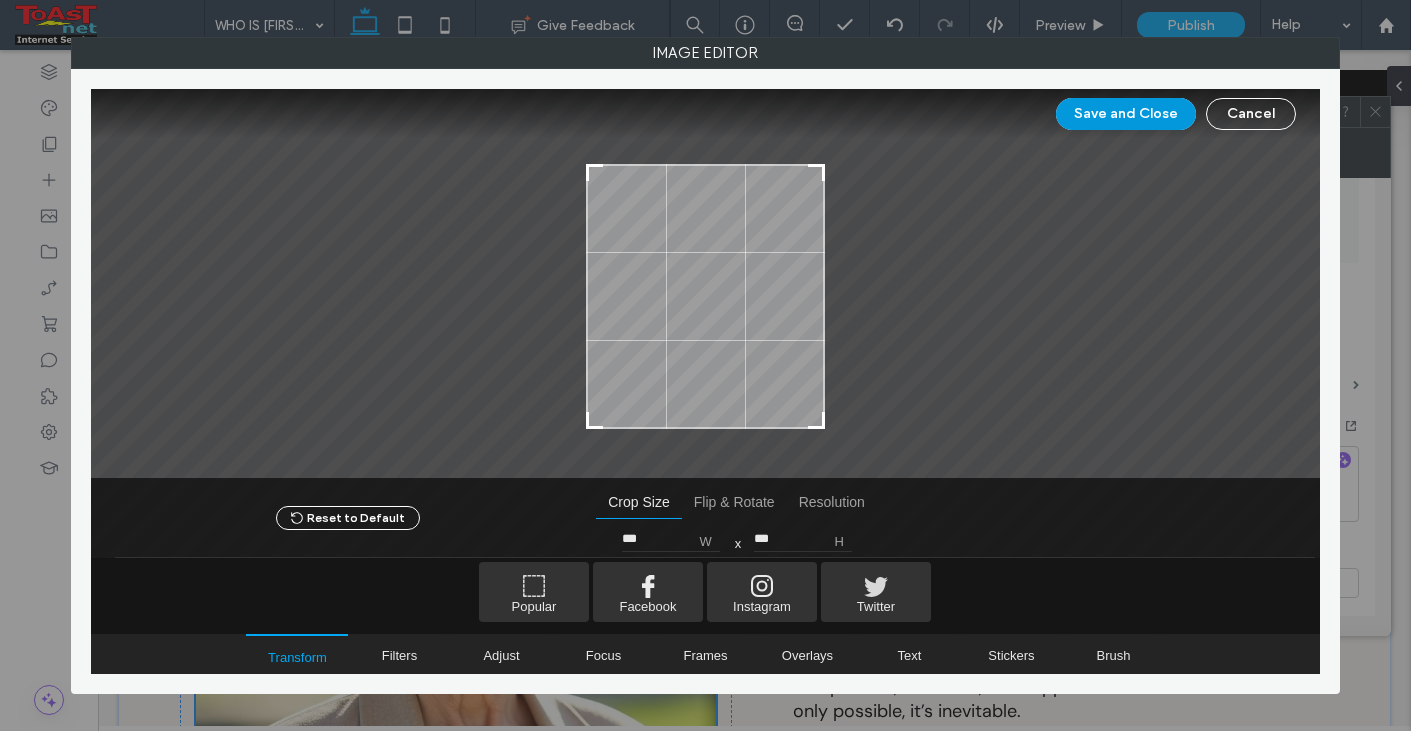 click on "Save and Close" at bounding box center (1126, 114) 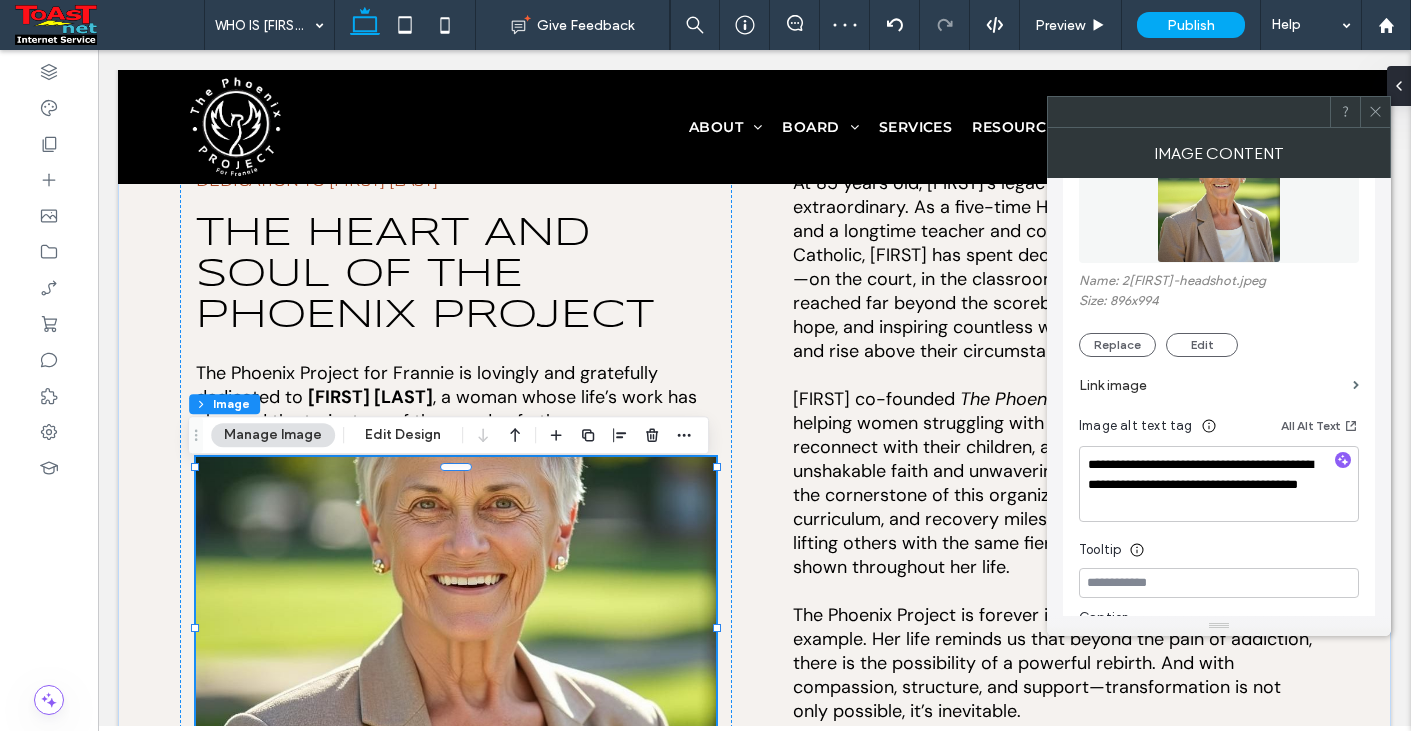 click at bounding box center (1375, 112) 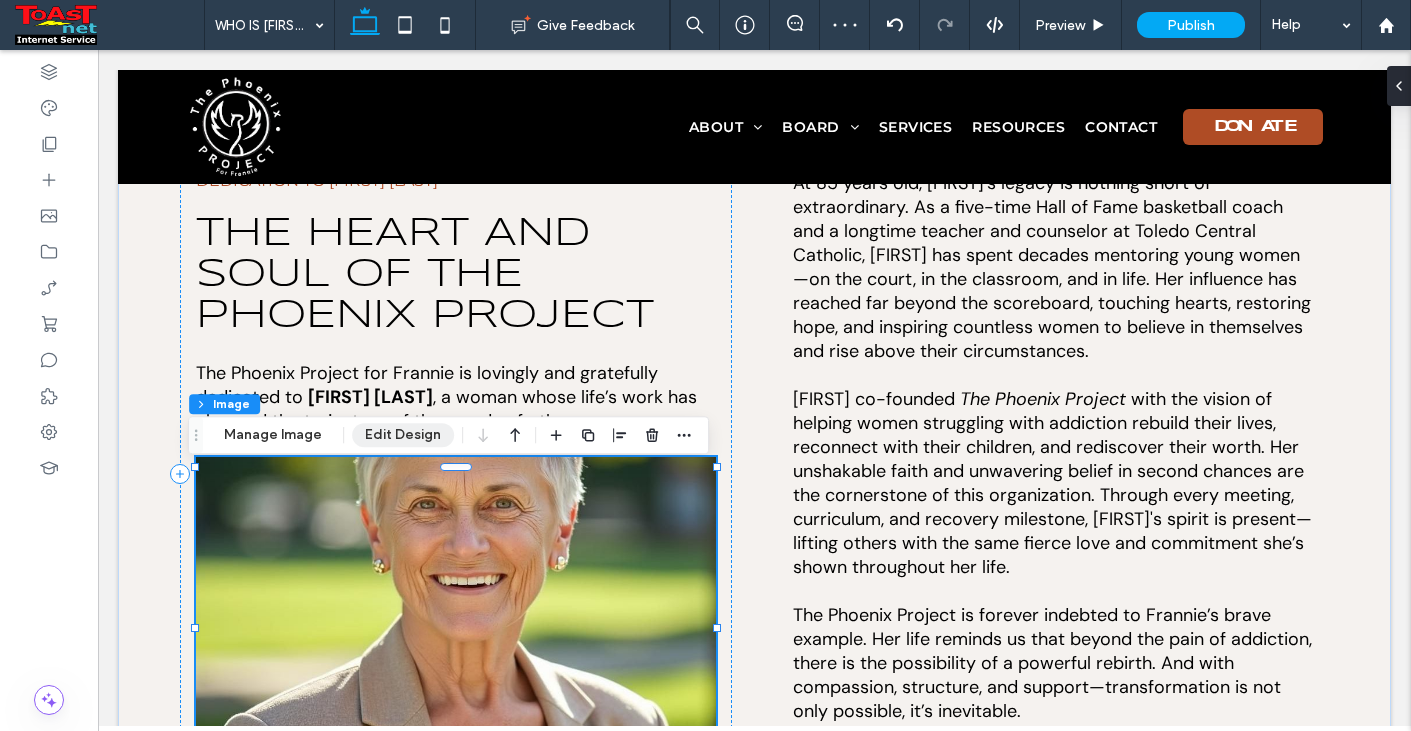 drag, startPoint x: 377, startPoint y: 435, endPoint x: 726, endPoint y: 408, distance: 350.04285 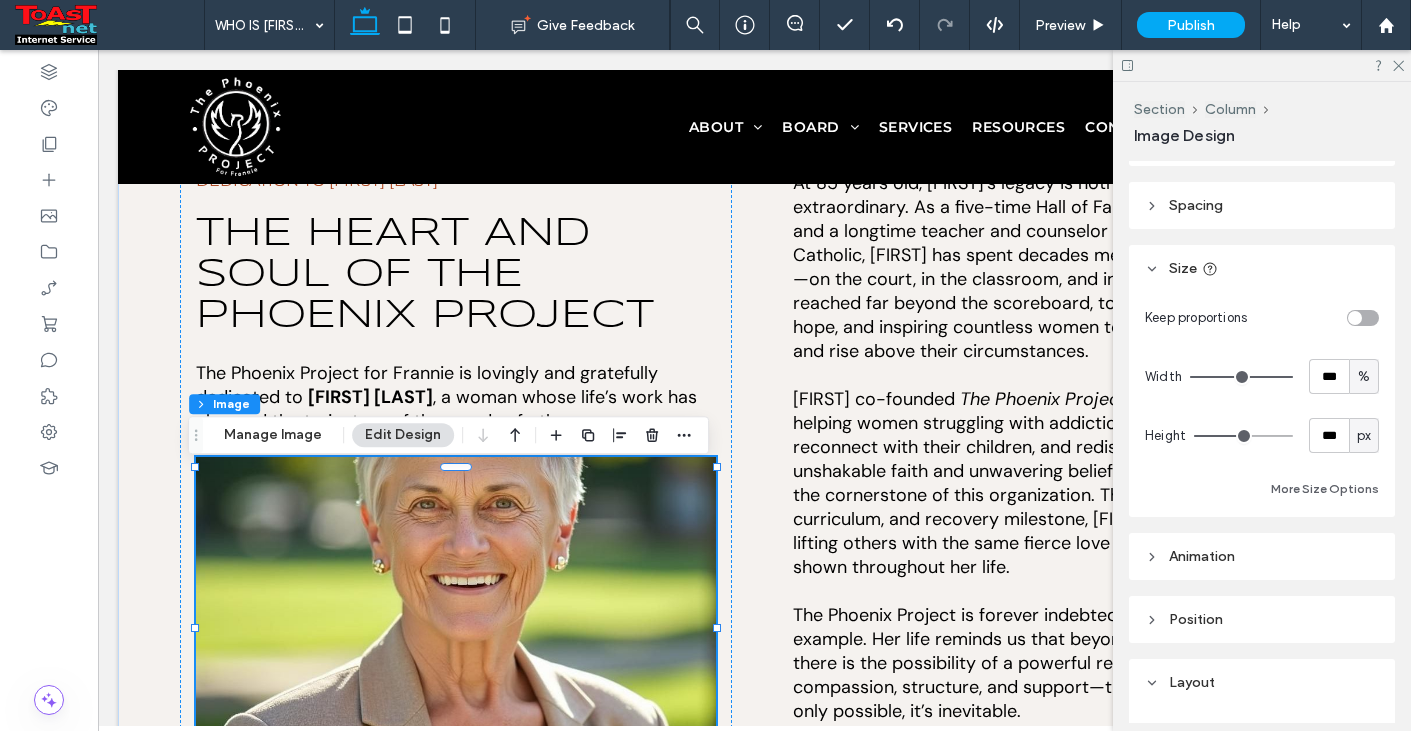 scroll, scrollTop: 0, scrollLeft: 0, axis: both 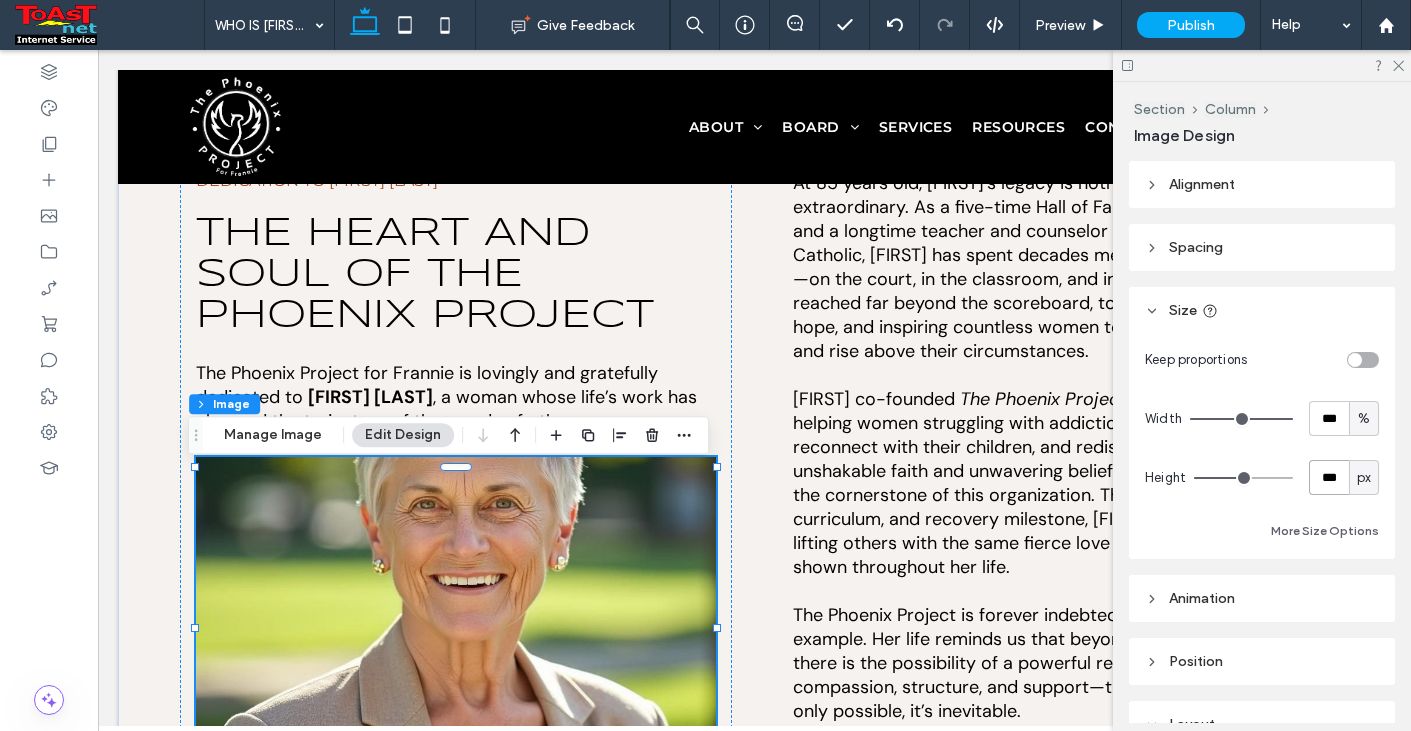 click on "***" at bounding box center (1329, 477) 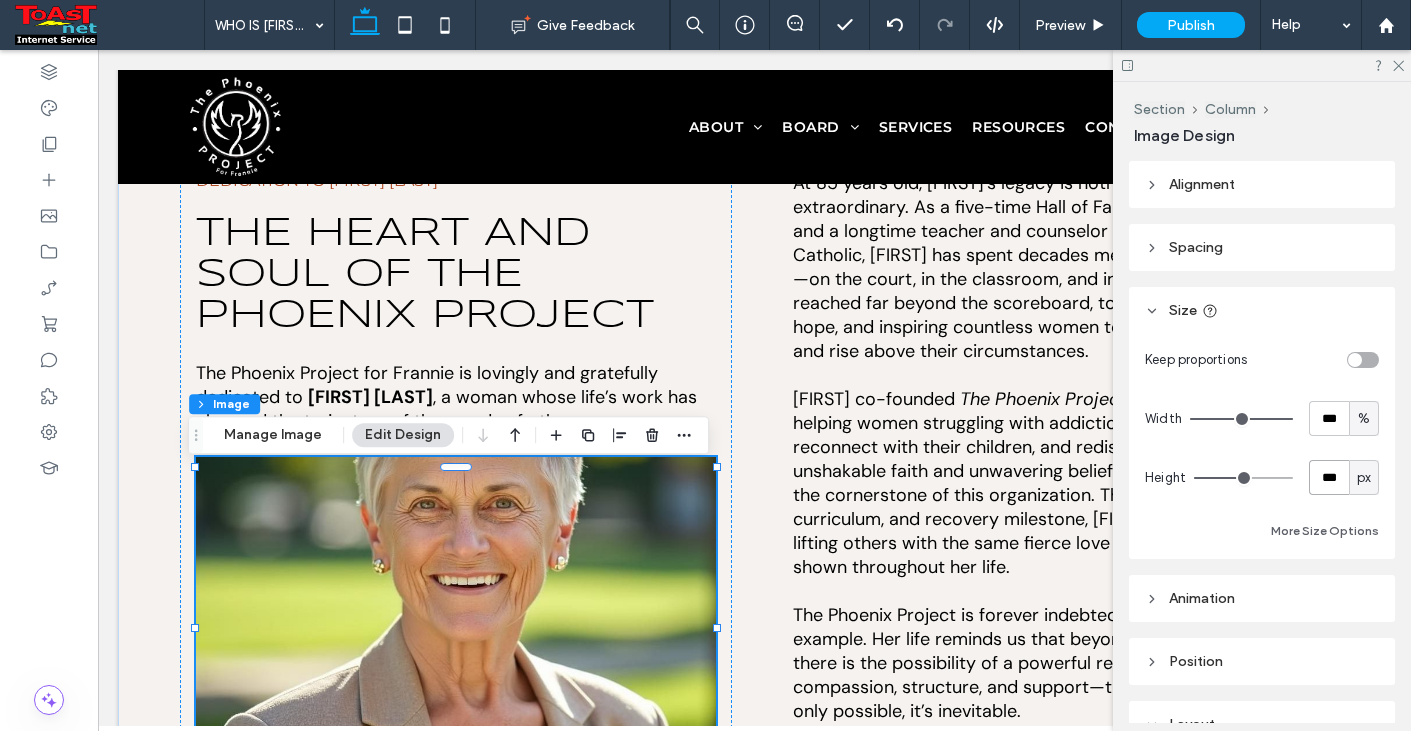 type on "***" 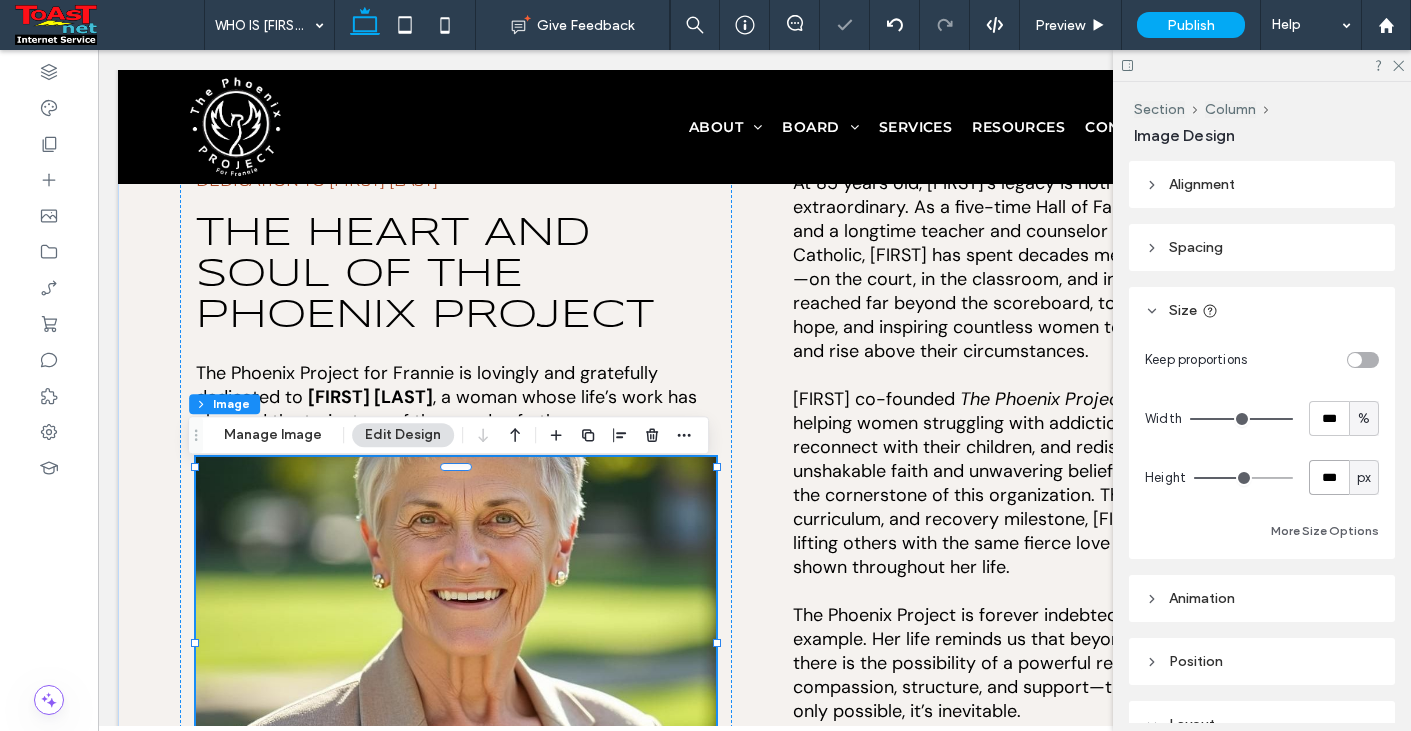 click on "***" at bounding box center (1329, 477) 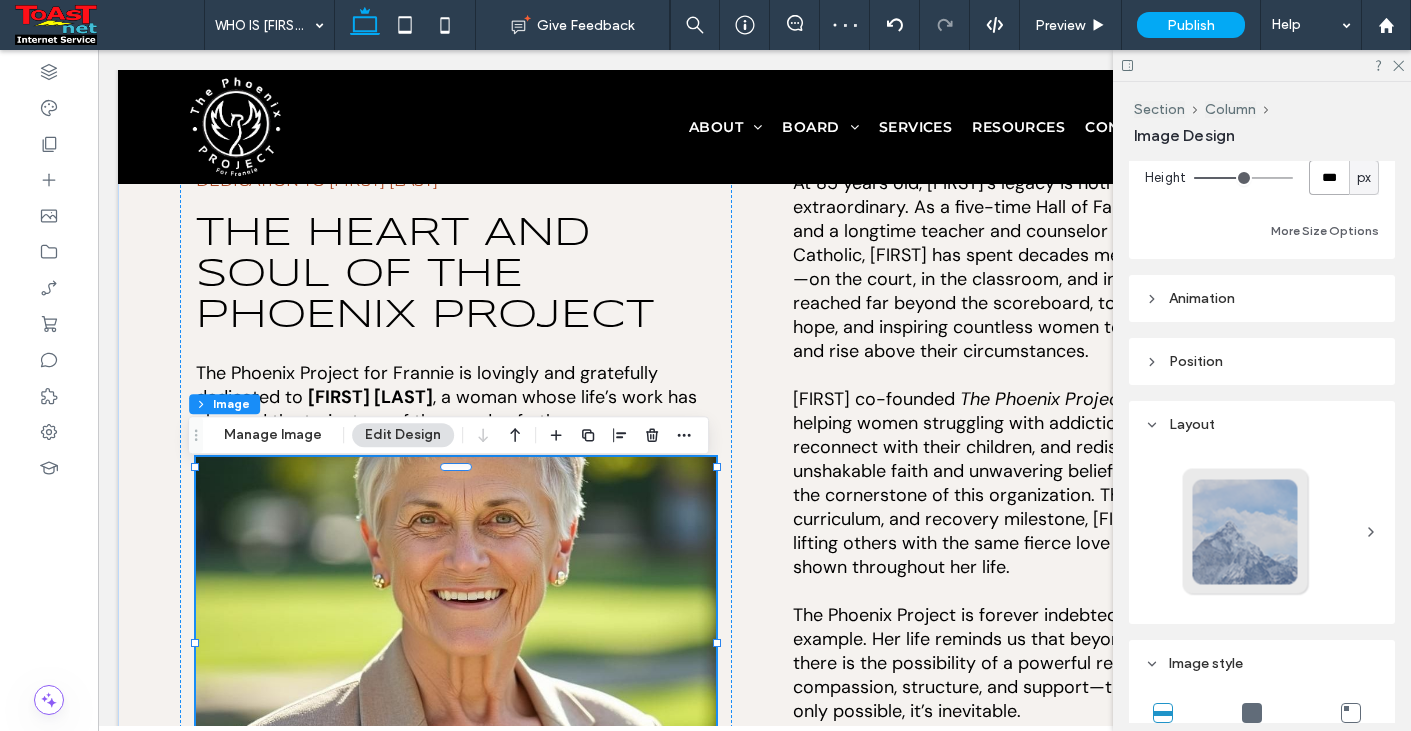 scroll, scrollTop: 500, scrollLeft: 0, axis: vertical 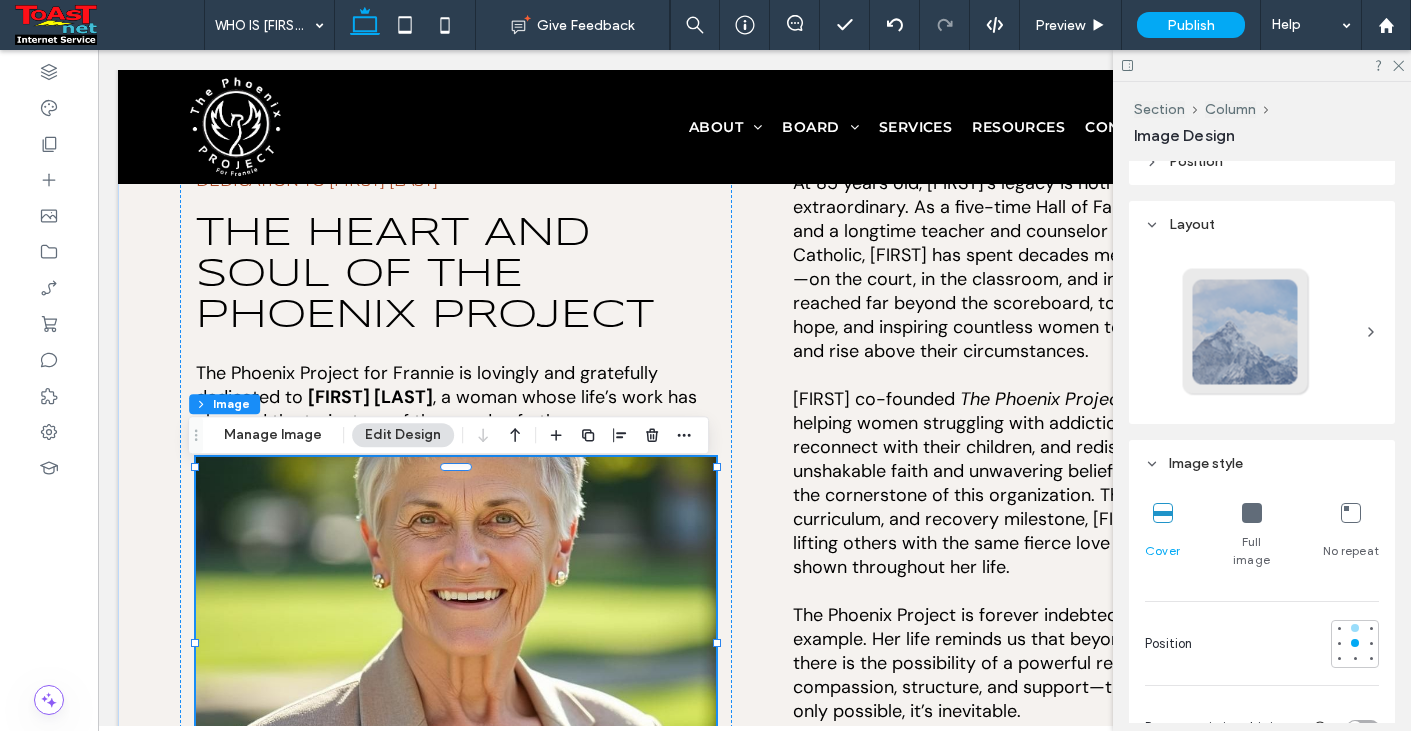 click at bounding box center [1355, 628] 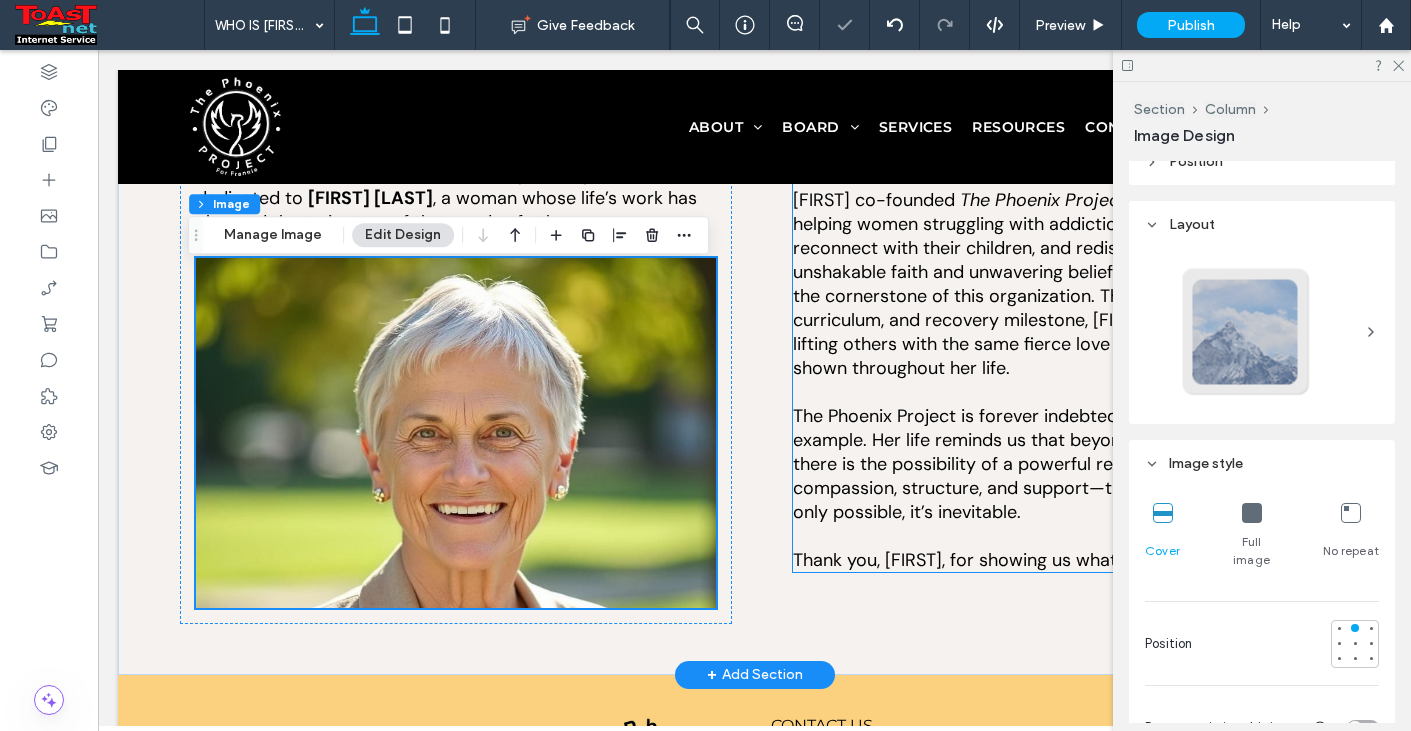 scroll, scrollTop: 600, scrollLeft: 0, axis: vertical 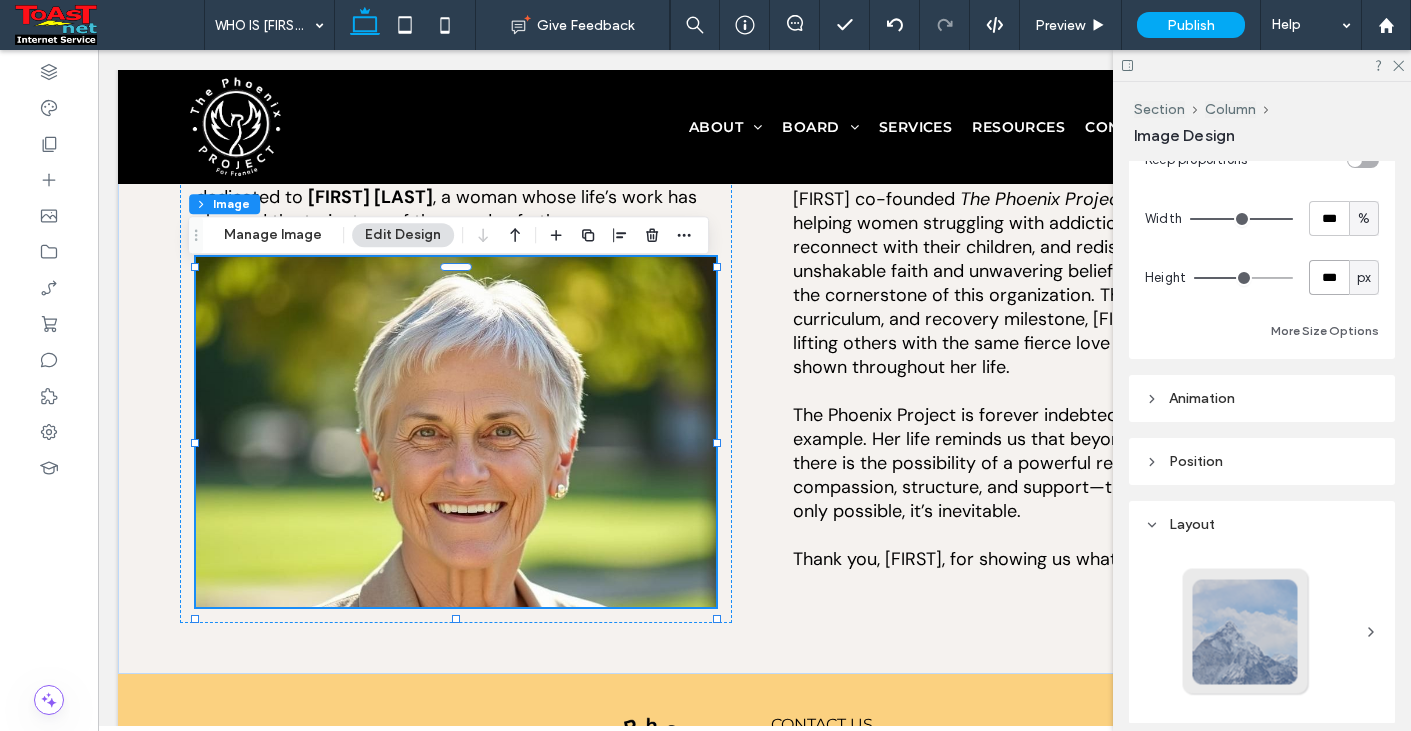 click on "***" at bounding box center (1329, 277) 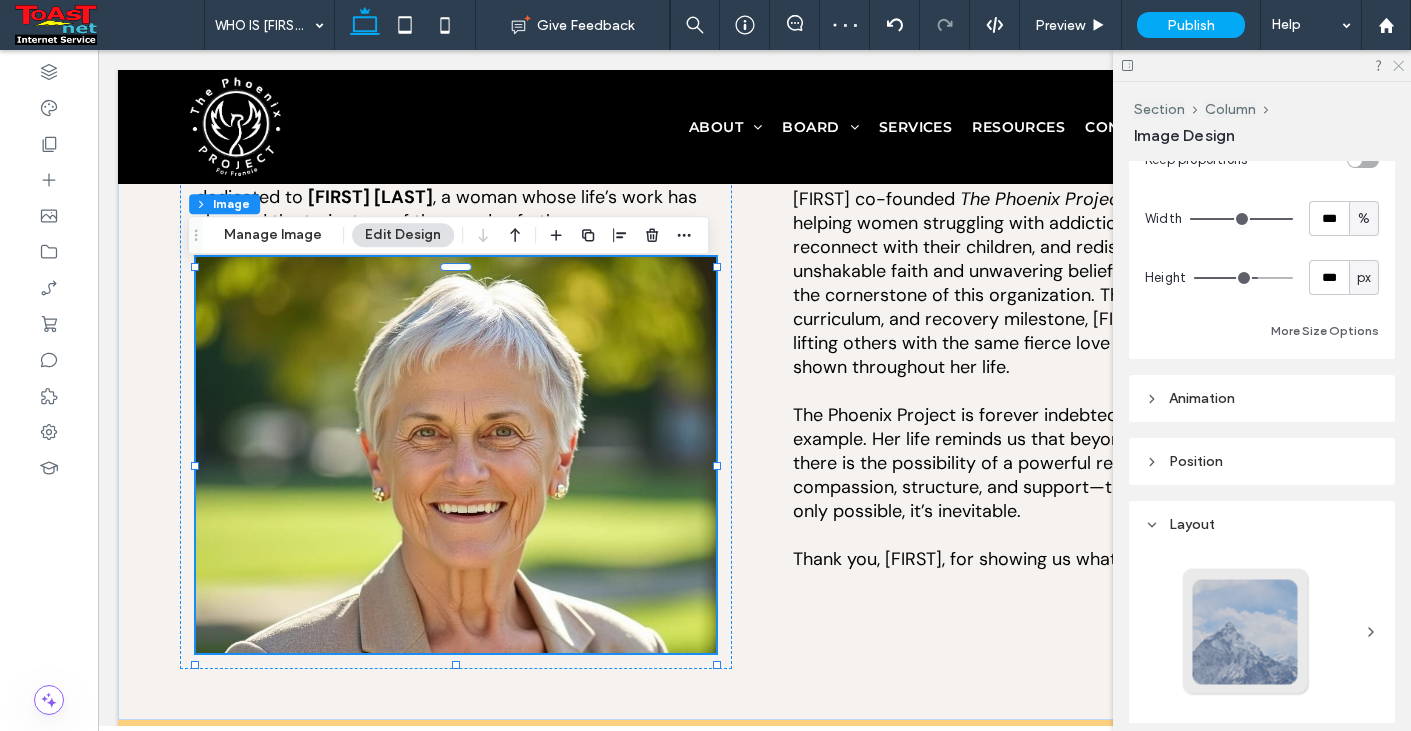 click 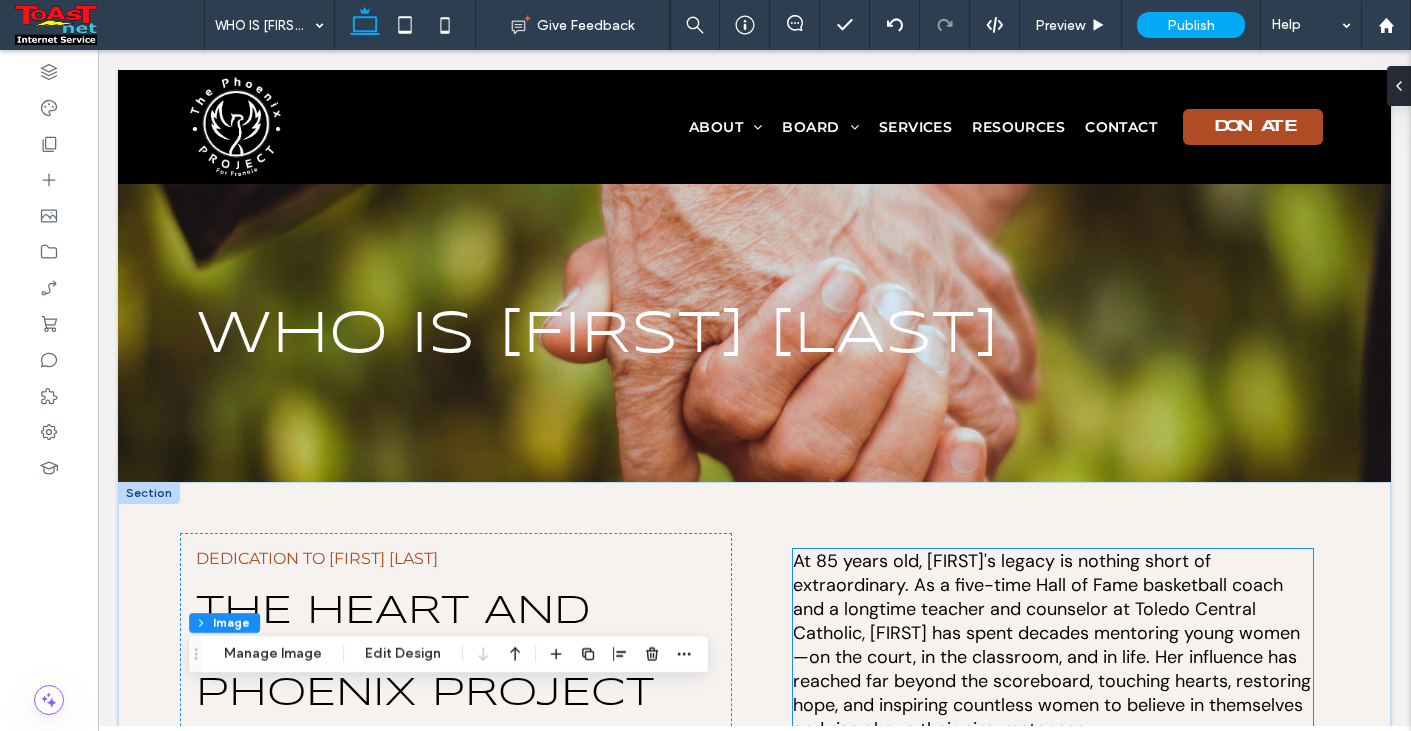 scroll, scrollTop: 0, scrollLeft: 0, axis: both 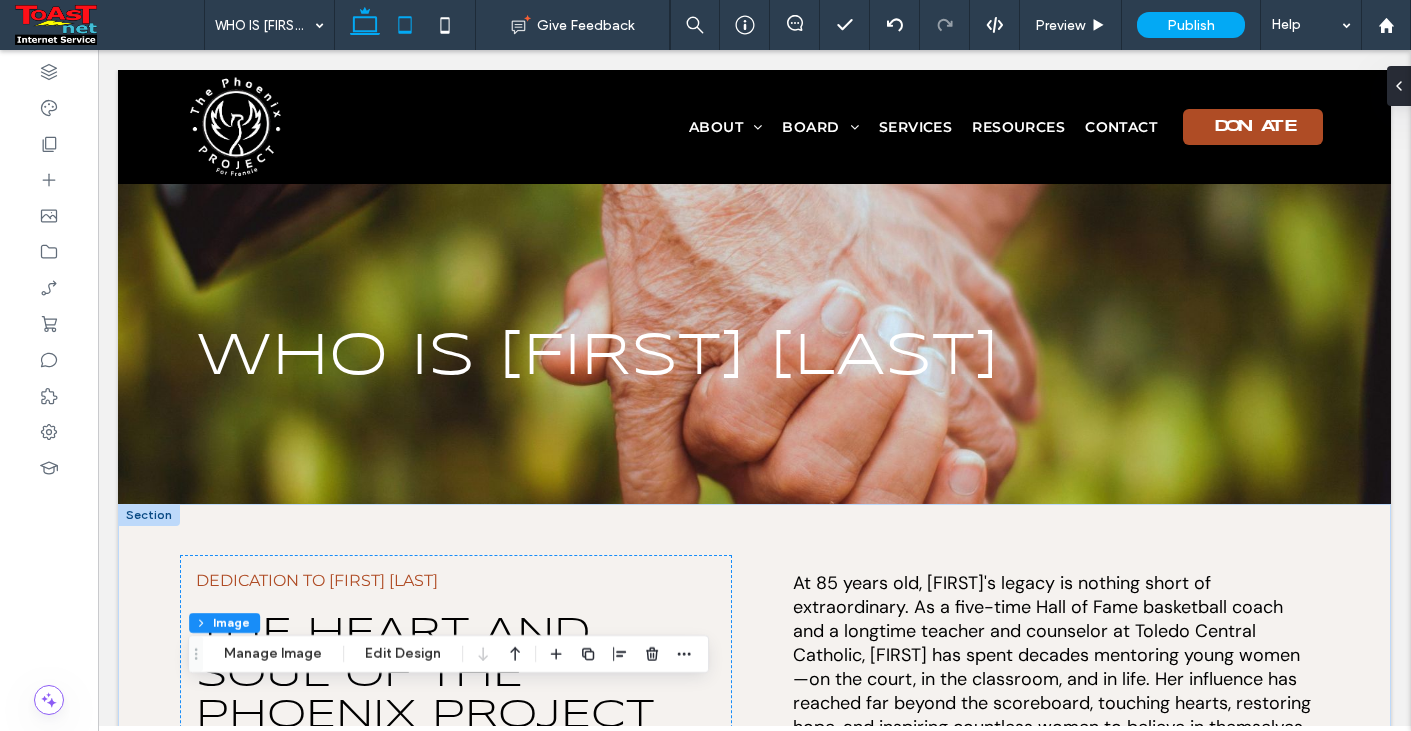 drag, startPoint x: 401, startPoint y: 31, endPoint x: 357, endPoint y: 306, distance: 278.49774 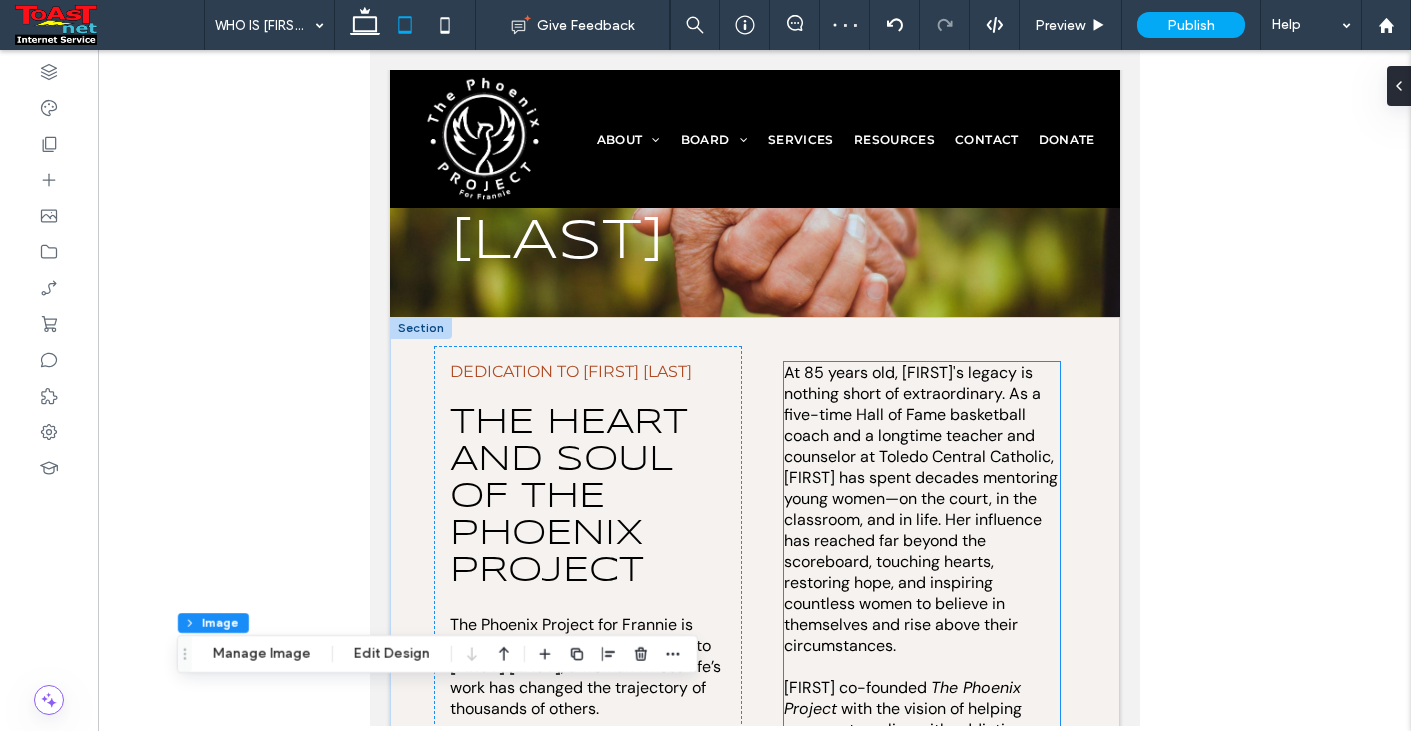 scroll, scrollTop: 0, scrollLeft: 0, axis: both 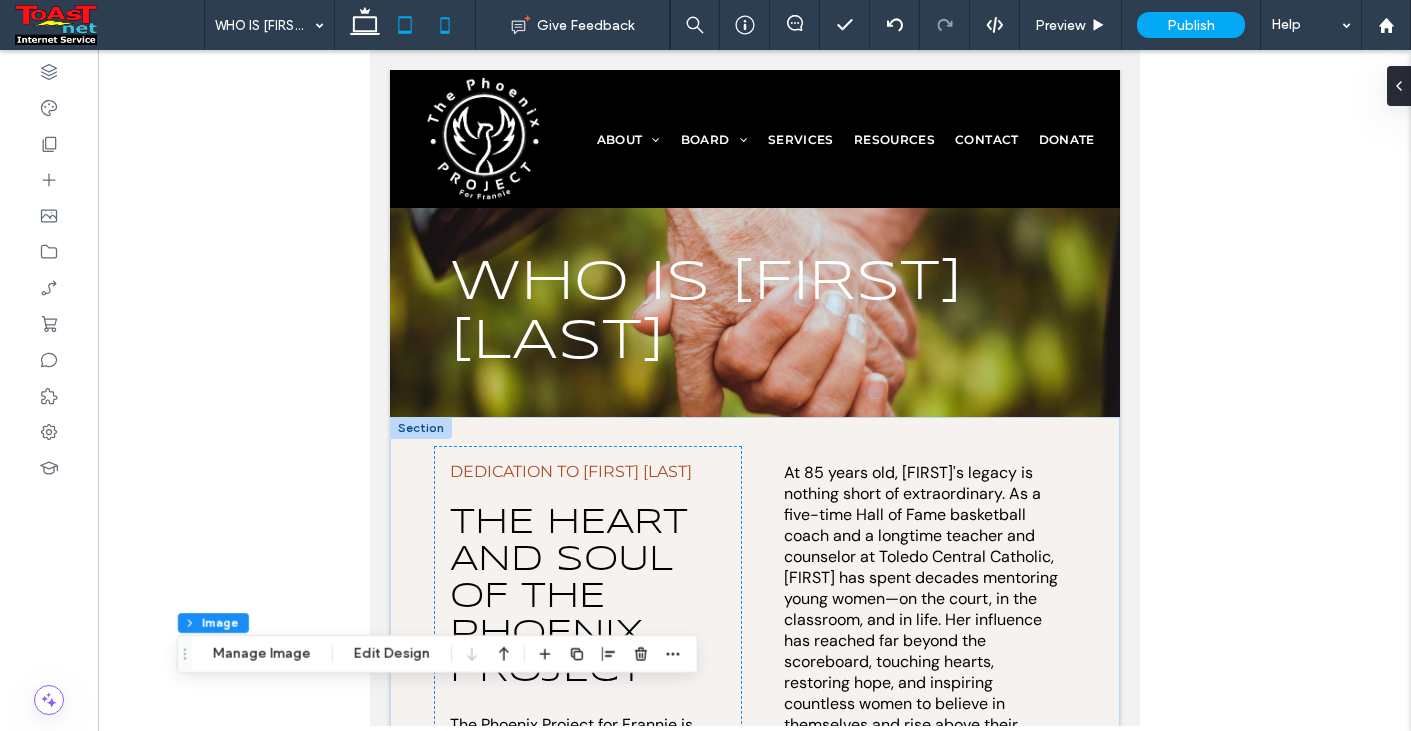 click 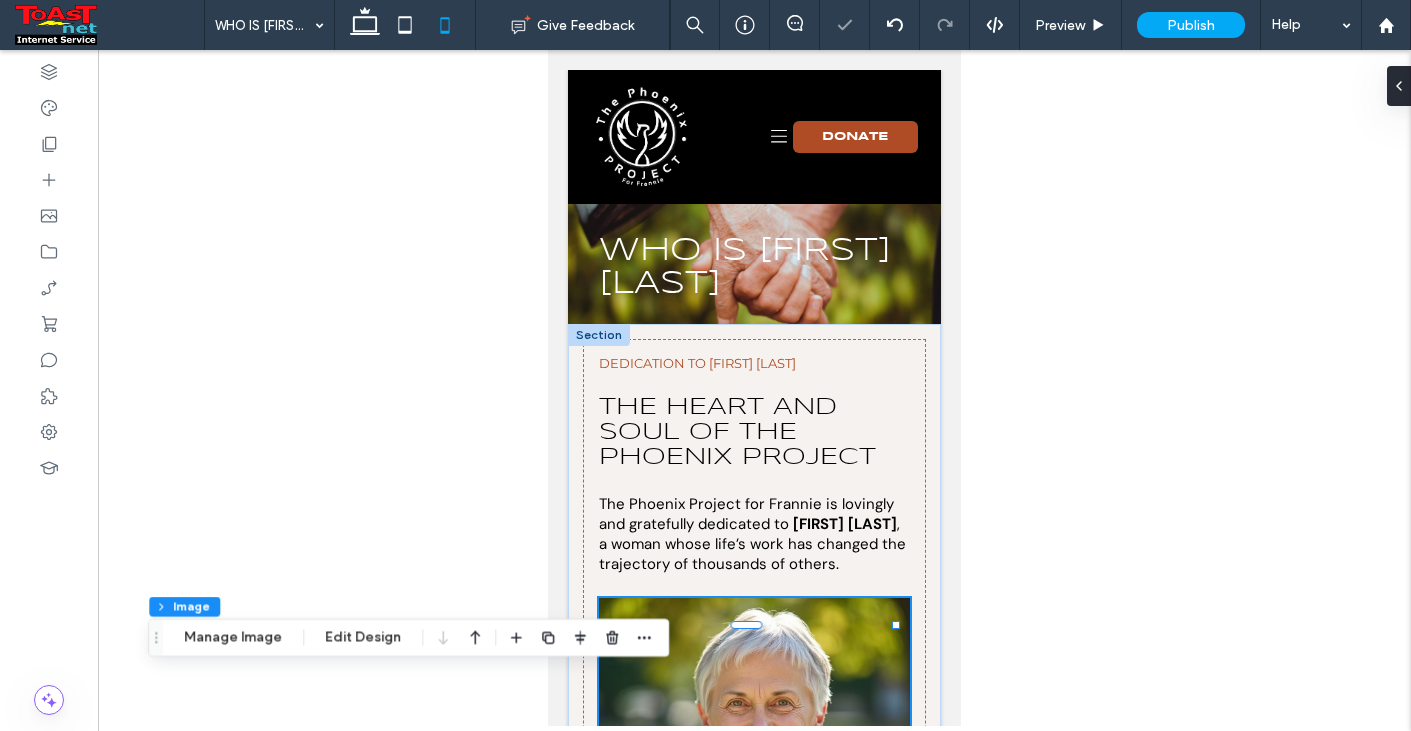 type on "***" 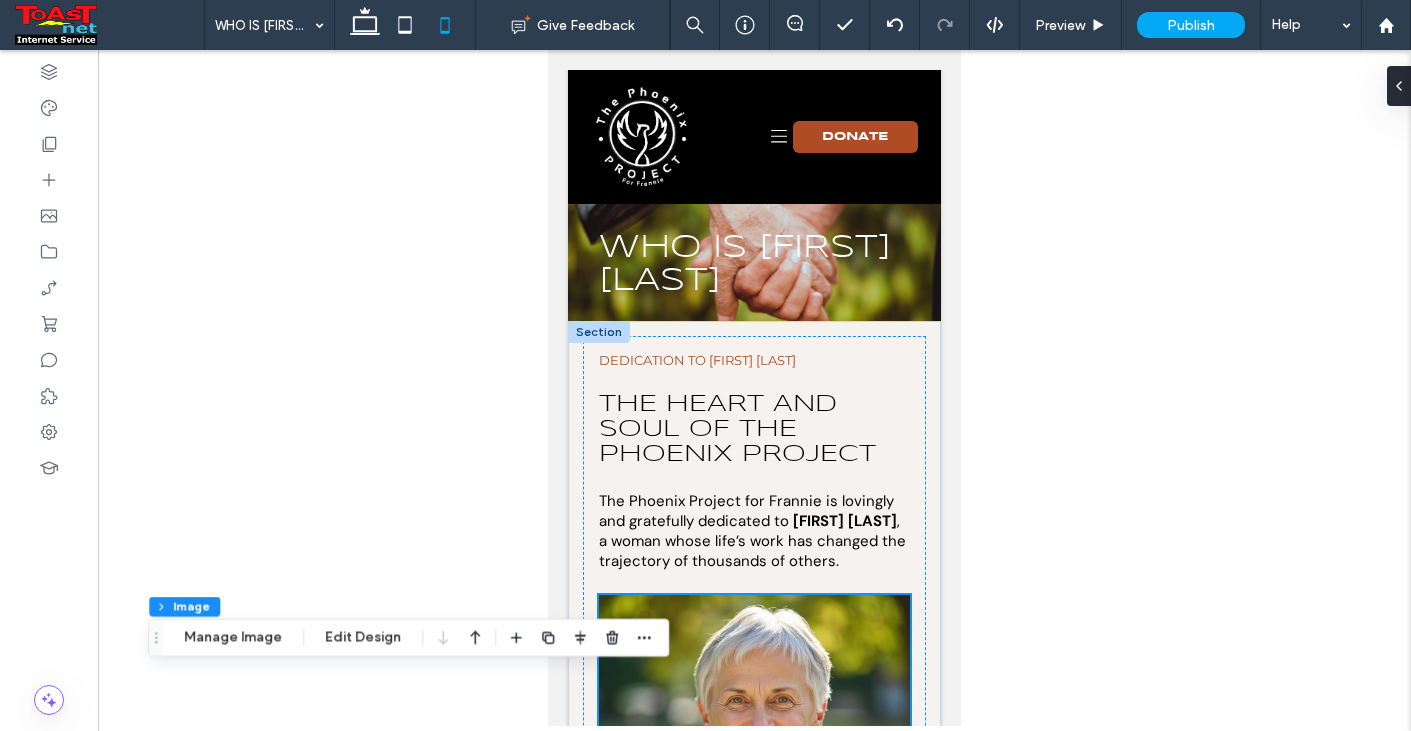 scroll, scrollTop: 0, scrollLeft: 0, axis: both 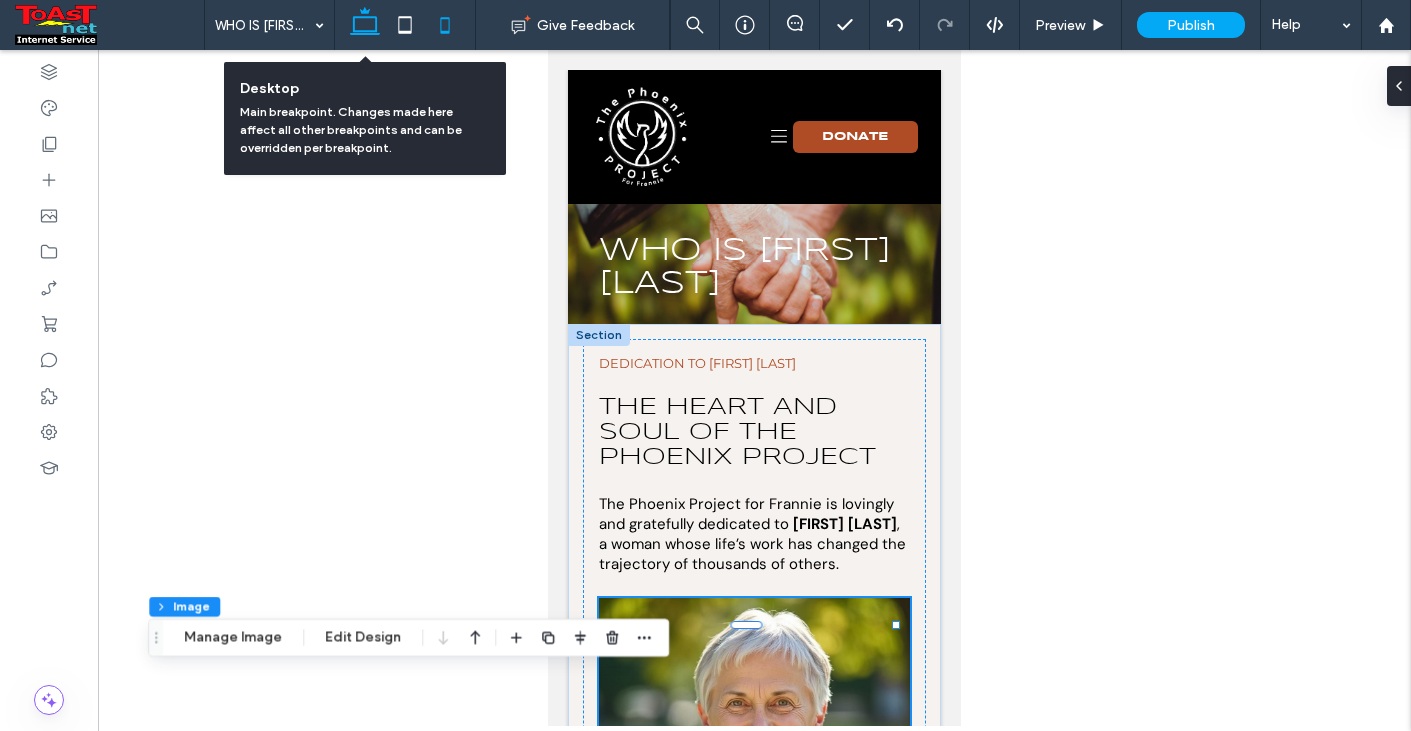 click 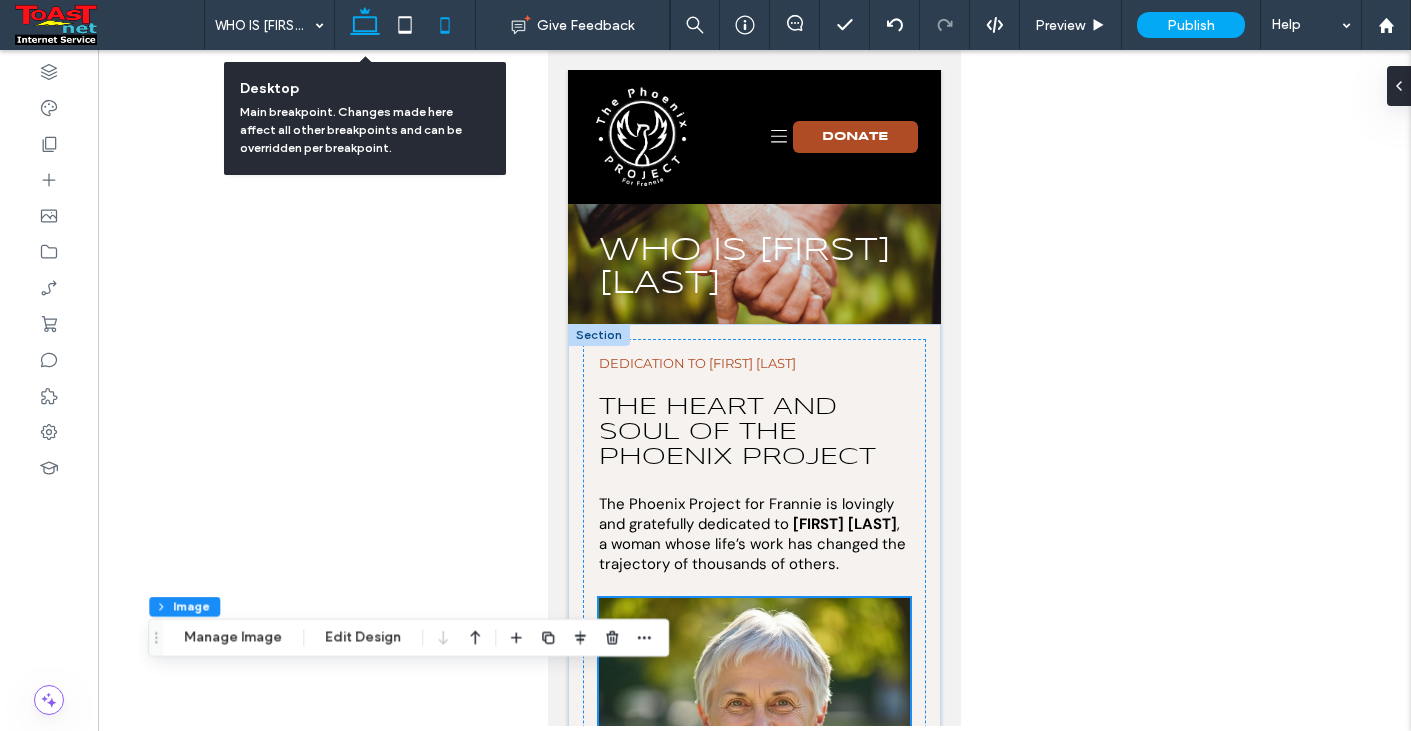 type on "***" 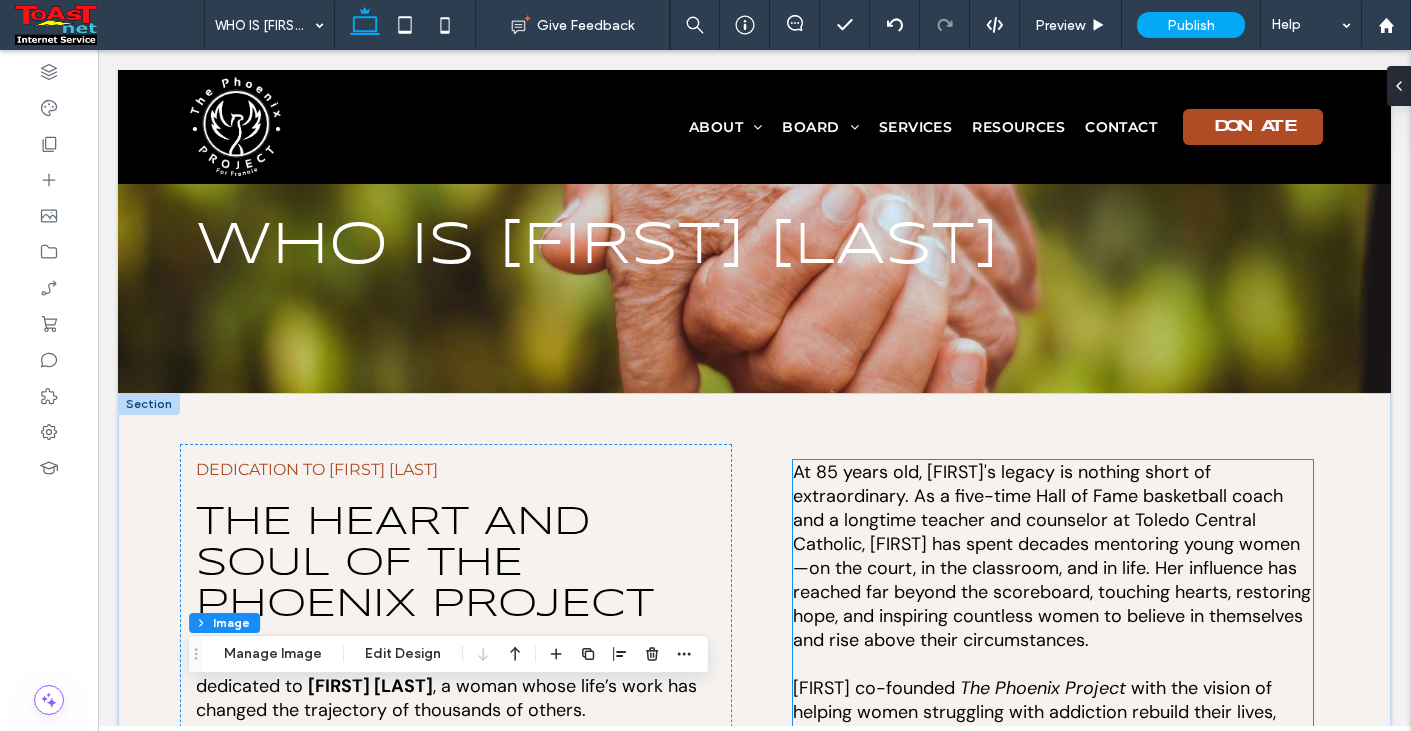 scroll, scrollTop: 0, scrollLeft: 0, axis: both 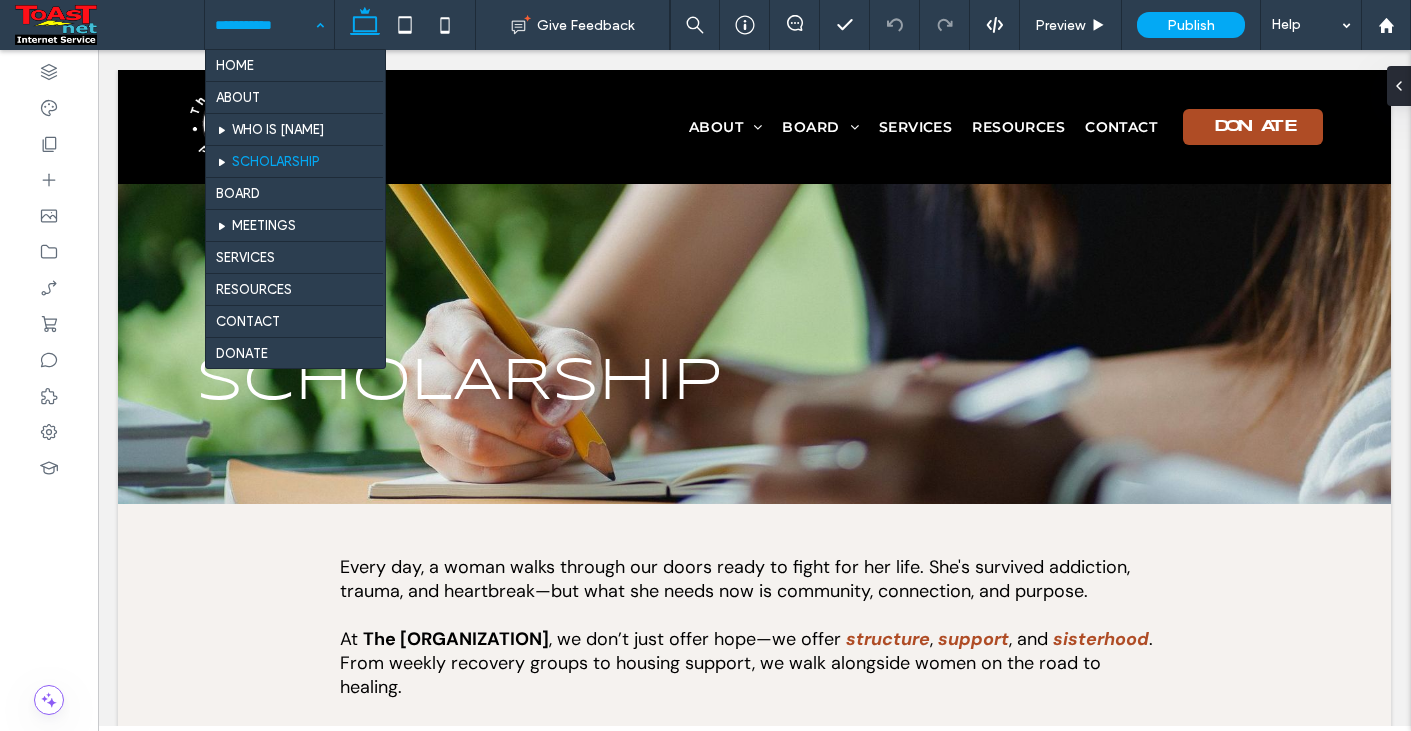 click at bounding box center [264, 25] 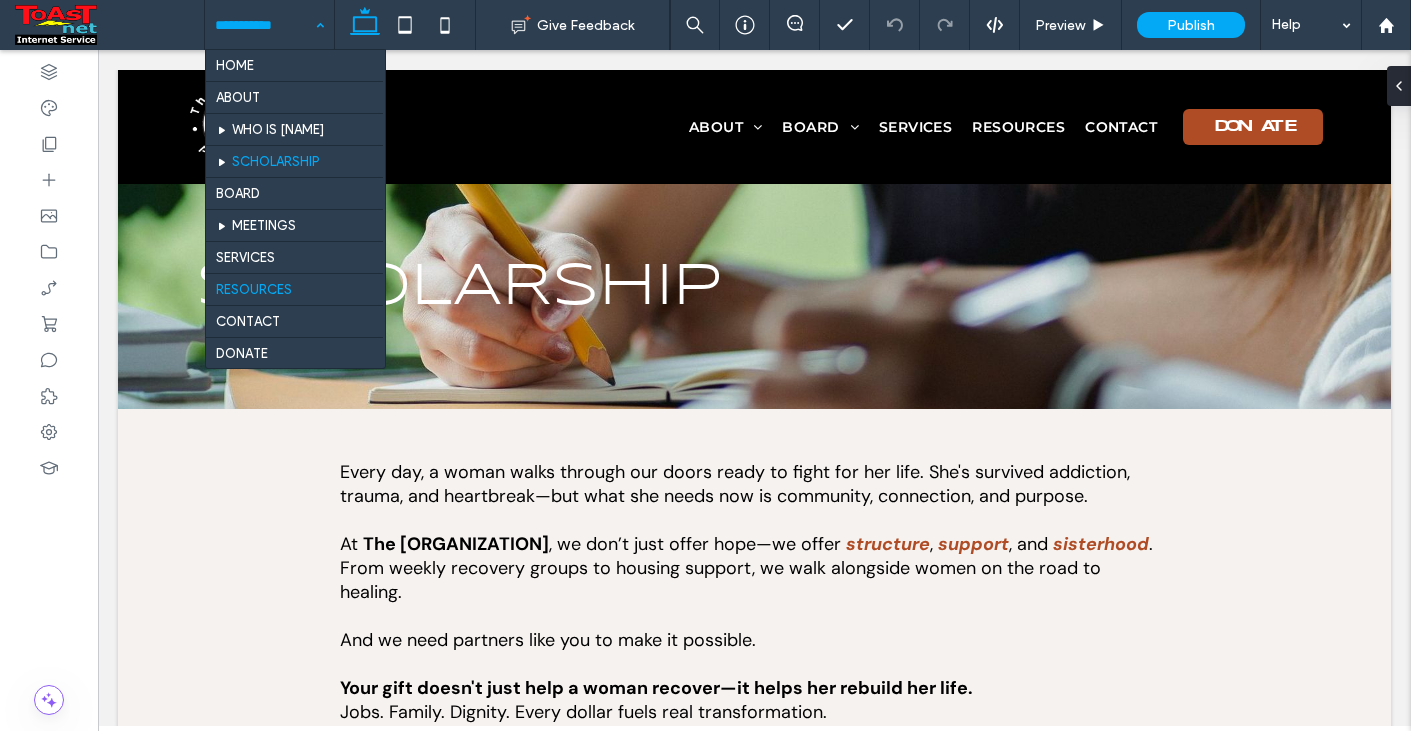 scroll, scrollTop: 200, scrollLeft: 0, axis: vertical 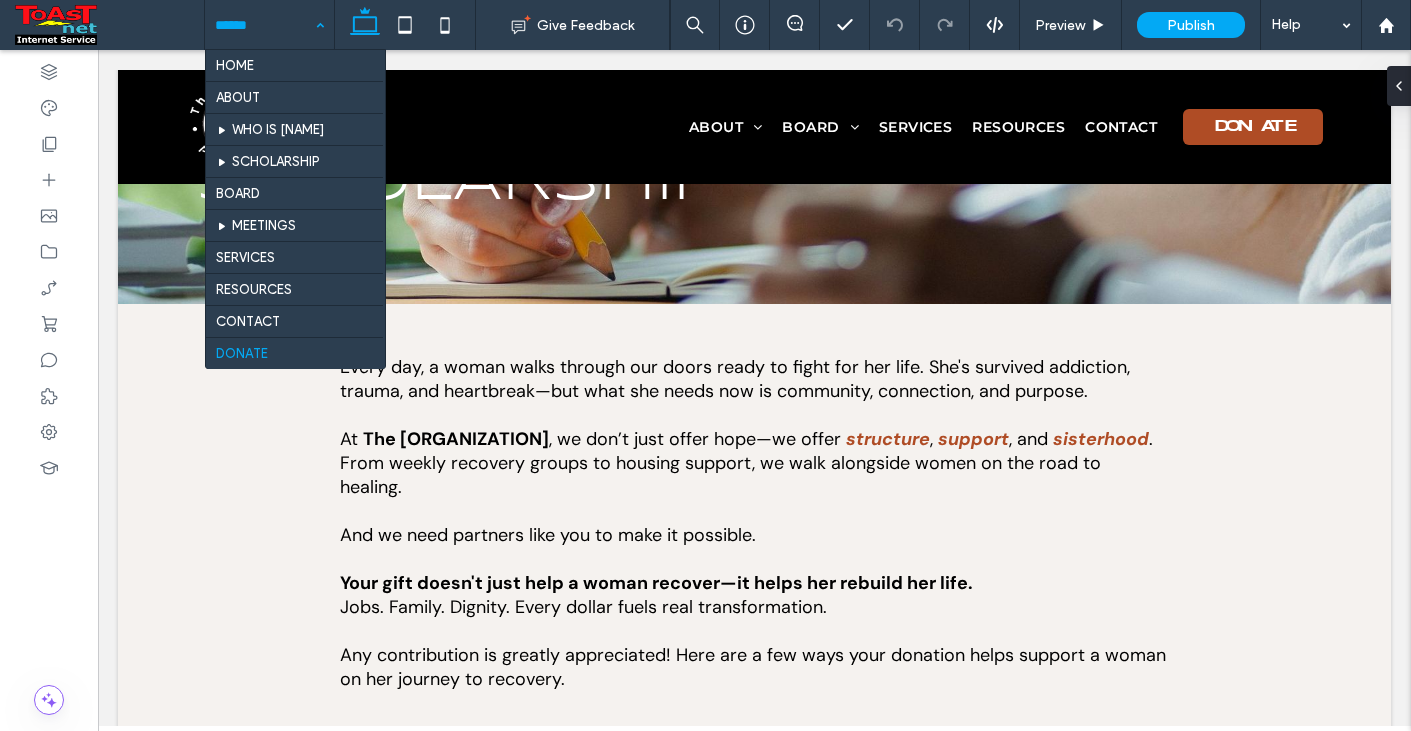 click at bounding box center [264, 25] 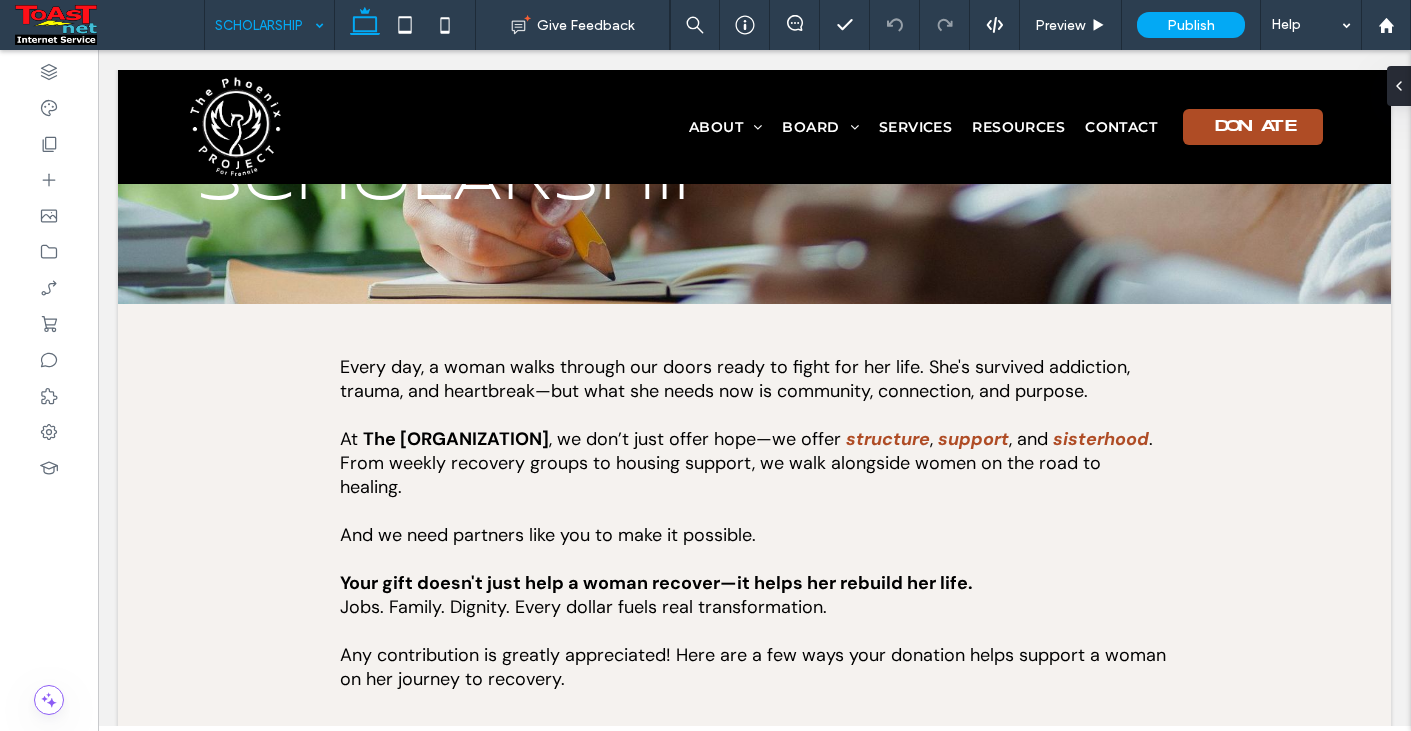 click at bounding box center (264, 25) 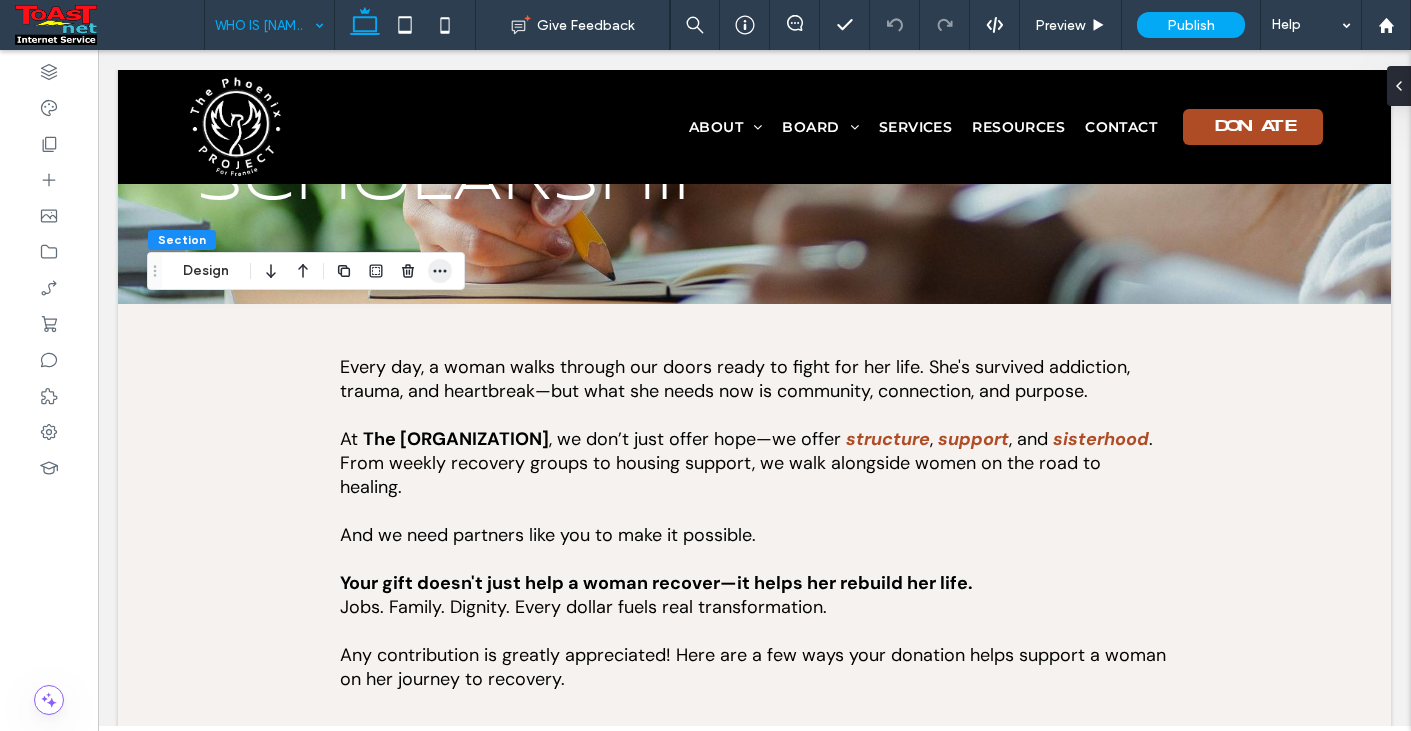 click 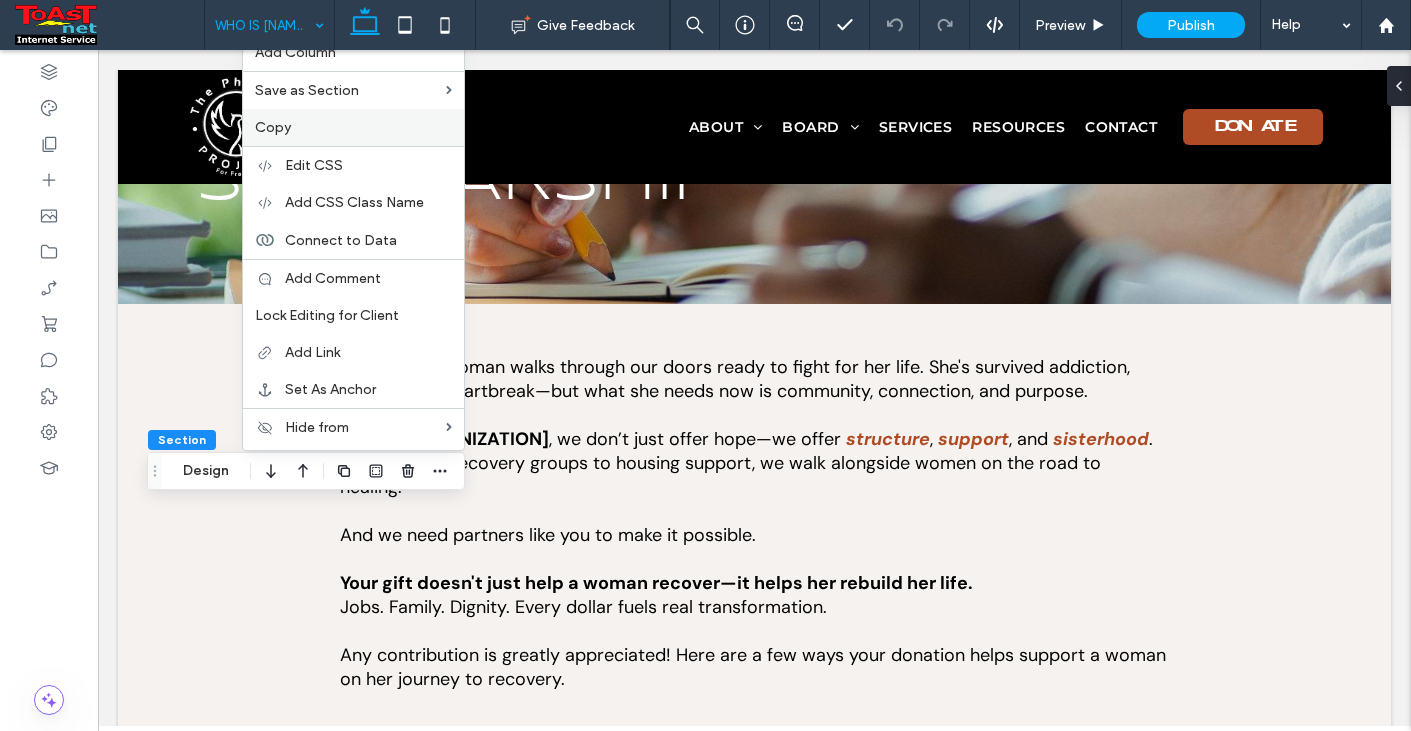 click on "Copy" at bounding box center [273, 127] 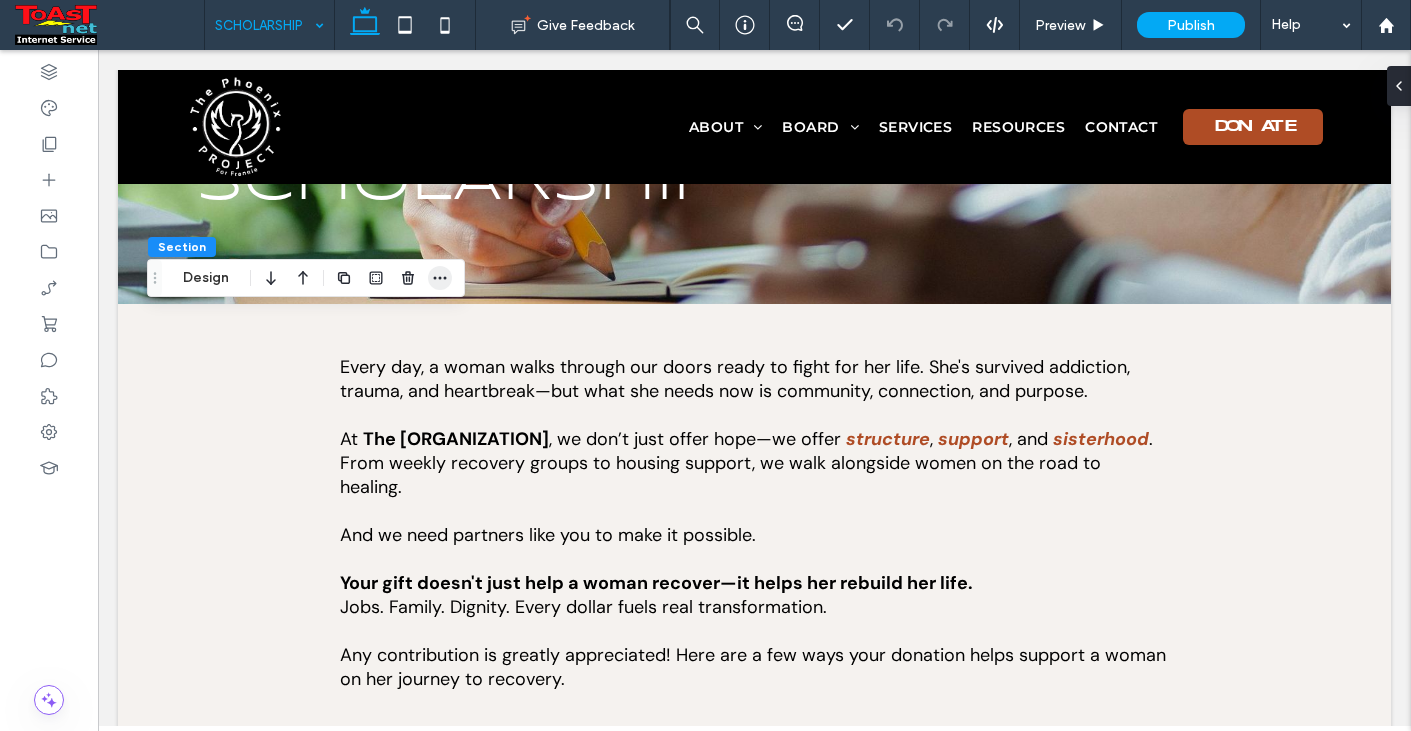 click 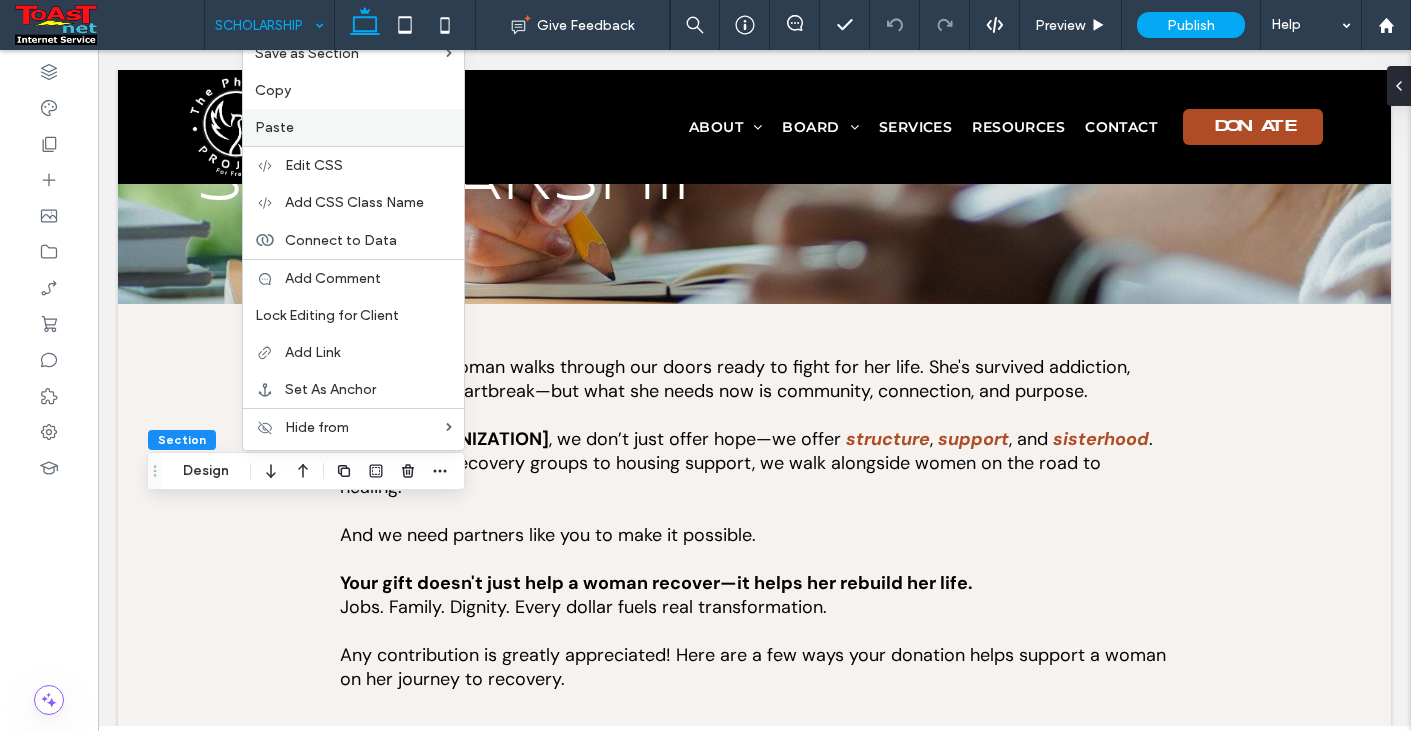 click on "Paste" at bounding box center (274, 127) 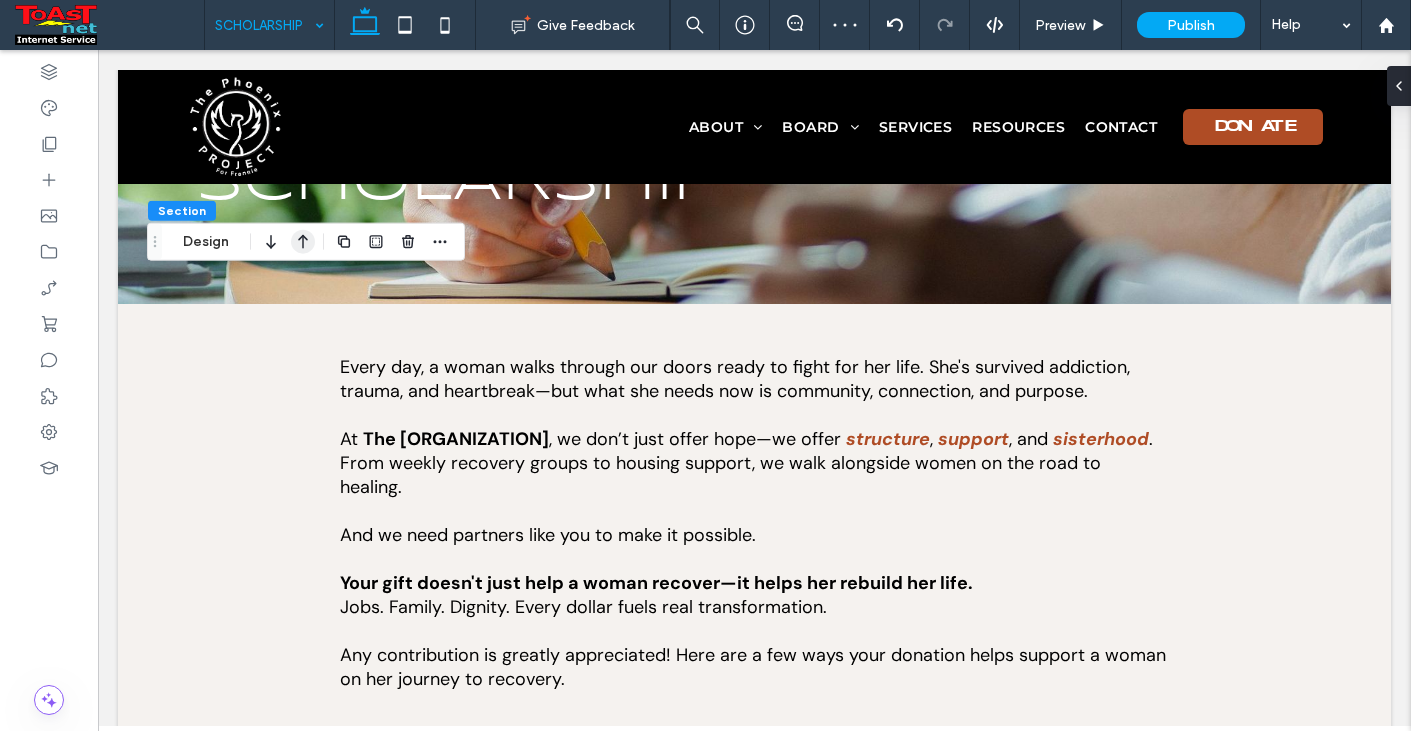 click 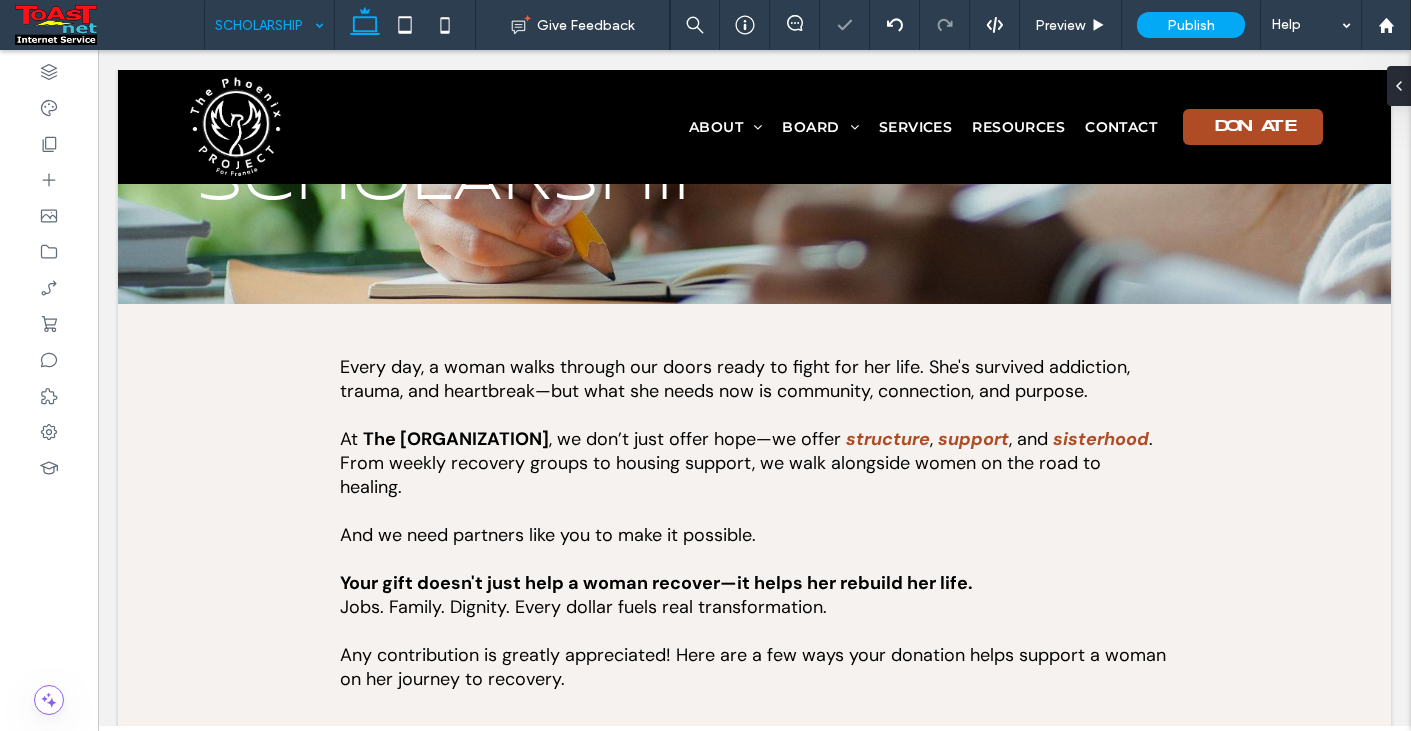 type on "*********" 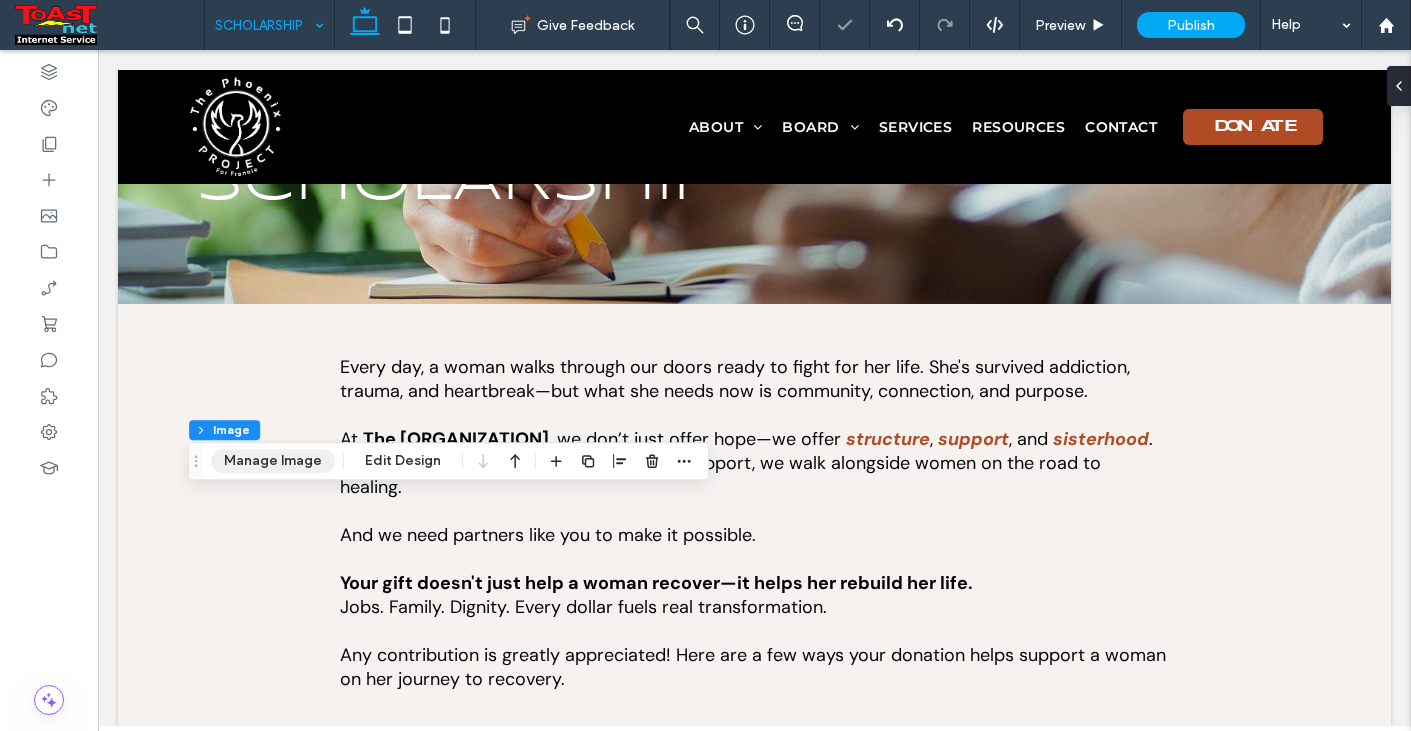 click on "Manage Image" at bounding box center [273, 461] 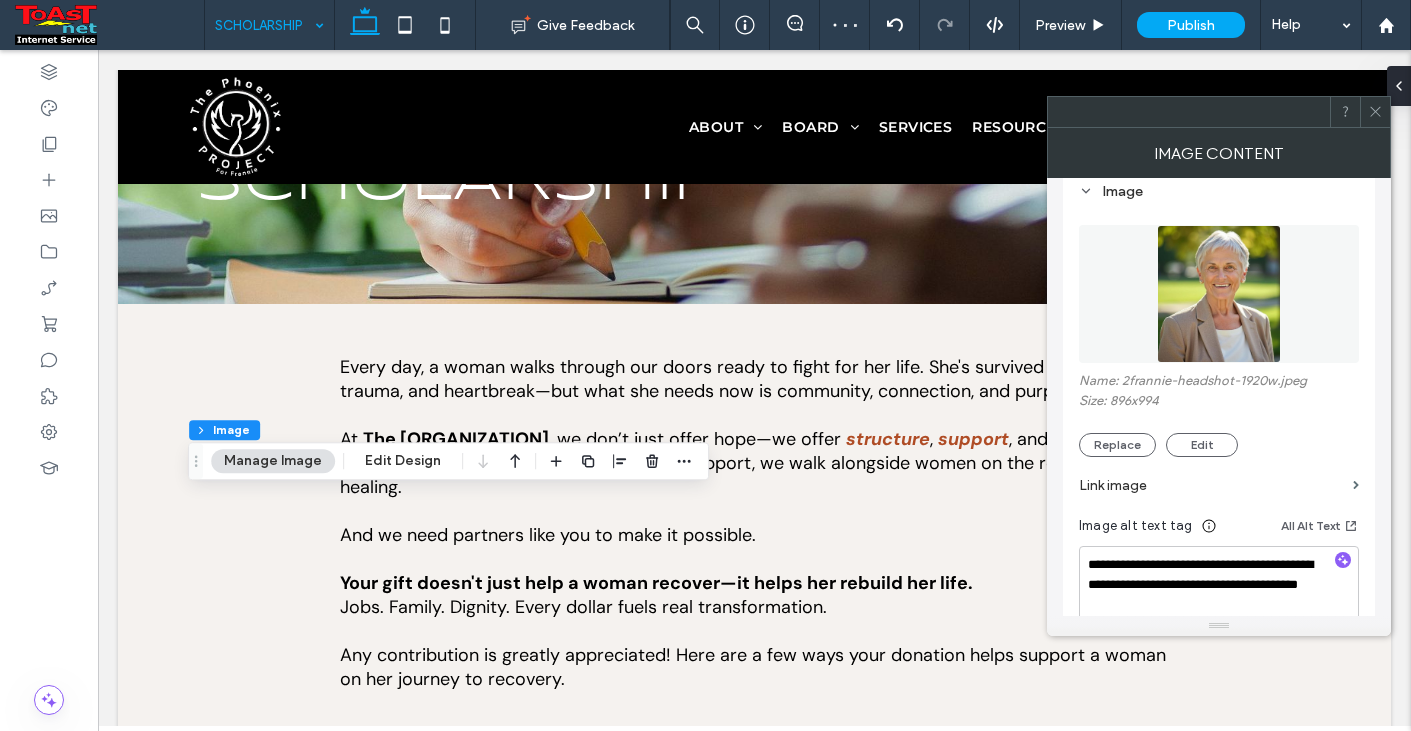 scroll, scrollTop: 400, scrollLeft: 0, axis: vertical 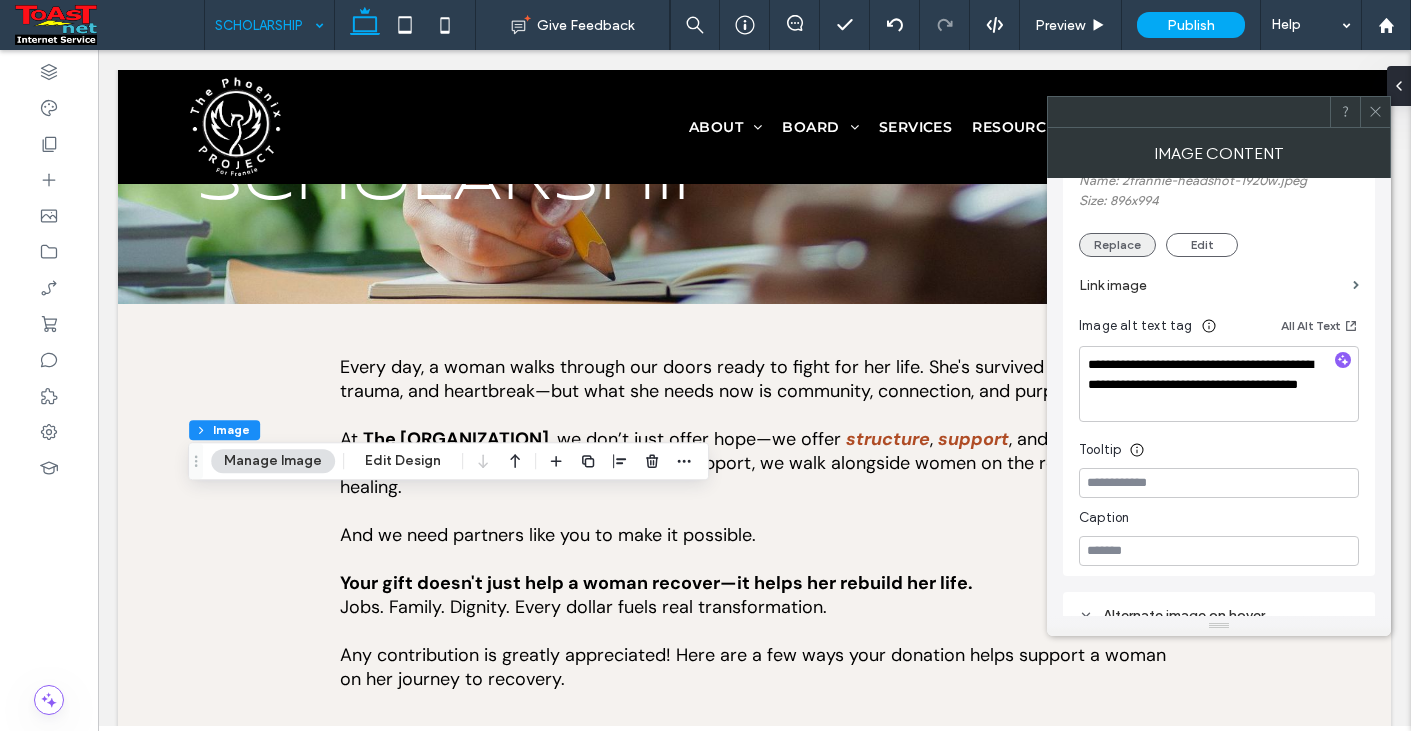 click on "Replace" at bounding box center [1117, 245] 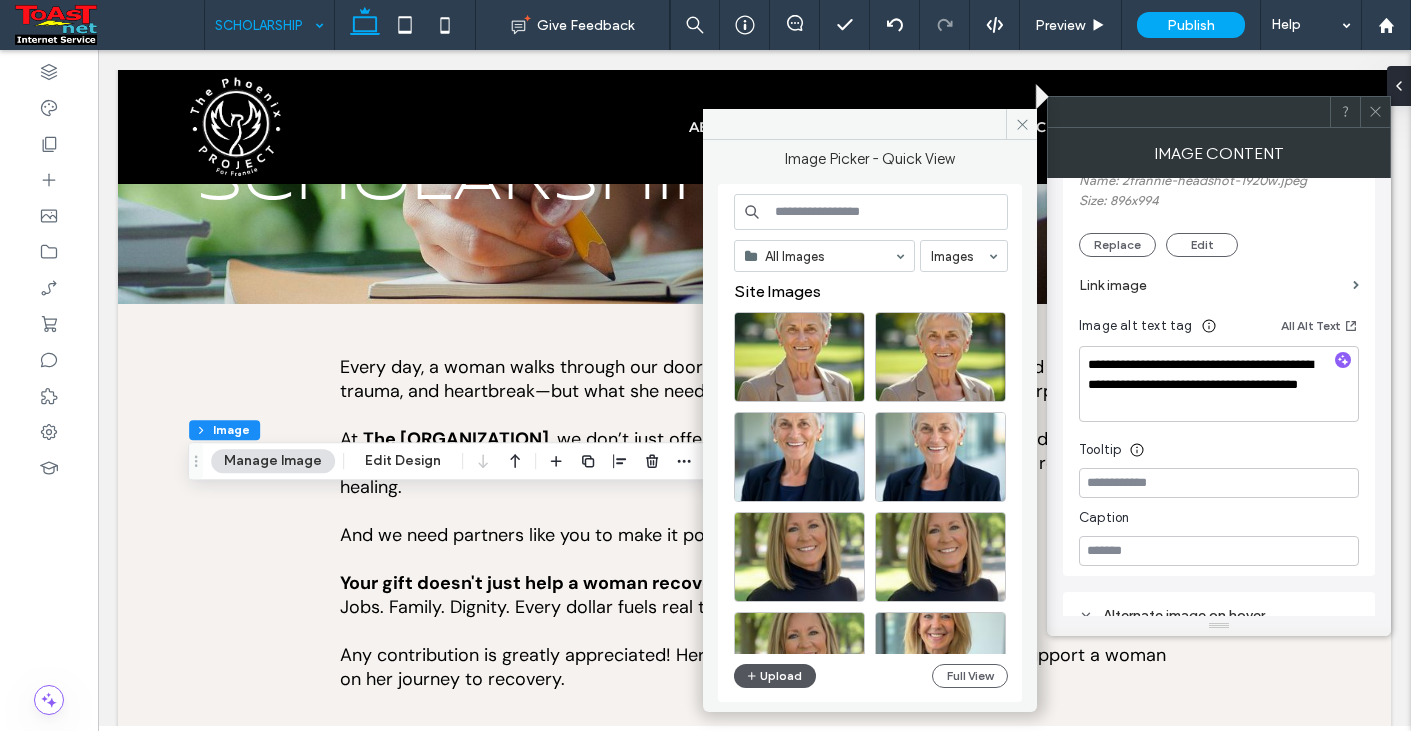 click on "Upload" at bounding box center [775, 676] 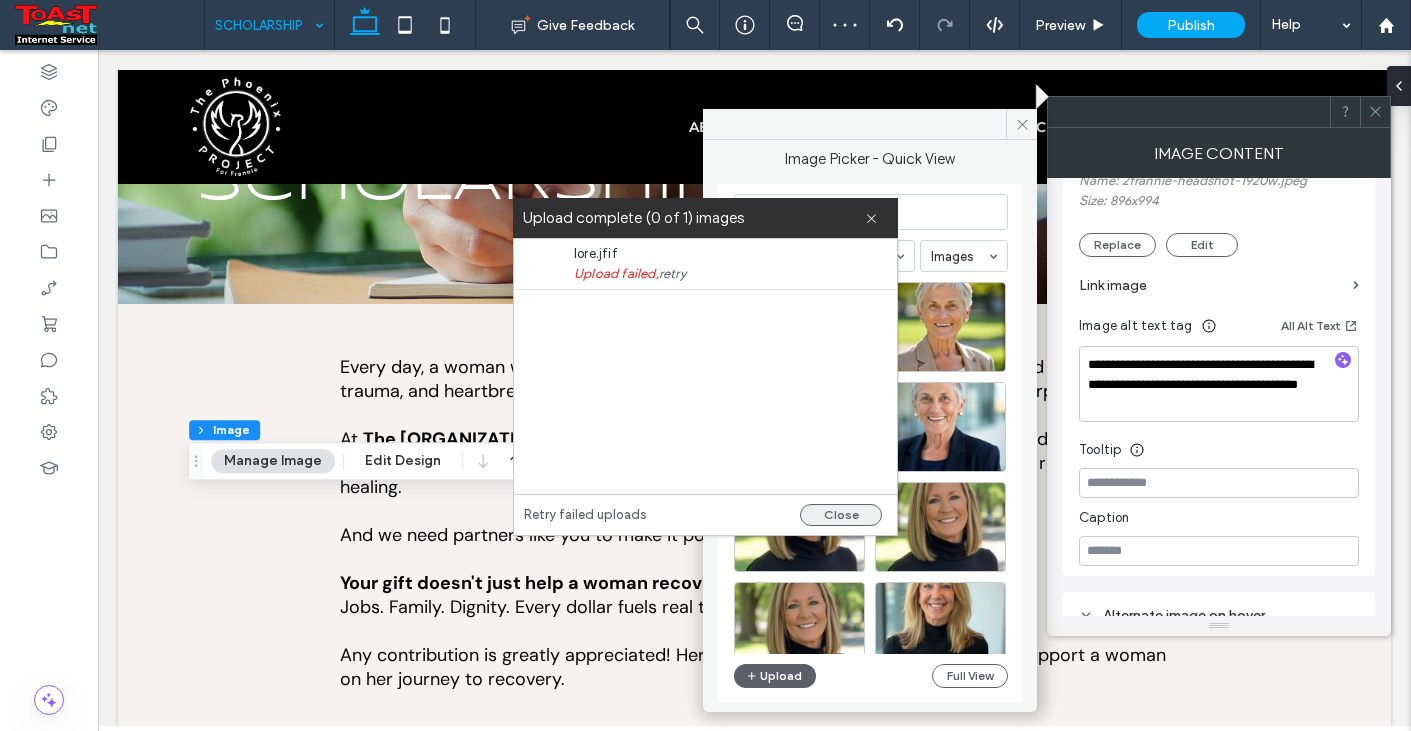 click on "Close" at bounding box center [841, 515] 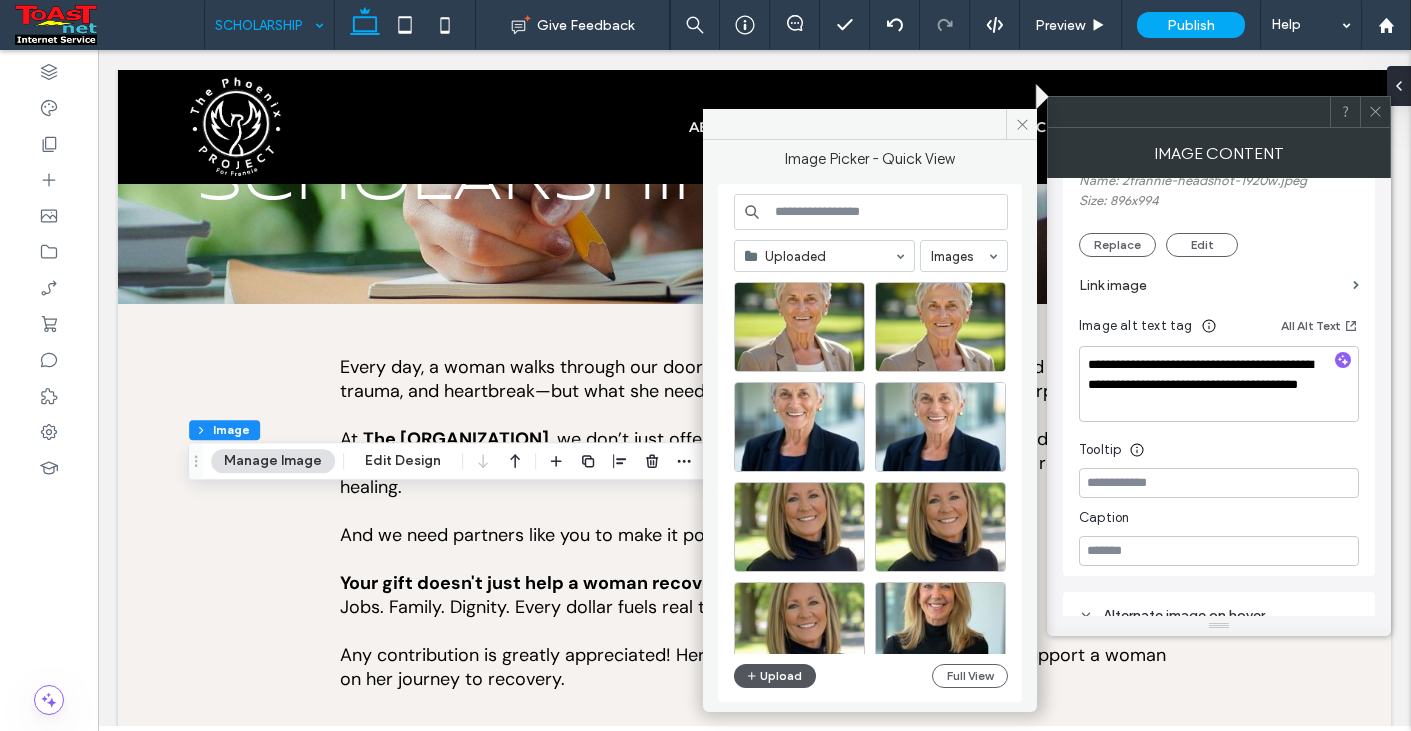 click on "Upload" at bounding box center (775, 676) 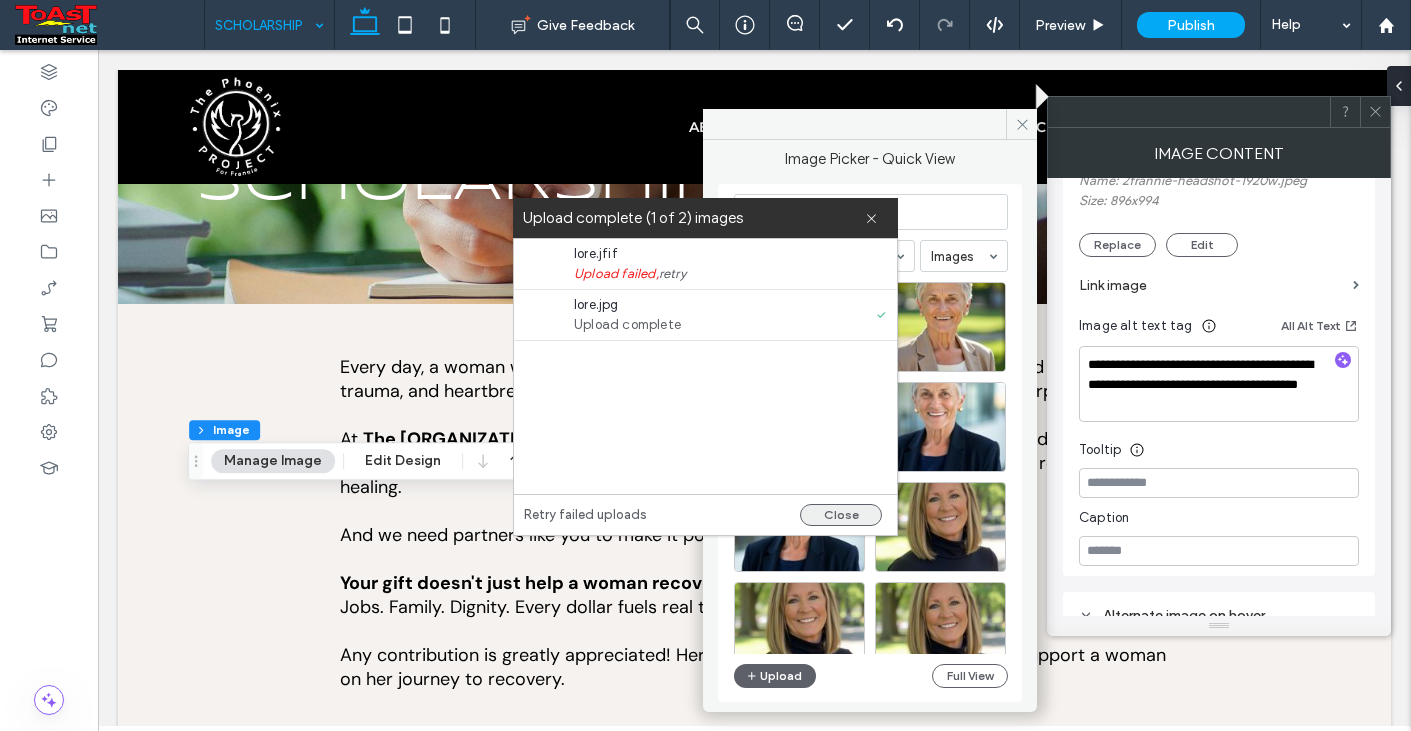 click on "Close" at bounding box center (841, 515) 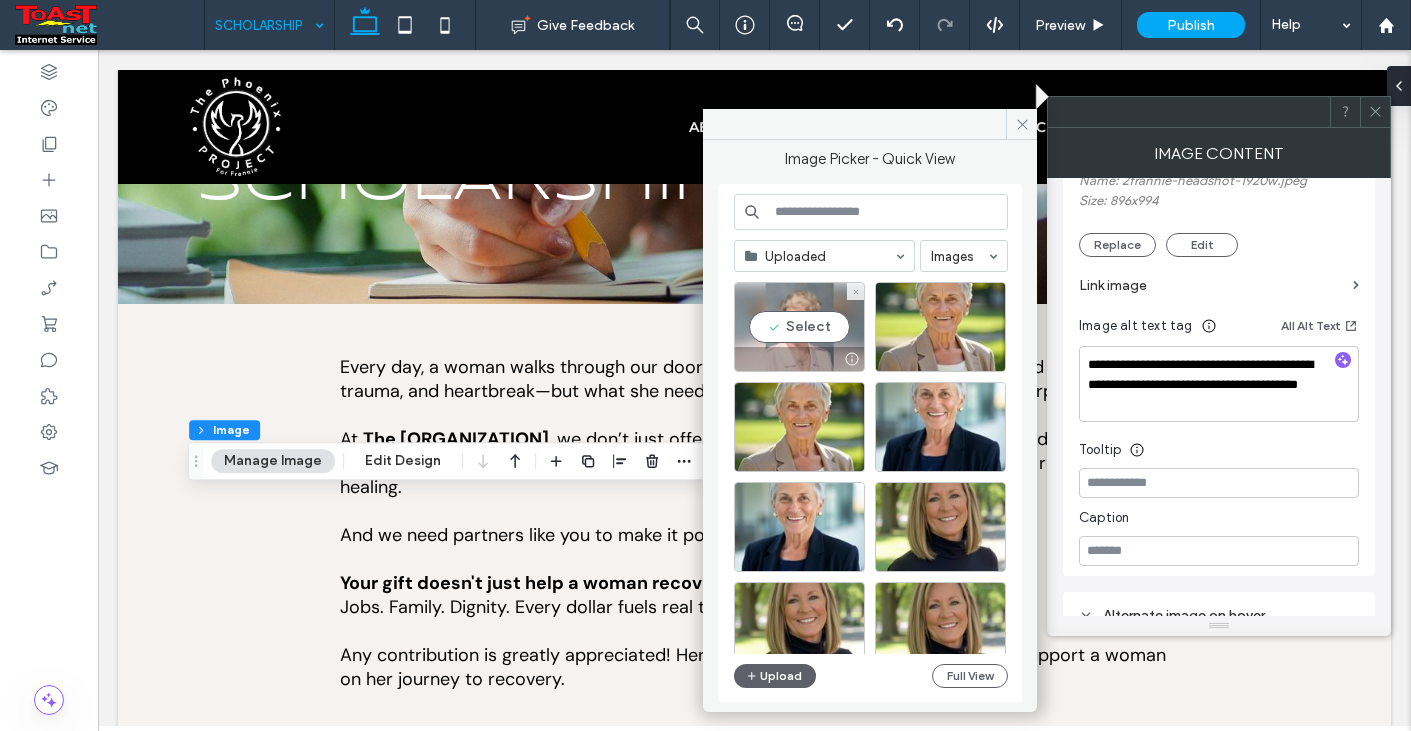 click on "Select" at bounding box center [799, 327] 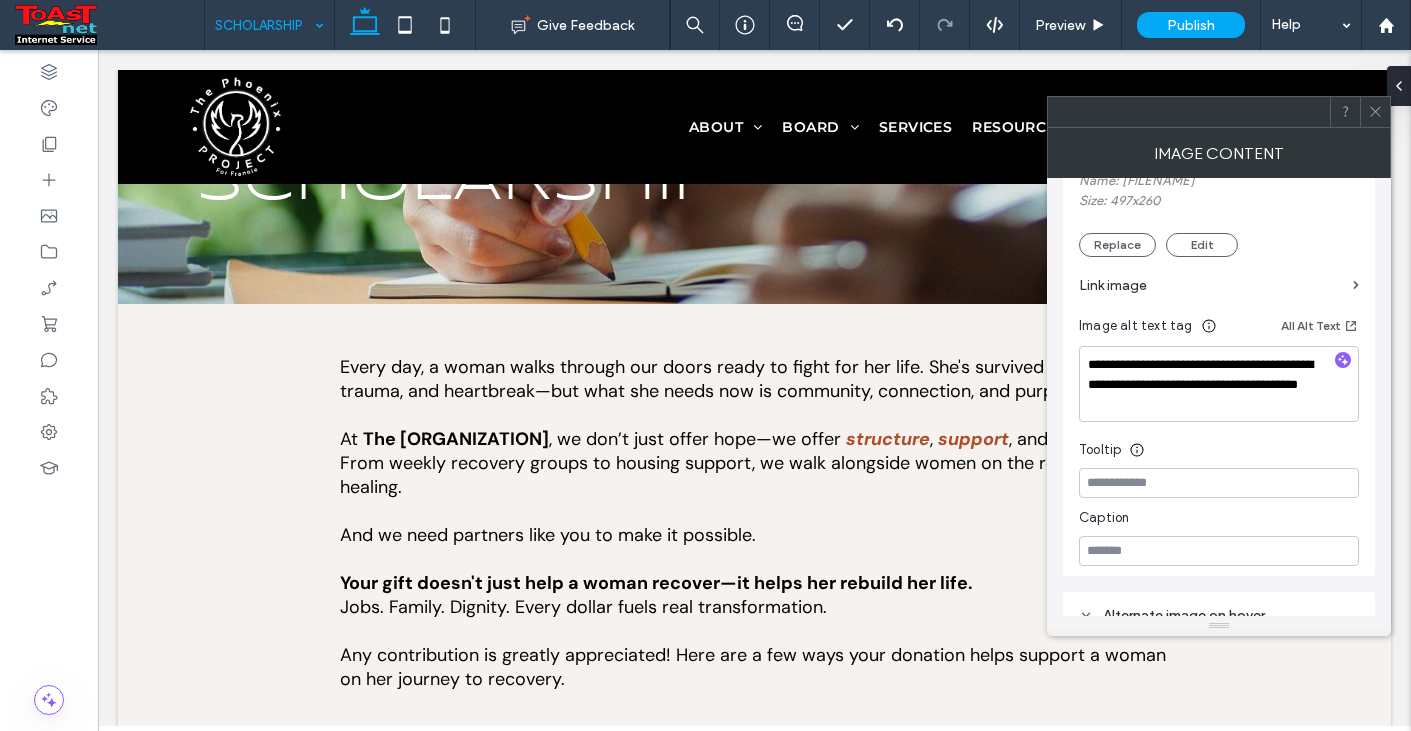type on "***" 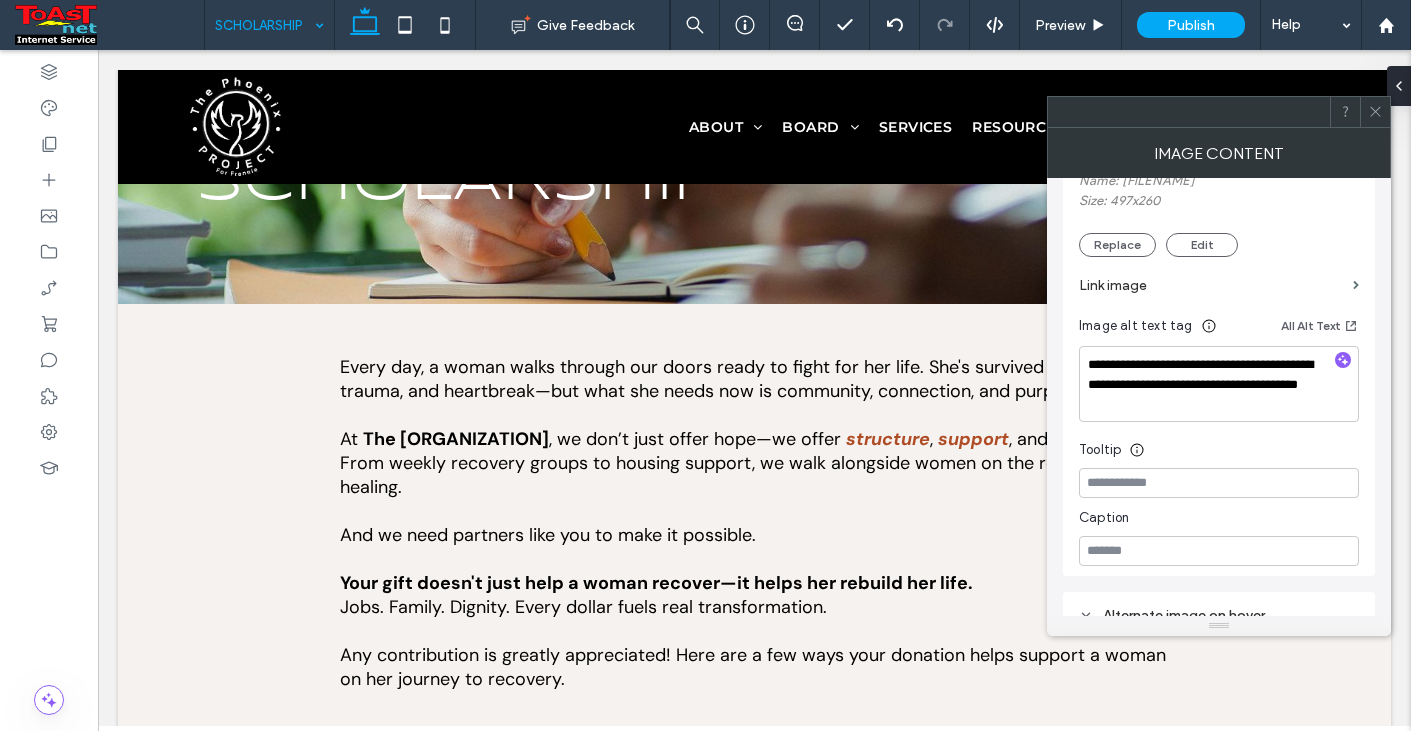 type on "***" 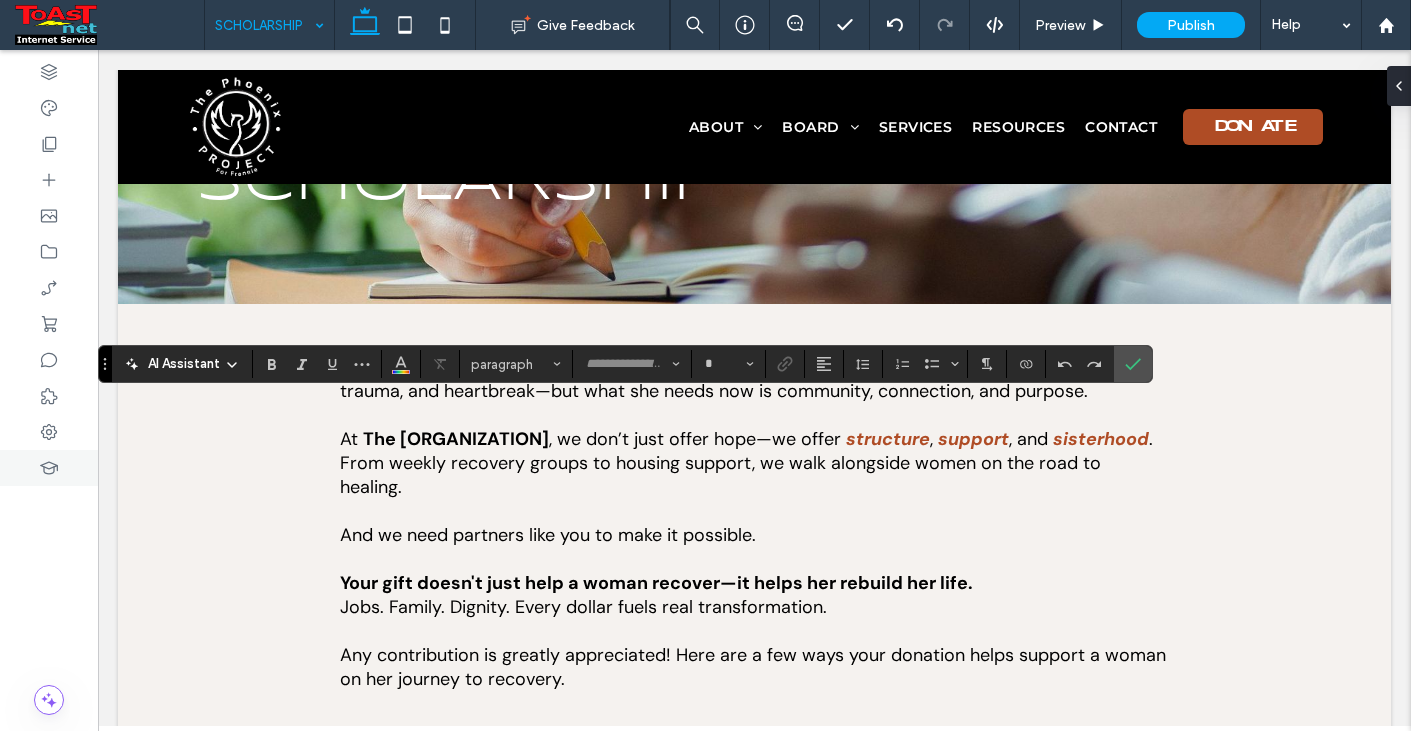 type on "*******" 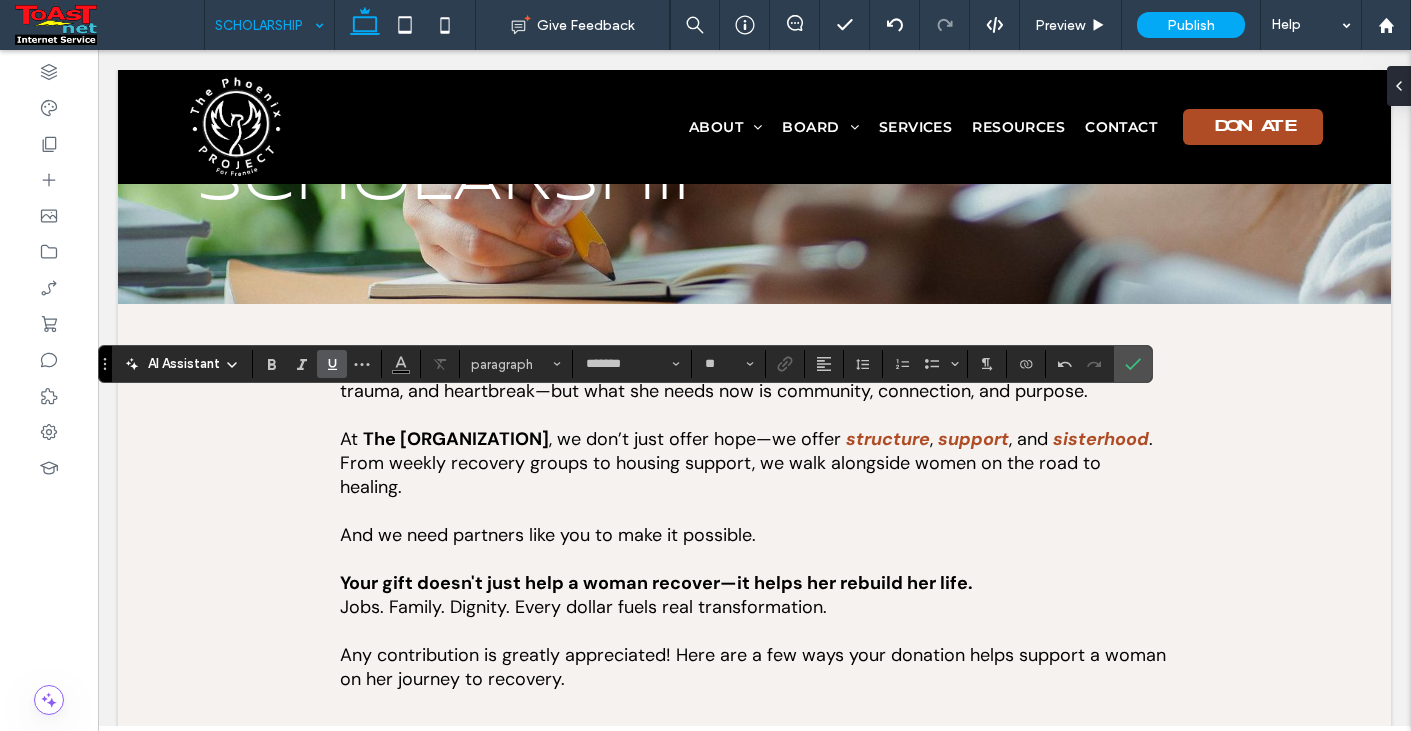 type on "**" 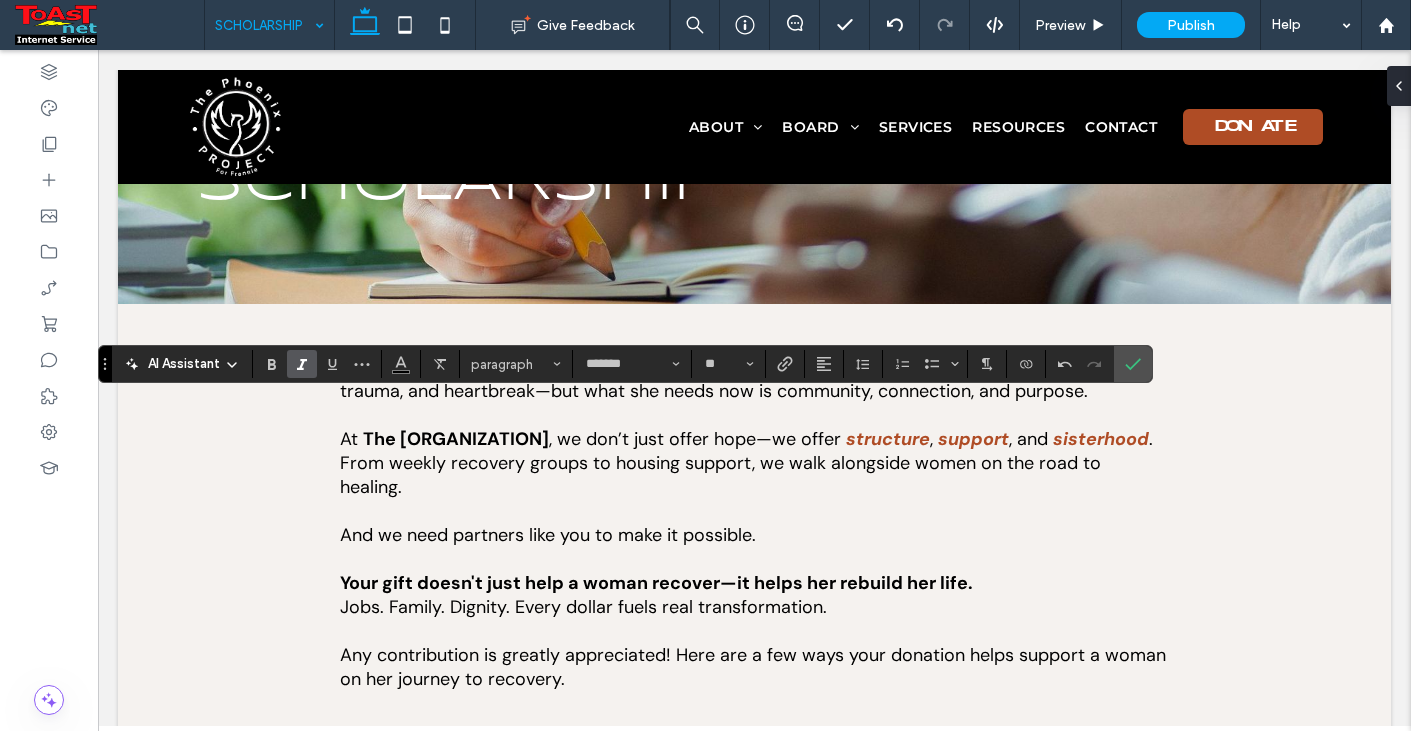 click 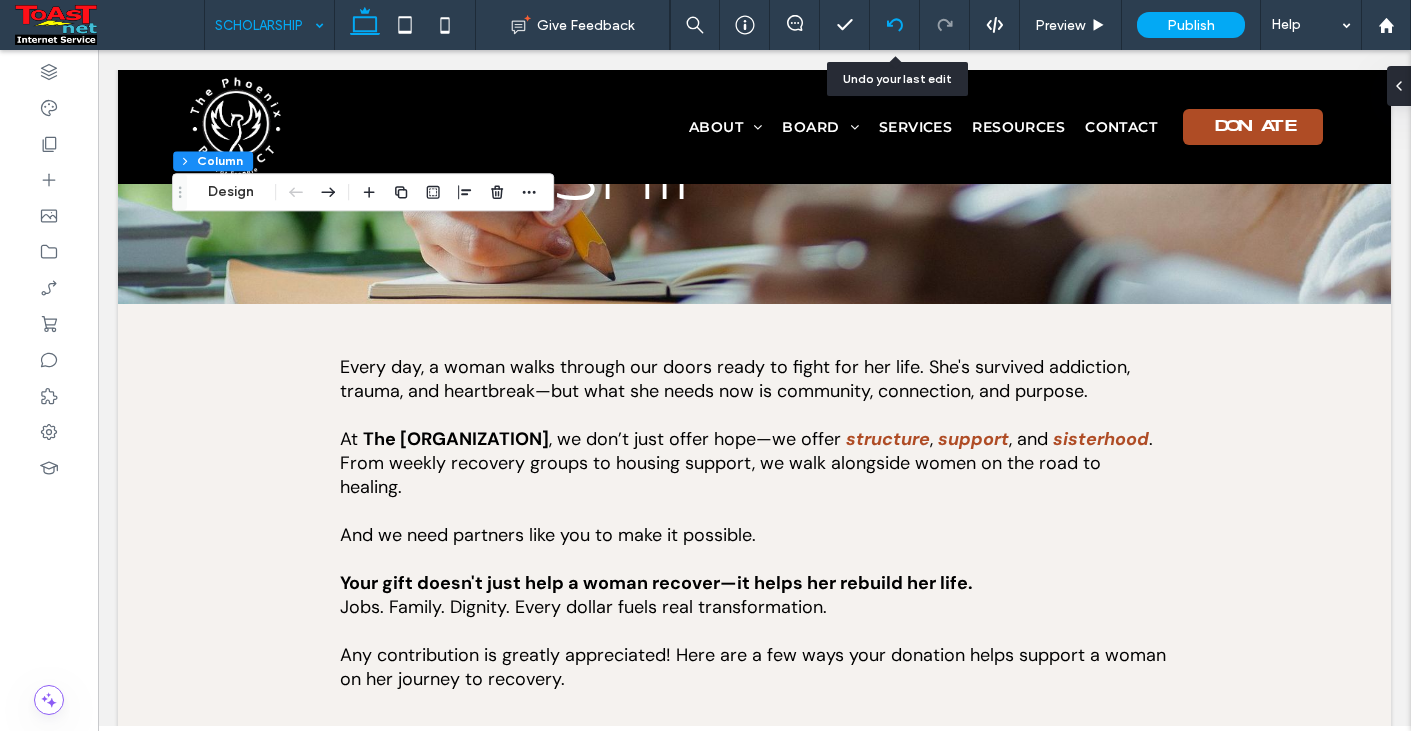 click 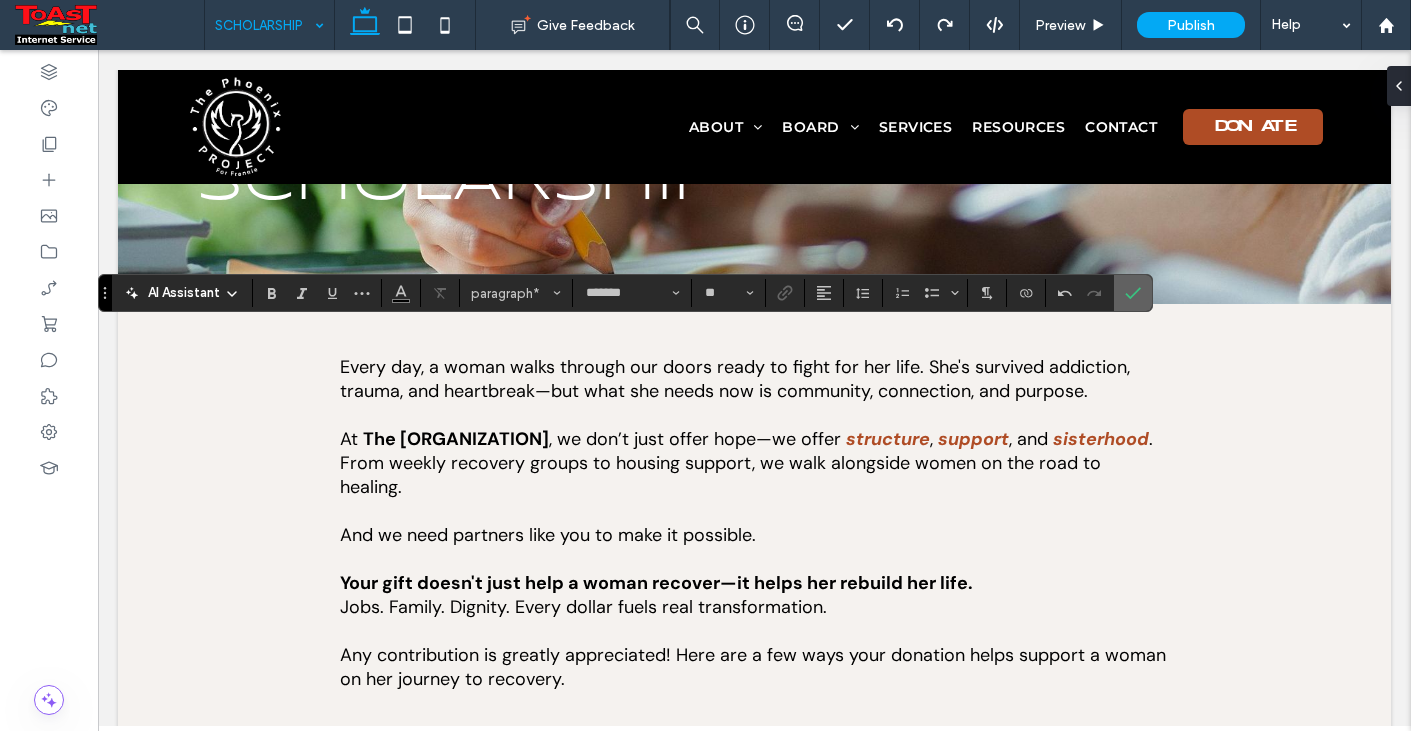 click at bounding box center [1133, 293] 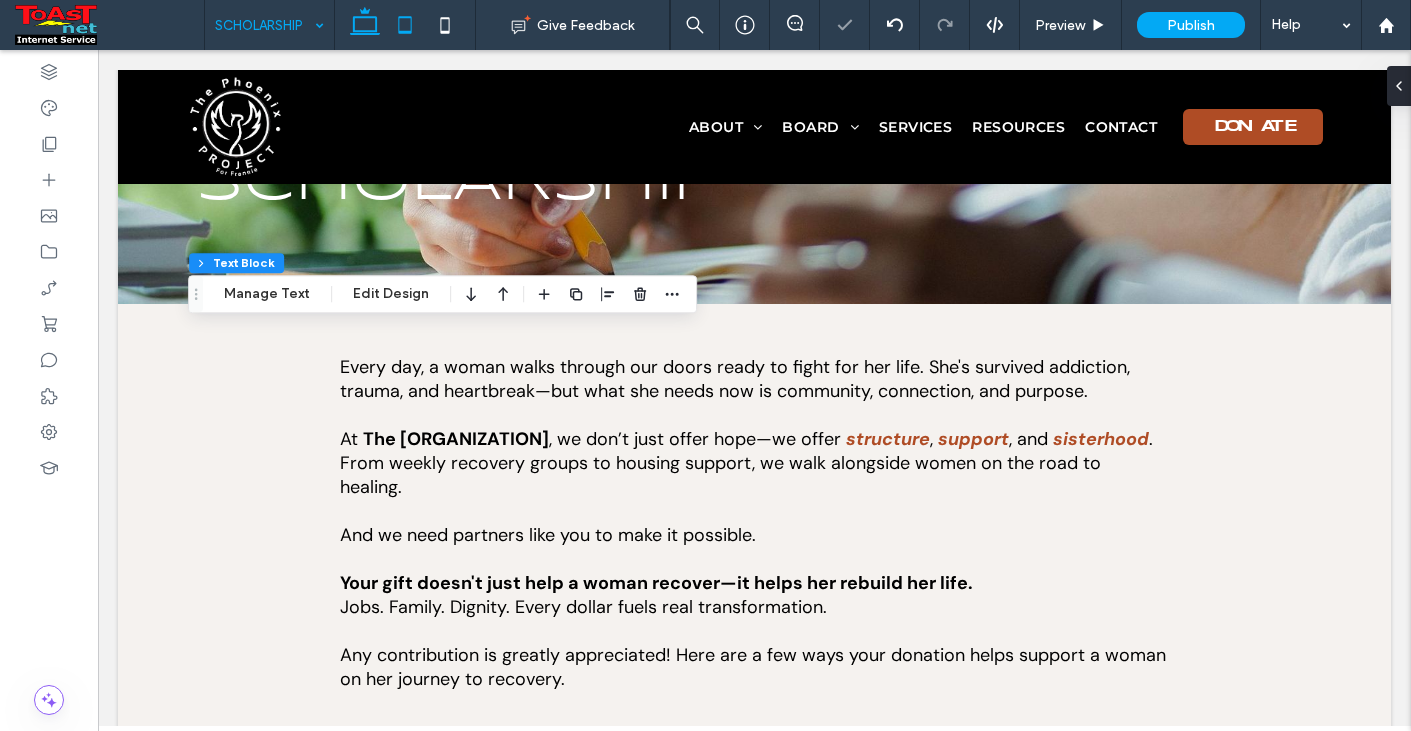click 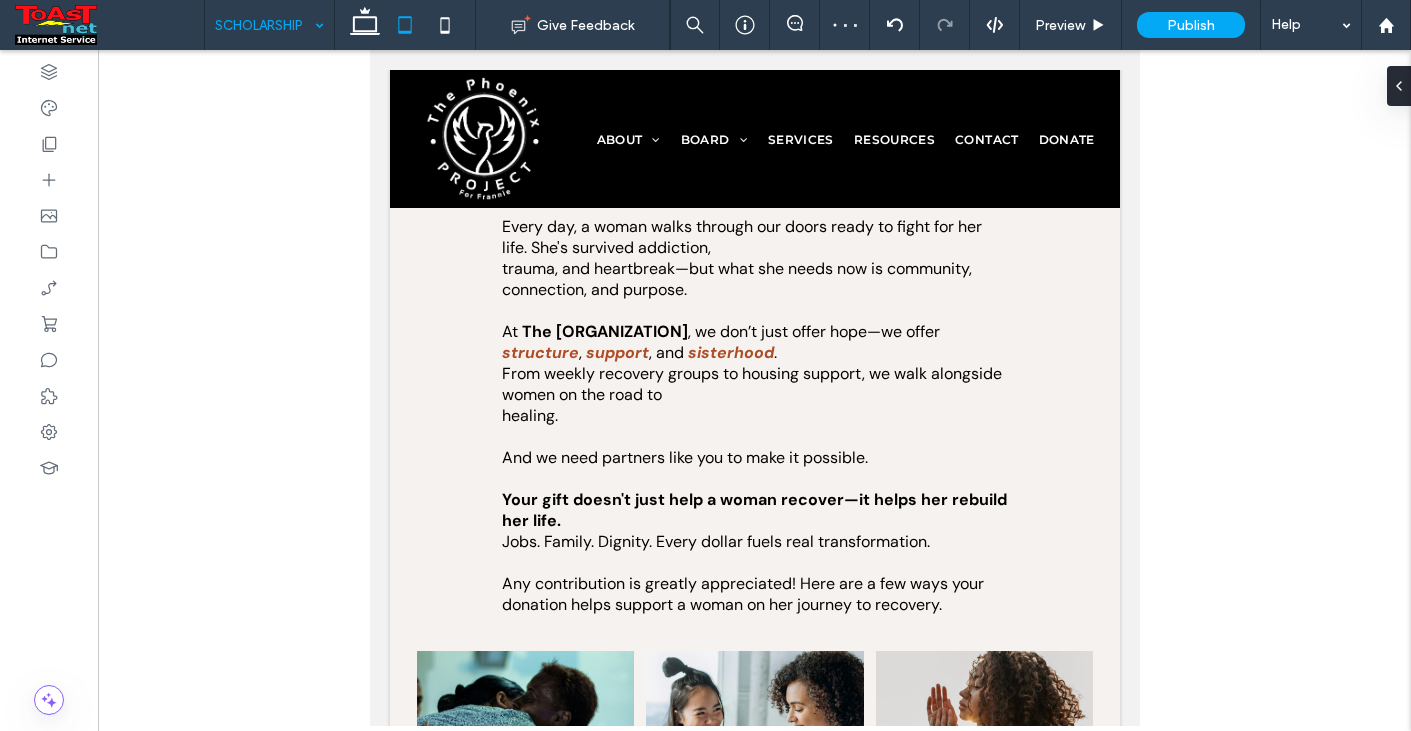 type on "*******" 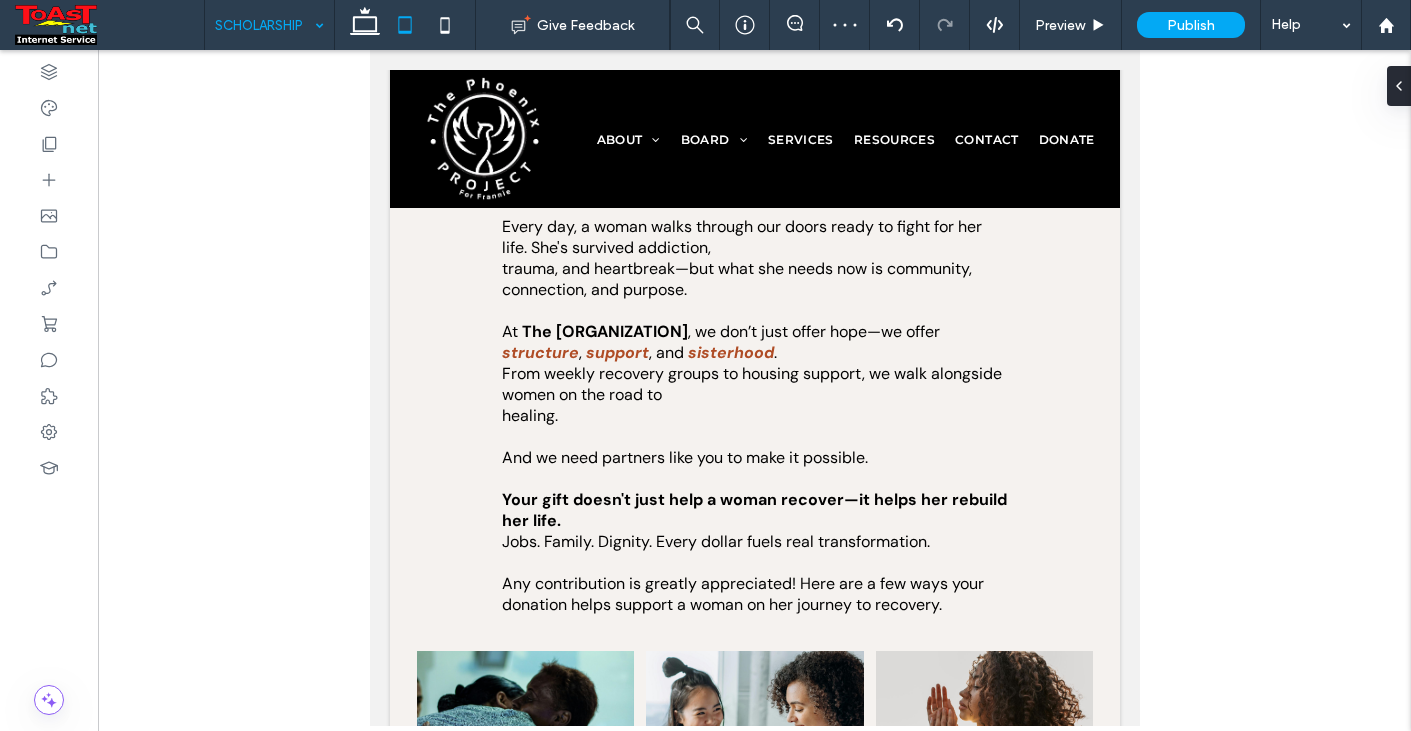 type on "**" 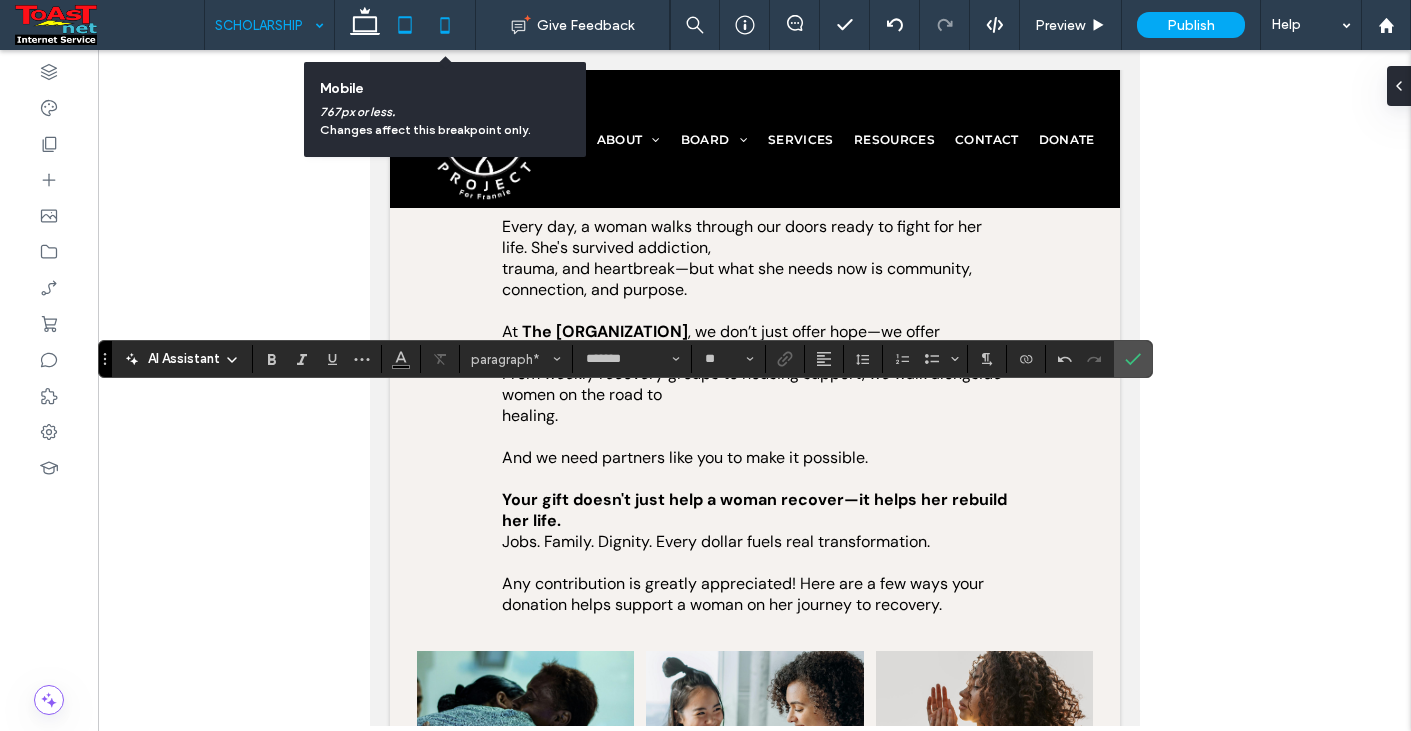 click 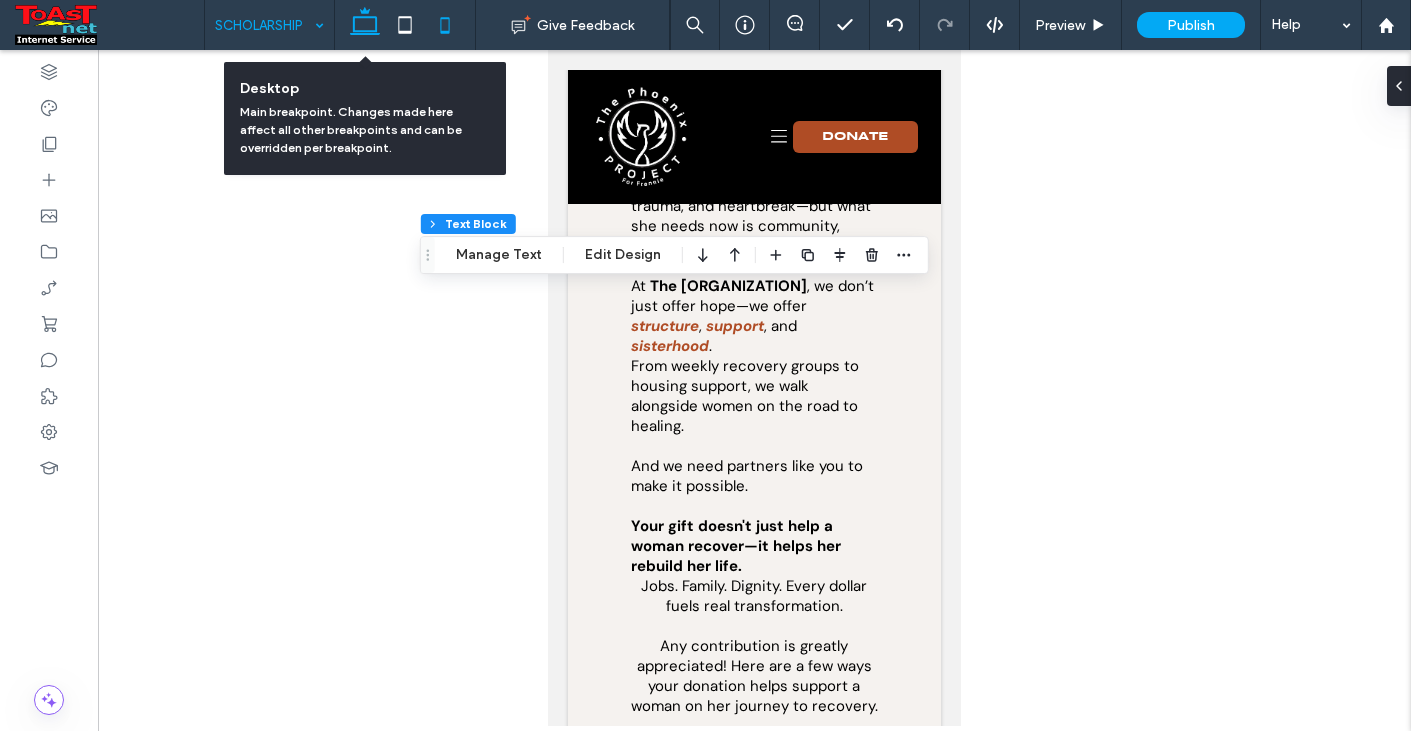 click 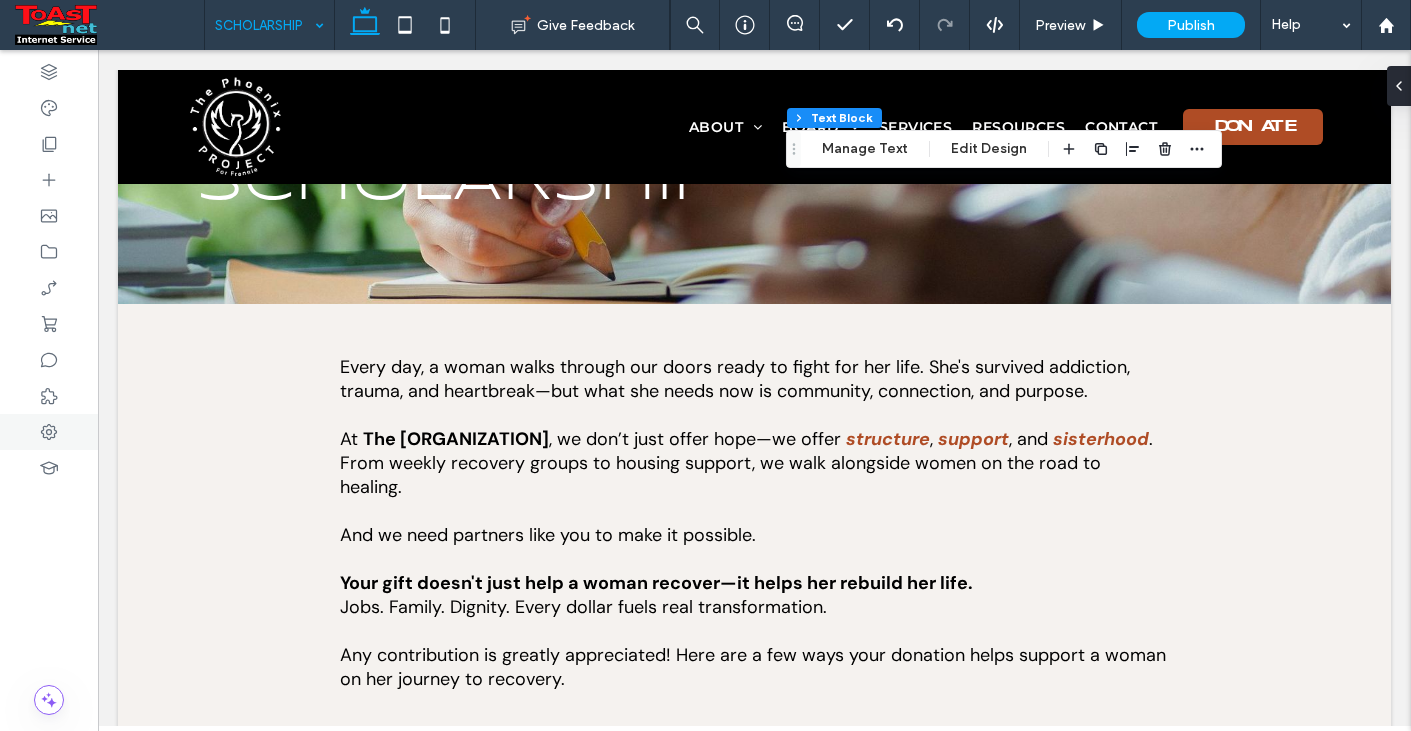 type on "*******" 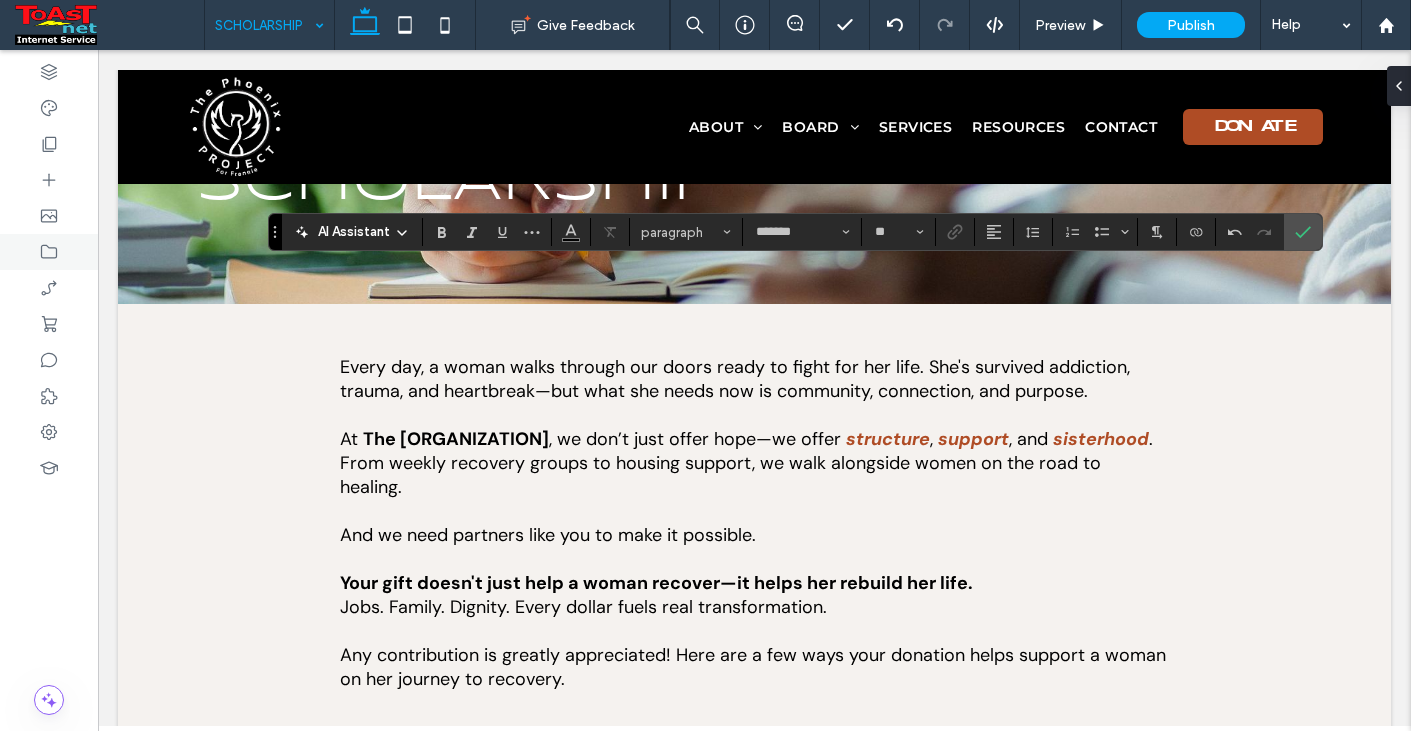 type on "**" 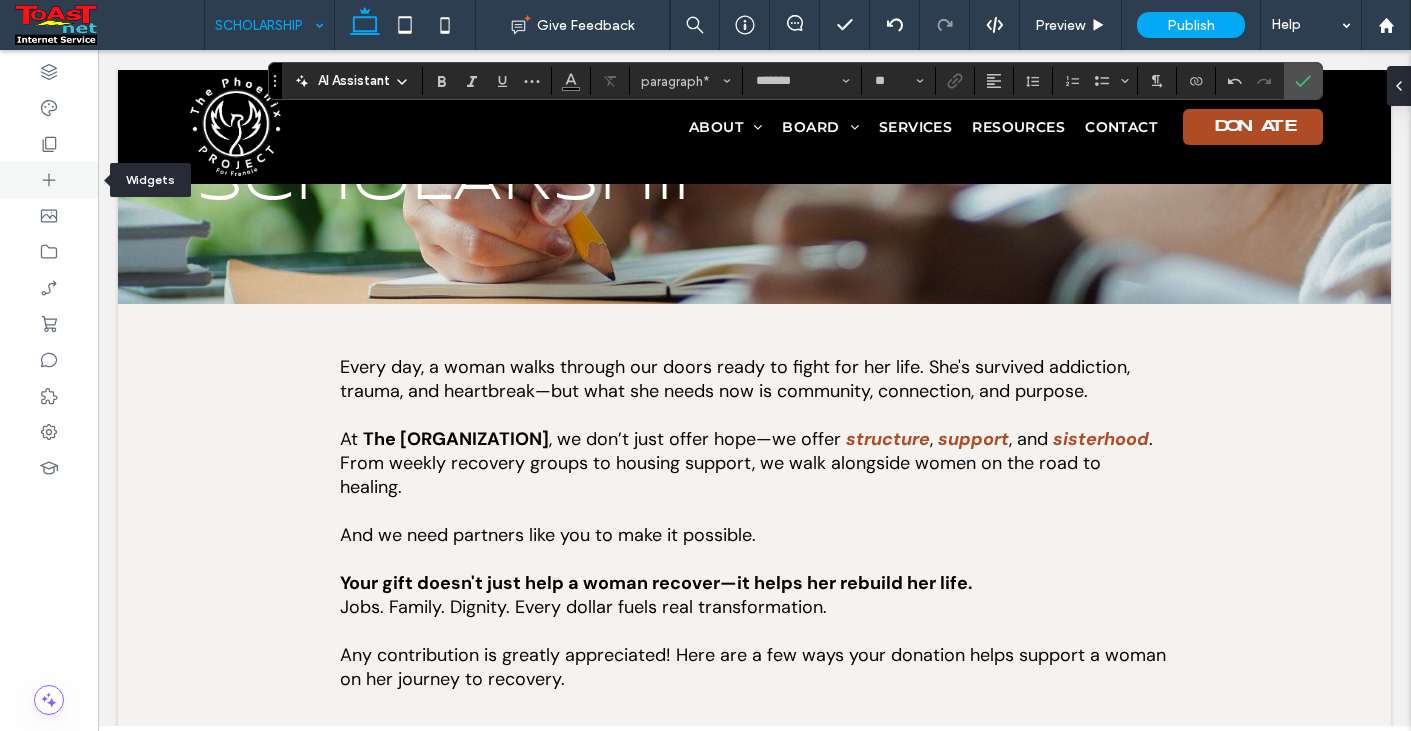click 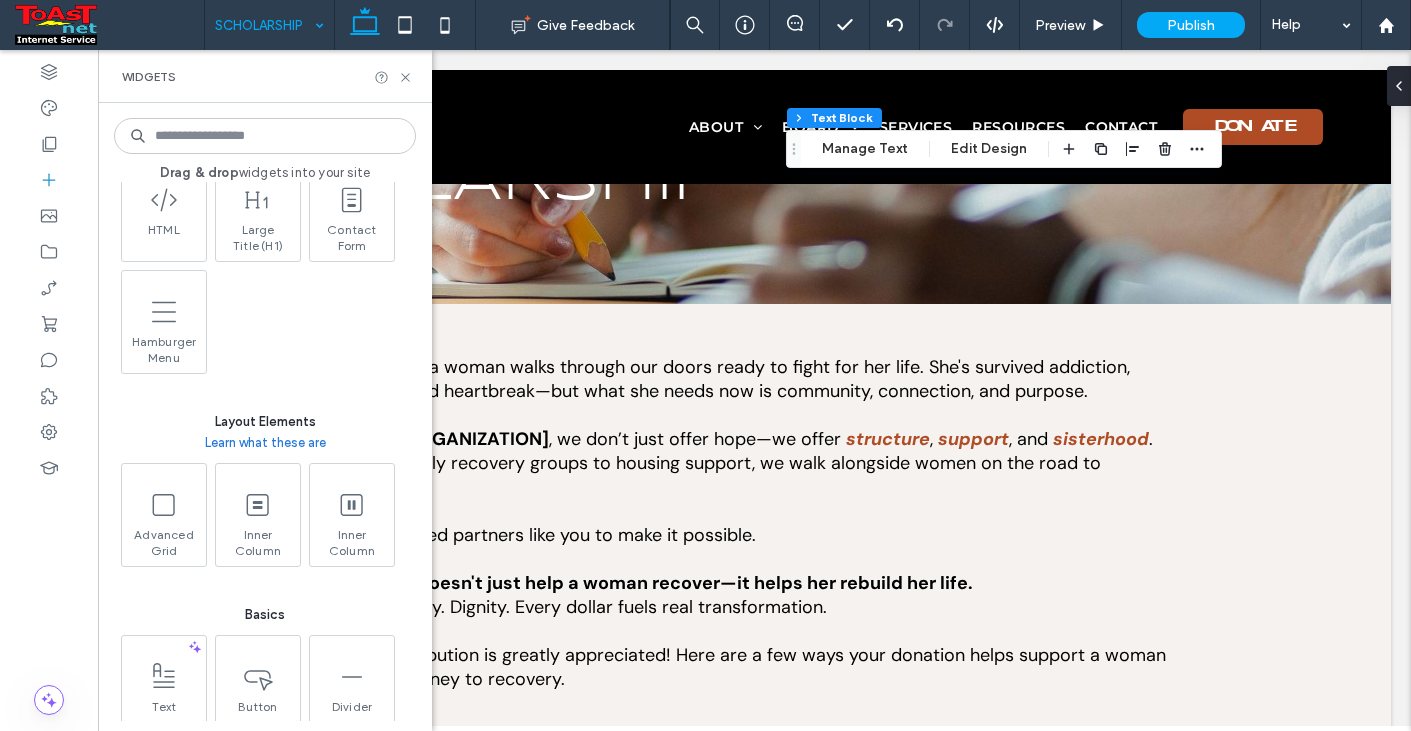 scroll, scrollTop: 800, scrollLeft: 0, axis: vertical 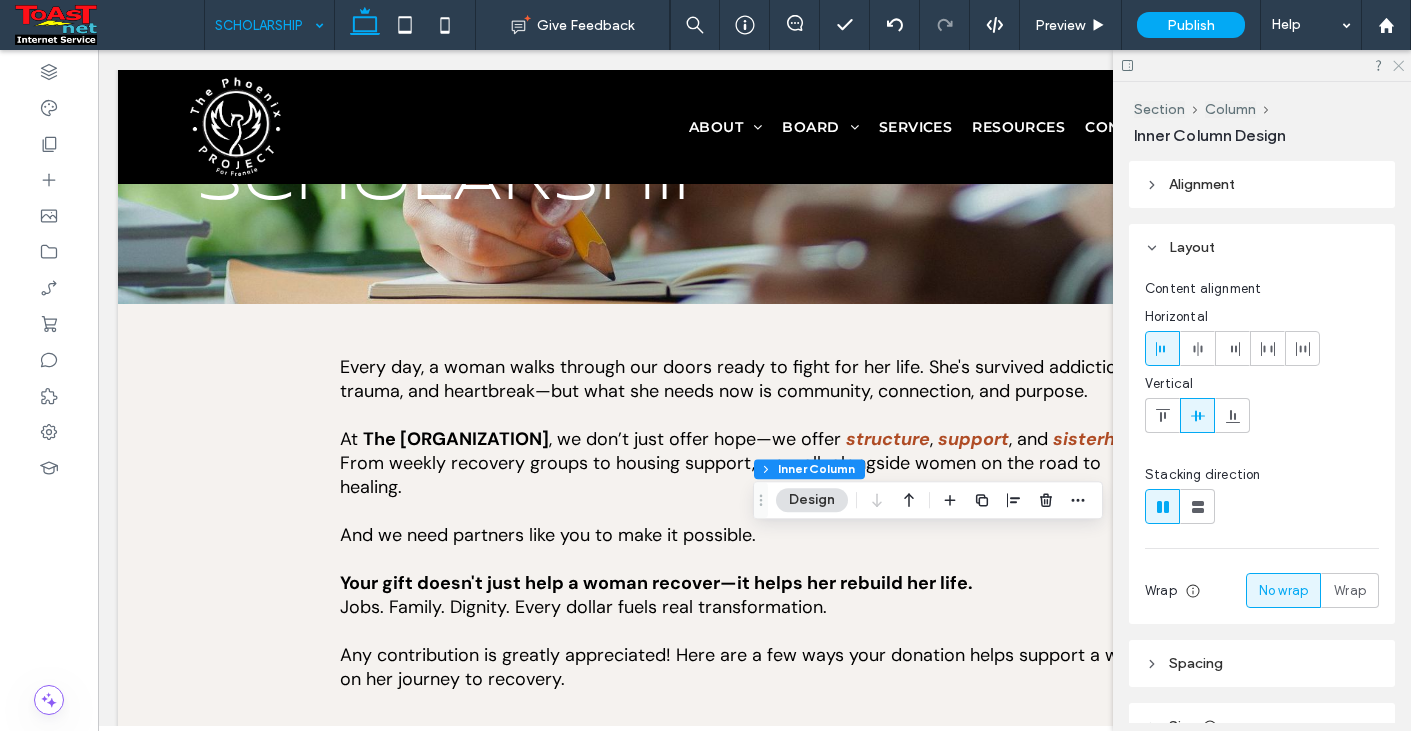 click 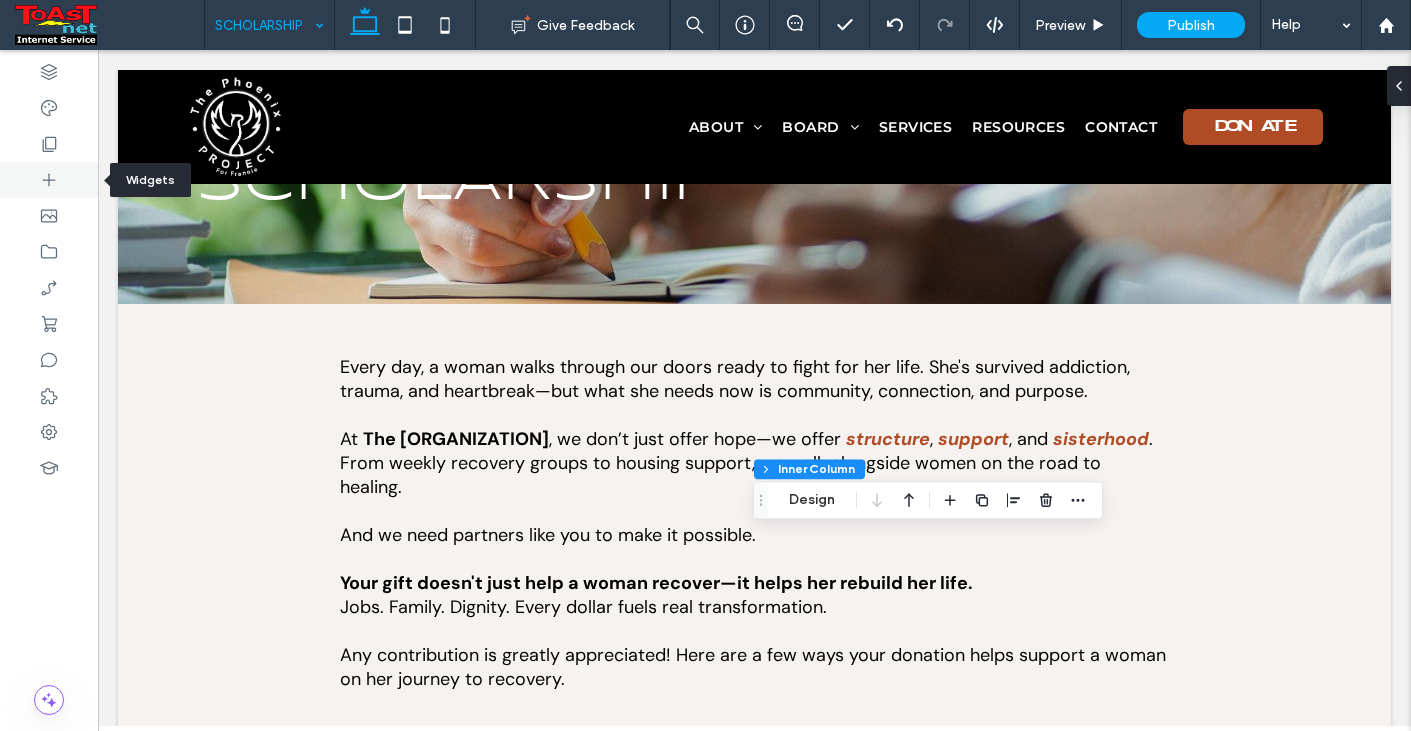 click 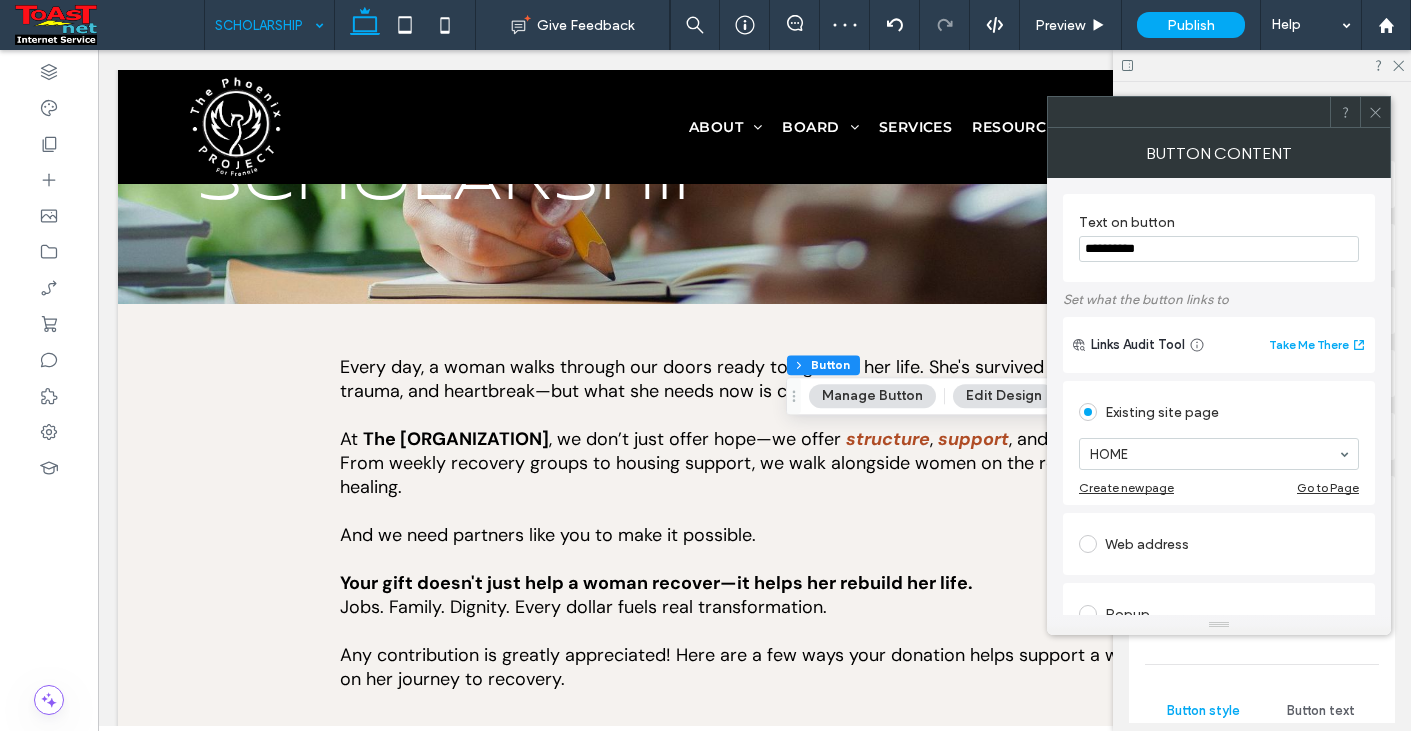 click 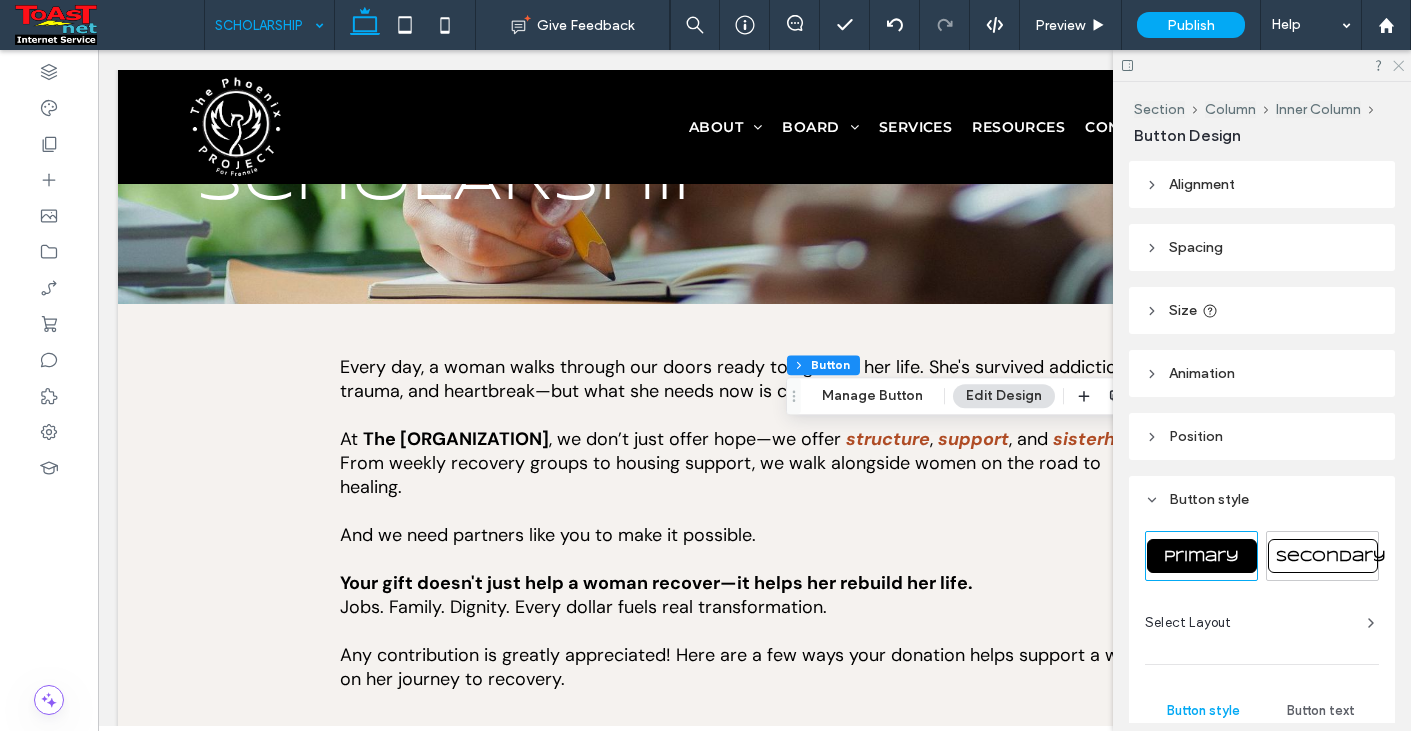 click 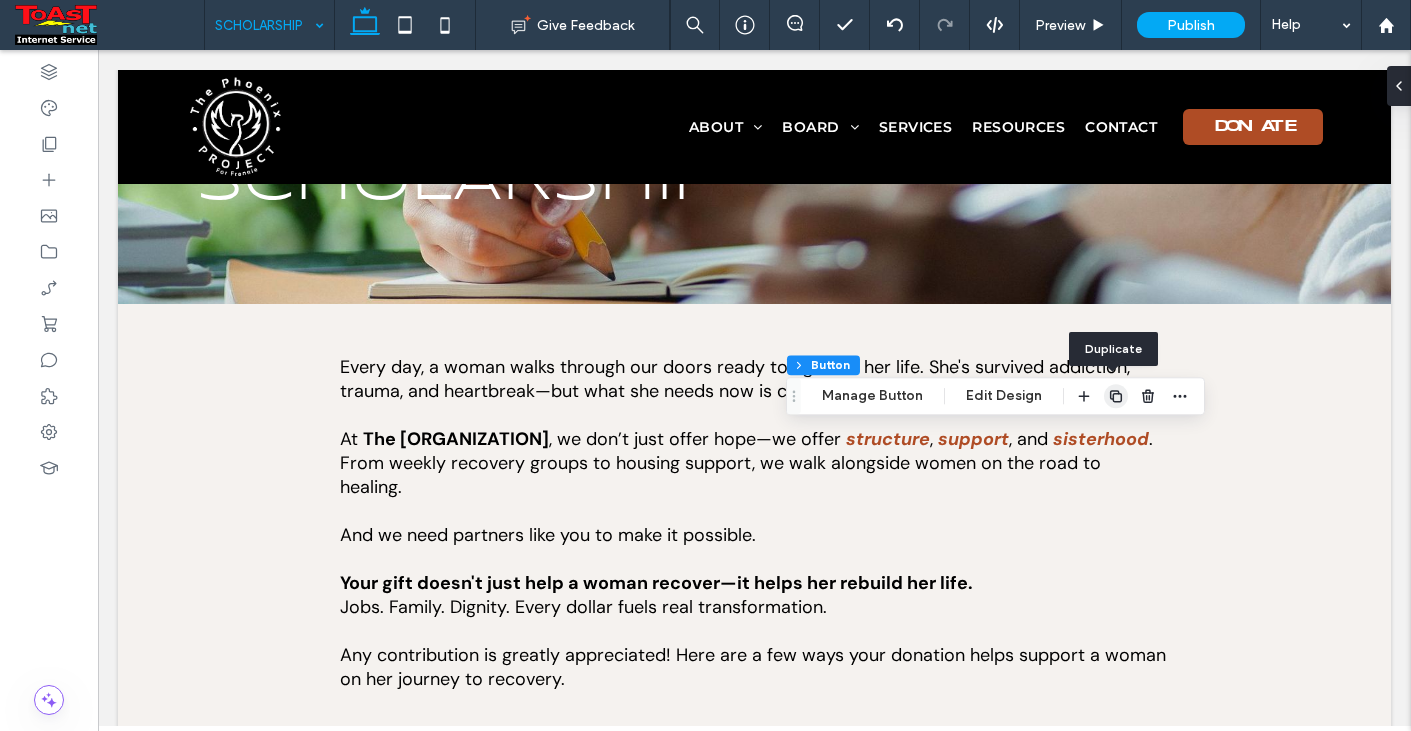 click 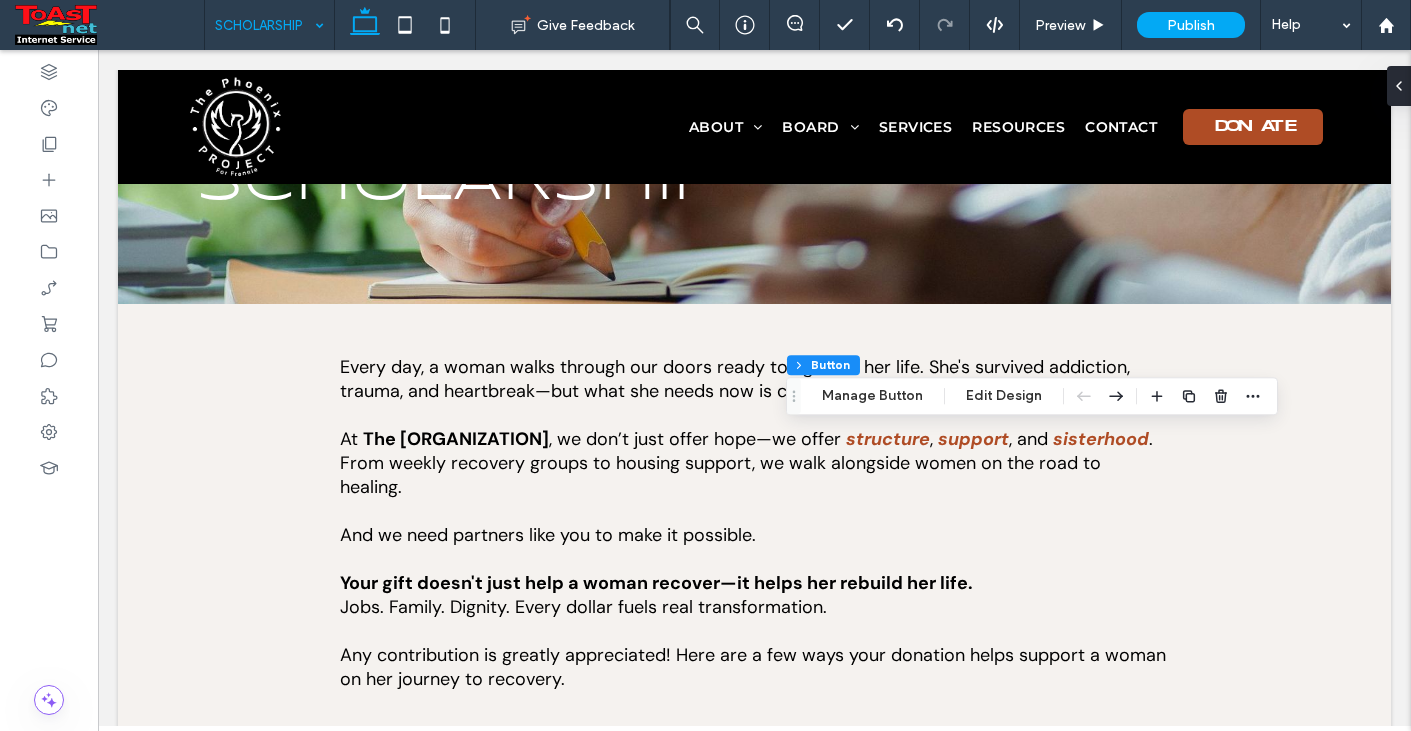 type on "**" 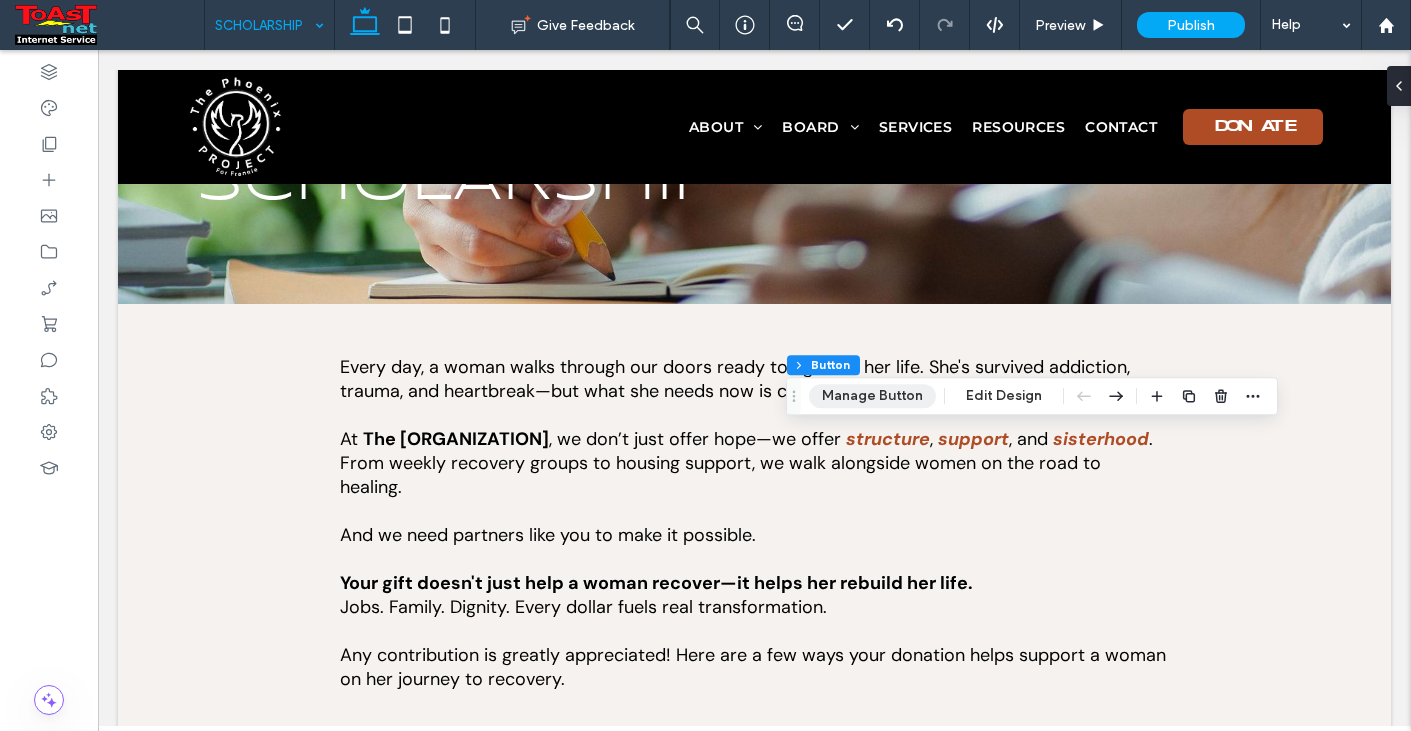 click on "Manage Button" at bounding box center (872, 396) 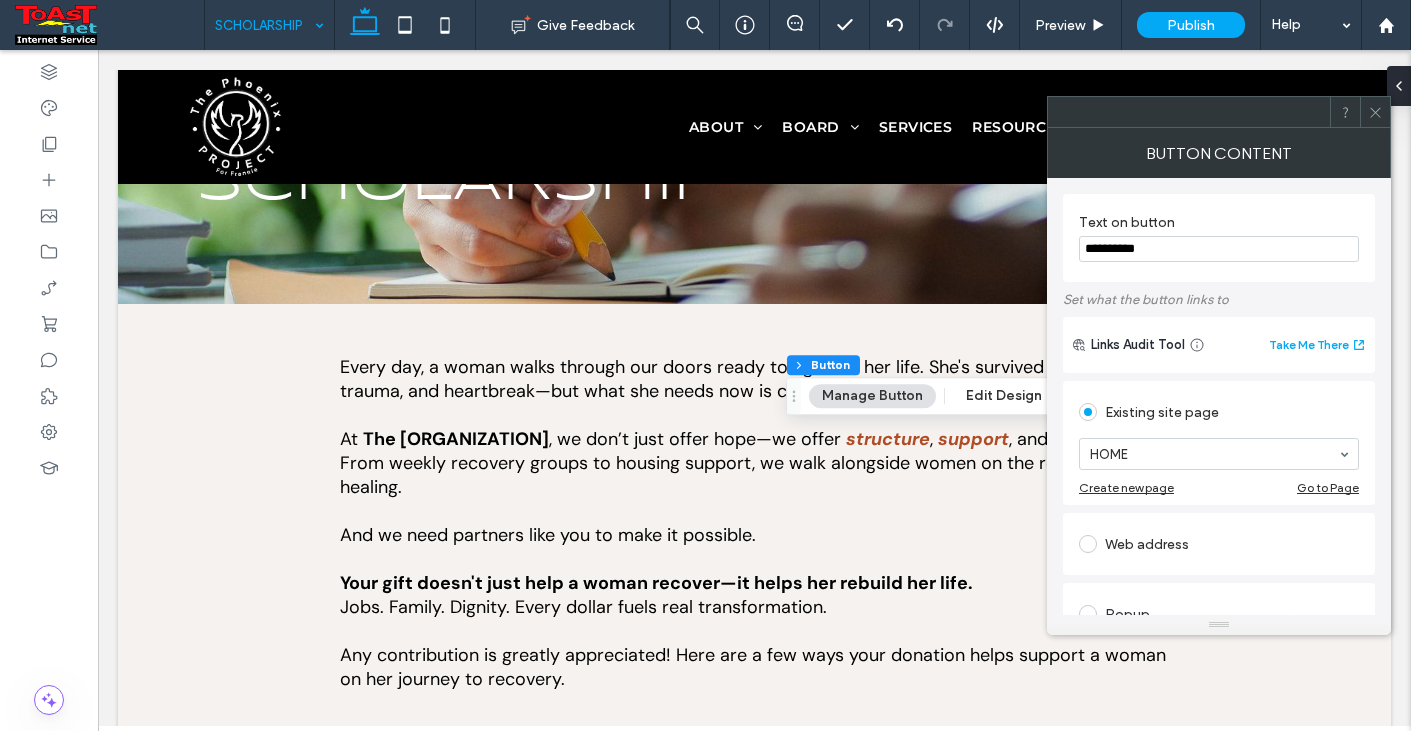drag, startPoint x: 1160, startPoint y: 243, endPoint x: 1084, endPoint y: 250, distance: 76.321686 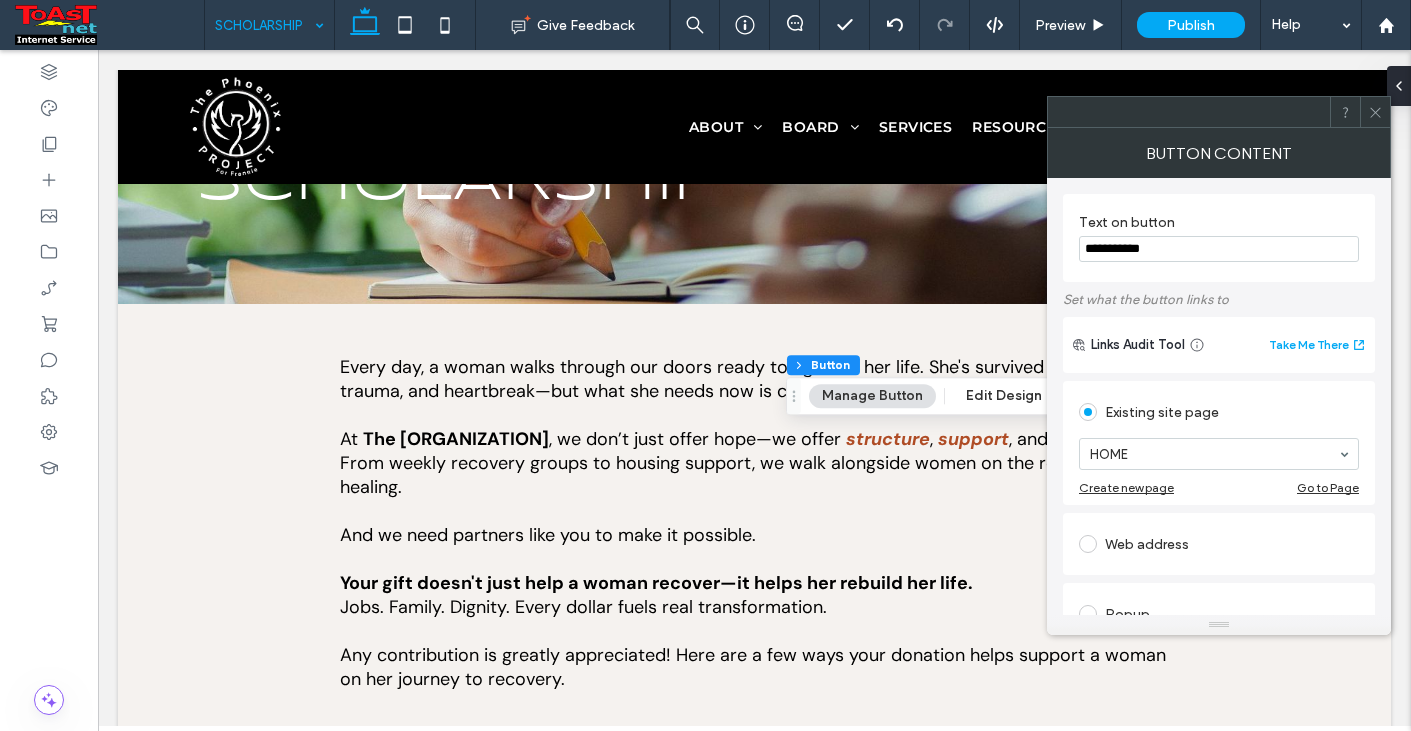 type on "**********" 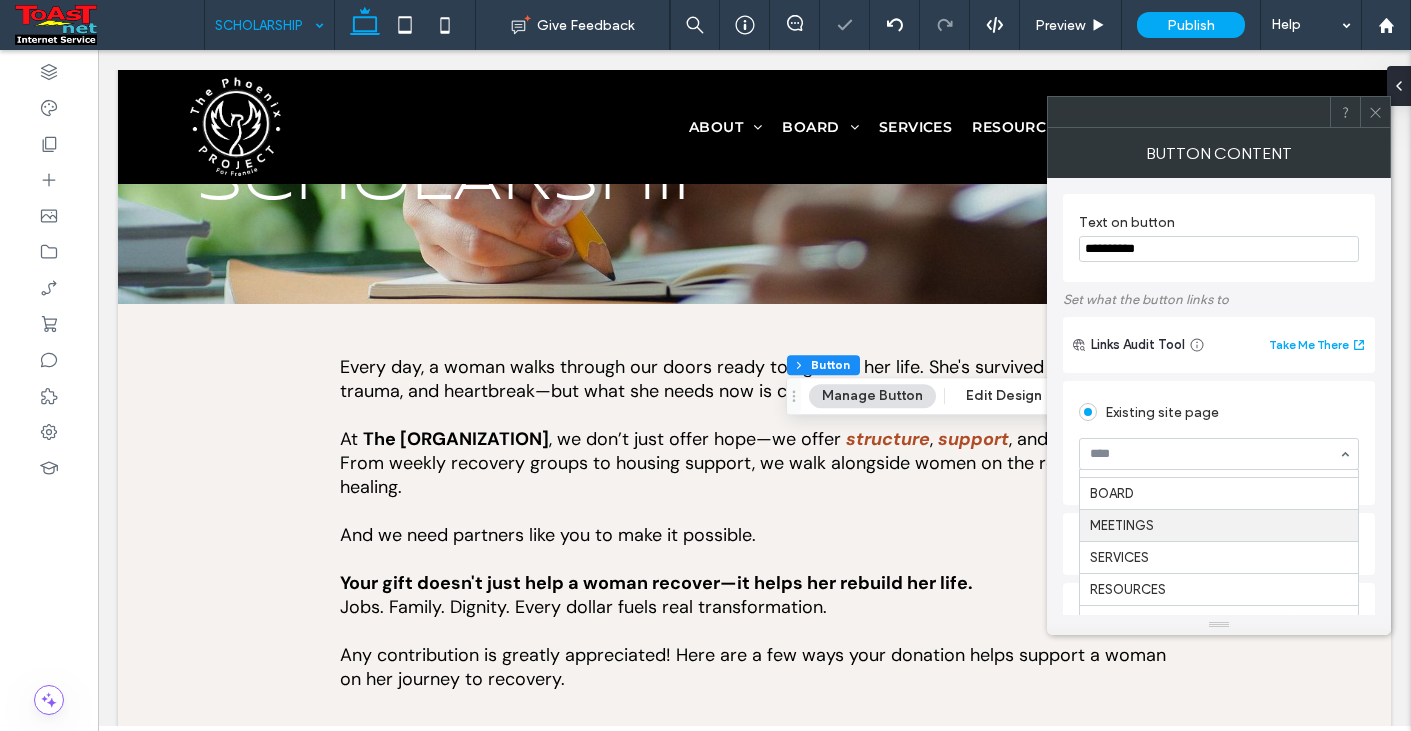 scroll, scrollTop: 121, scrollLeft: 0, axis: vertical 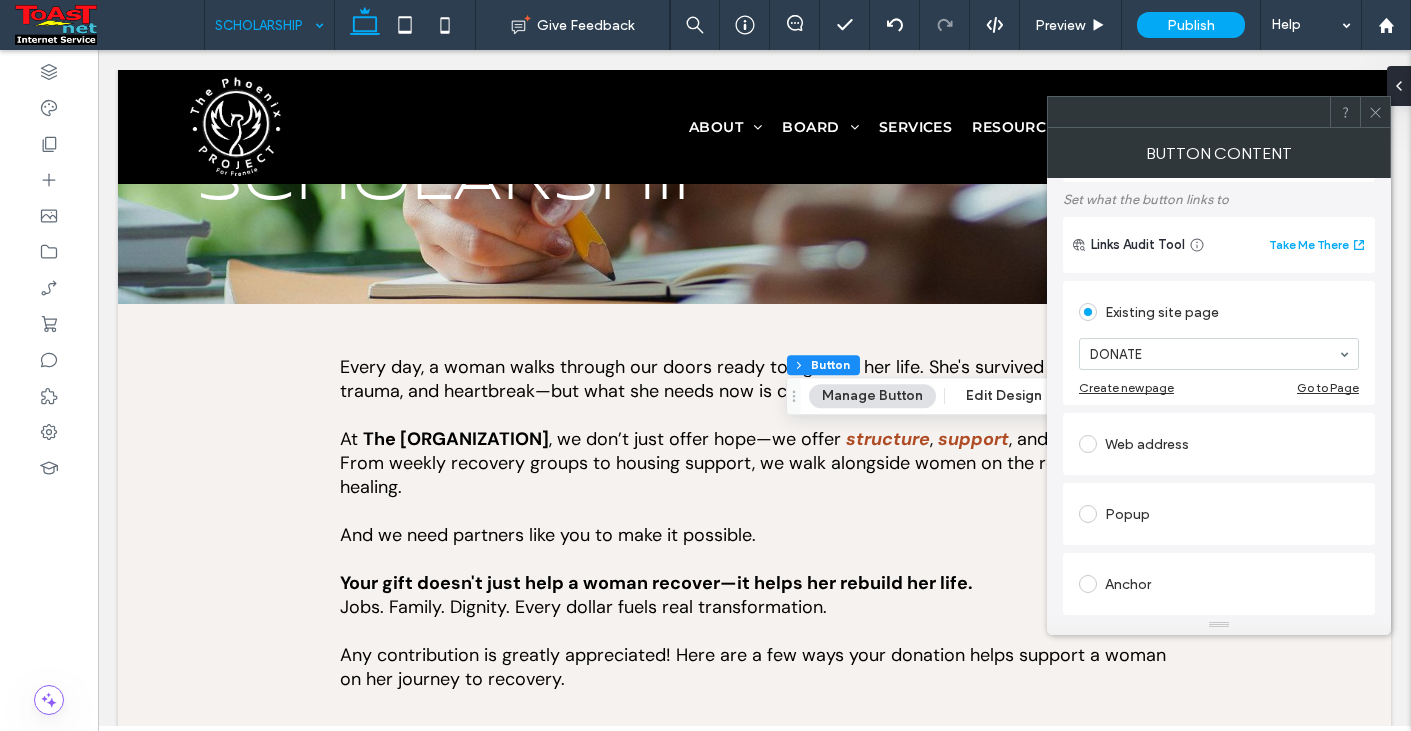 click 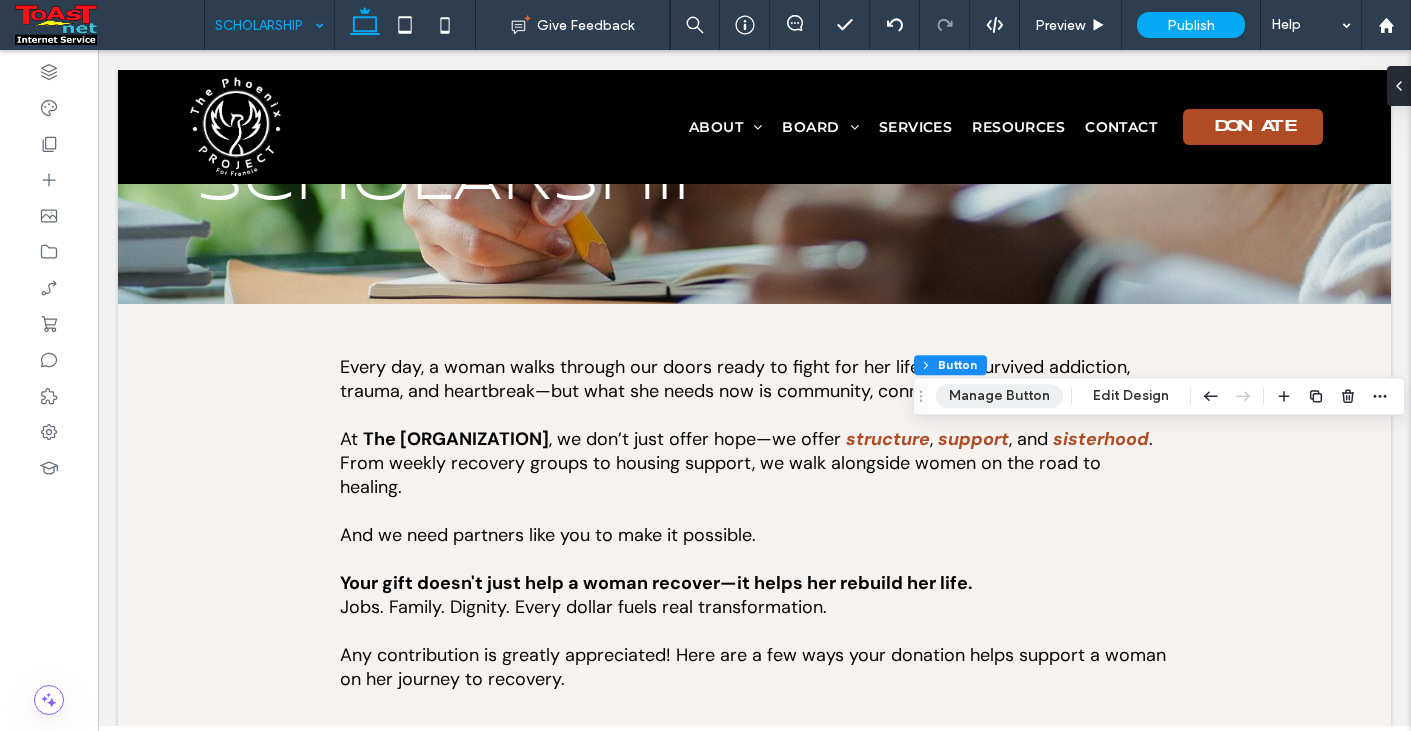 click on "Manage Button" at bounding box center (999, 396) 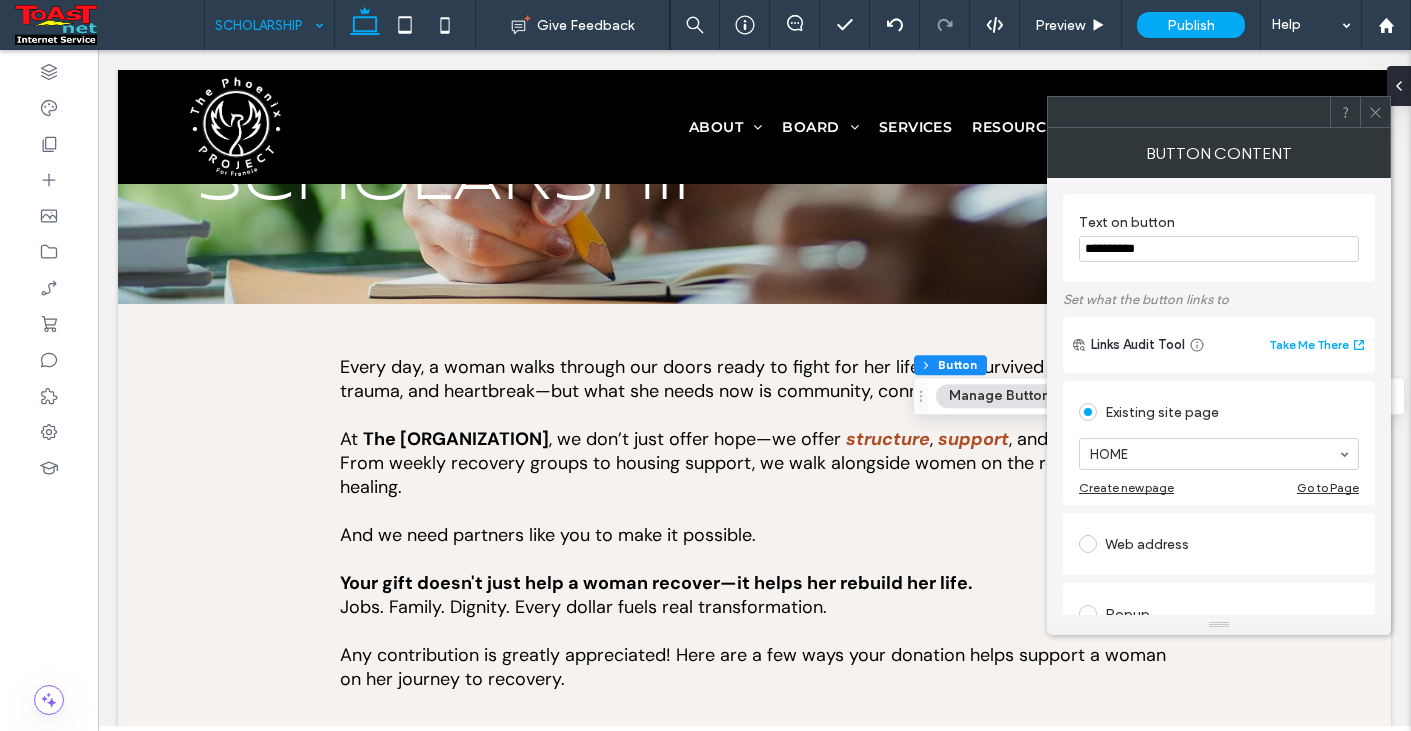 drag, startPoint x: 1195, startPoint y: 246, endPoint x: 1068, endPoint y: 249, distance: 127.03543 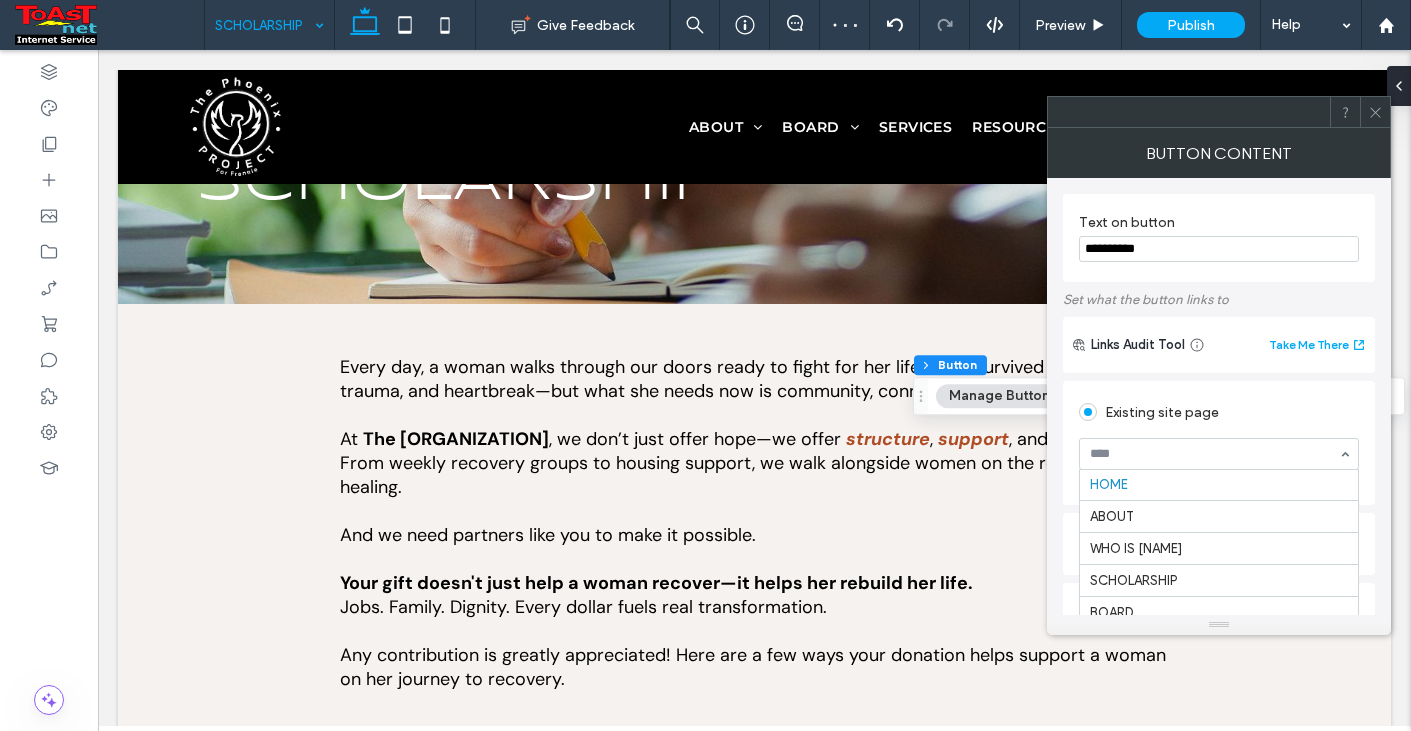 scroll, scrollTop: 0, scrollLeft: 0, axis: both 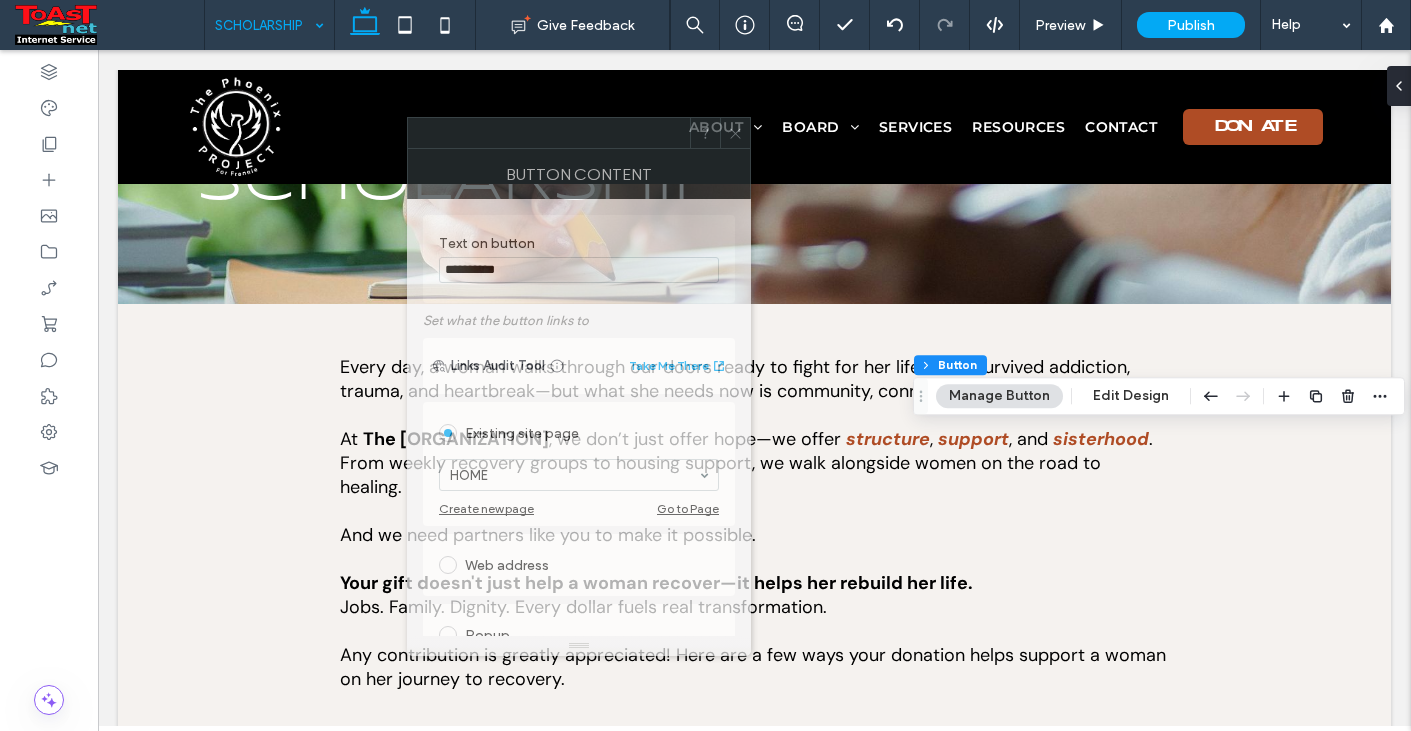 drag, startPoint x: 1177, startPoint y: 122, endPoint x: 537, endPoint y: 143, distance: 640.3444 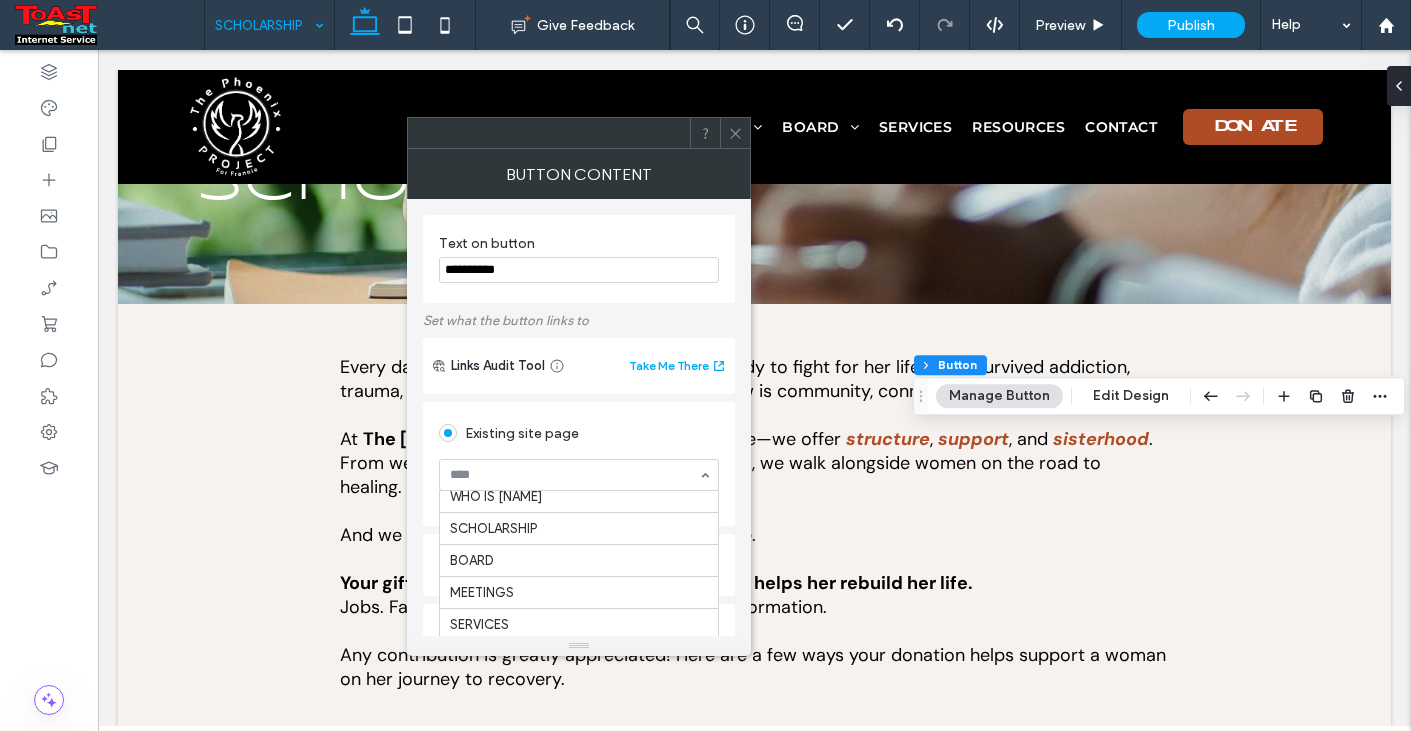 scroll, scrollTop: 121, scrollLeft: 0, axis: vertical 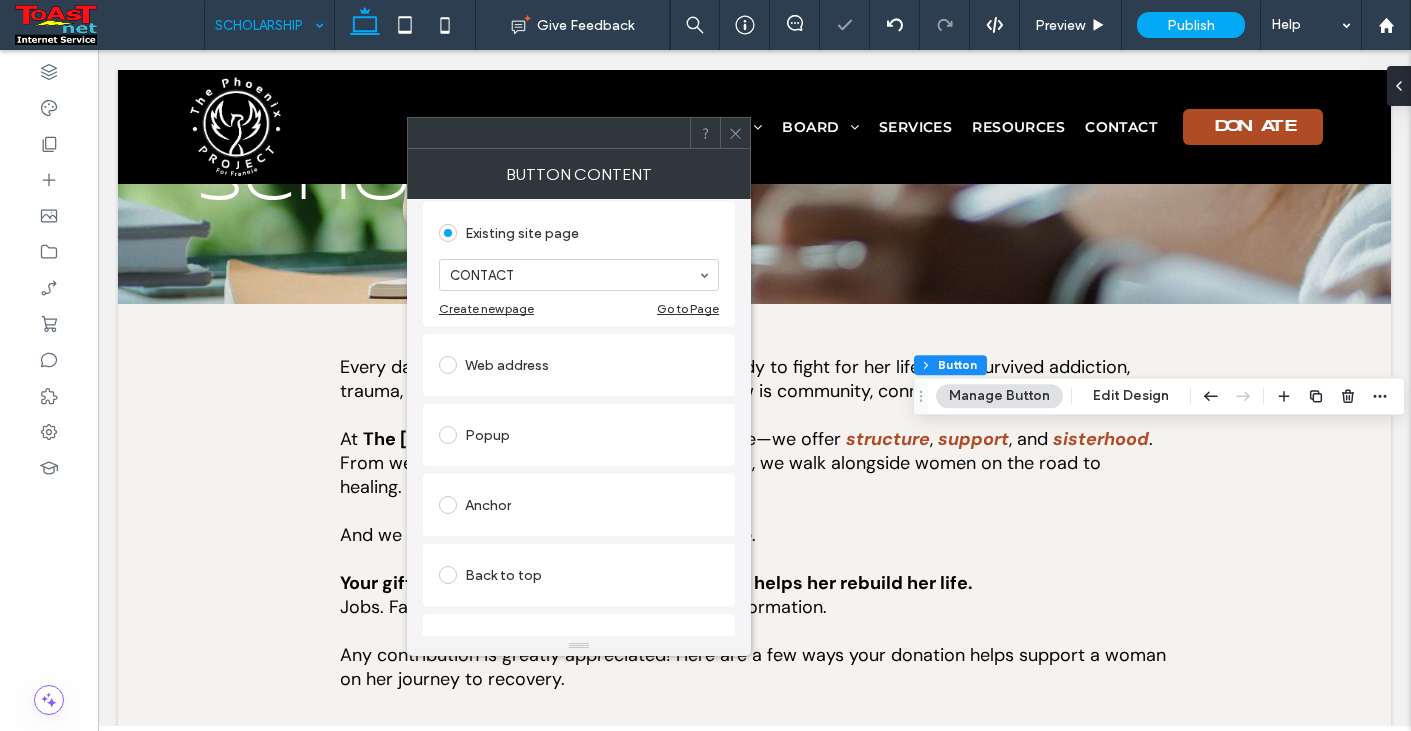 click 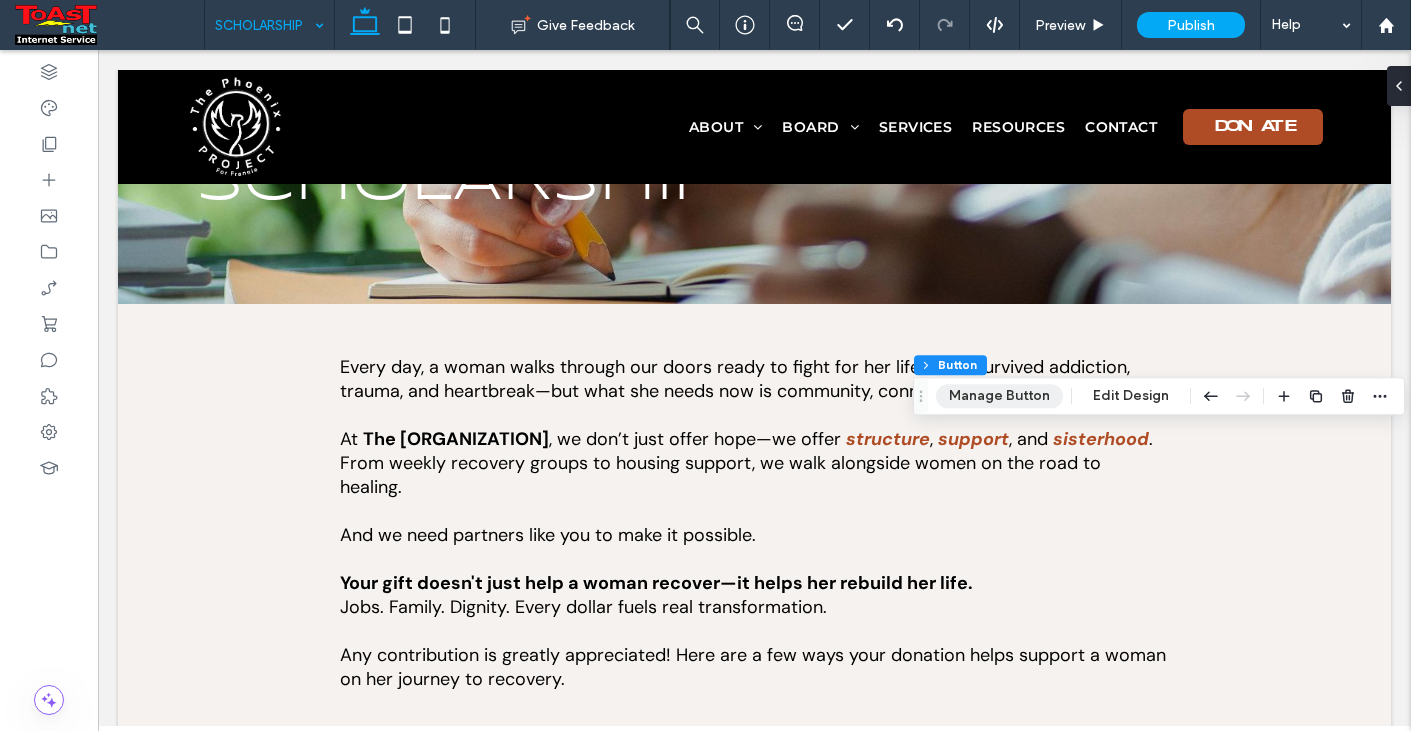 click on "Manage Button" at bounding box center [999, 396] 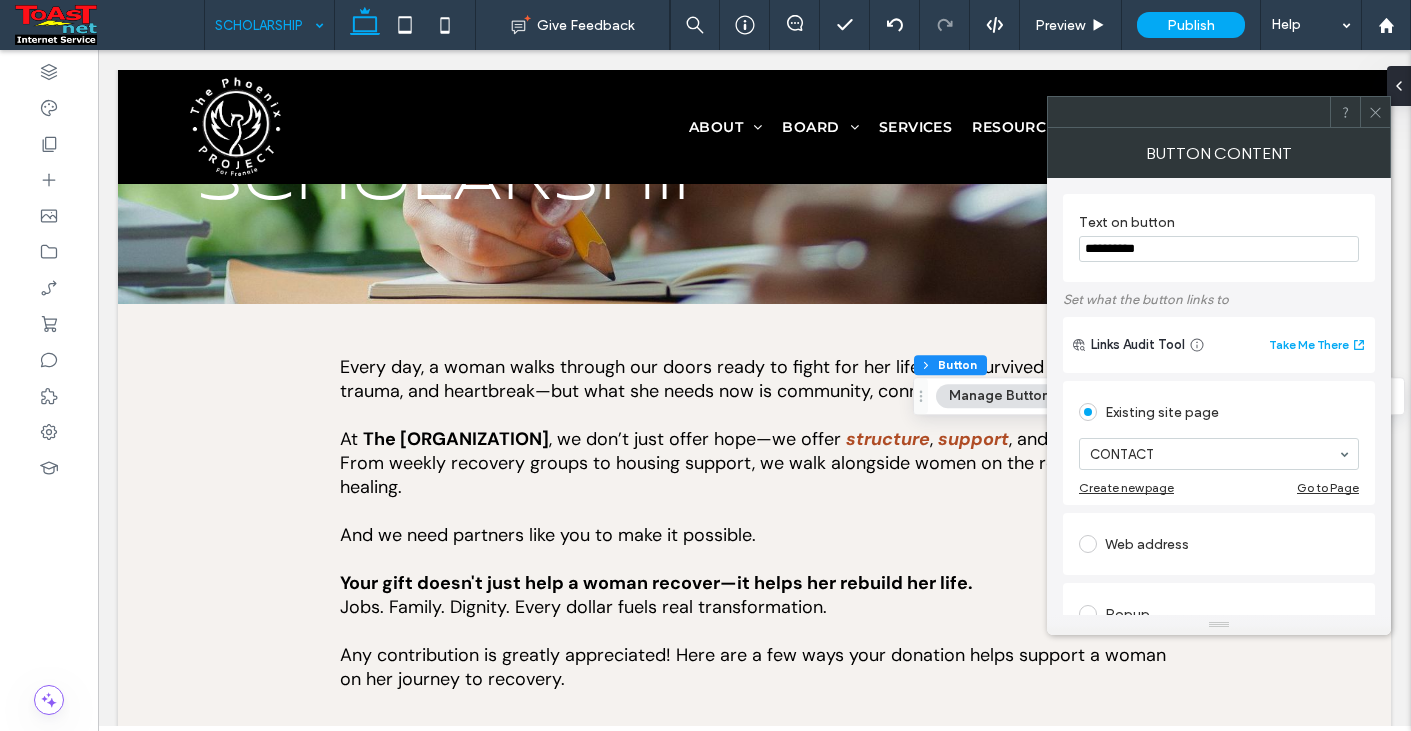 type on "**********" 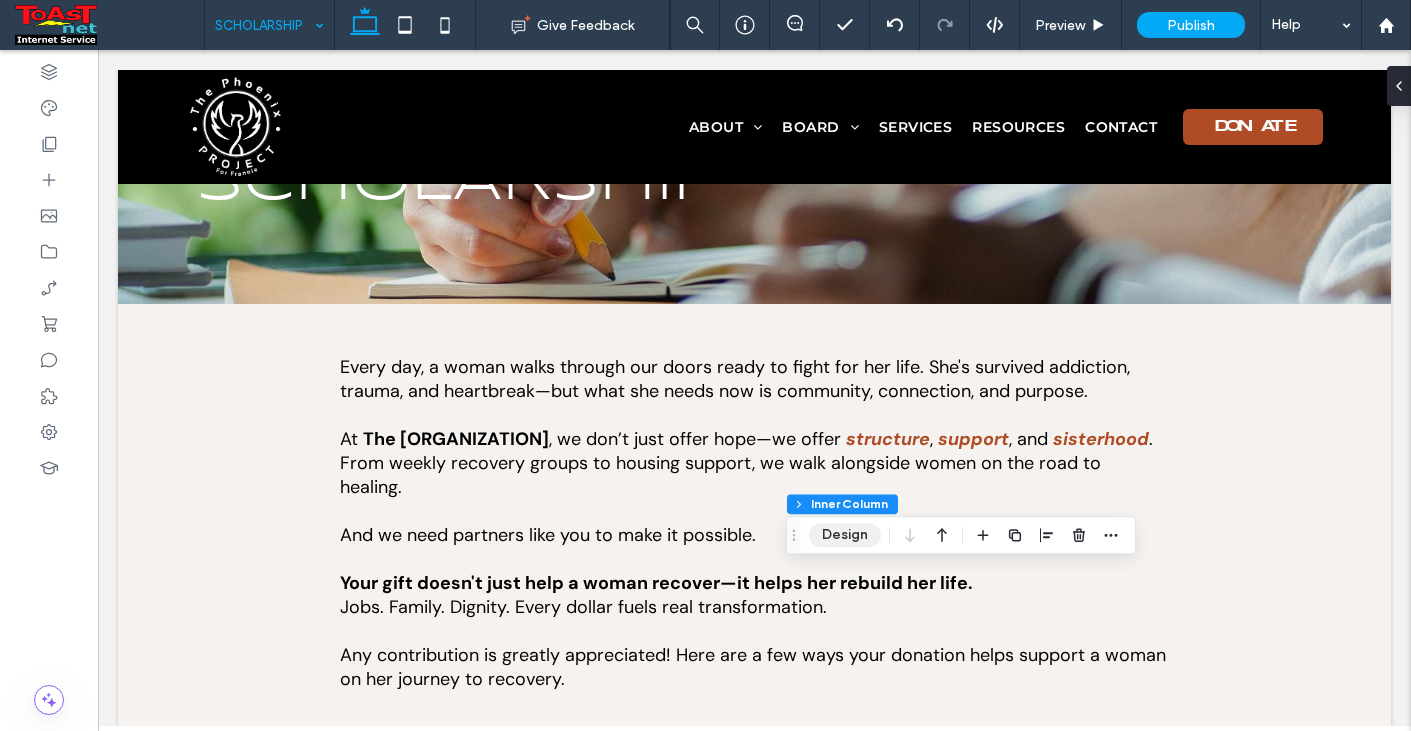 click on "Design" at bounding box center [845, 535] 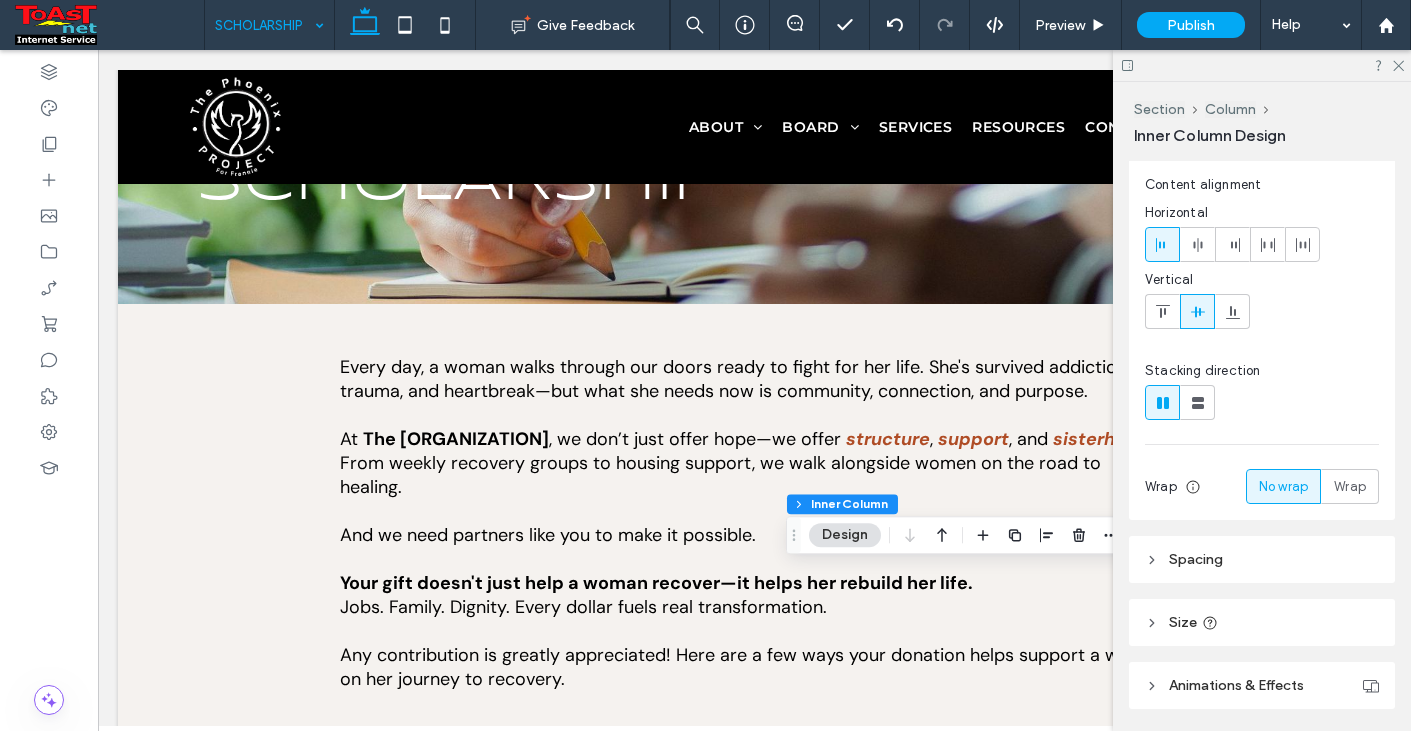 scroll, scrollTop: 296, scrollLeft: 0, axis: vertical 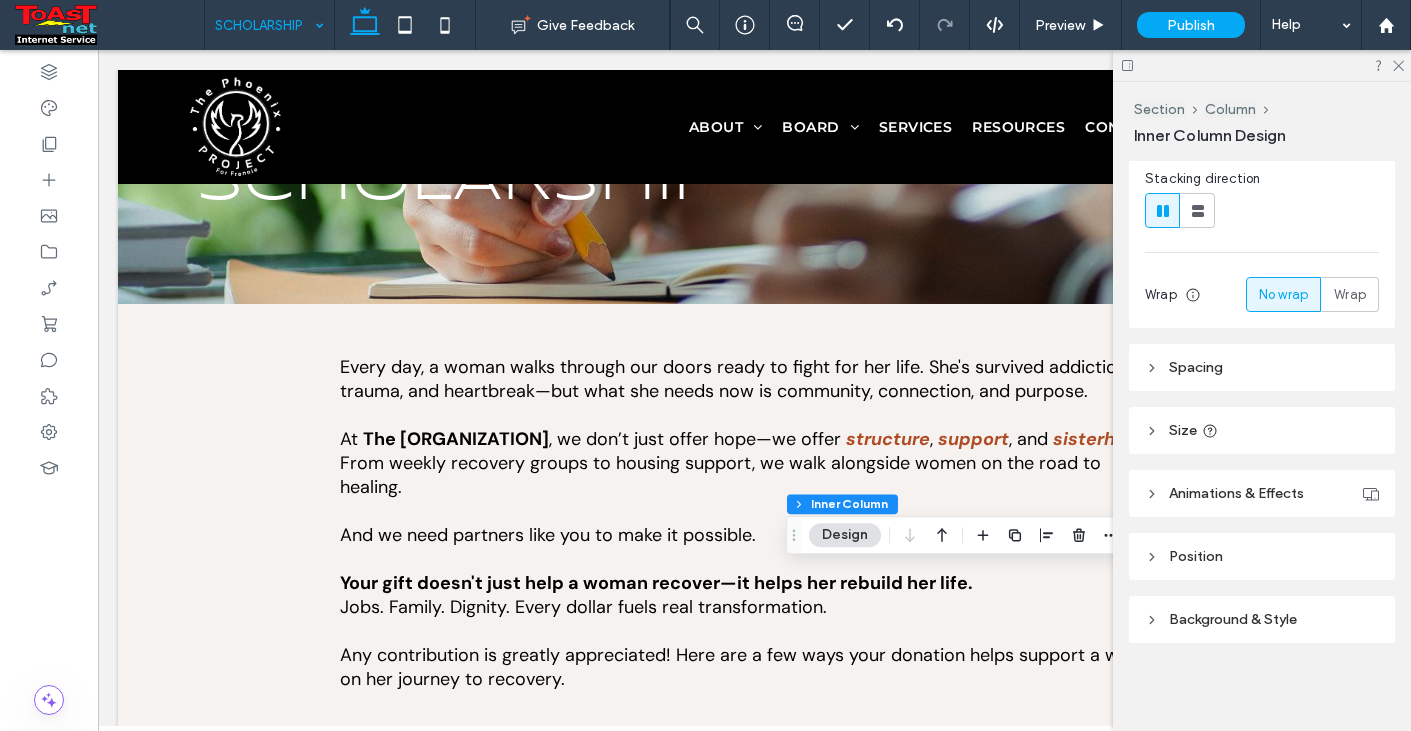 click on "Background & Style" at bounding box center [1233, 619] 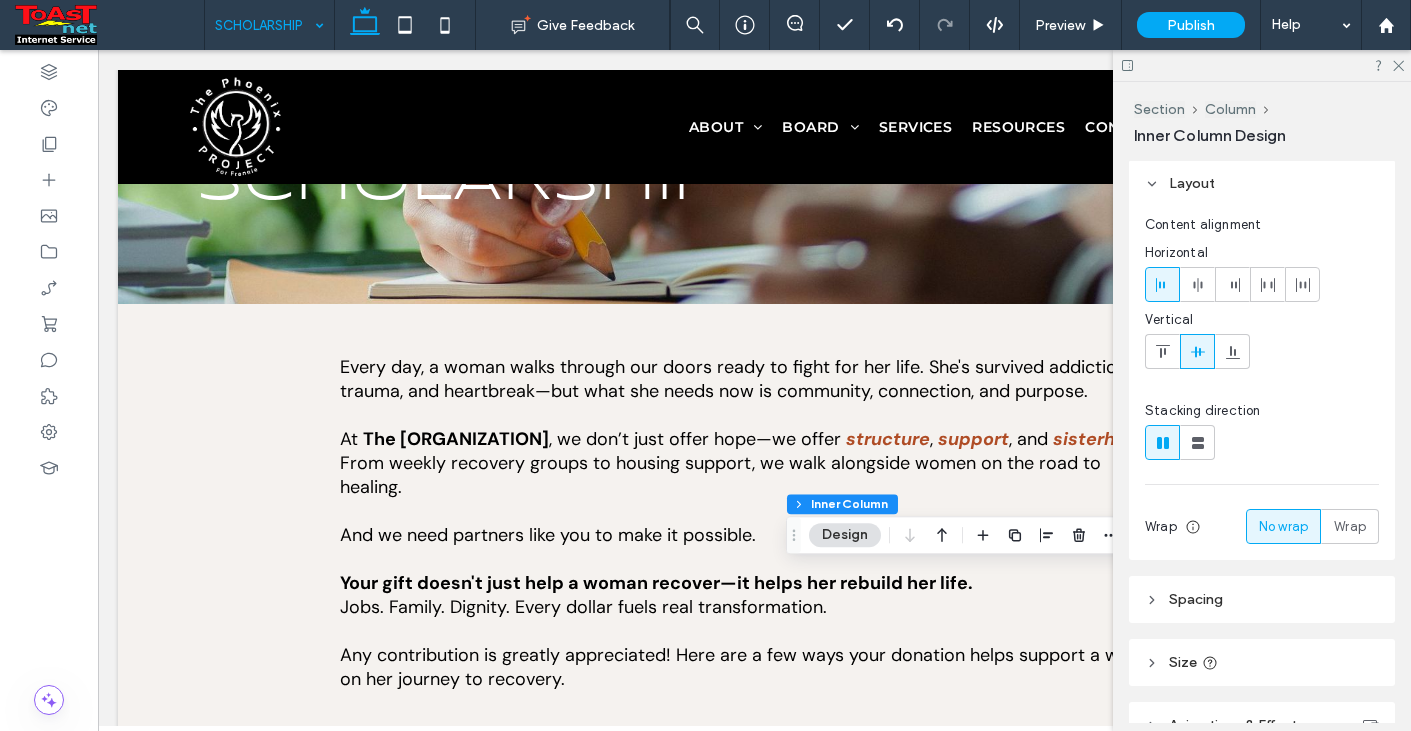 scroll, scrollTop: 0, scrollLeft: 0, axis: both 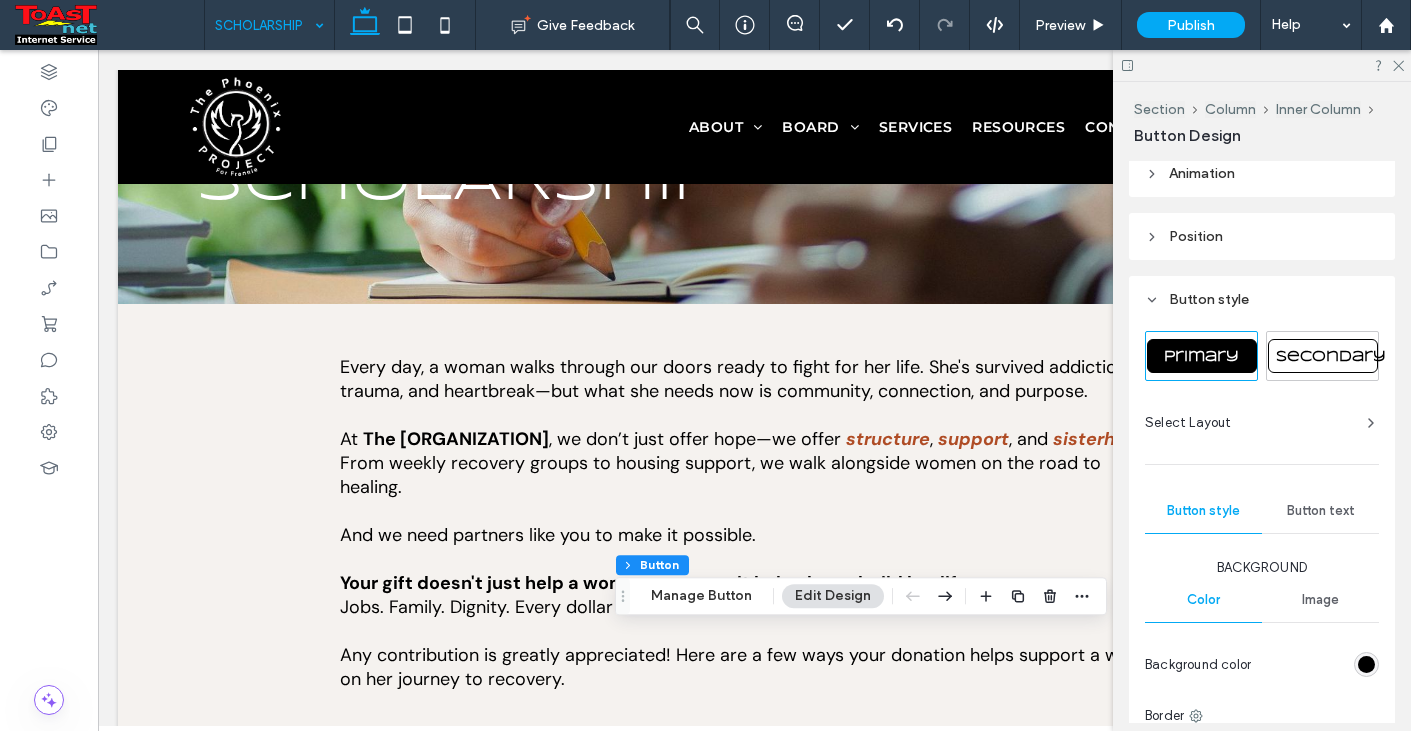 click on "Button text" at bounding box center [1320, 511] 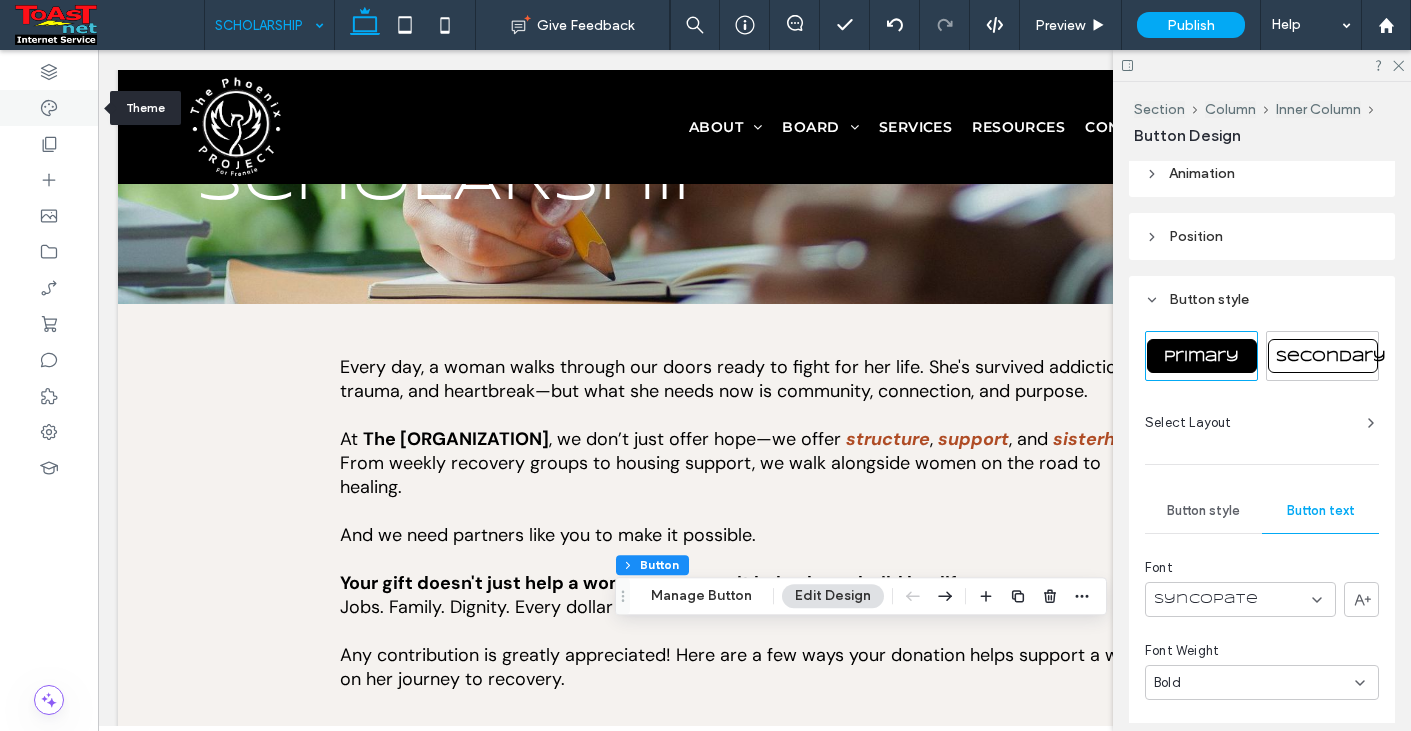 click 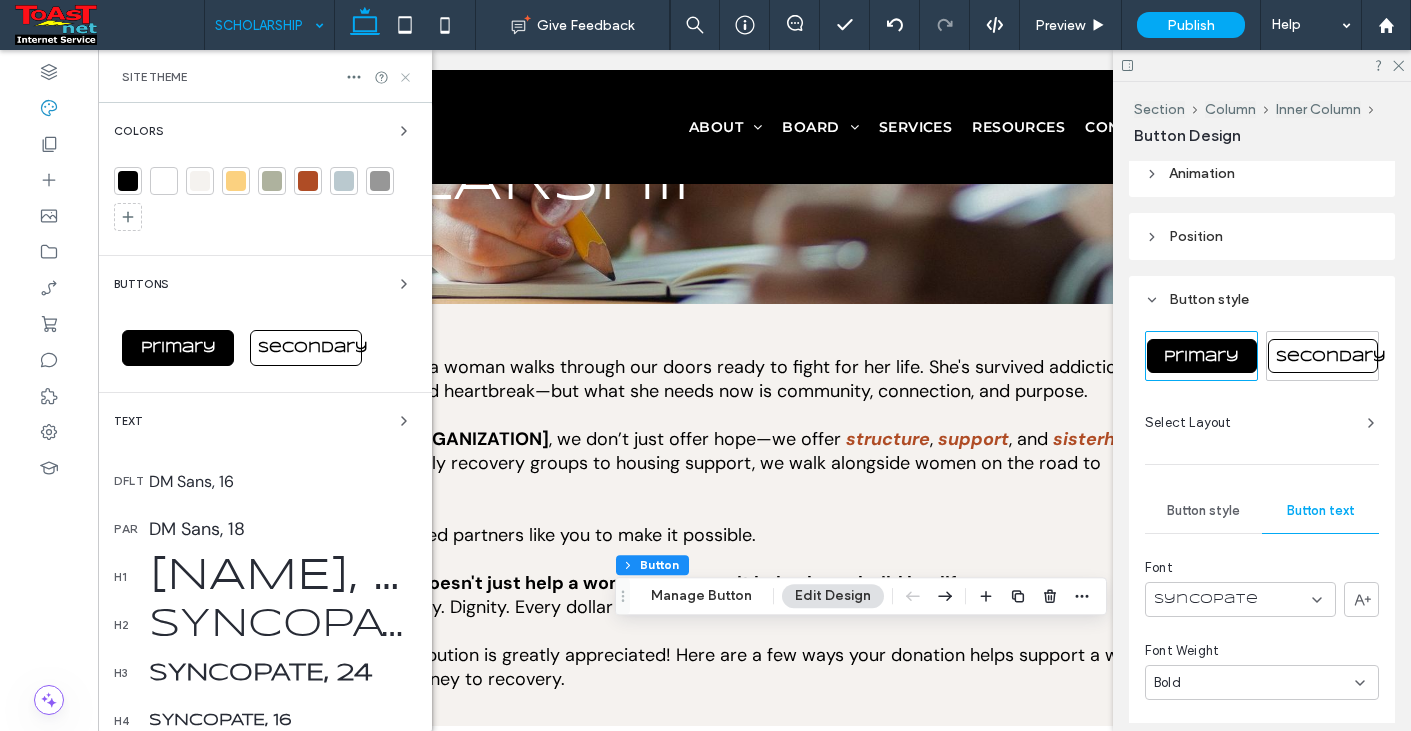 click 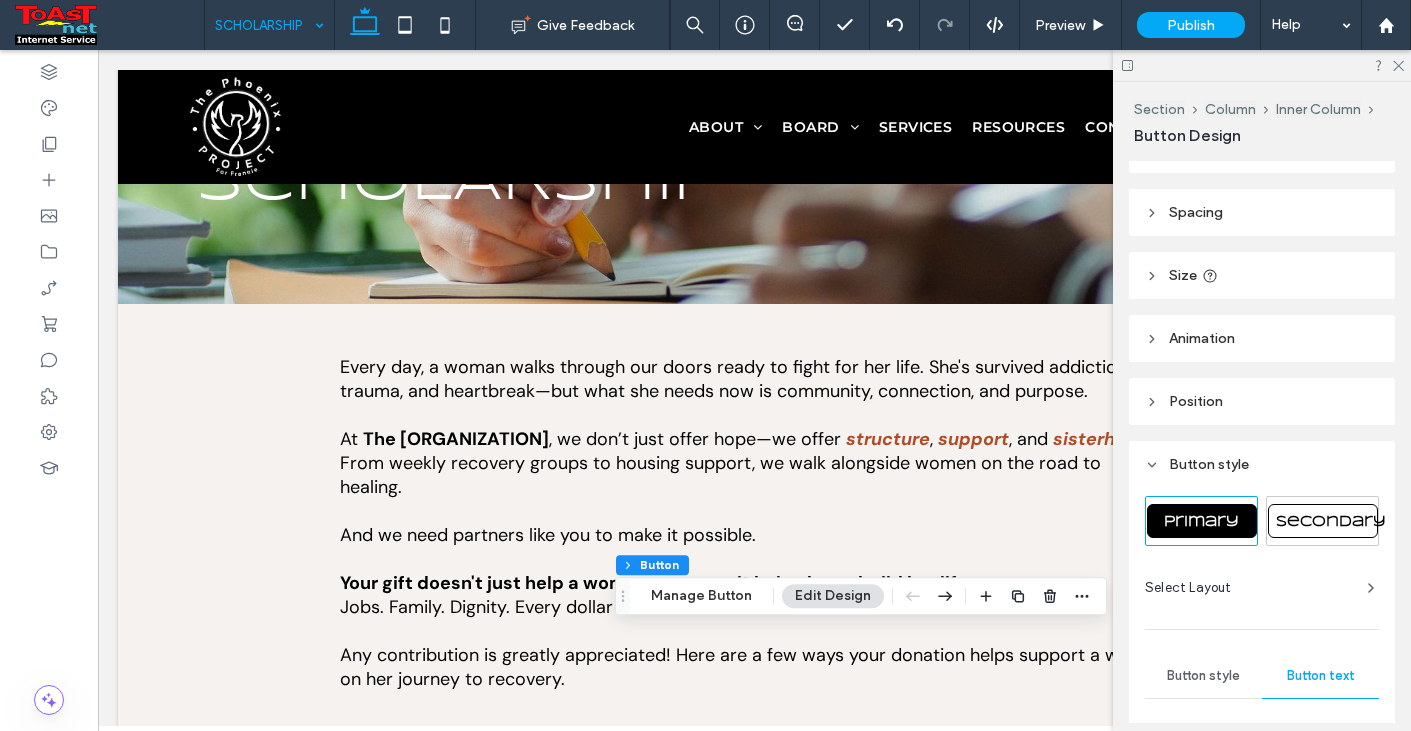 scroll, scrollTop: 0, scrollLeft: 0, axis: both 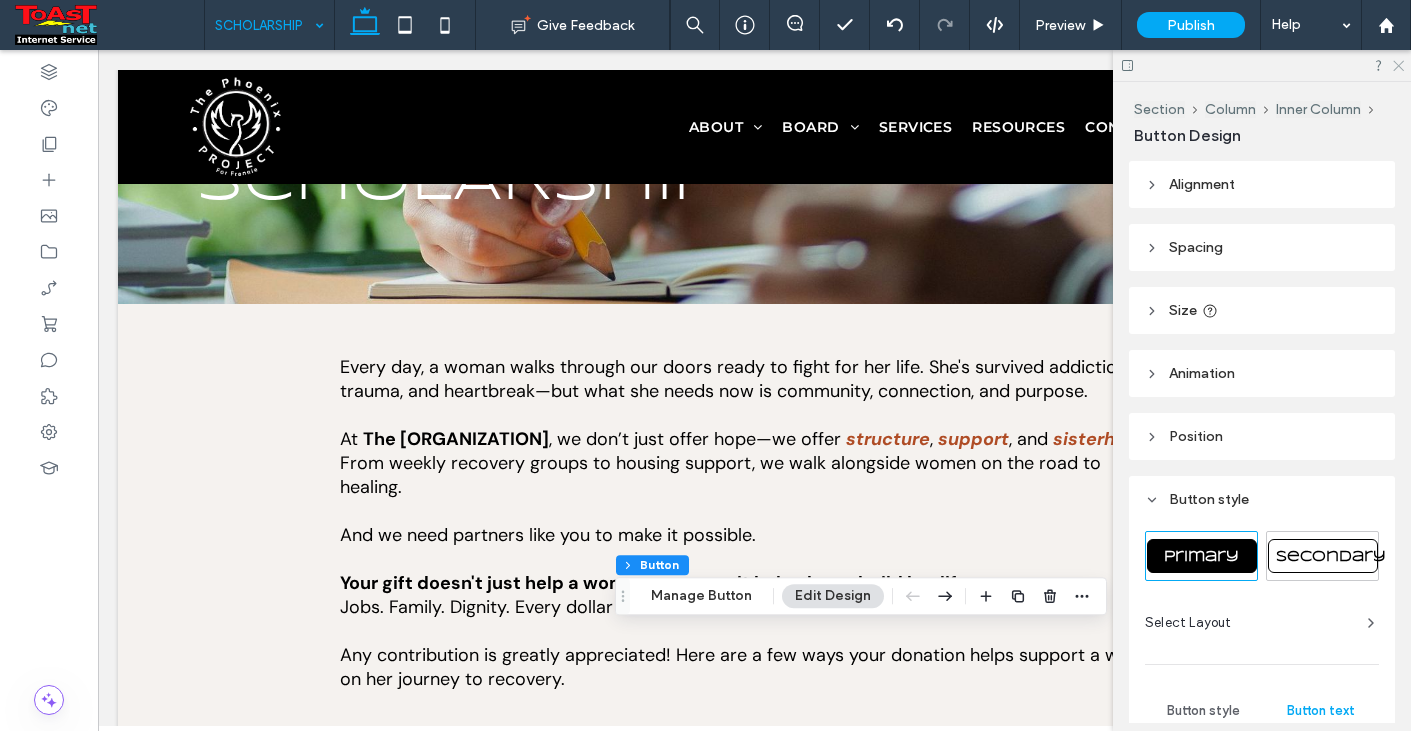 click 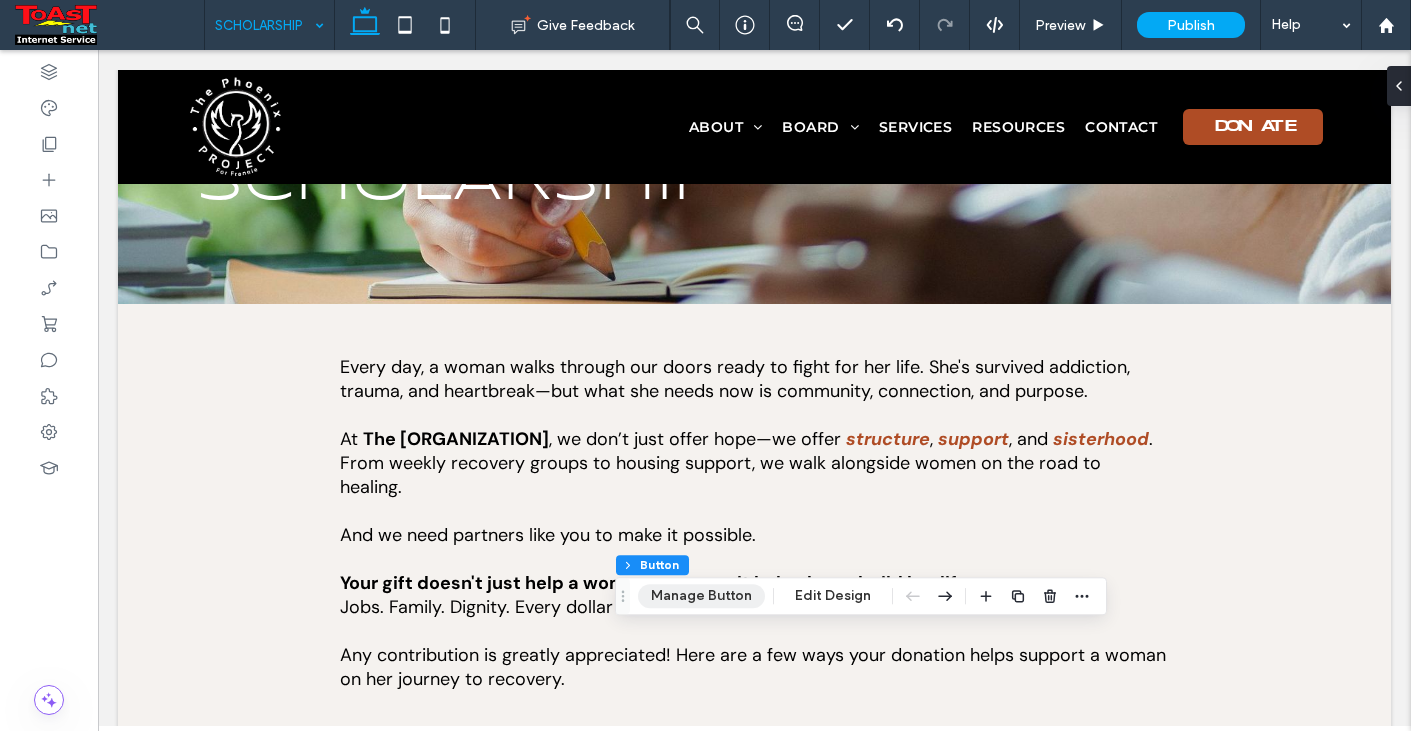 click on "Manage Button" at bounding box center (701, 596) 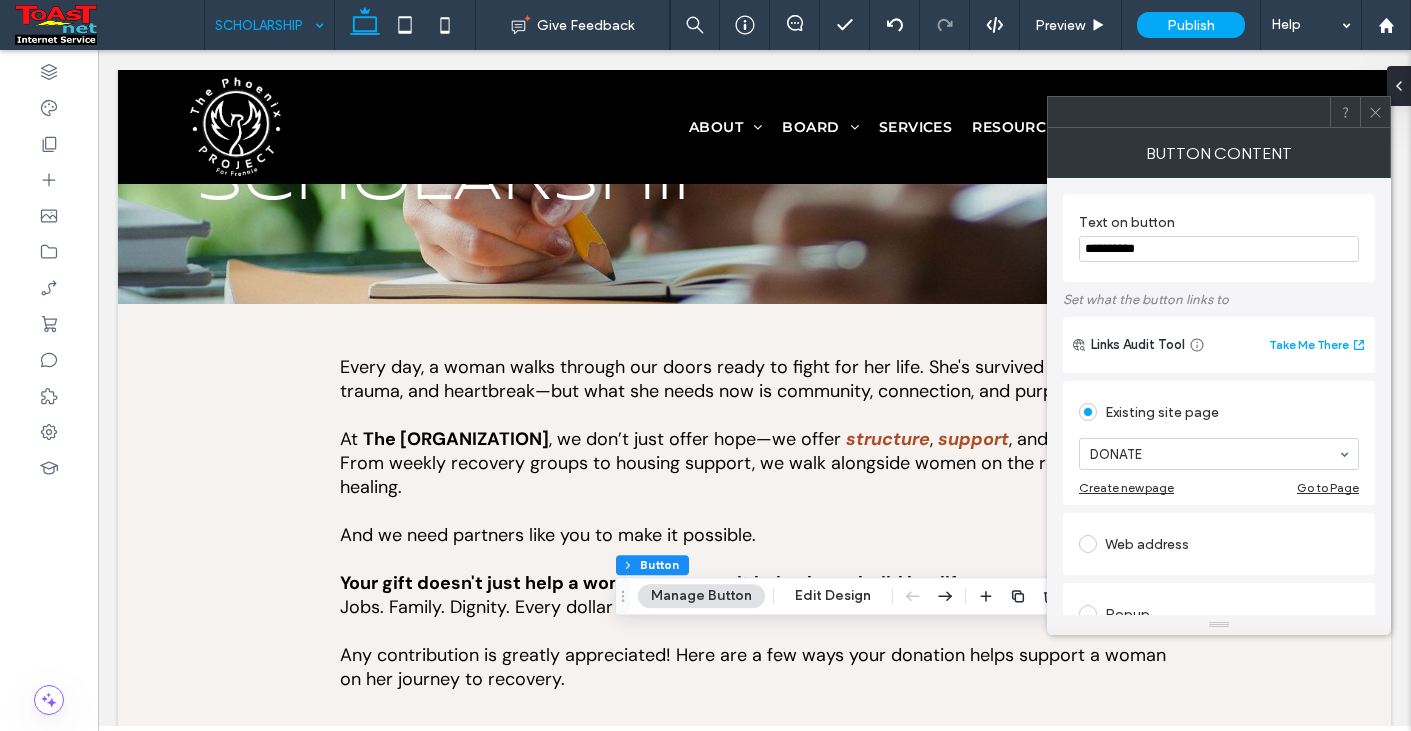 drag, startPoint x: 1167, startPoint y: 247, endPoint x: 1050, endPoint y: 256, distance: 117.34564 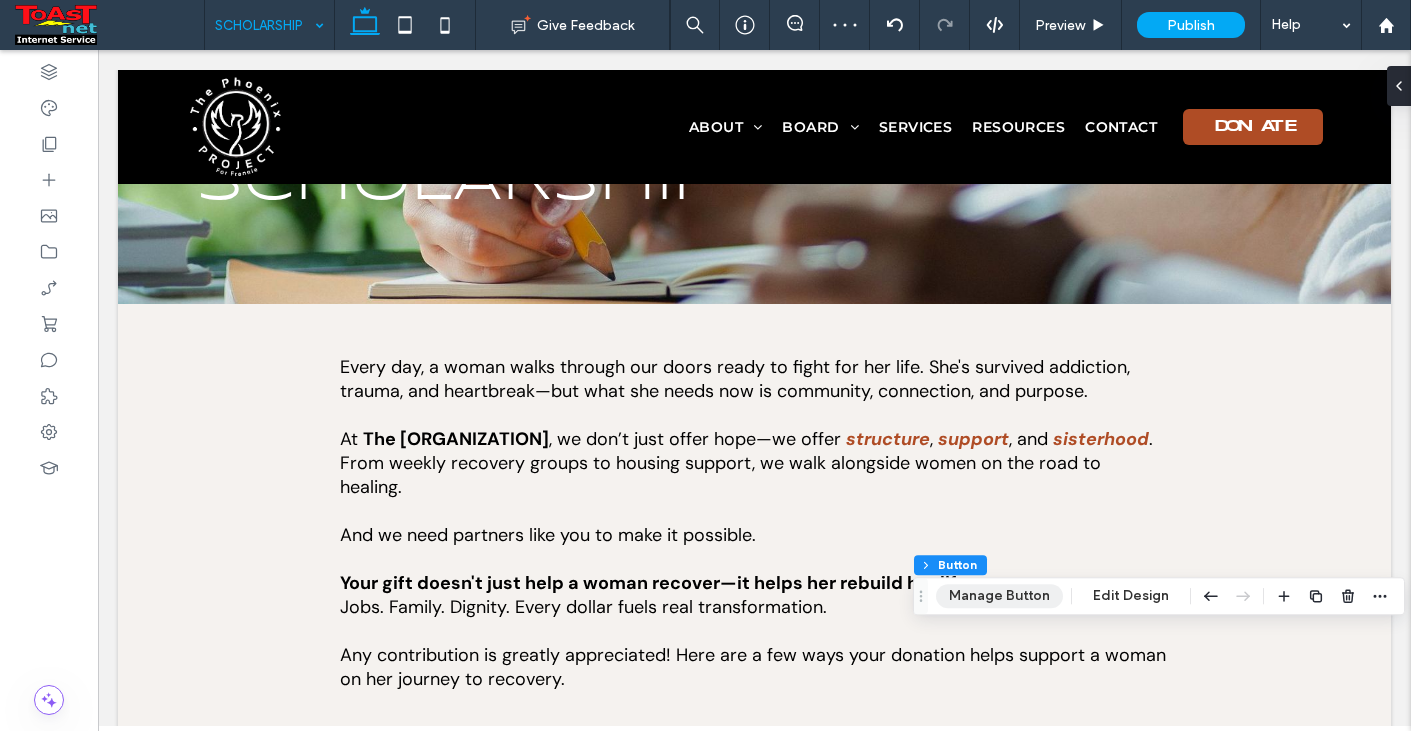 click on "Manage Button" at bounding box center [999, 596] 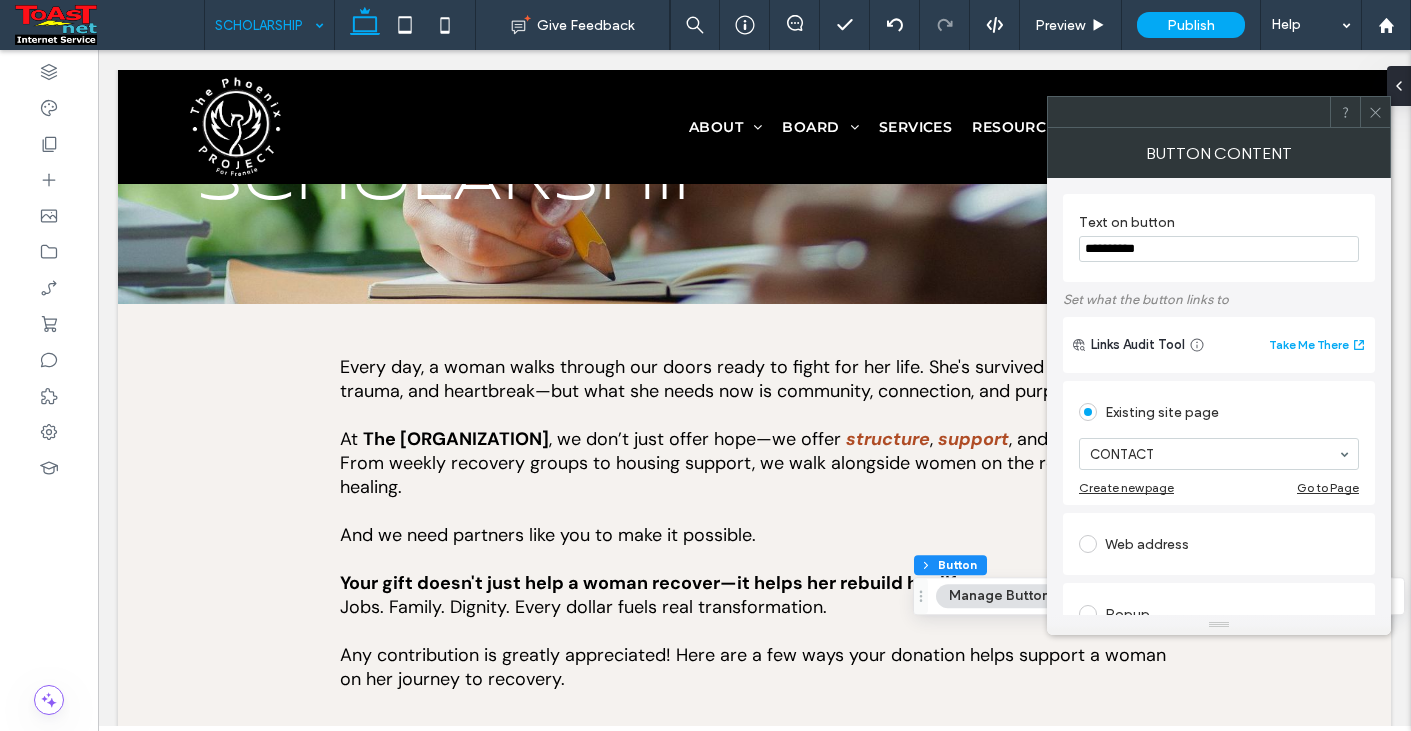 drag, startPoint x: 1169, startPoint y: 243, endPoint x: 1060, endPoint y: 254, distance: 109.55364 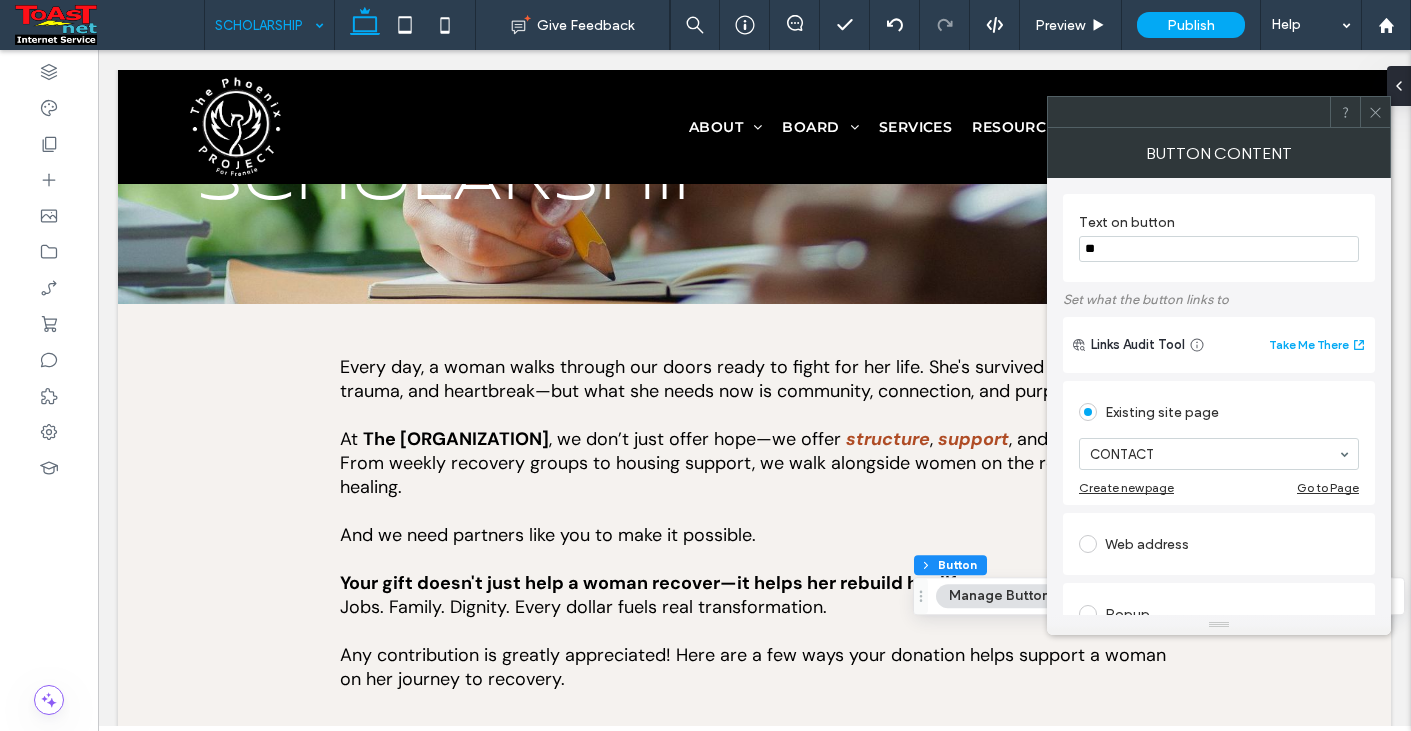 type on "*" 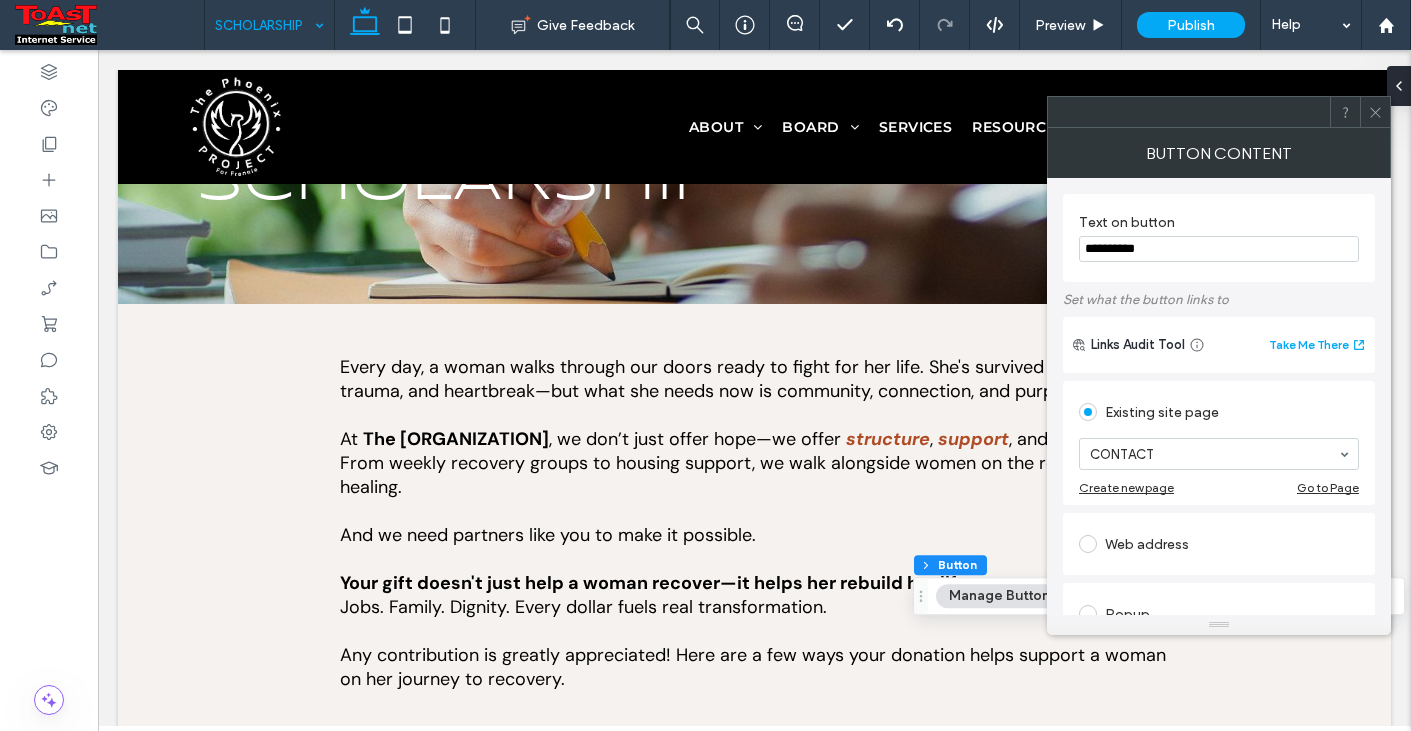 type on "**********" 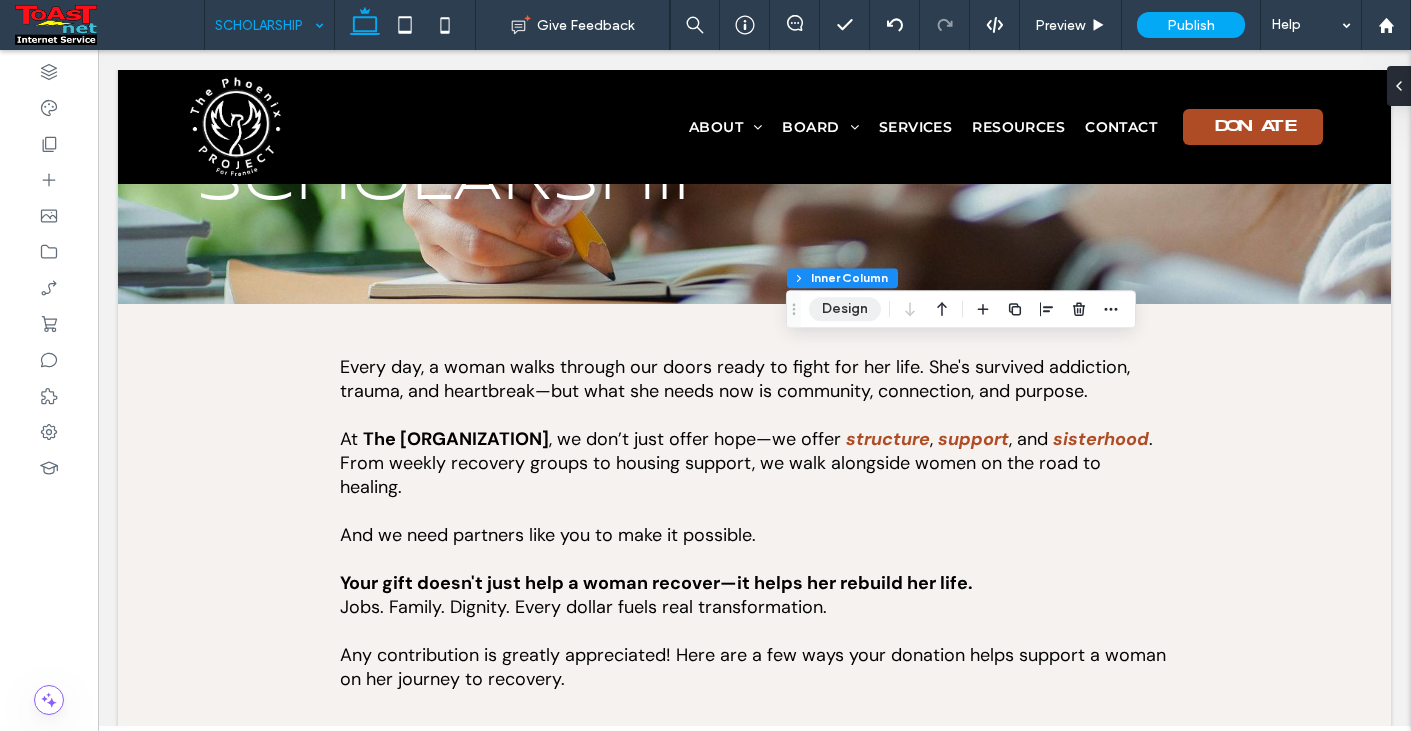 click on "Design" at bounding box center (845, 309) 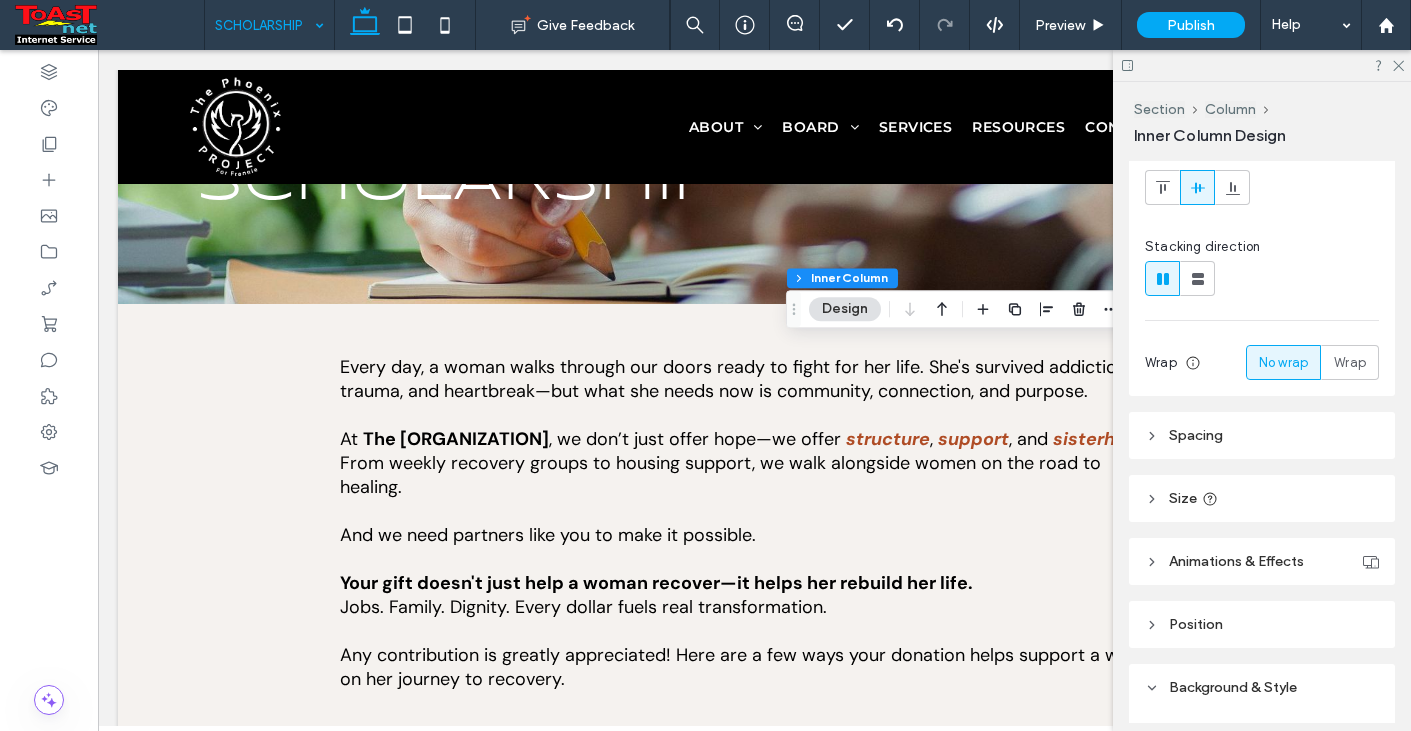 scroll, scrollTop: 300, scrollLeft: 0, axis: vertical 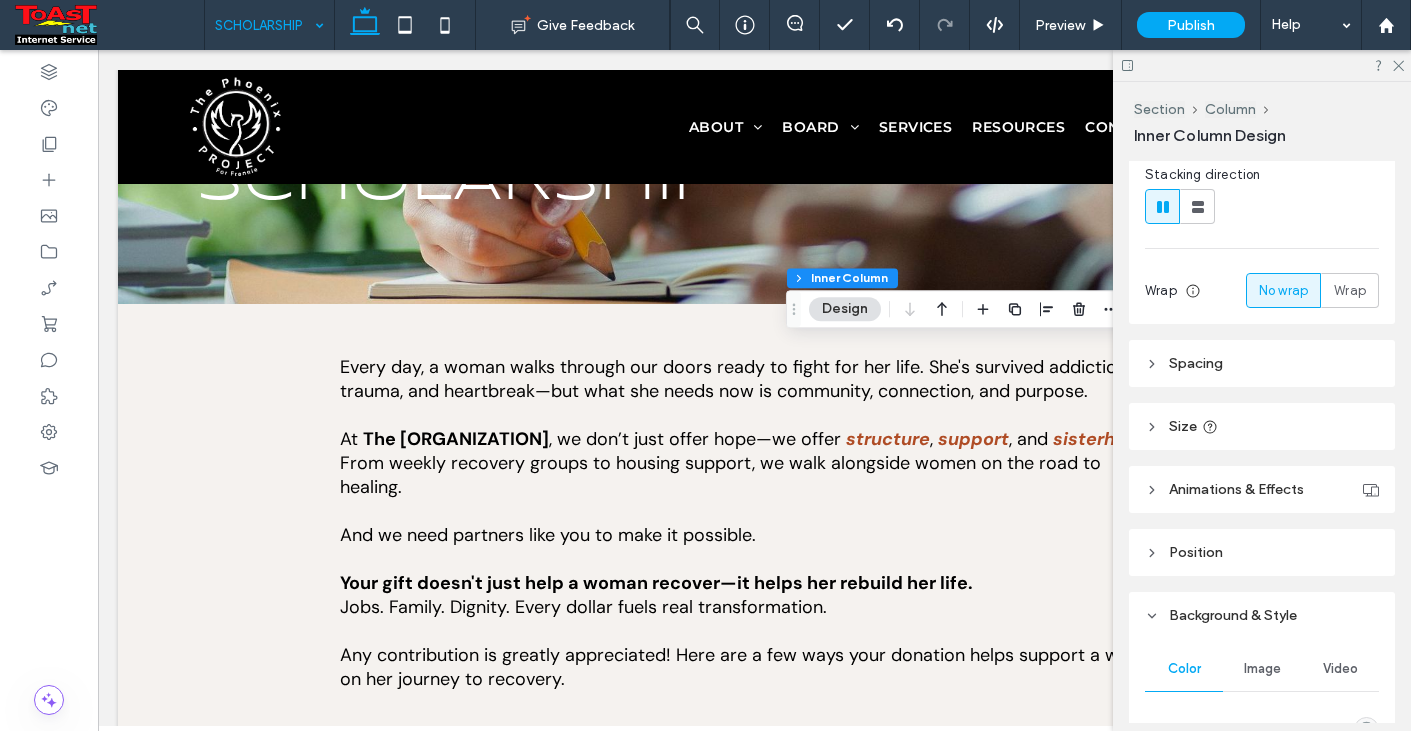 click on "Spacing" at bounding box center [1196, 363] 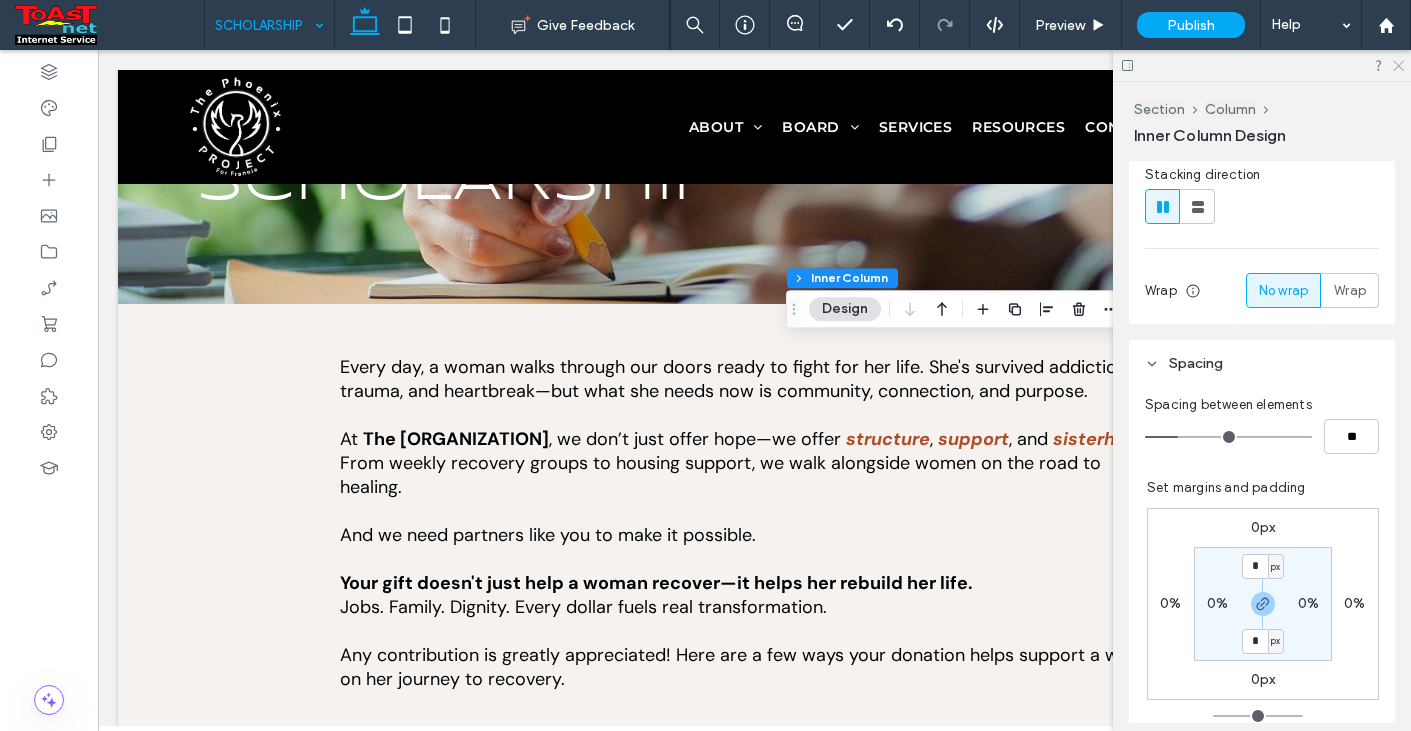 click 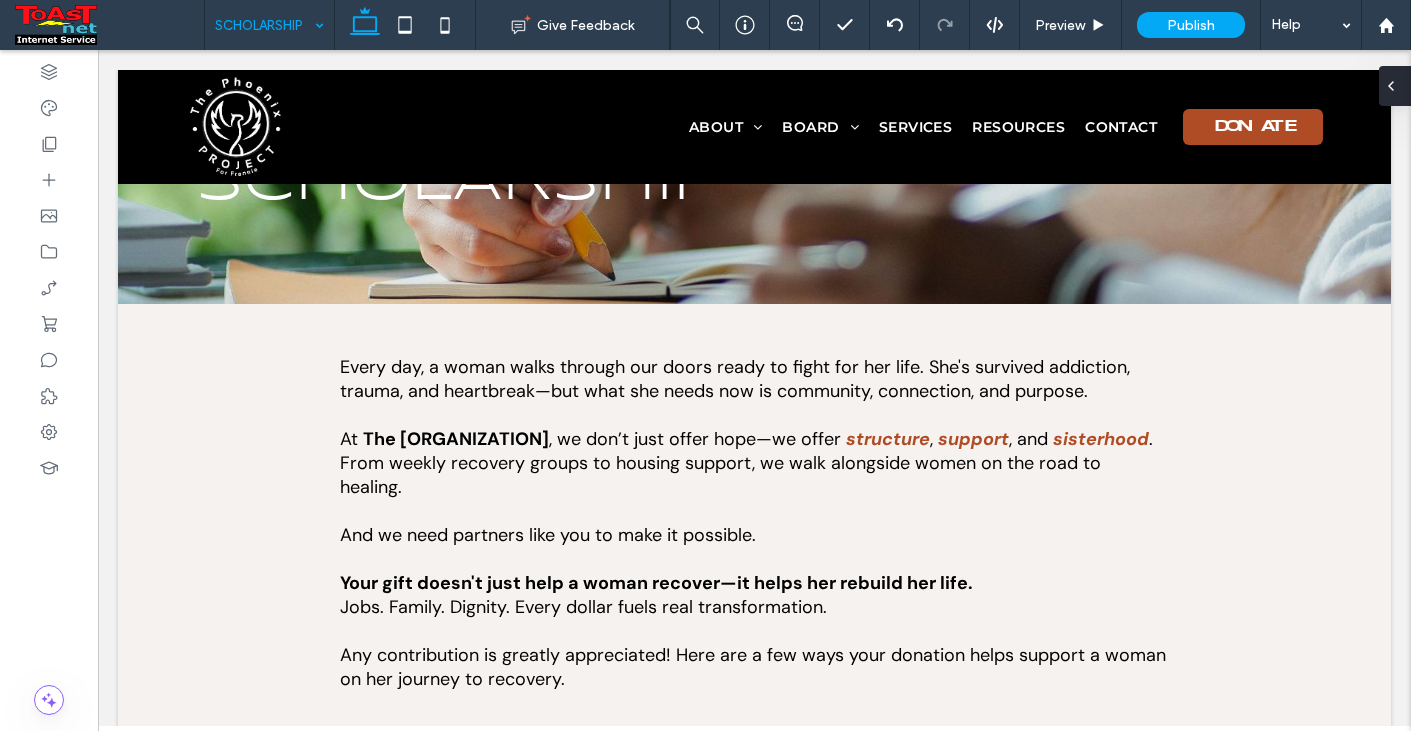 scroll, scrollTop: 0, scrollLeft: 0, axis: both 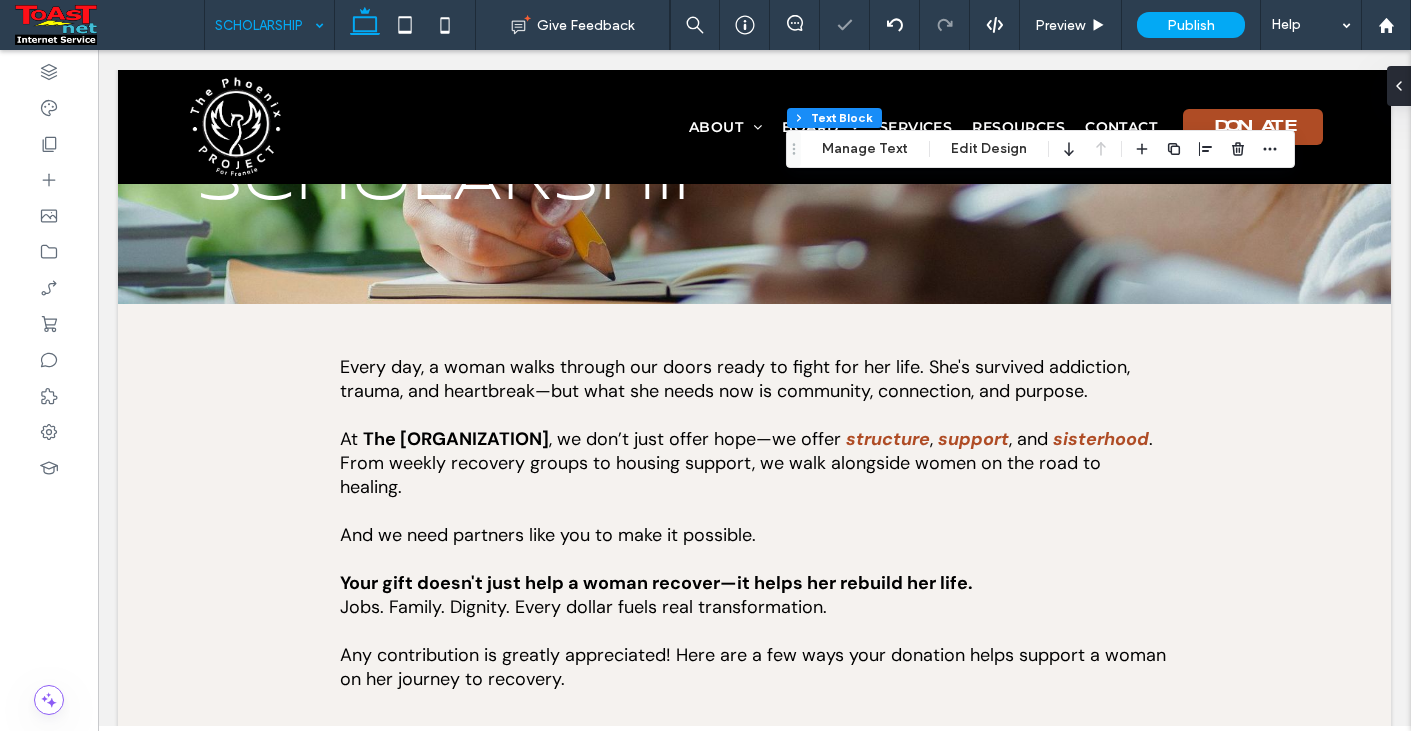 type on "*******" 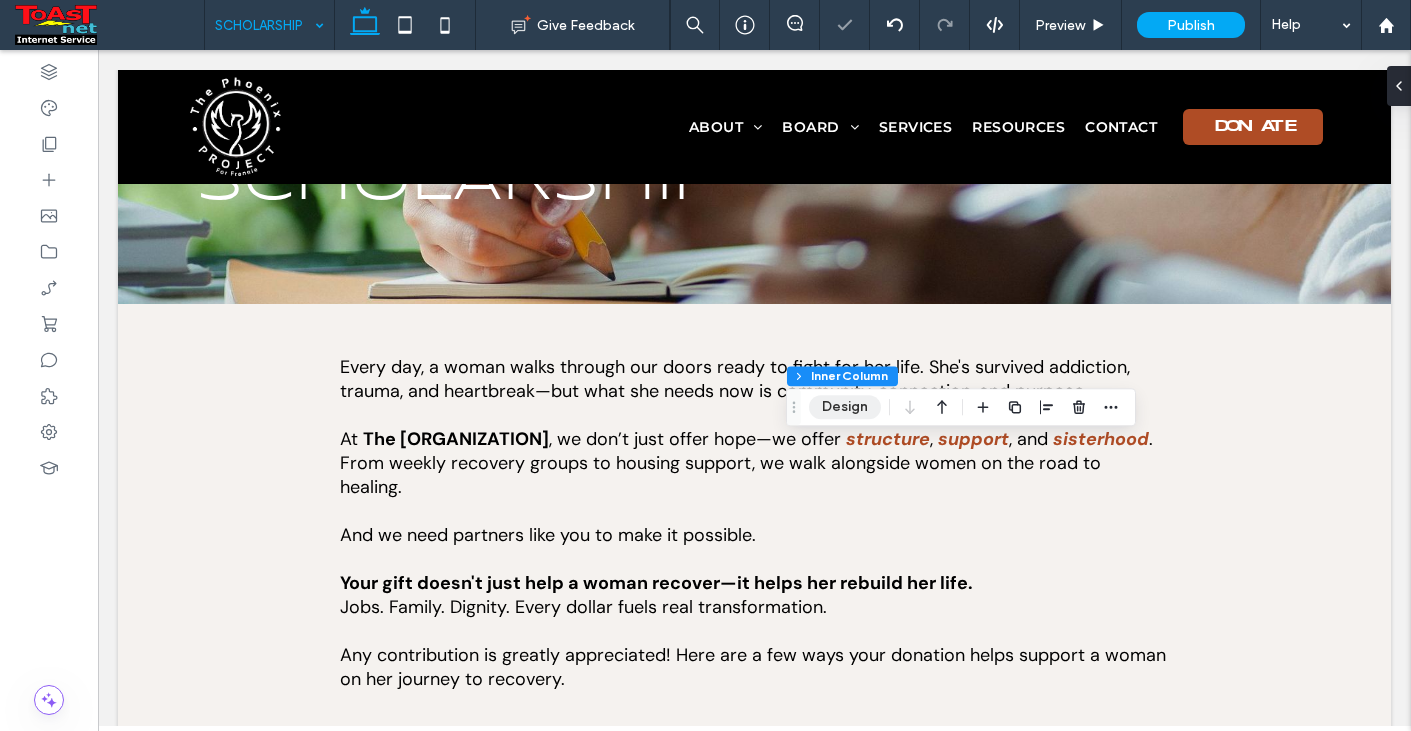 click on "Design" at bounding box center (845, 407) 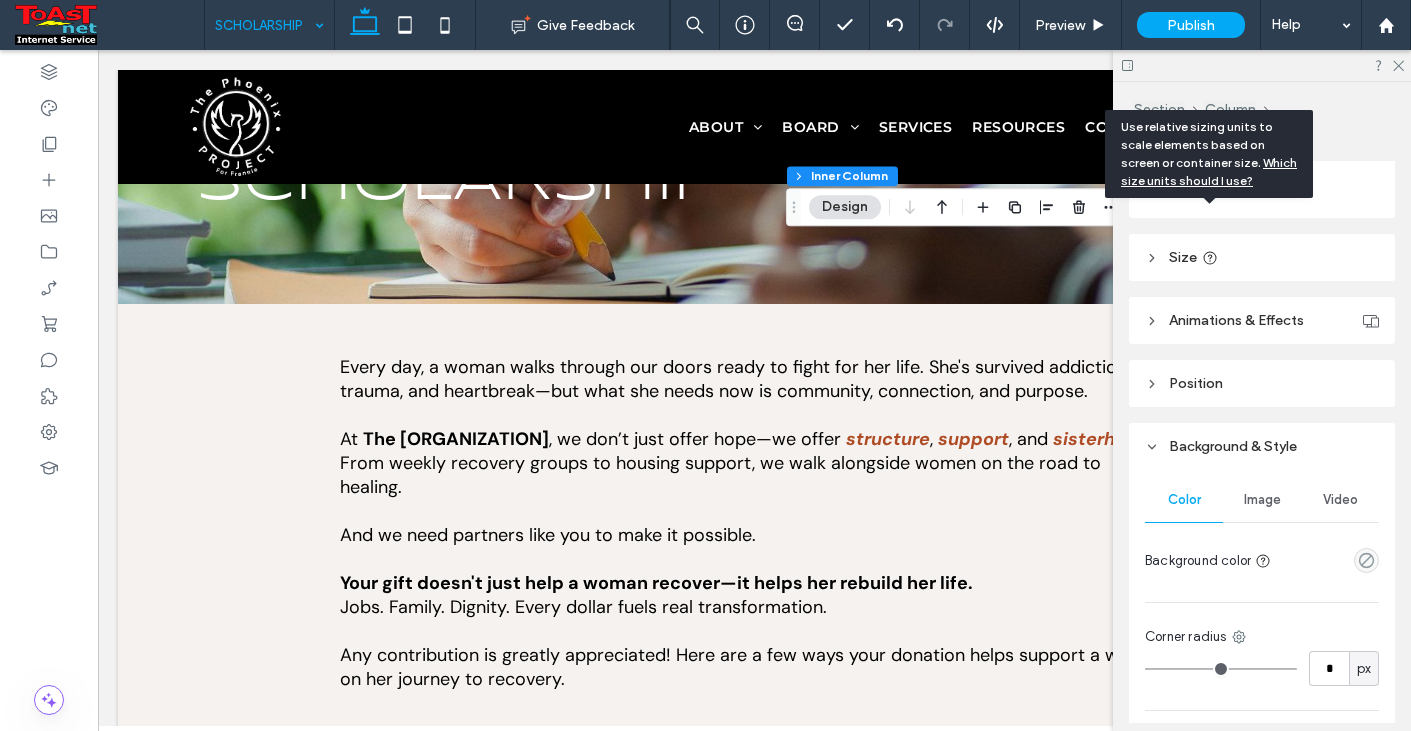 scroll, scrollTop: 900, scrollLeft: 0, axis: vertical 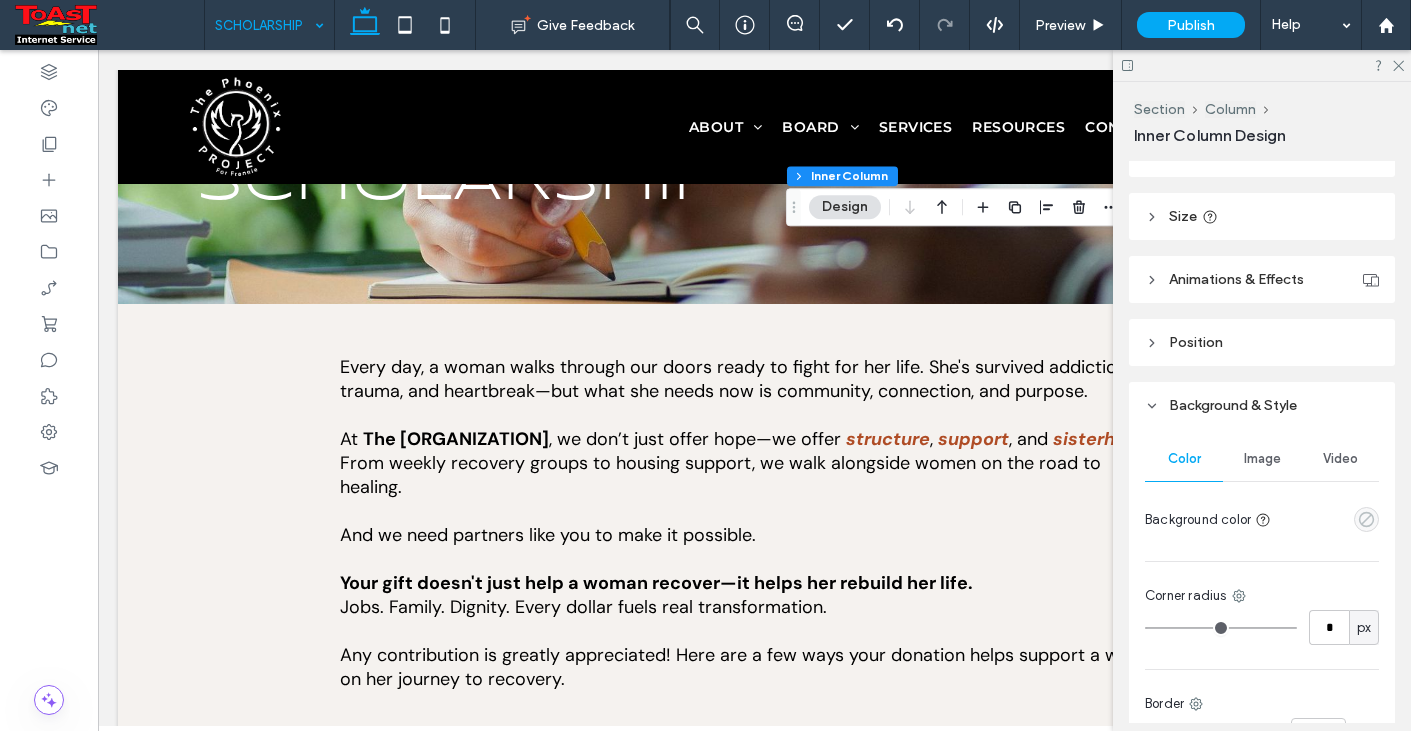 click 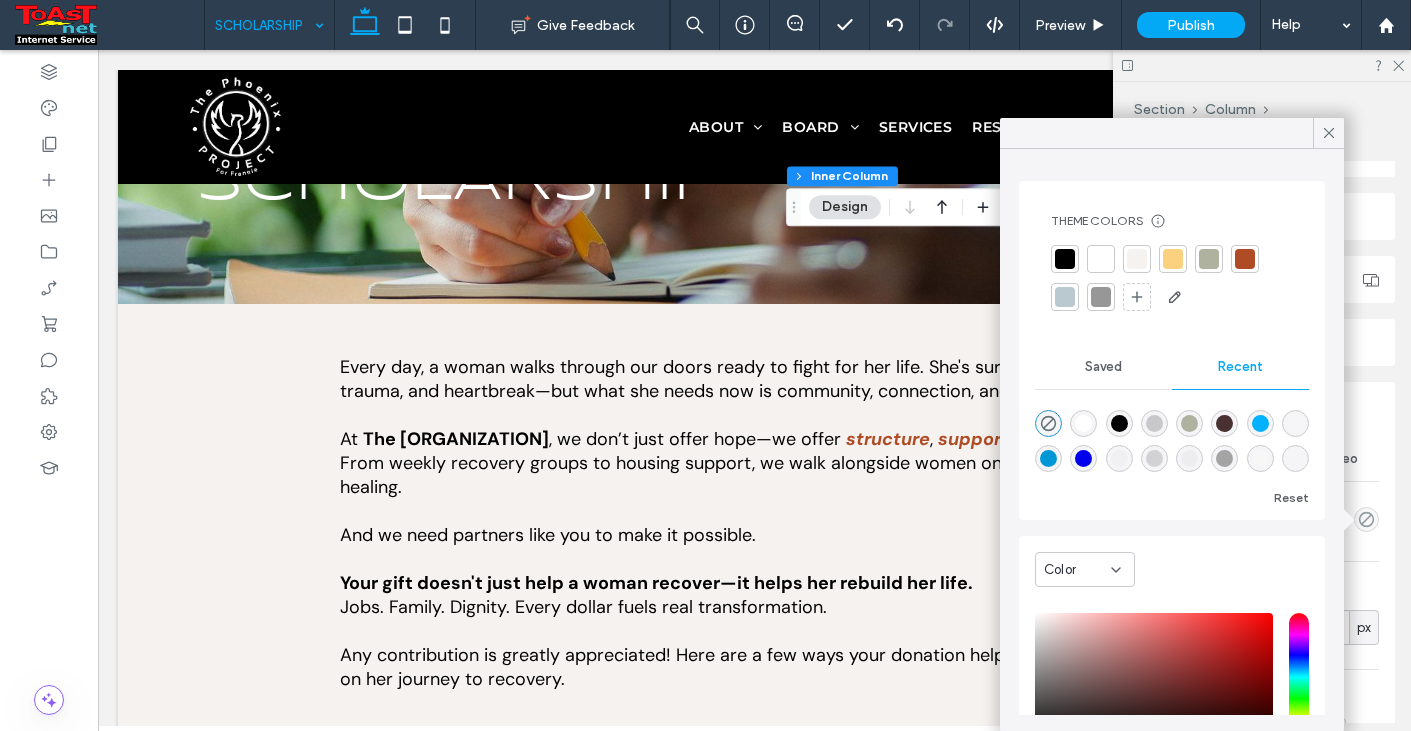 click at bounding box center [1065, 297] 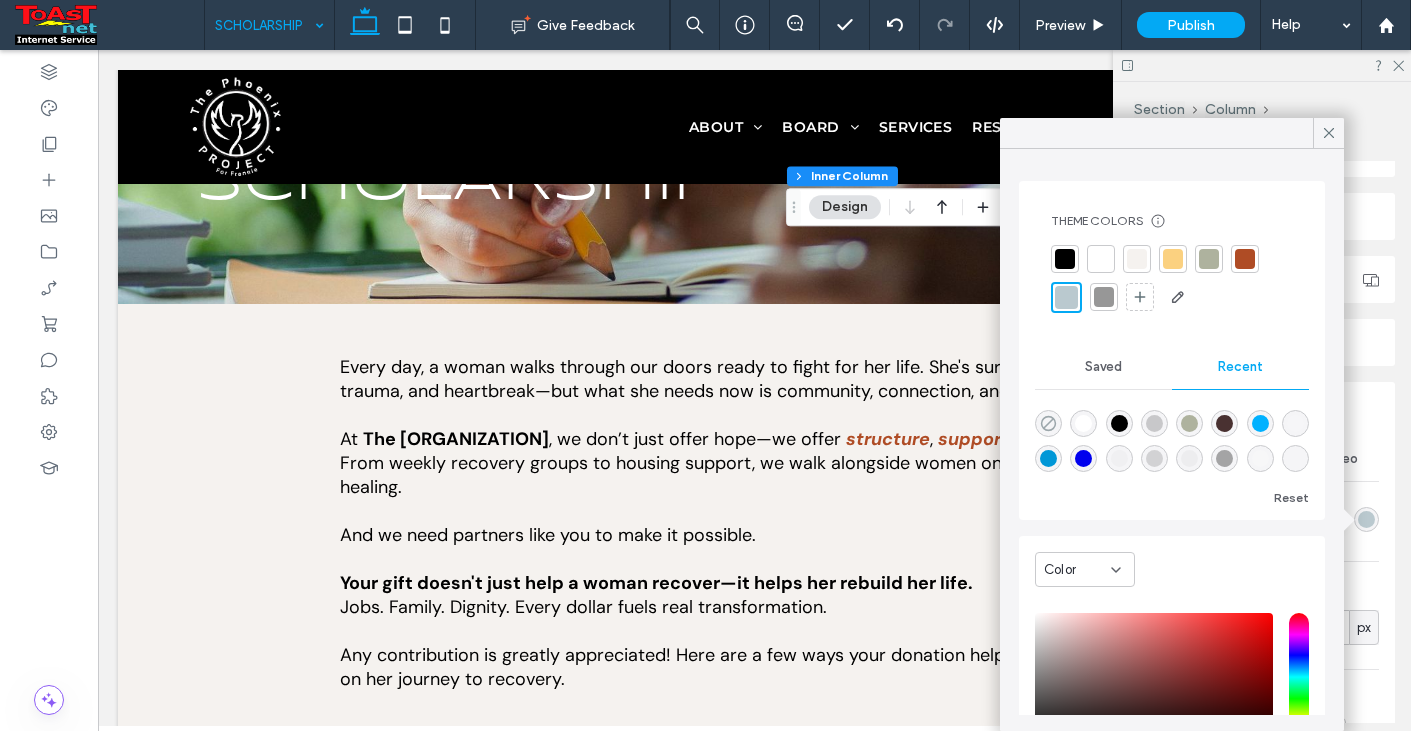 click 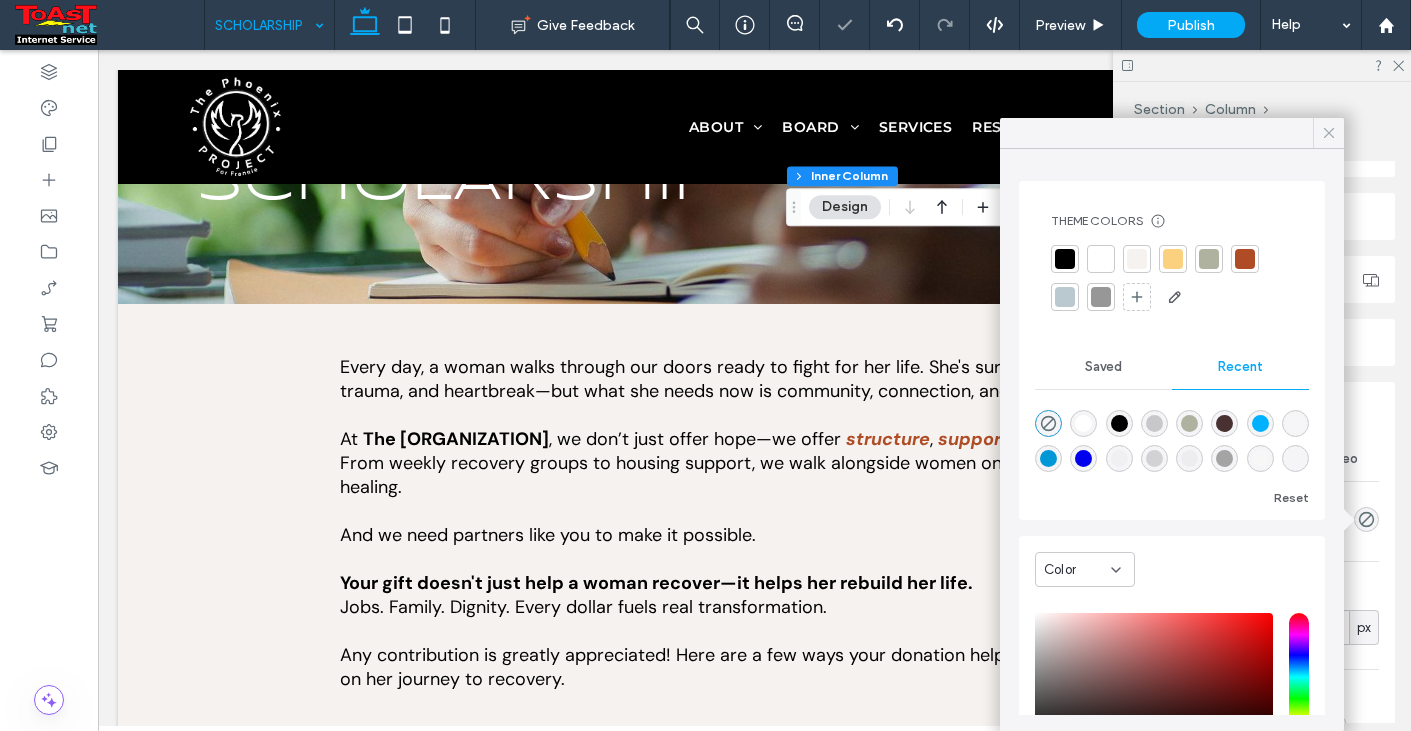 click 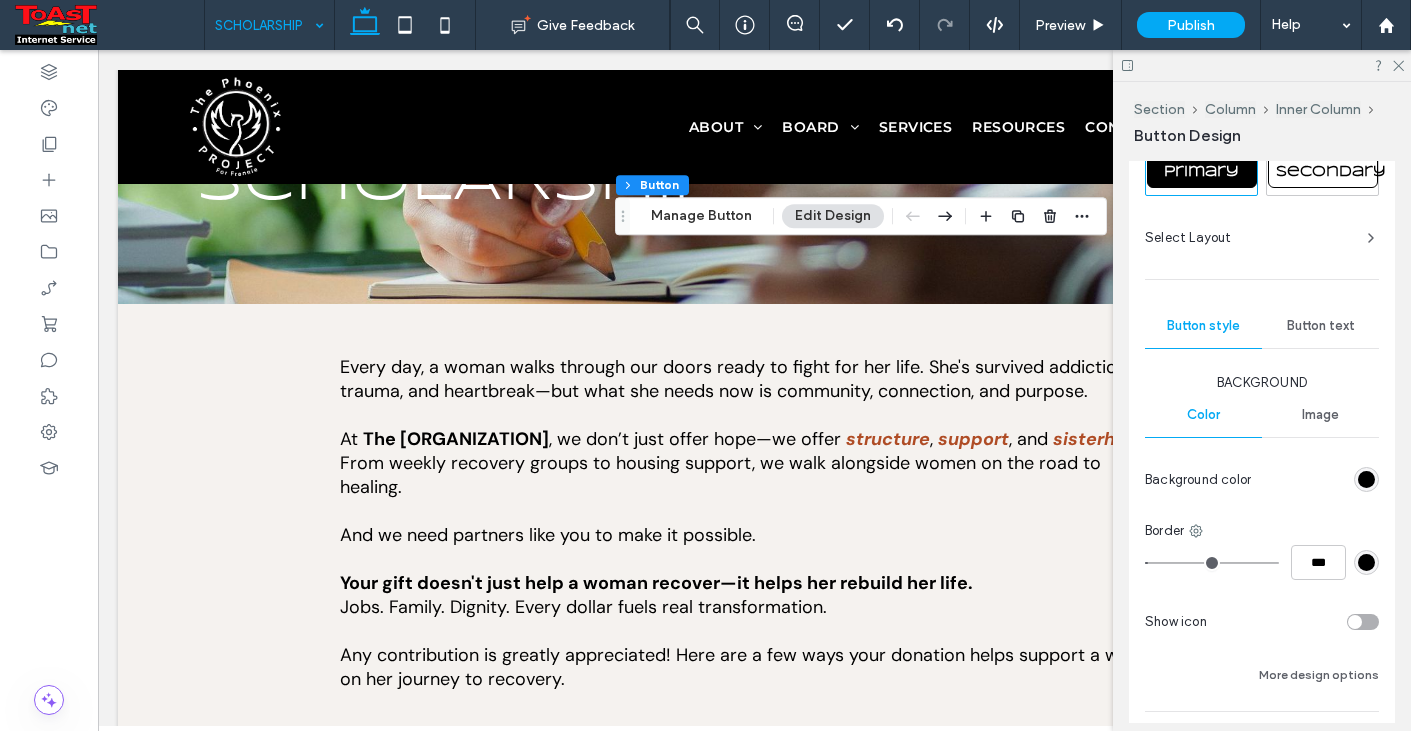 scroll, scrollTop: 400, scrollLeft: 0, axis: vertical 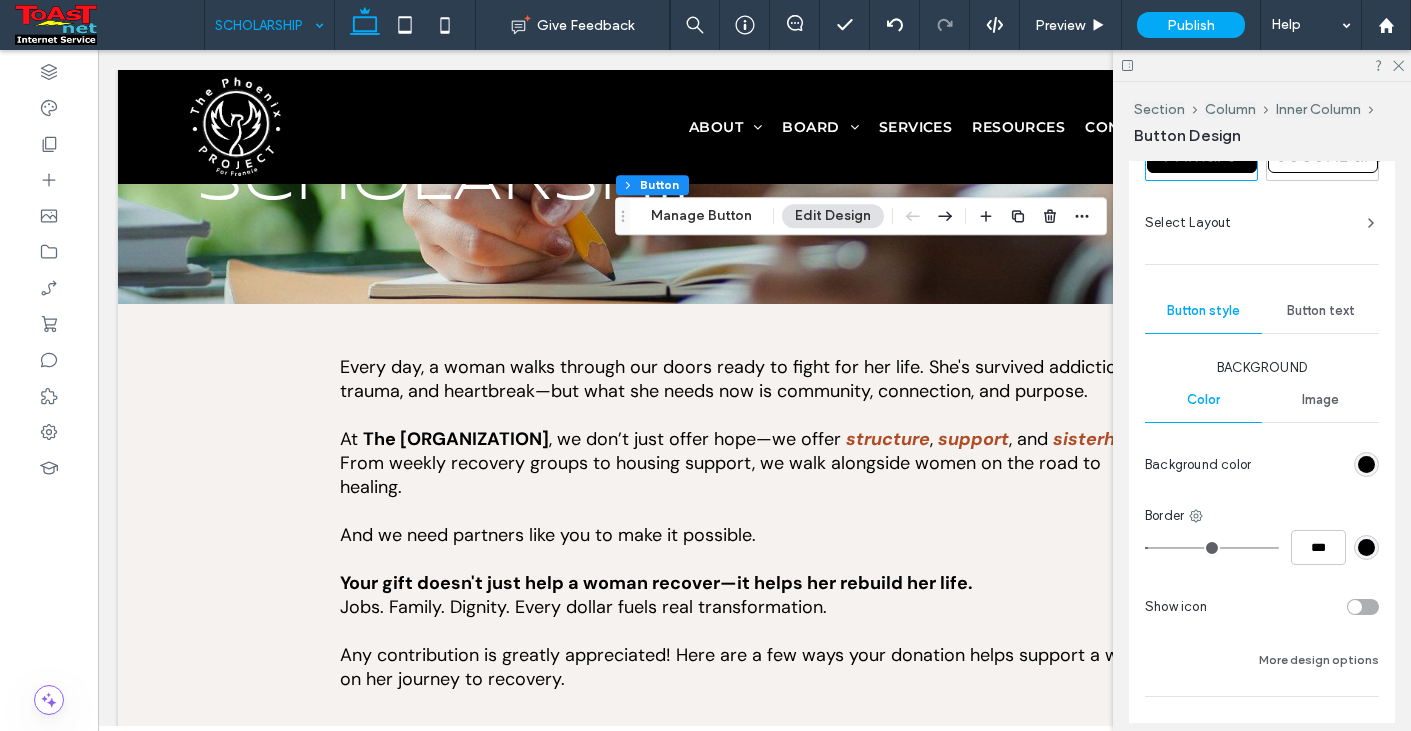 click at bounding box center [1366, 464] 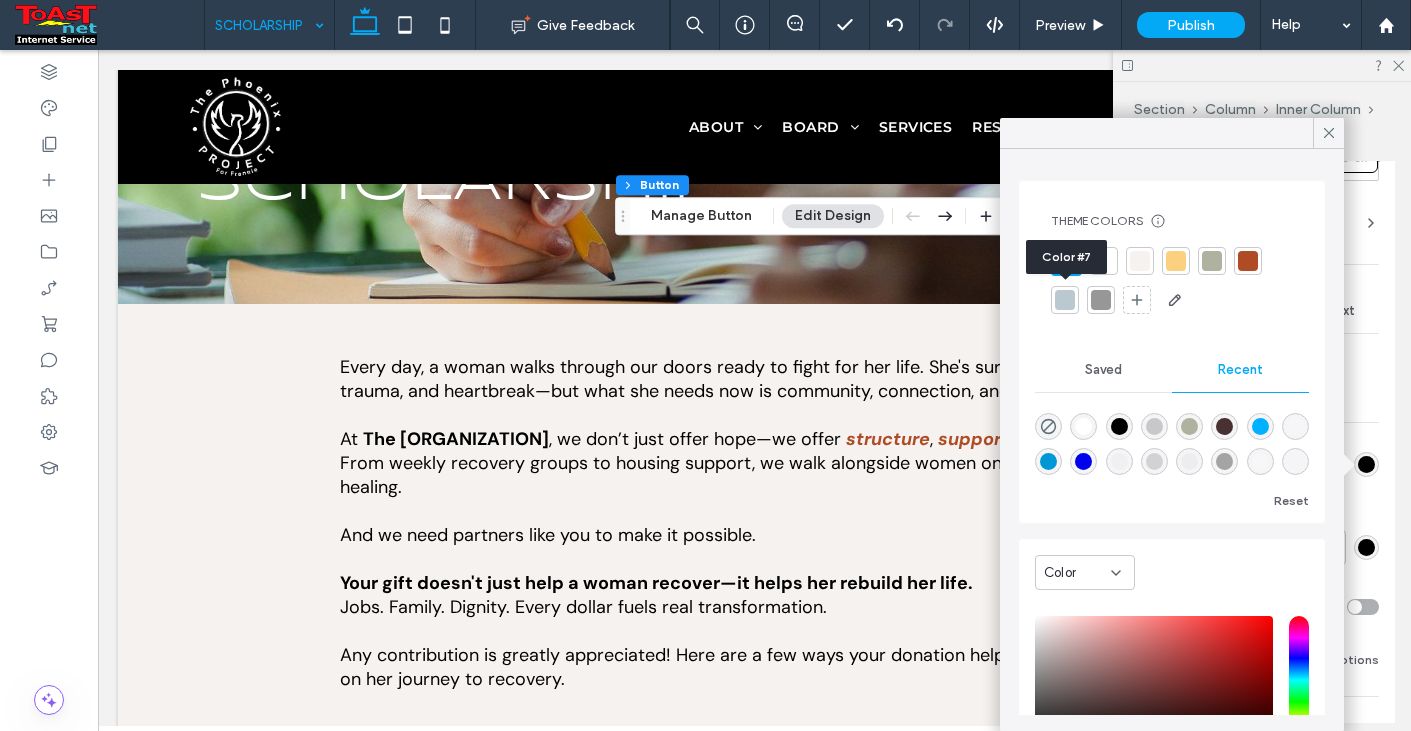 click at bounding box center [1065, 300] 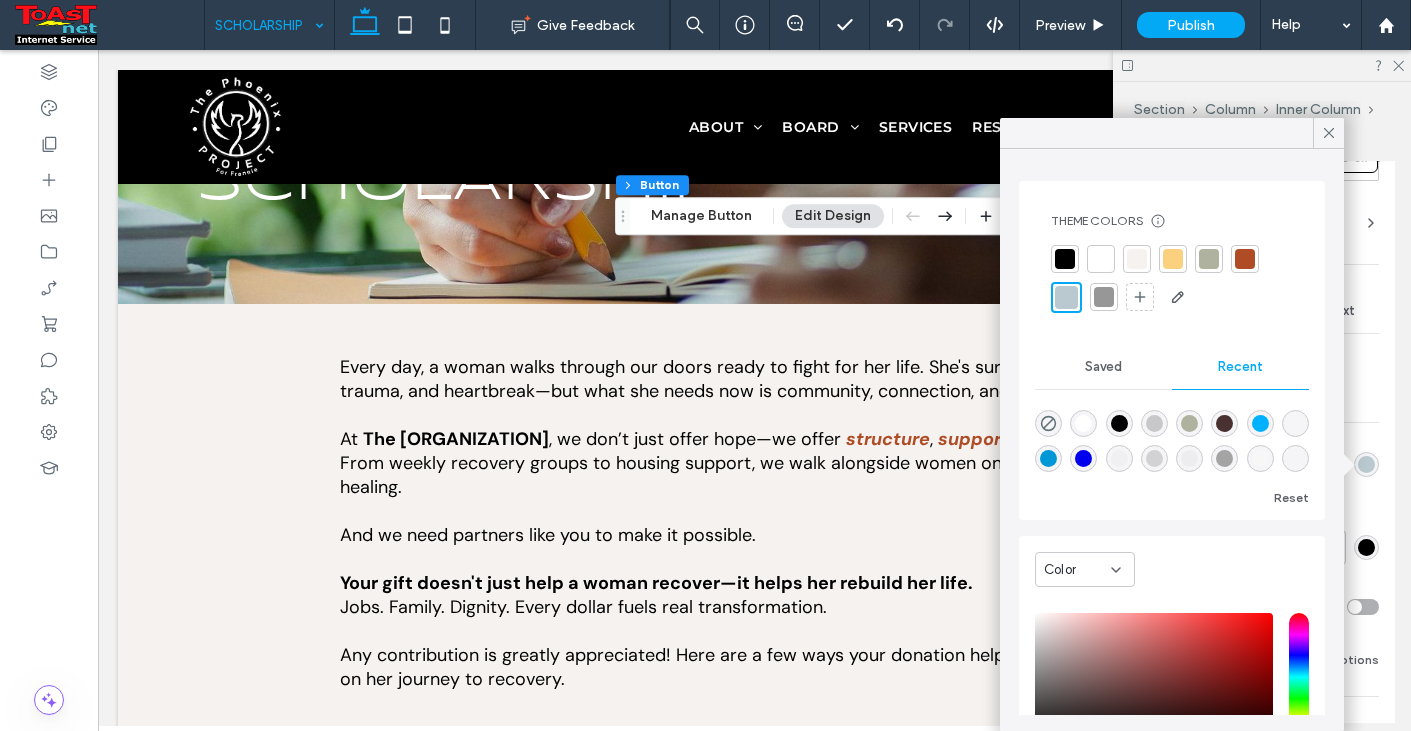 click at bounding box center (1209, 259) 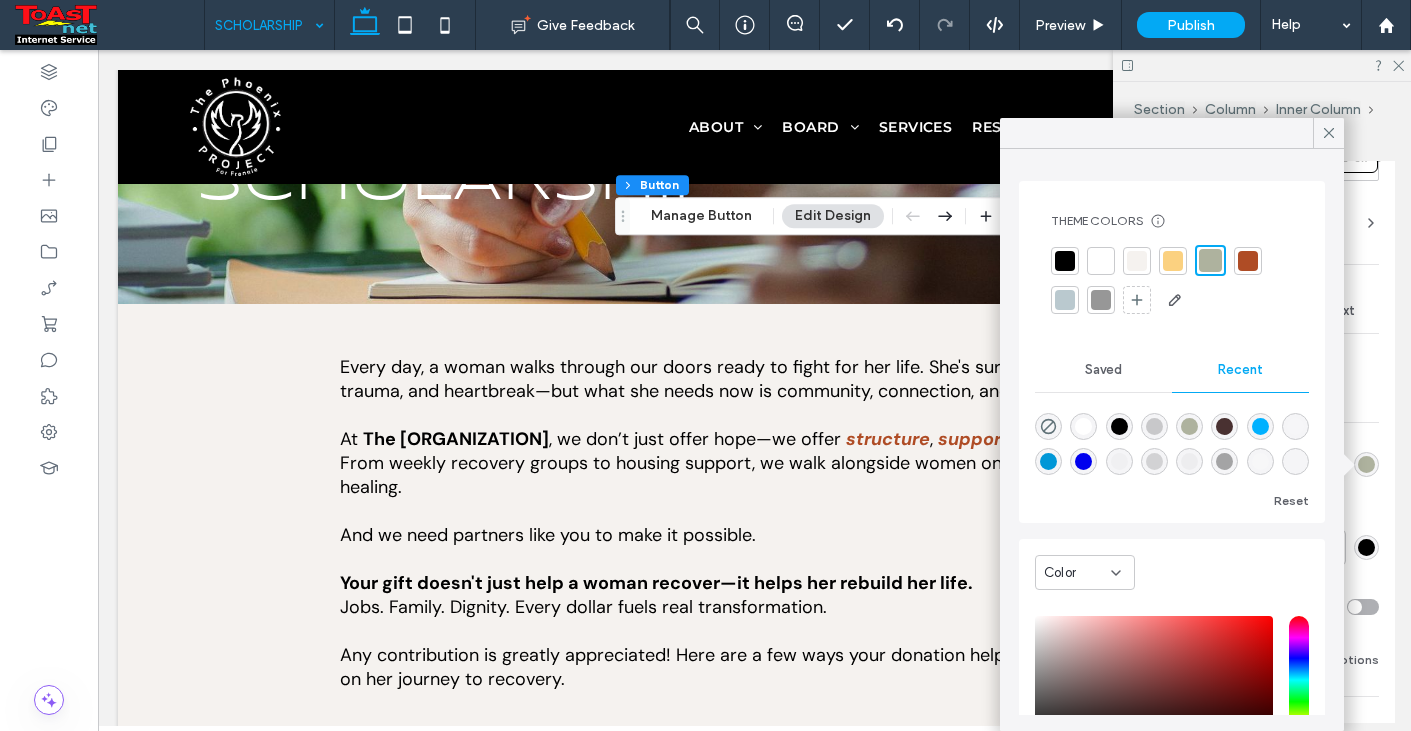 click at bounding box center [1065, 300] 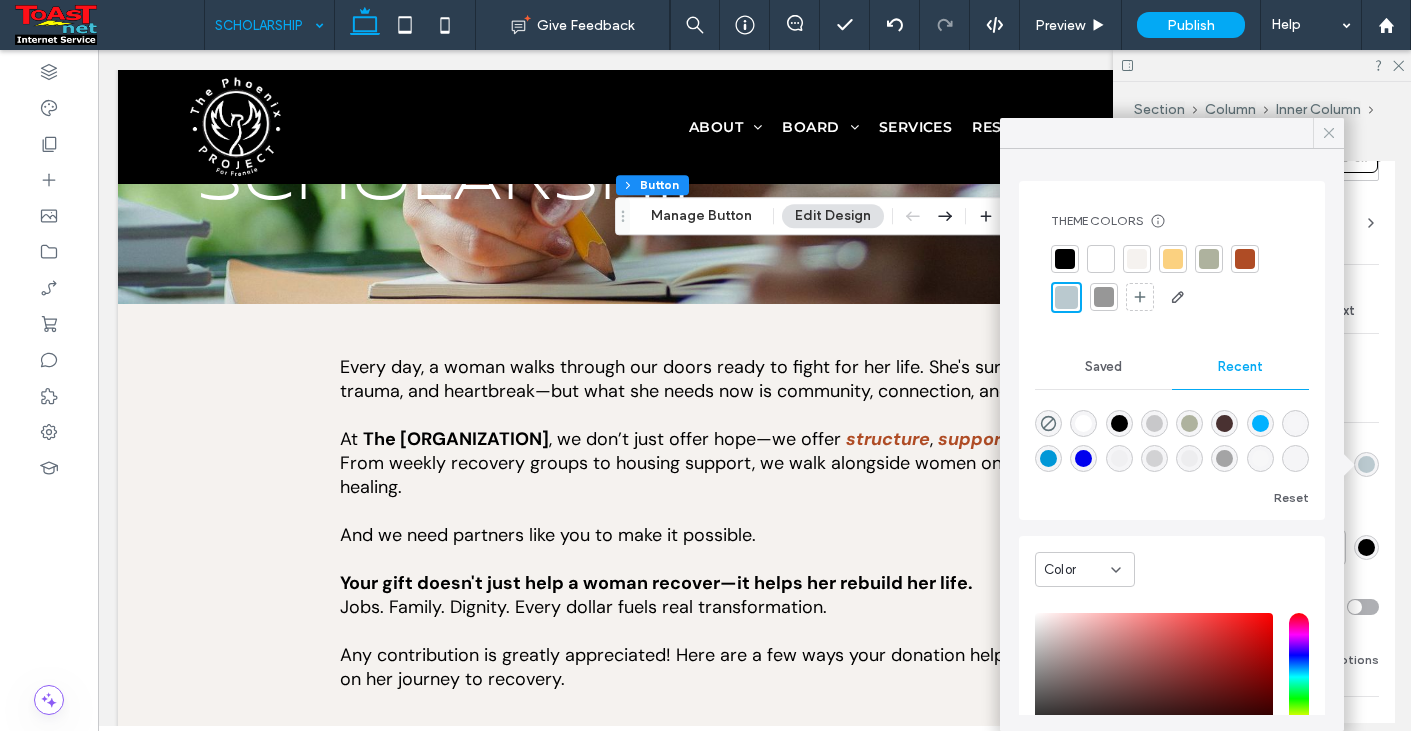 click 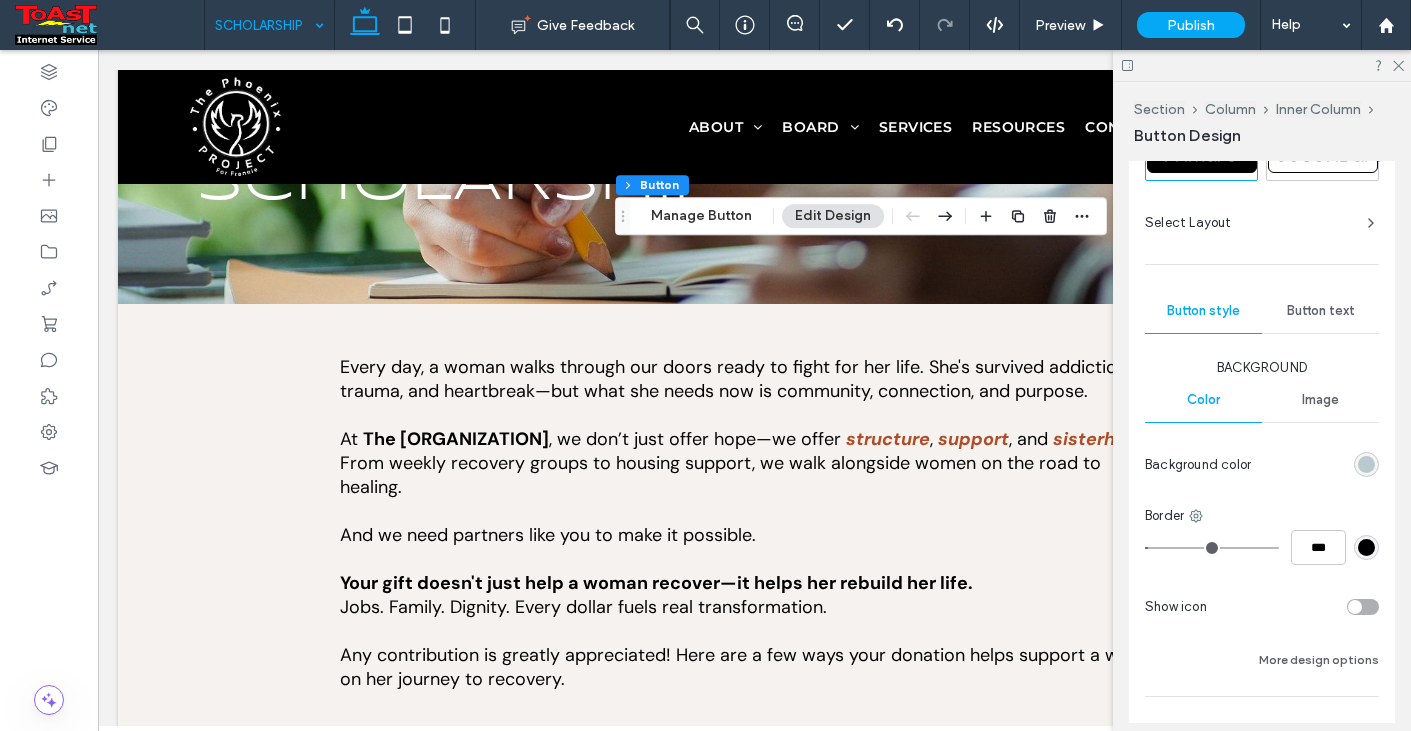click on "Button text" at bounding box center [1321, 311] 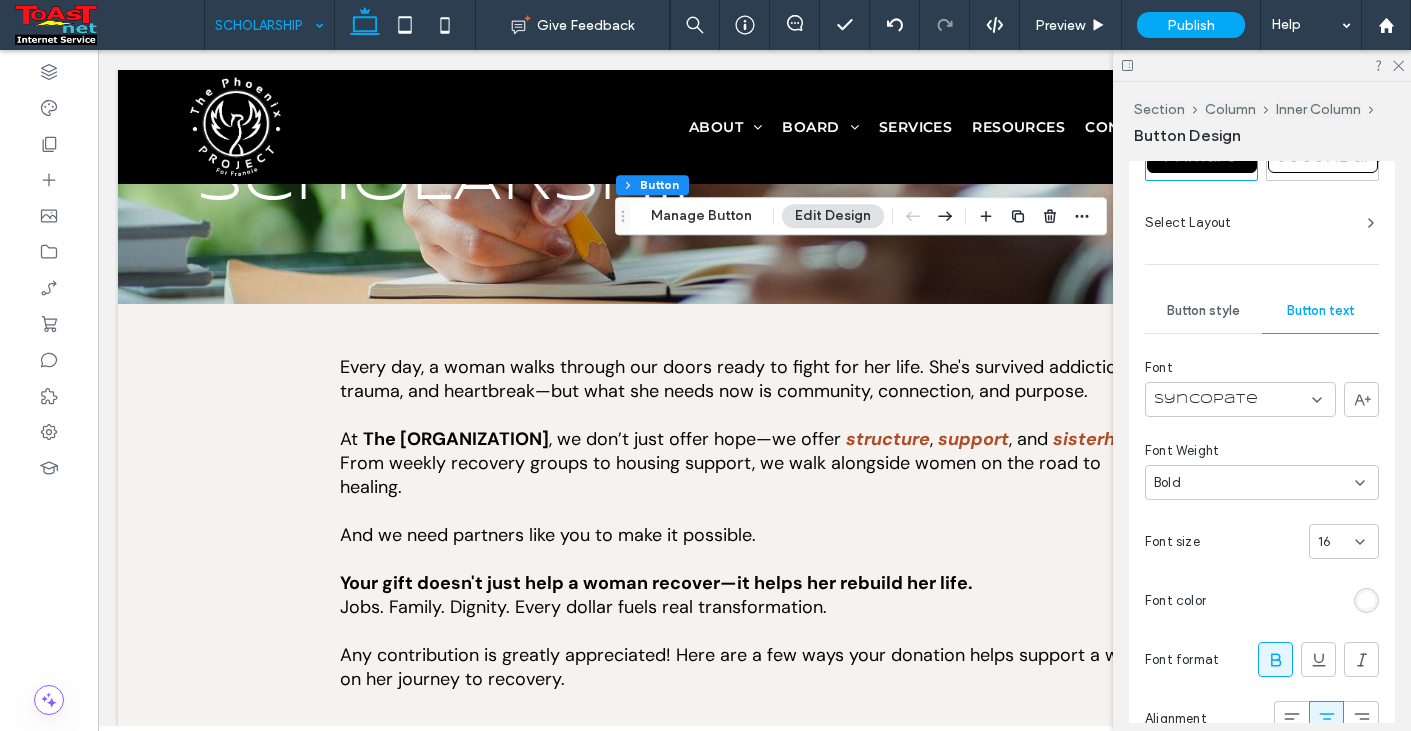 click at bounding box center (1366, 600) 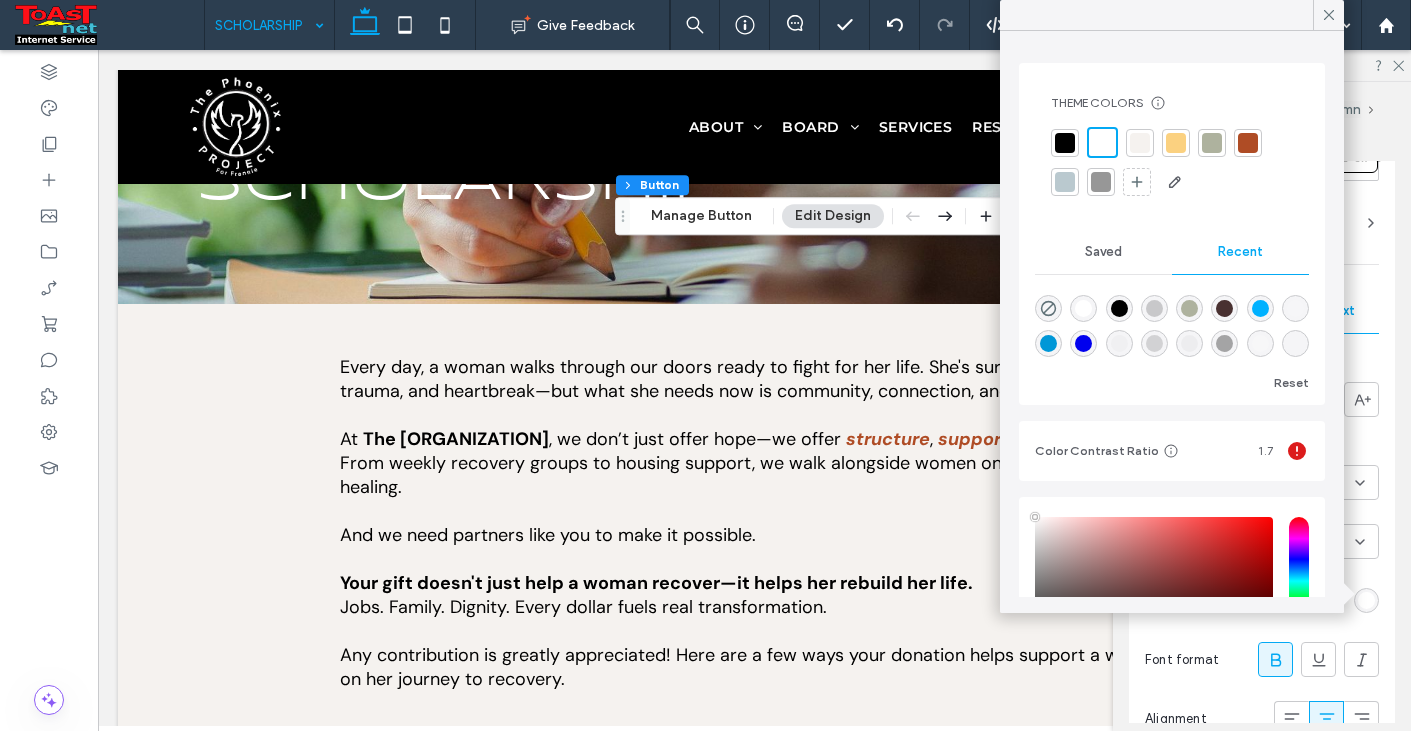 click at bounding box center [1065, 143] 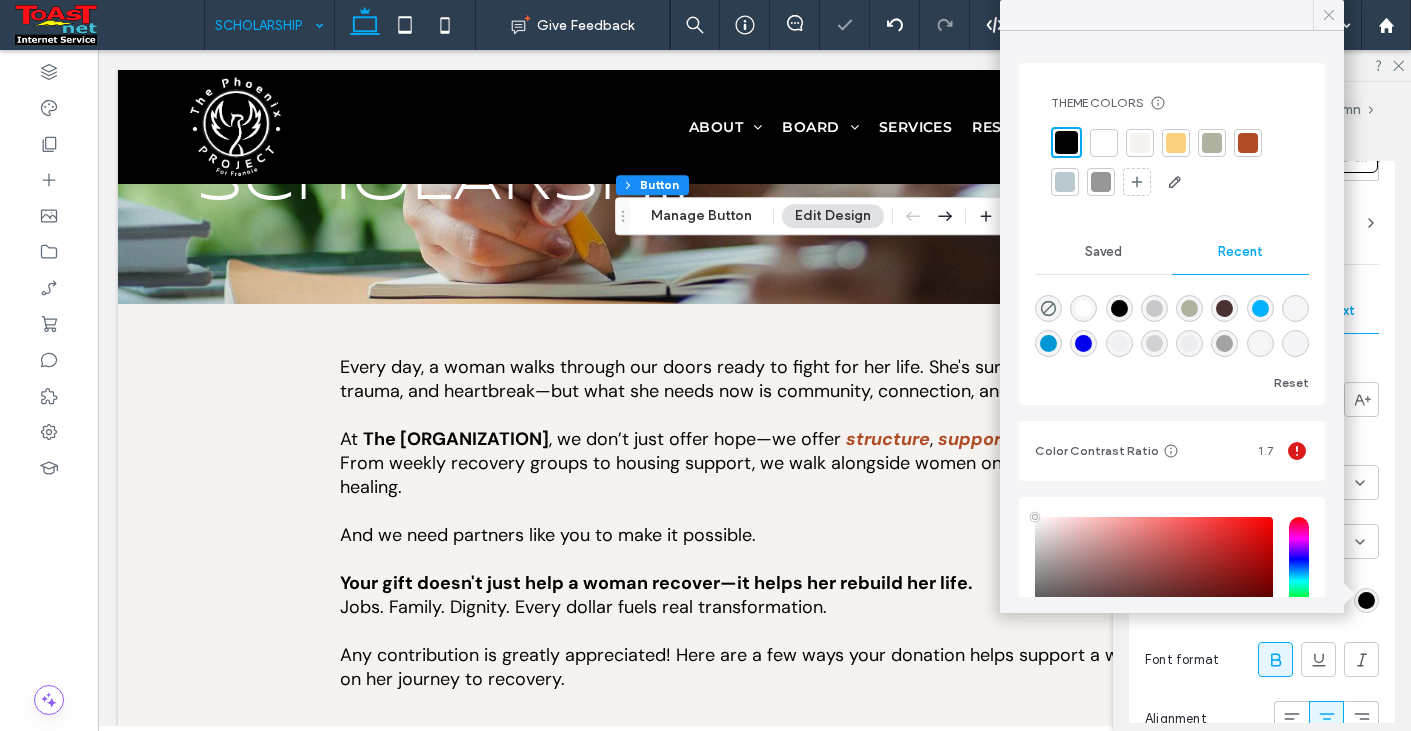 click 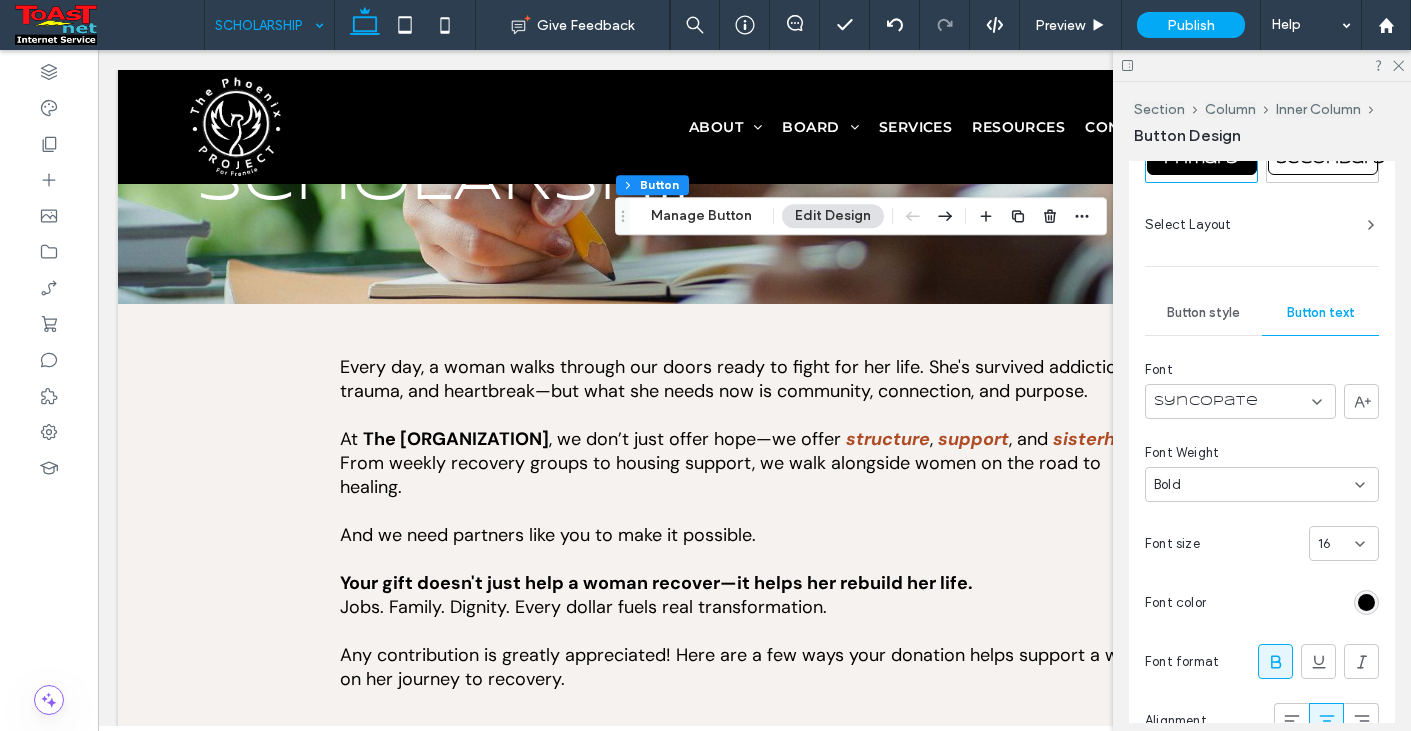 scroll, scrollTop: 389, scrollLeft: 0, axis: vertical 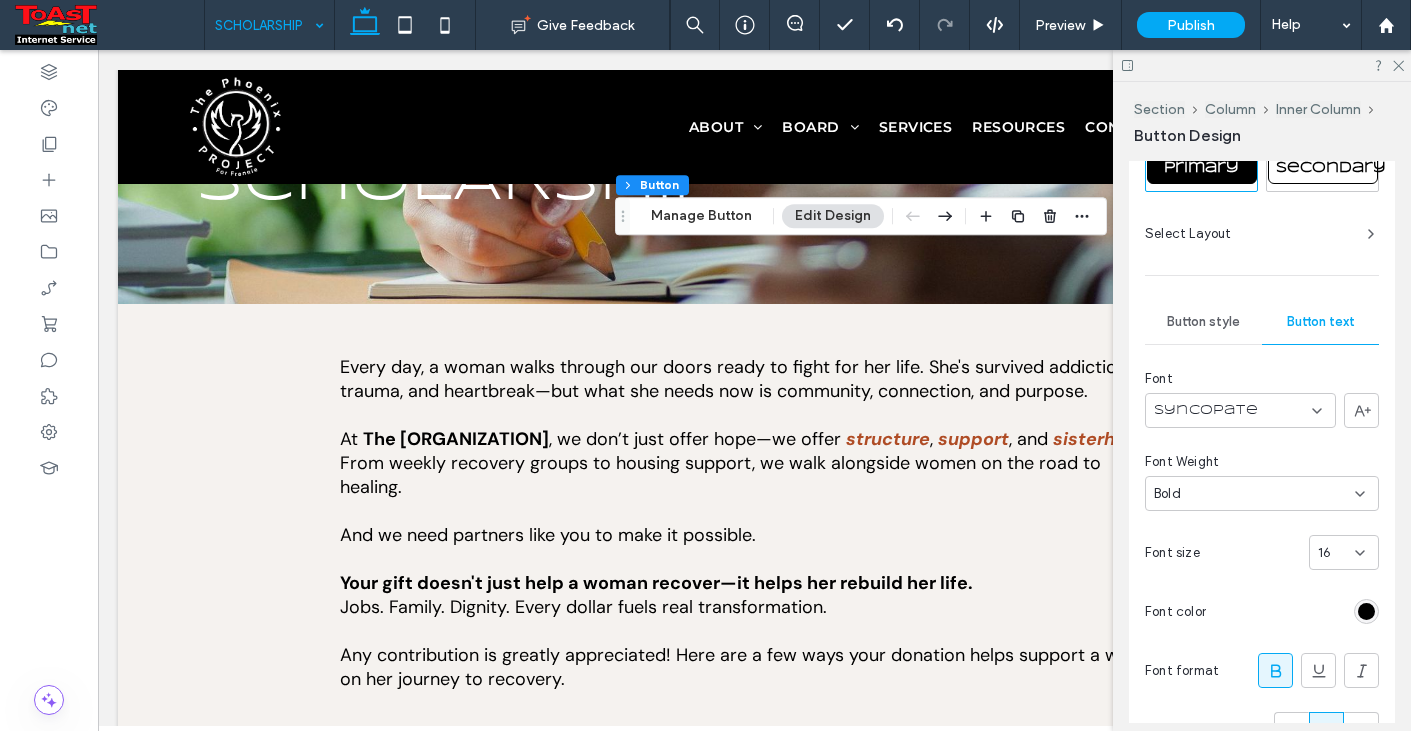 click on "Button style" at bounding box center [1203, 322] 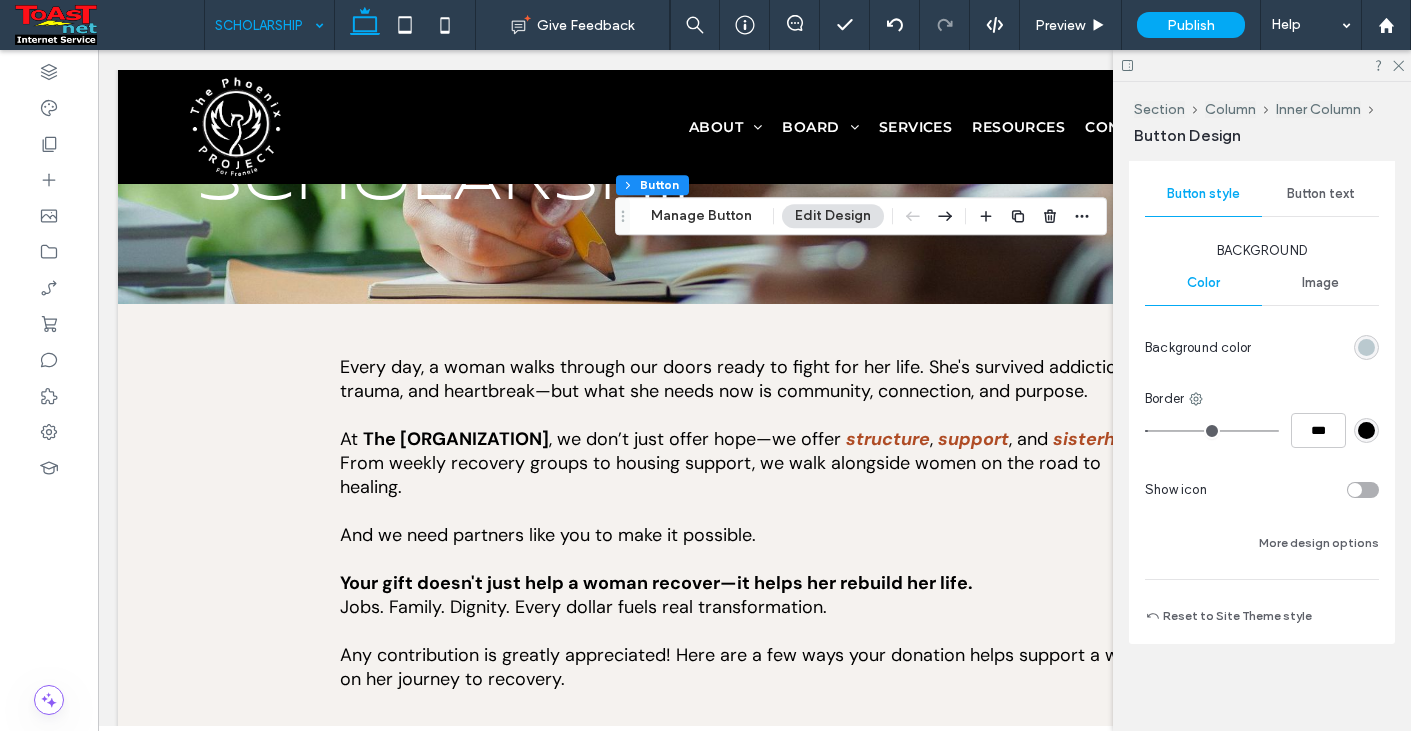 scroll, scrollTop: 518, scrollLeft: 0, axis: vertical 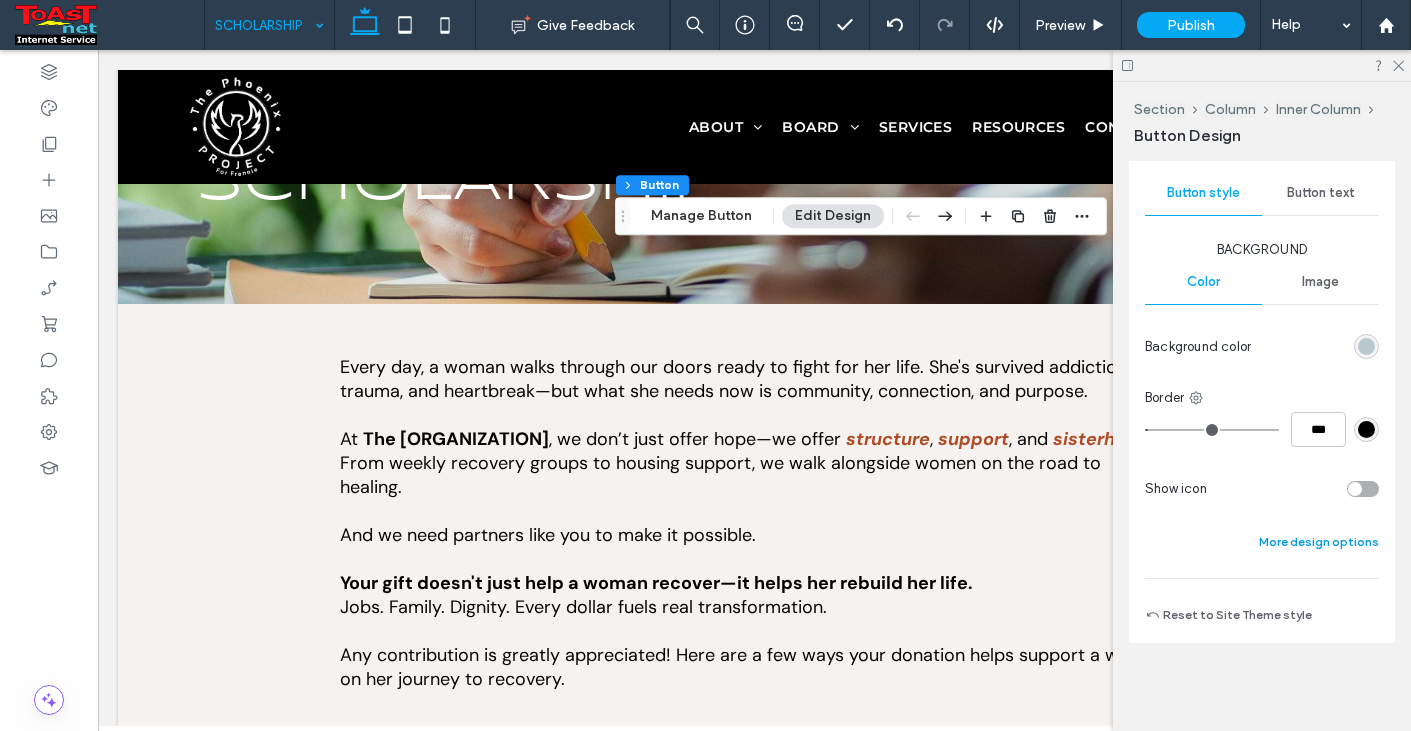 drag, startPoint x: 1246, startPoint y: 585, endPoint x: 1298, endPoint y: 540, distance: 68.76772 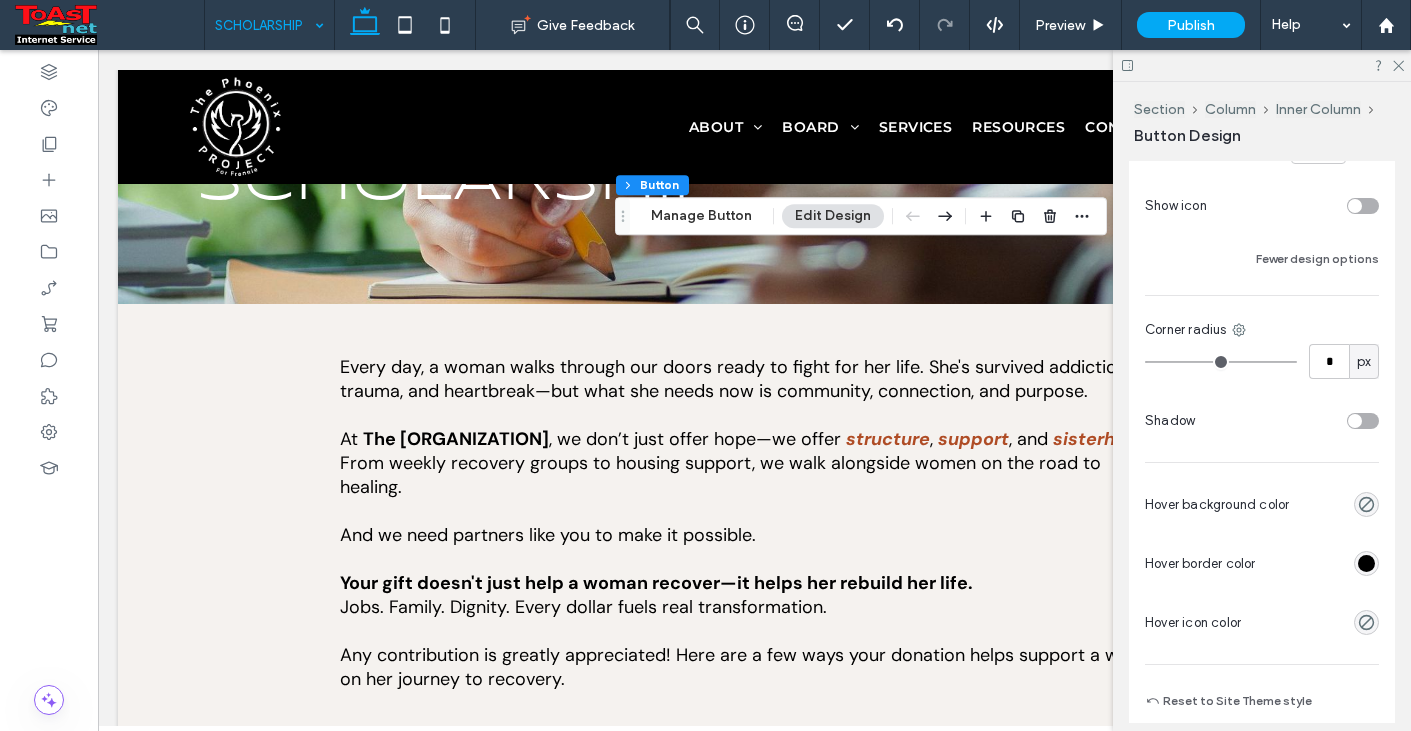 scroll, scrollTop: 887, scrollLeft: 0, axis: vertical 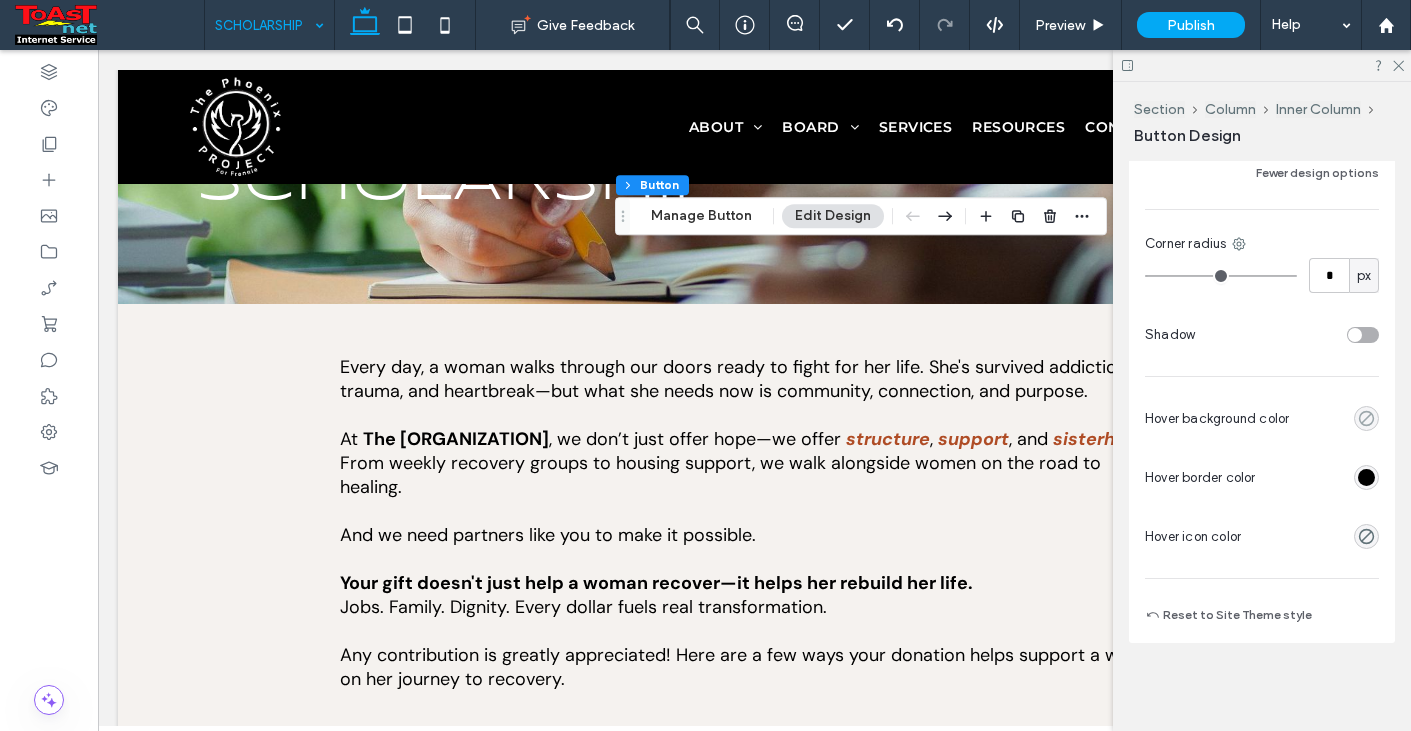 click 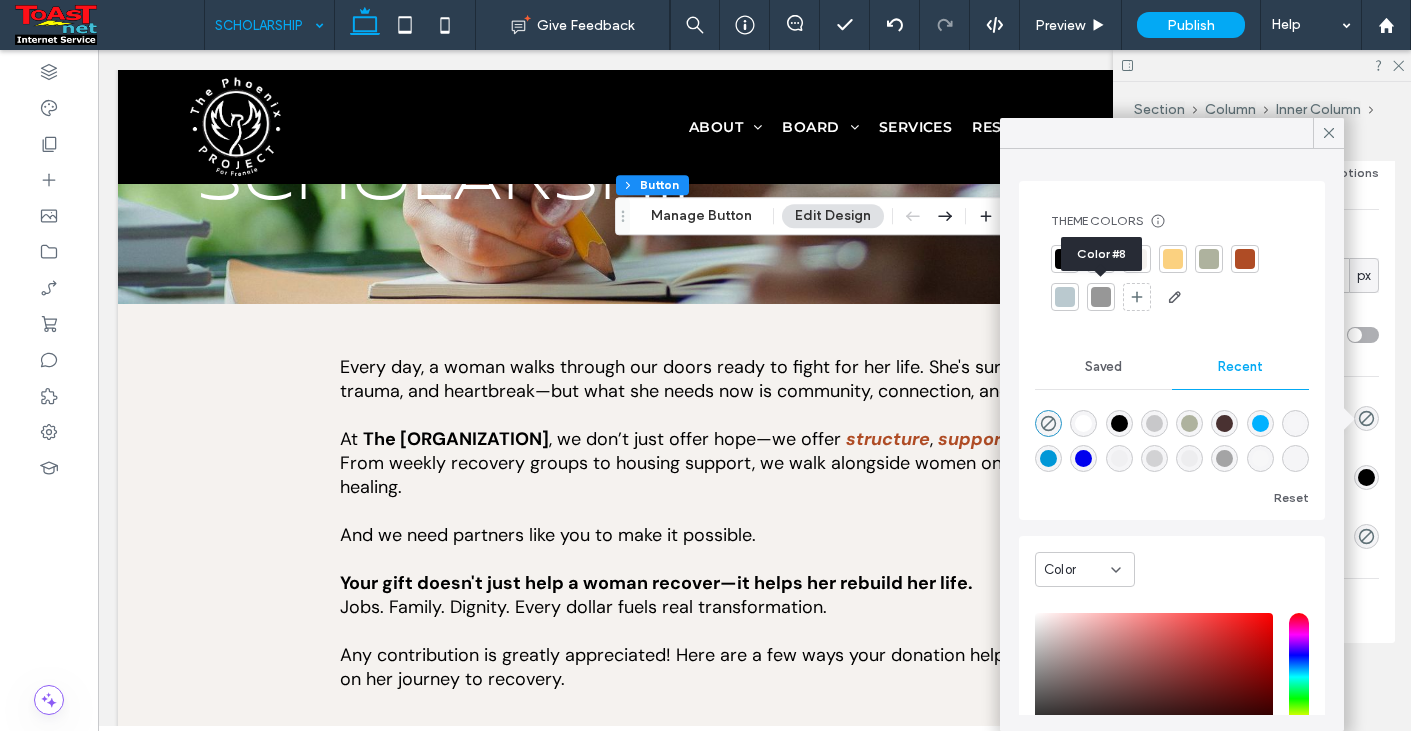 click at bounding box center [1101, 297] 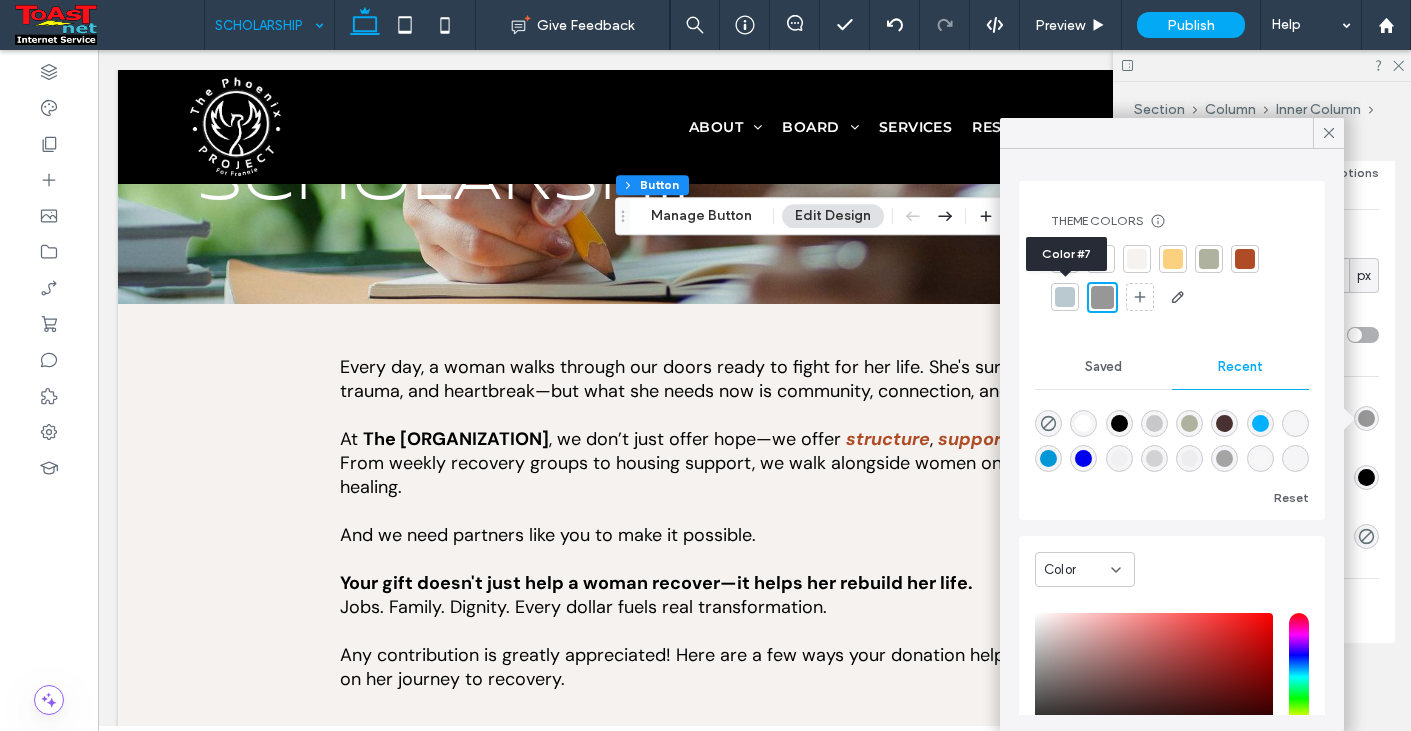 click at bounding box center (1065, 297) 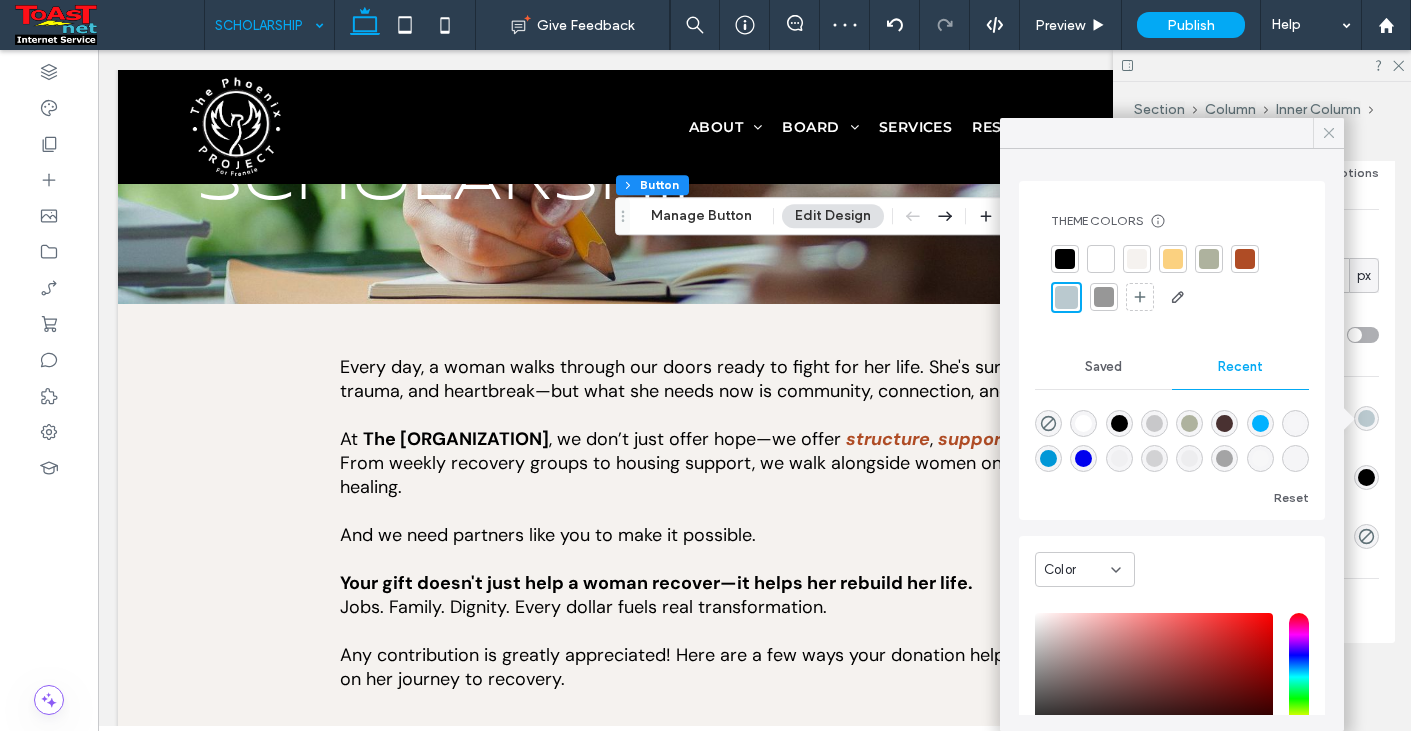 click 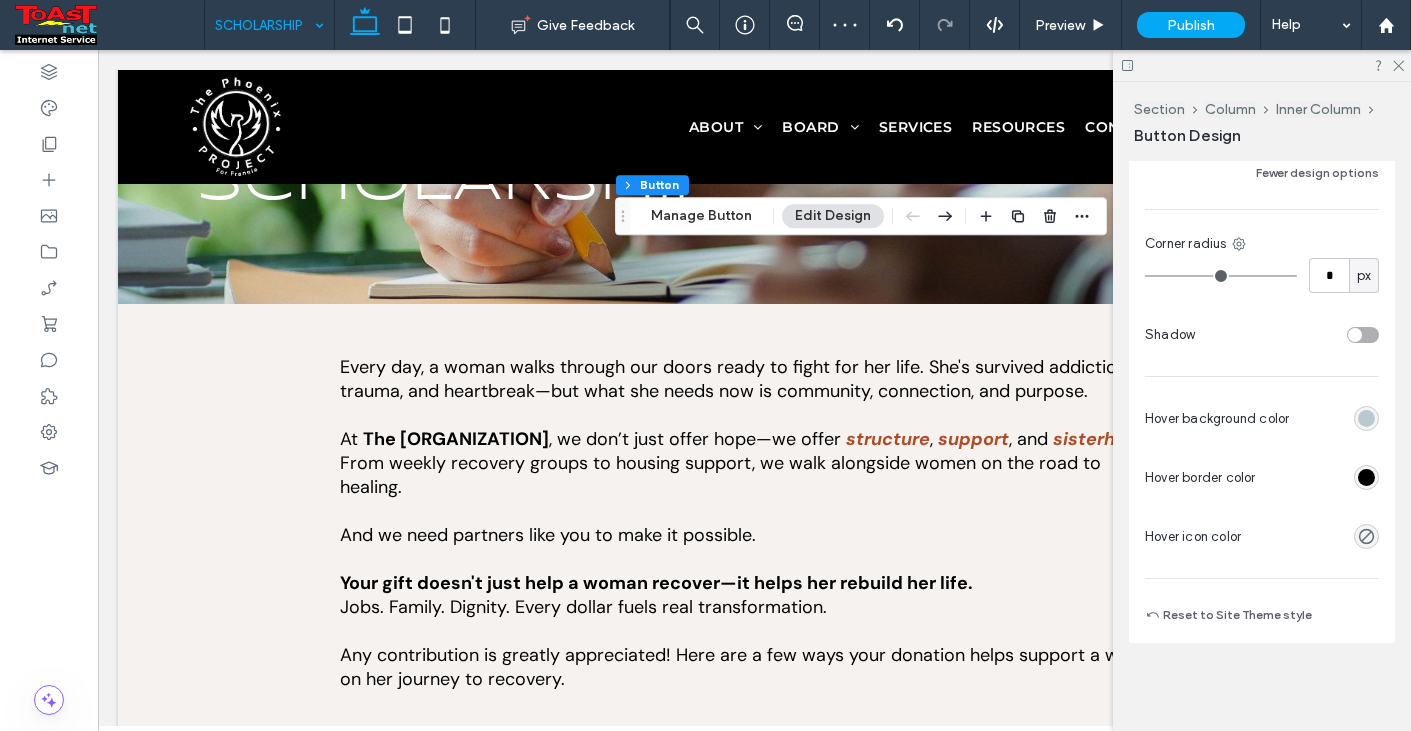 click at bounding box center (1366, 418) 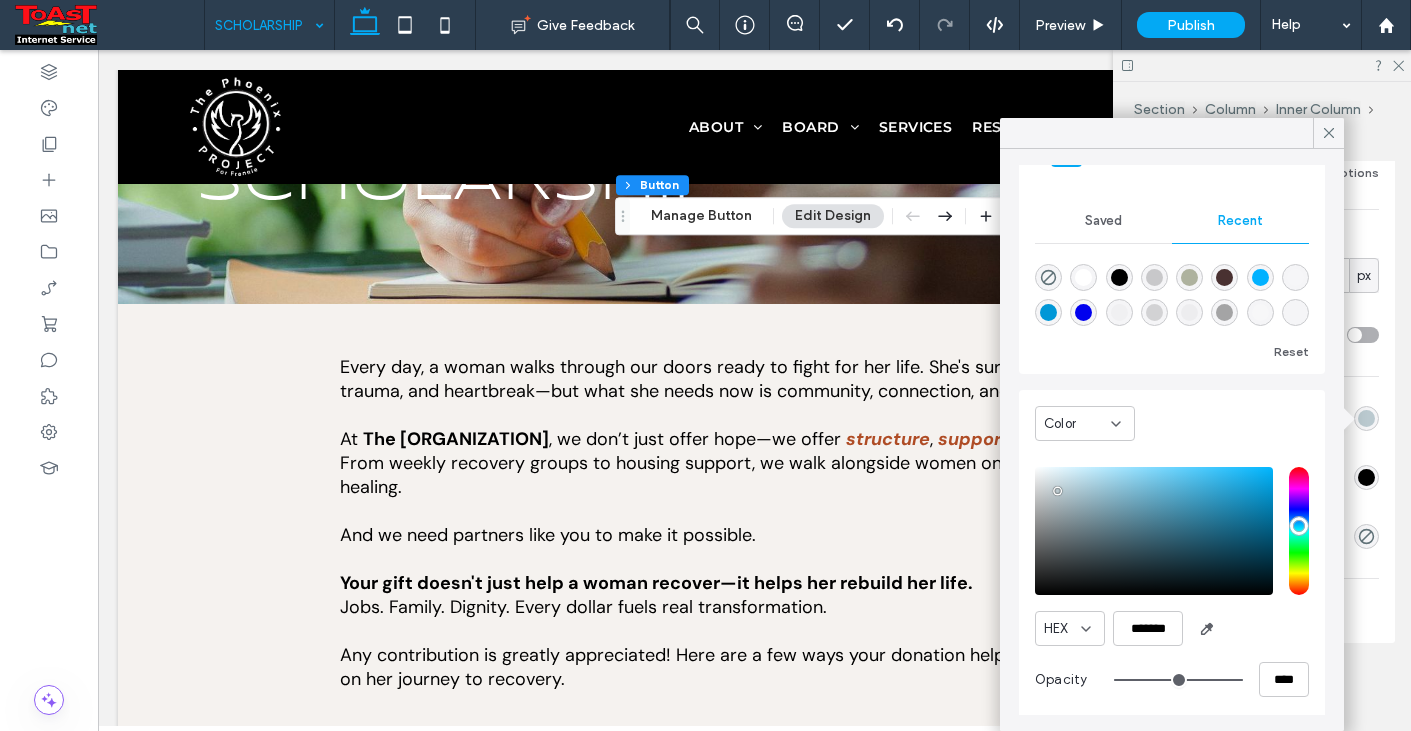 scroll, scrollTop: 153, scrollLeft: 0, axis: vertical 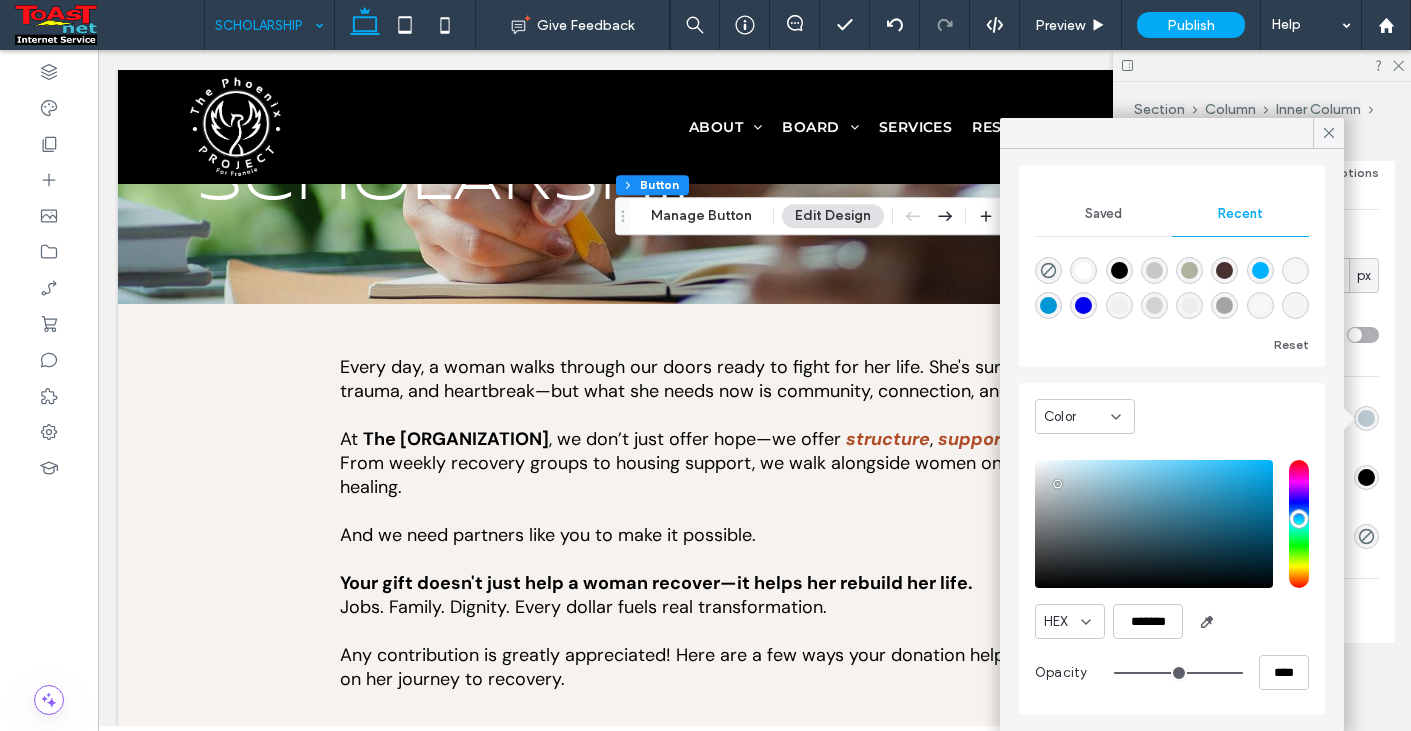 type on "**" 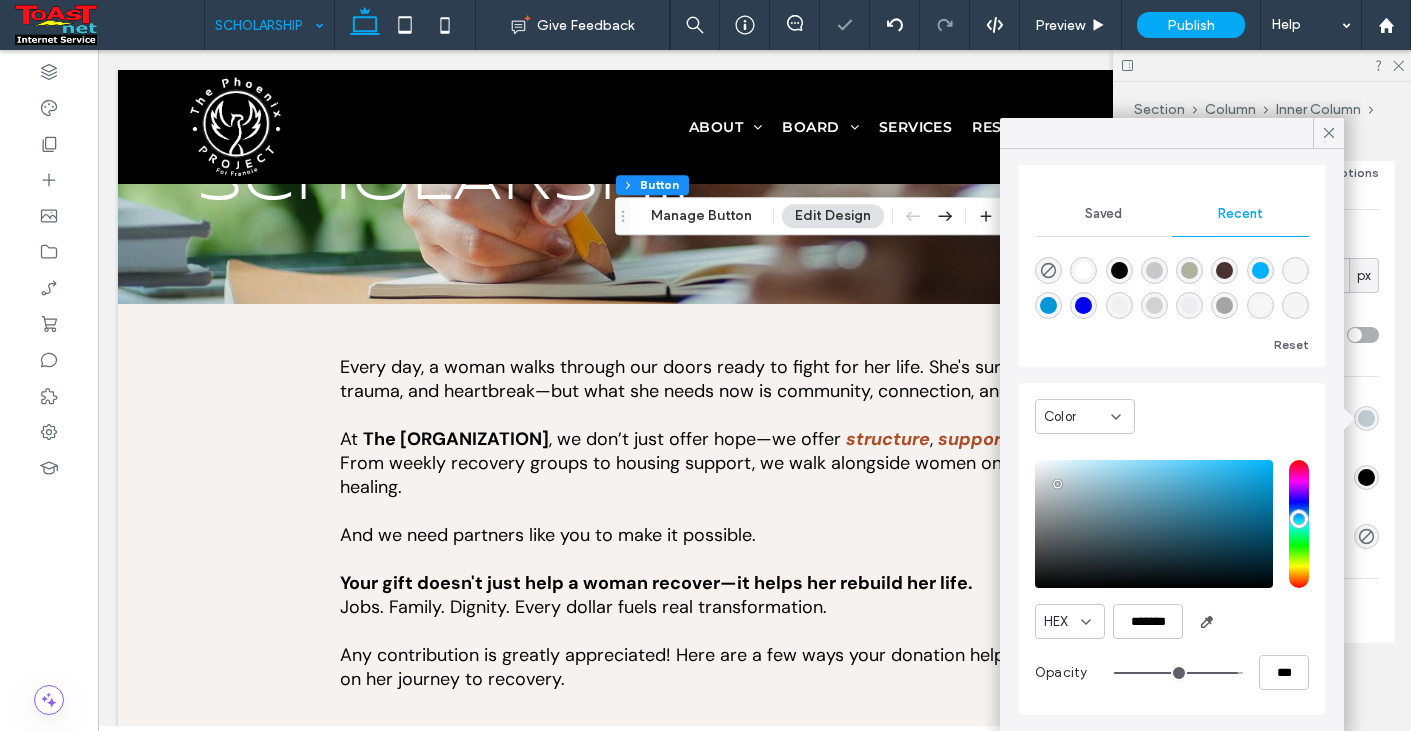 type on "**" 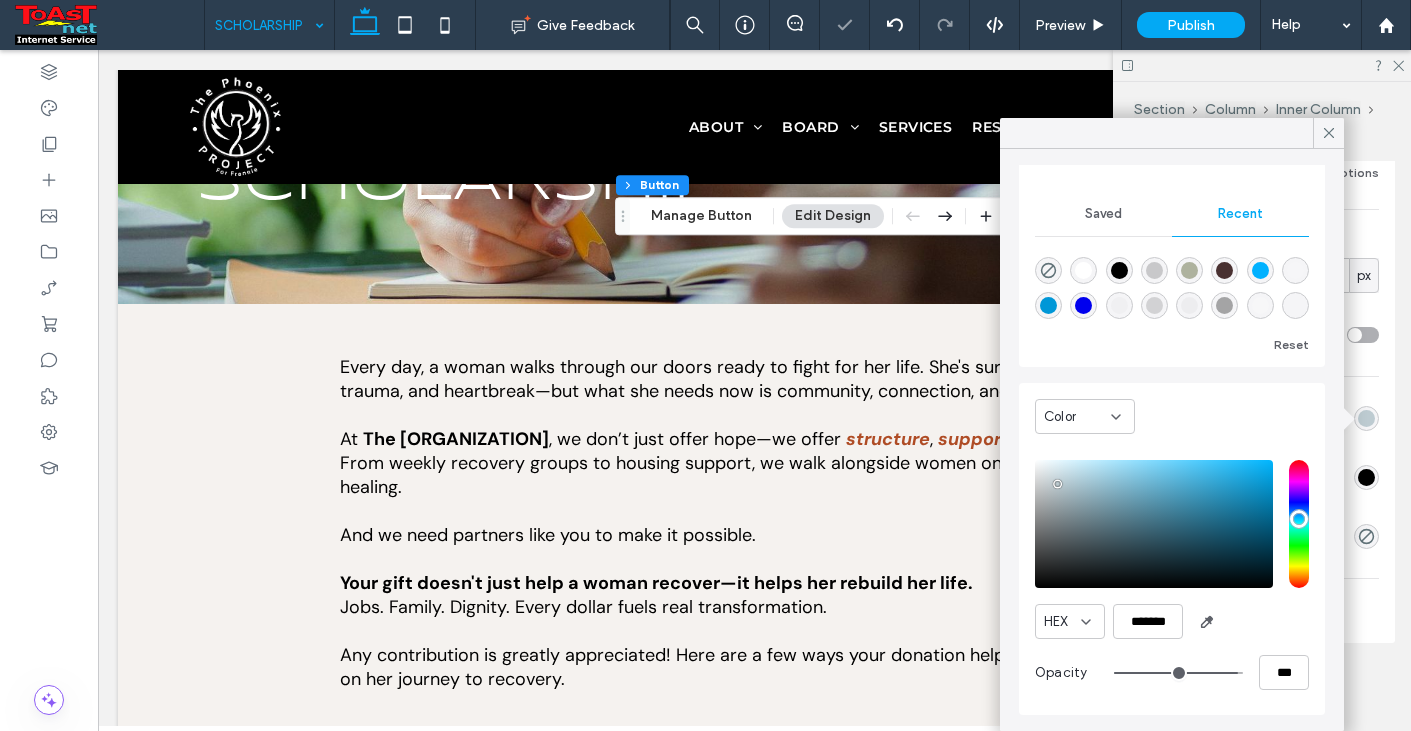 type on "***" 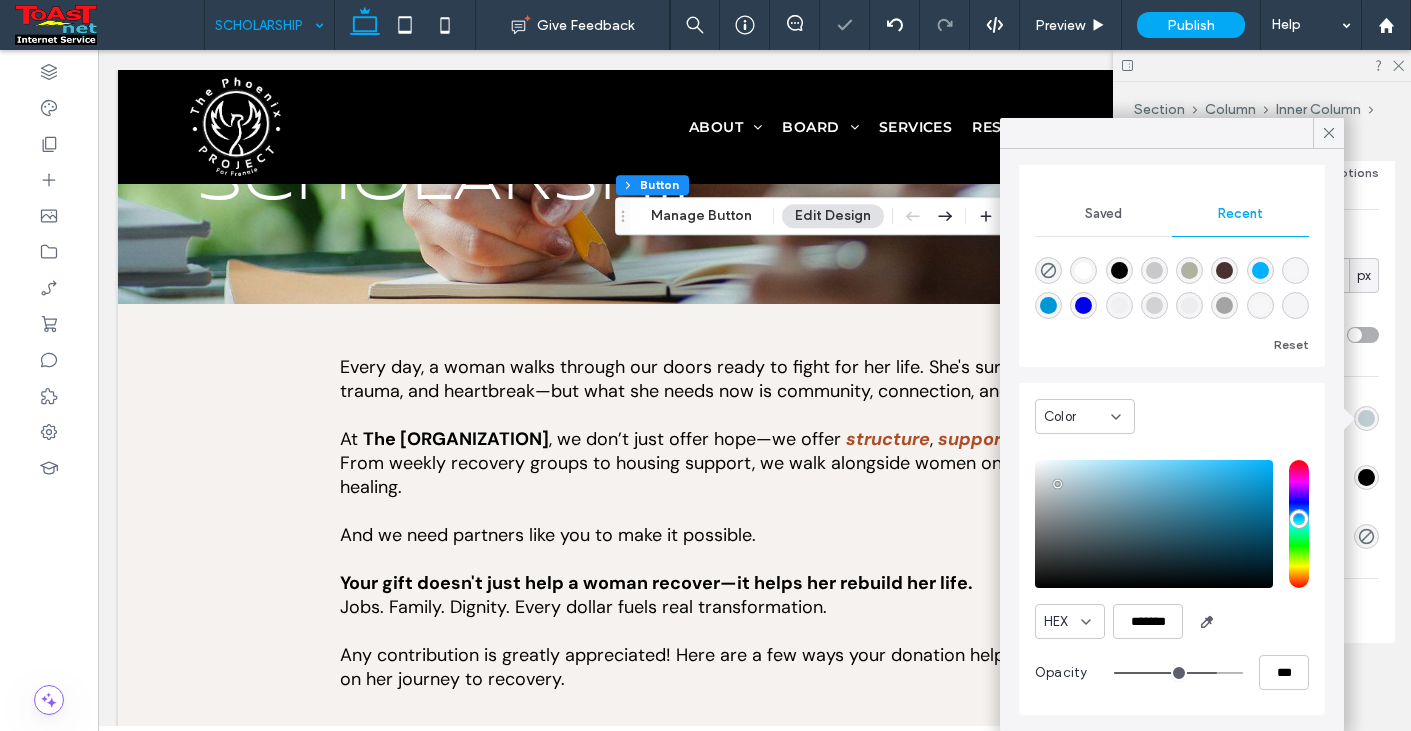 drag, startPoint x: 1219, startPoint y: 676, endPoint x: 1197, endPoint y: 675, distance: 22.022715 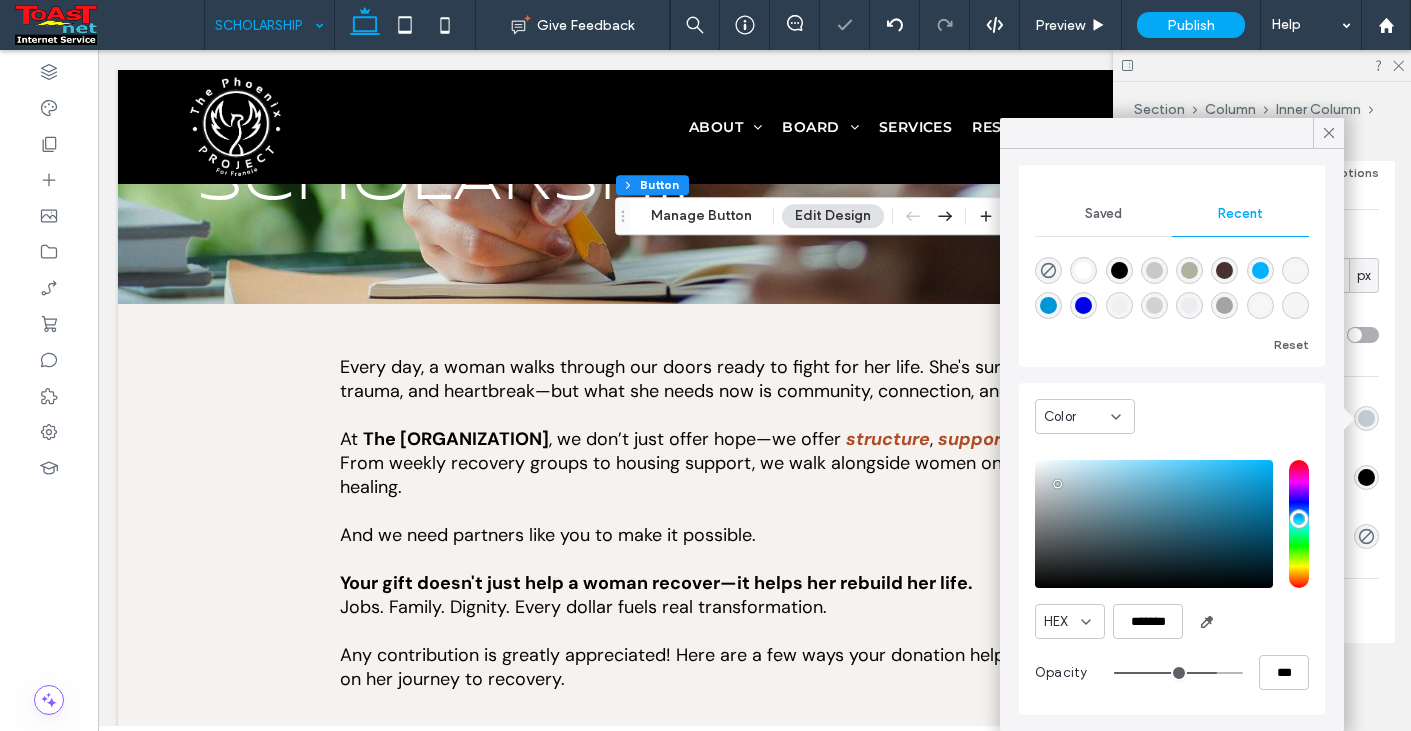 click at bounding box center (1178, 673) 